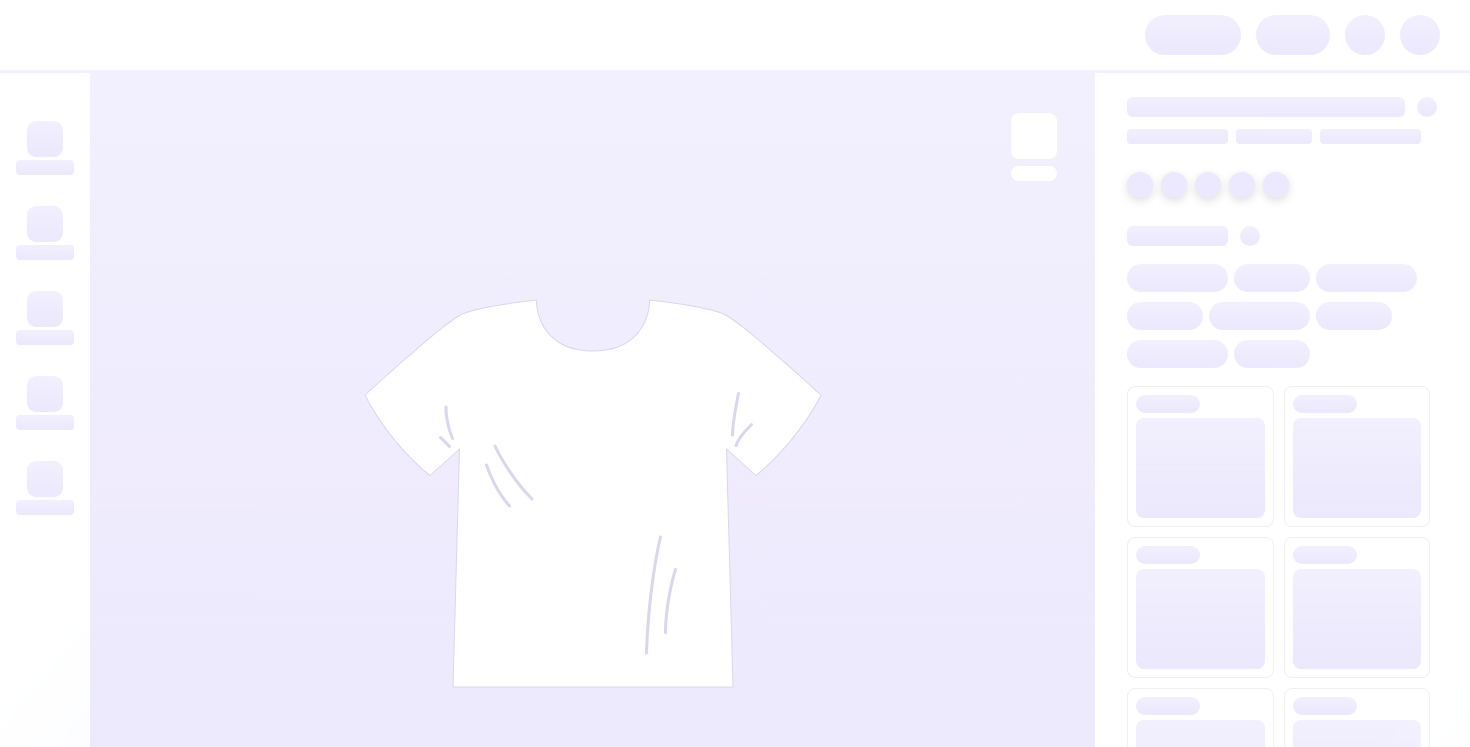 scroll, scrollTop: 0, scrollLeft: 0, axis: both 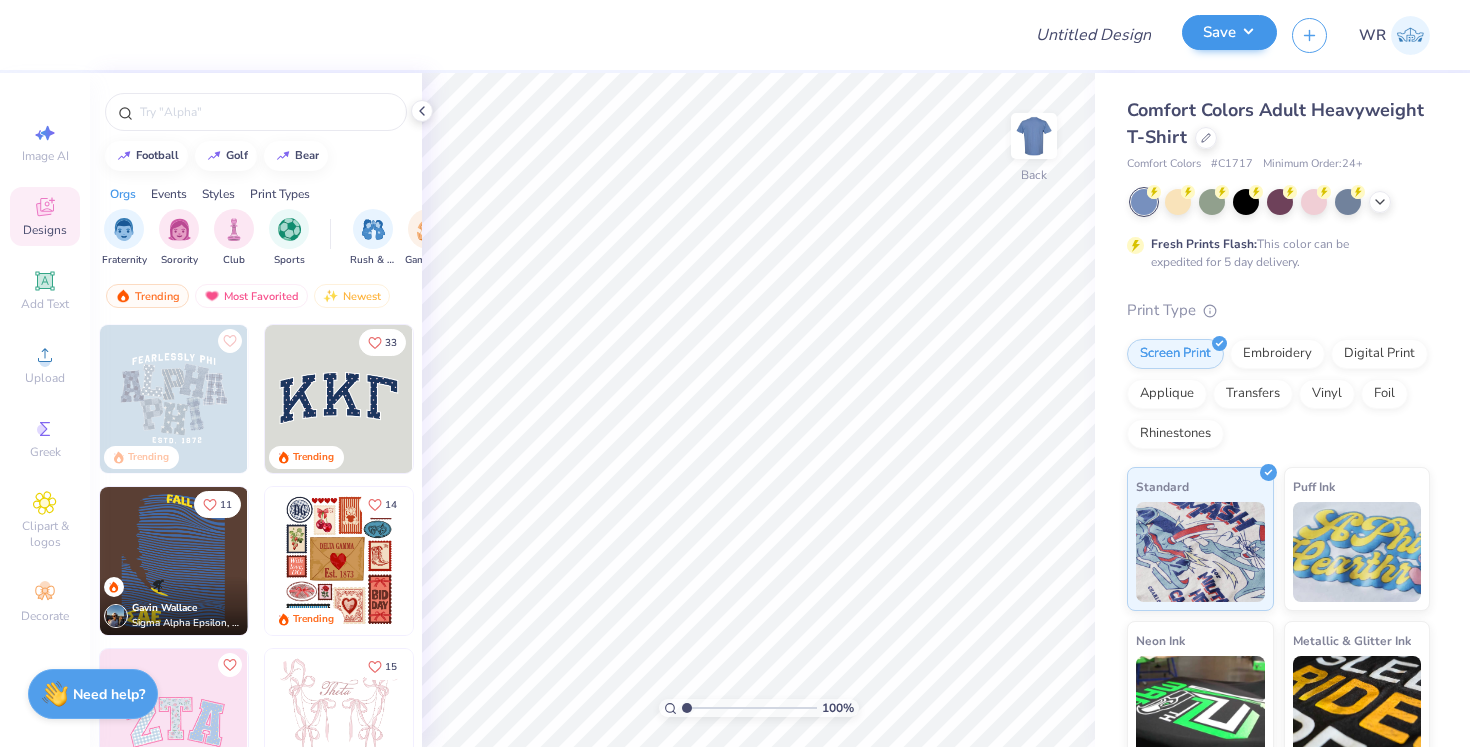 click on "Save" at bounding box center (1229, 32) 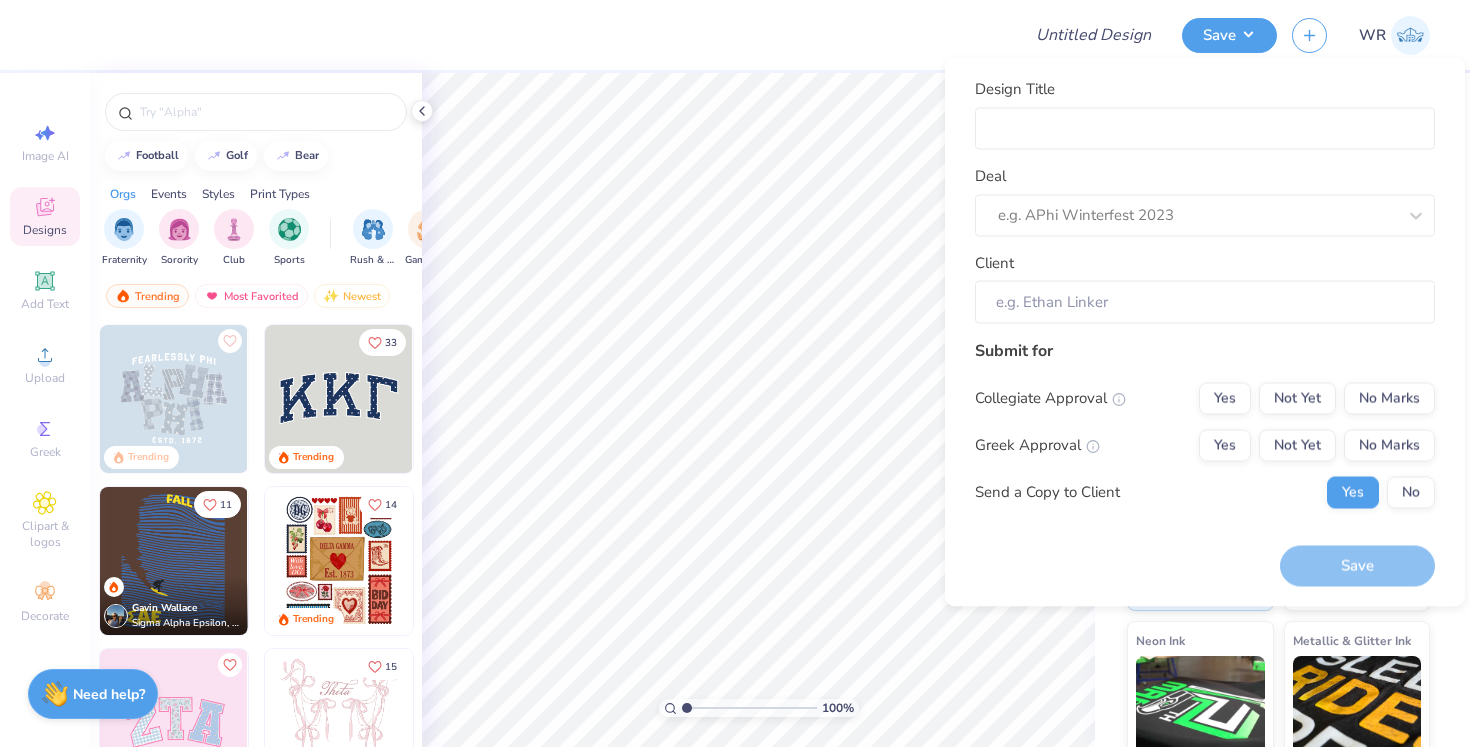 click at bounding box center [530, 35] 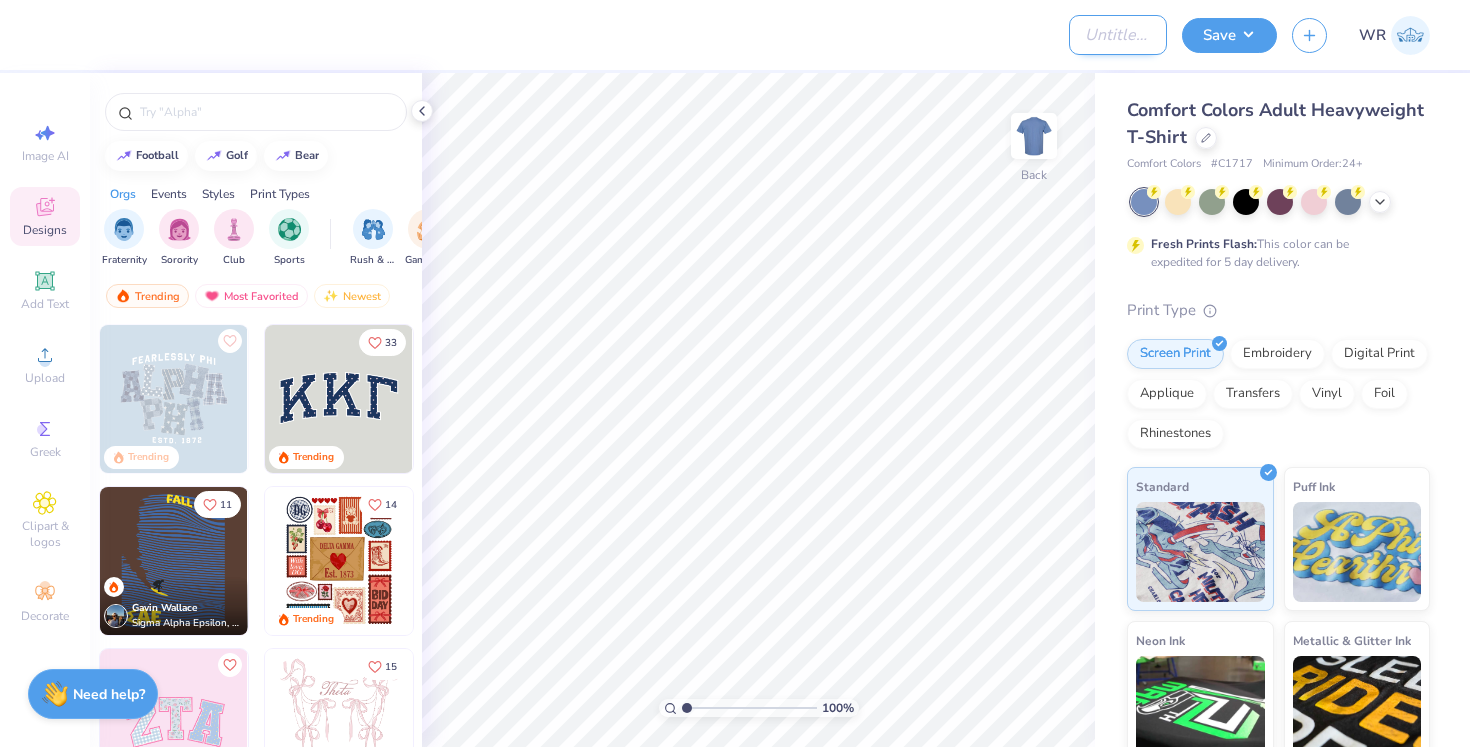 click on "Design Title" at bounding box center [1118, 35] 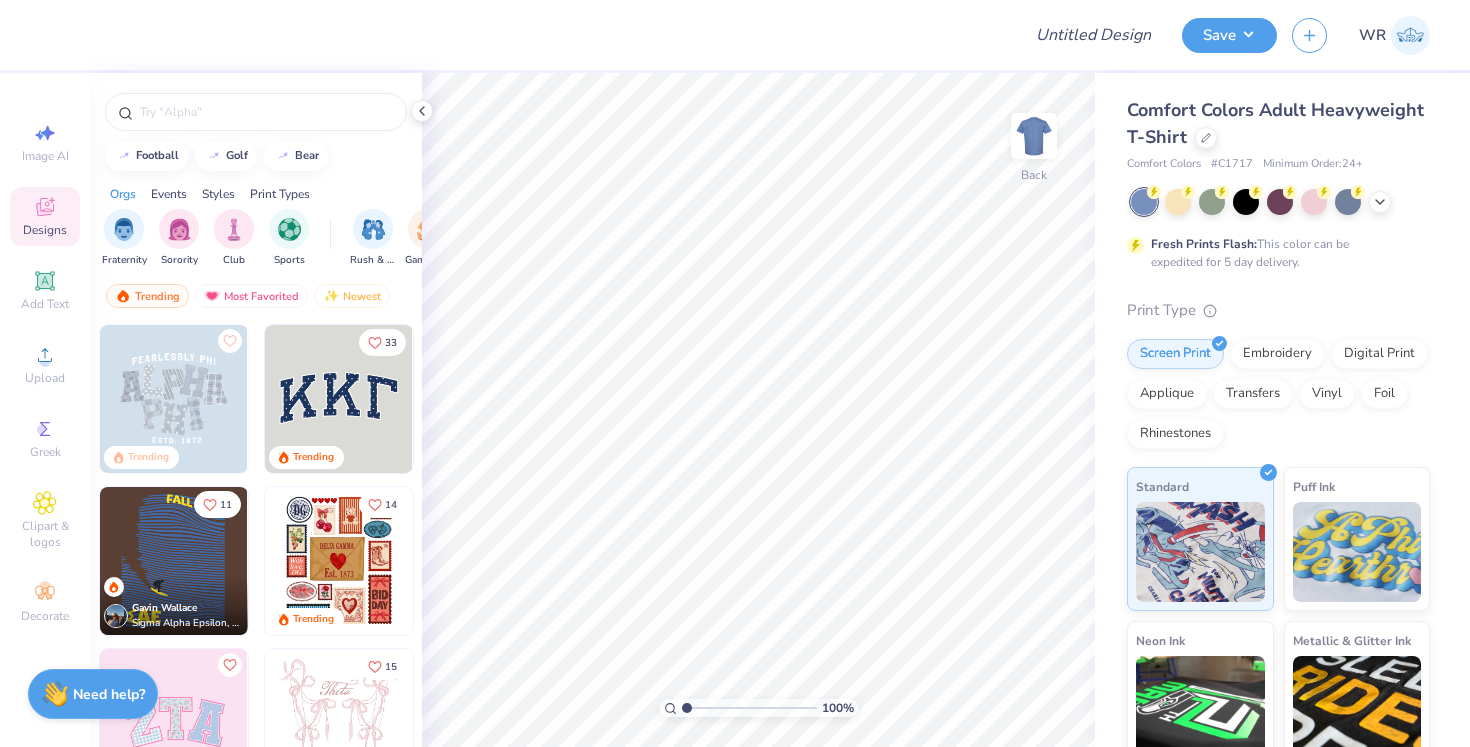 click on "WR" at bounding box center (1372, 35) 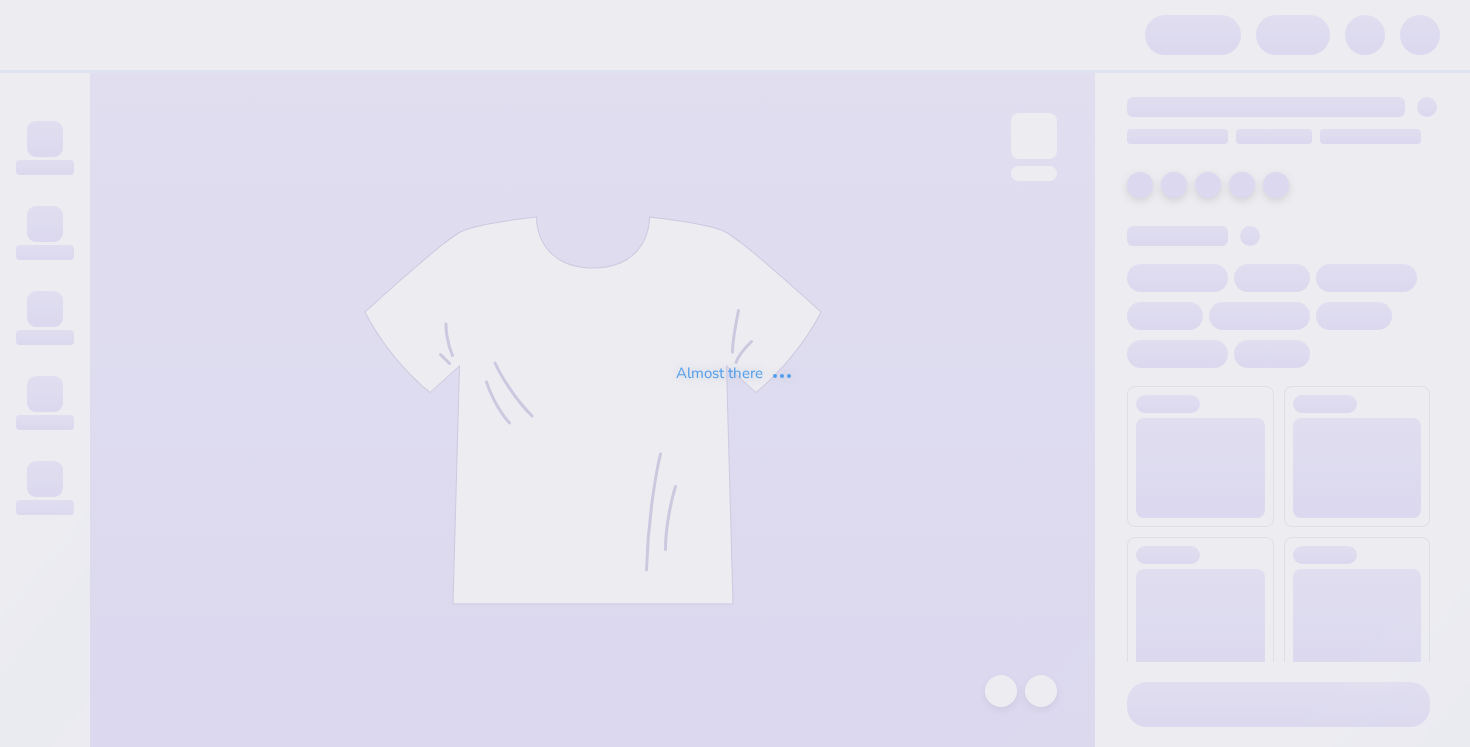scroll, scrollTop: 0, scrollLeft: 0, axis: both 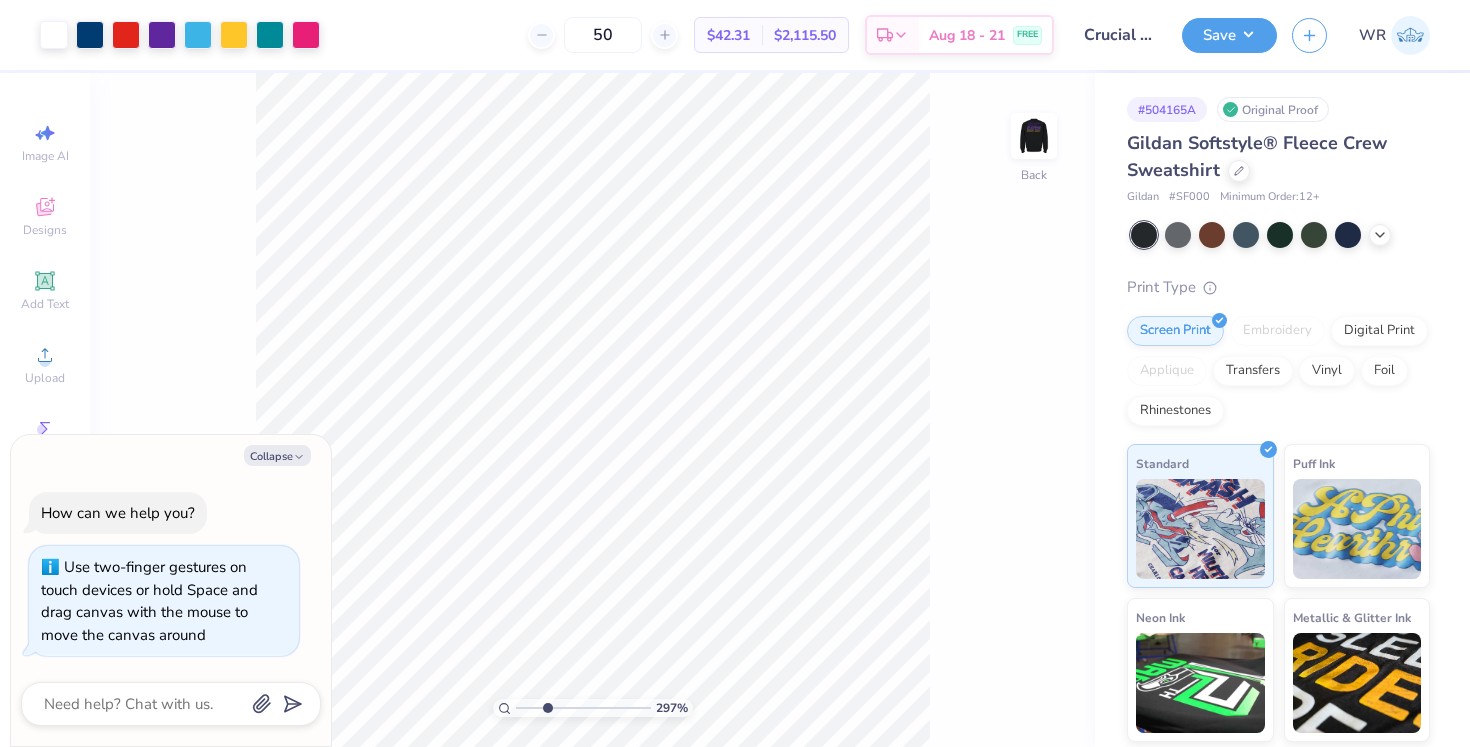 drag, startPoint x: 520, startPoint y: 706, endPoint x: 546, endPoint y: 708, distance: 26.076809 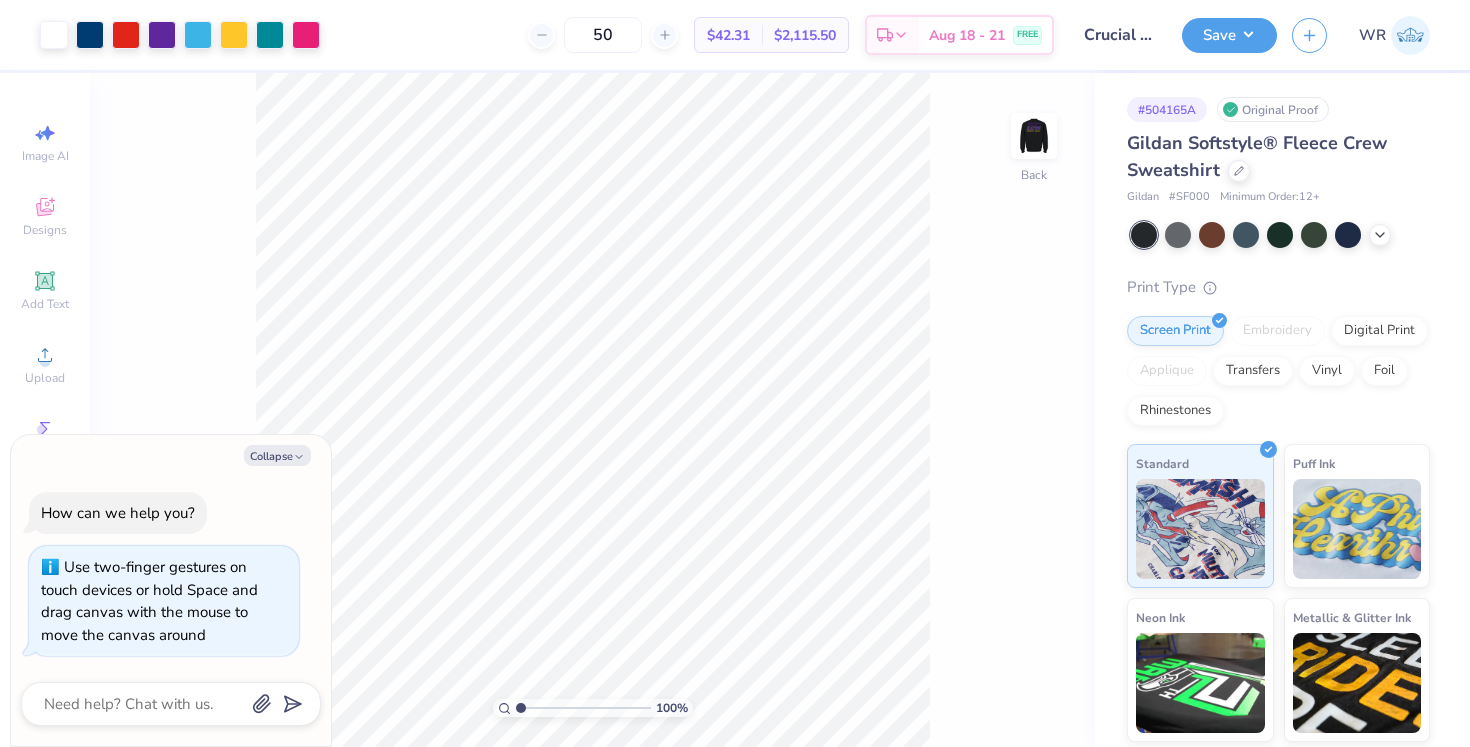 drag, startPoint x: 548, startPoint y: 708, endPoint x: 514, endPoint y: 708, distance: 34 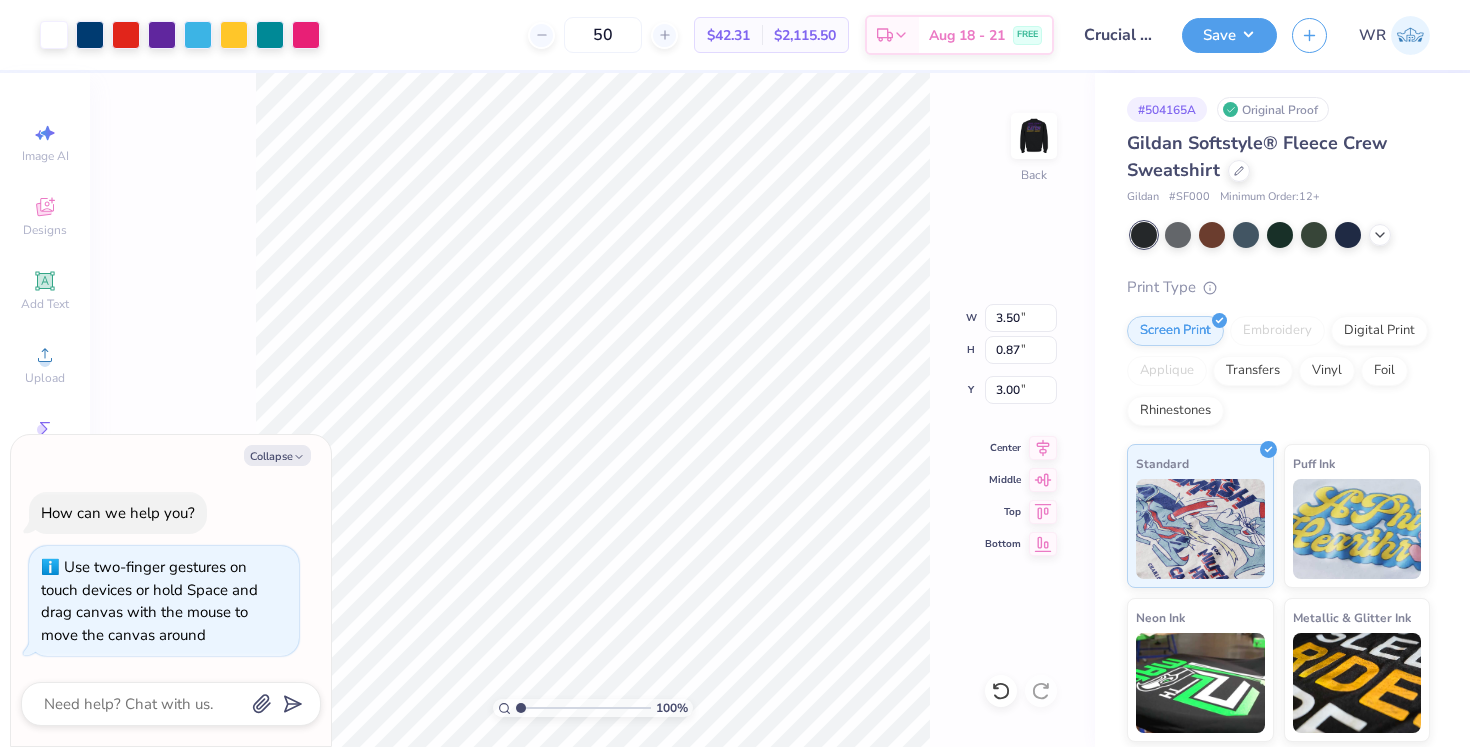 type on "x" 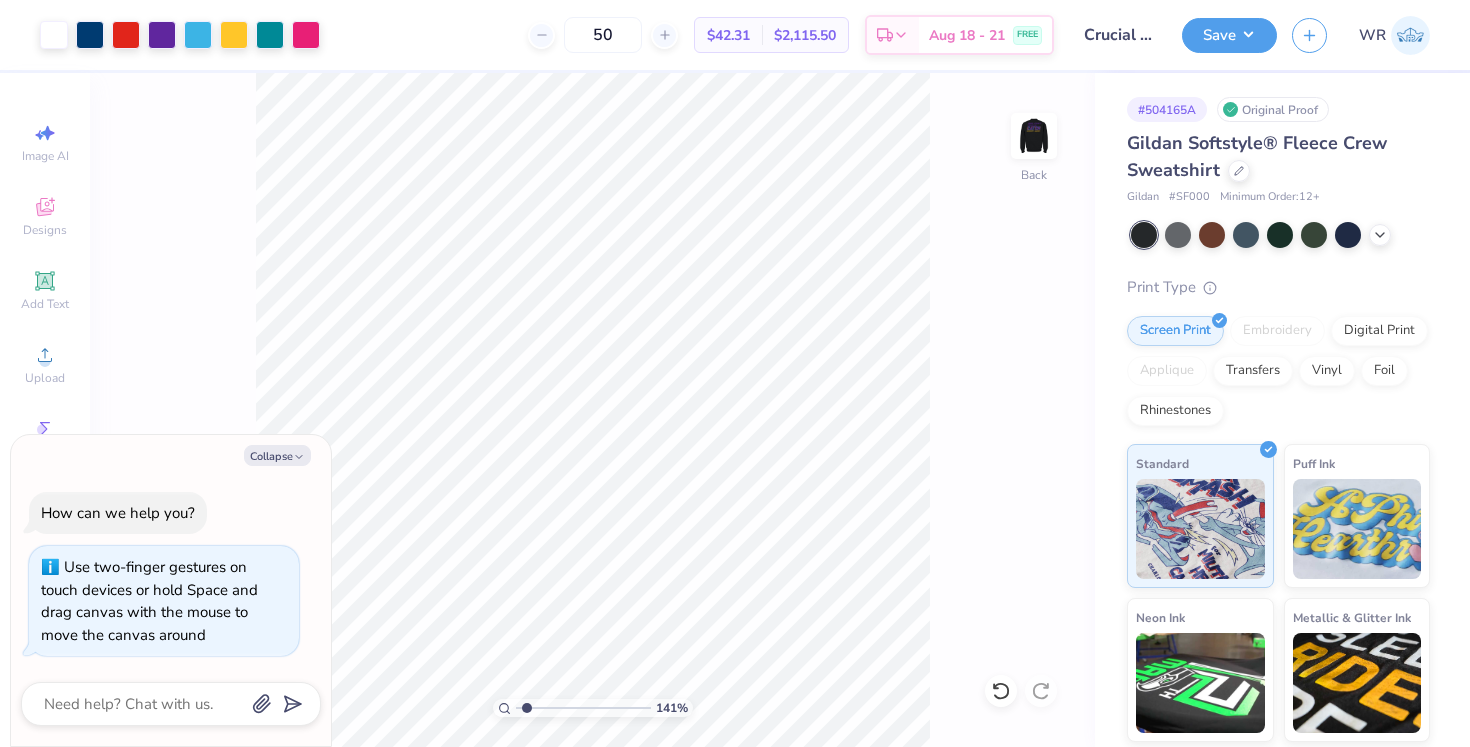 type on "1.48" 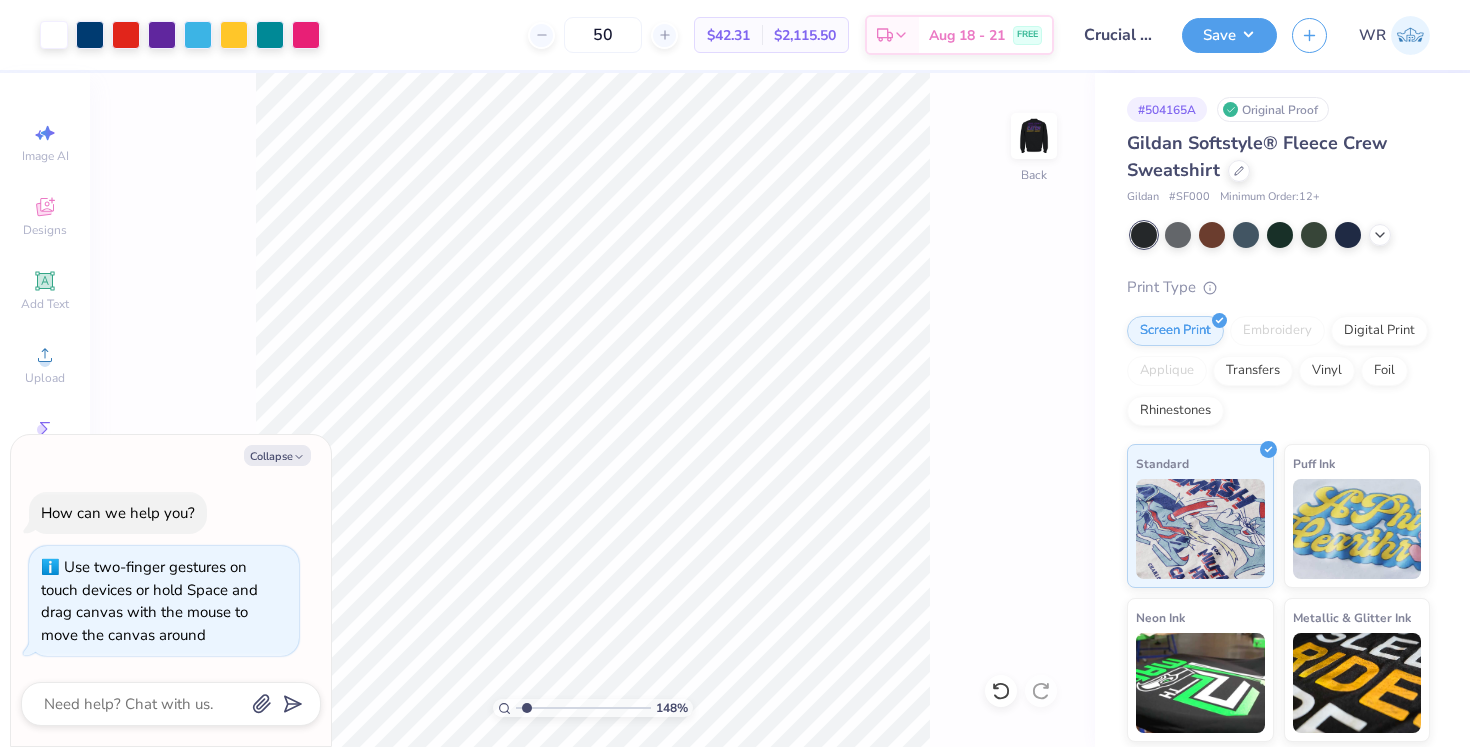 click at bounding box center [583, 708] 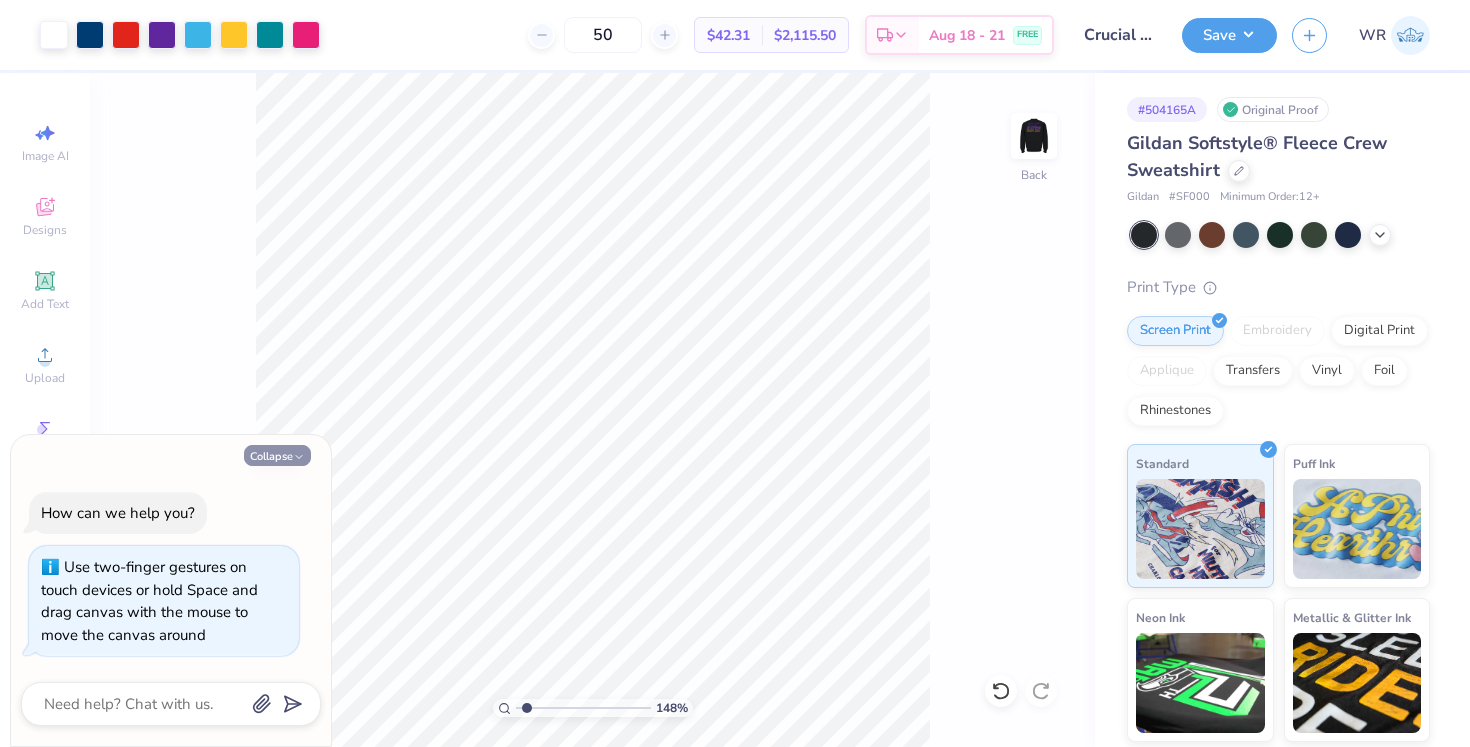 click 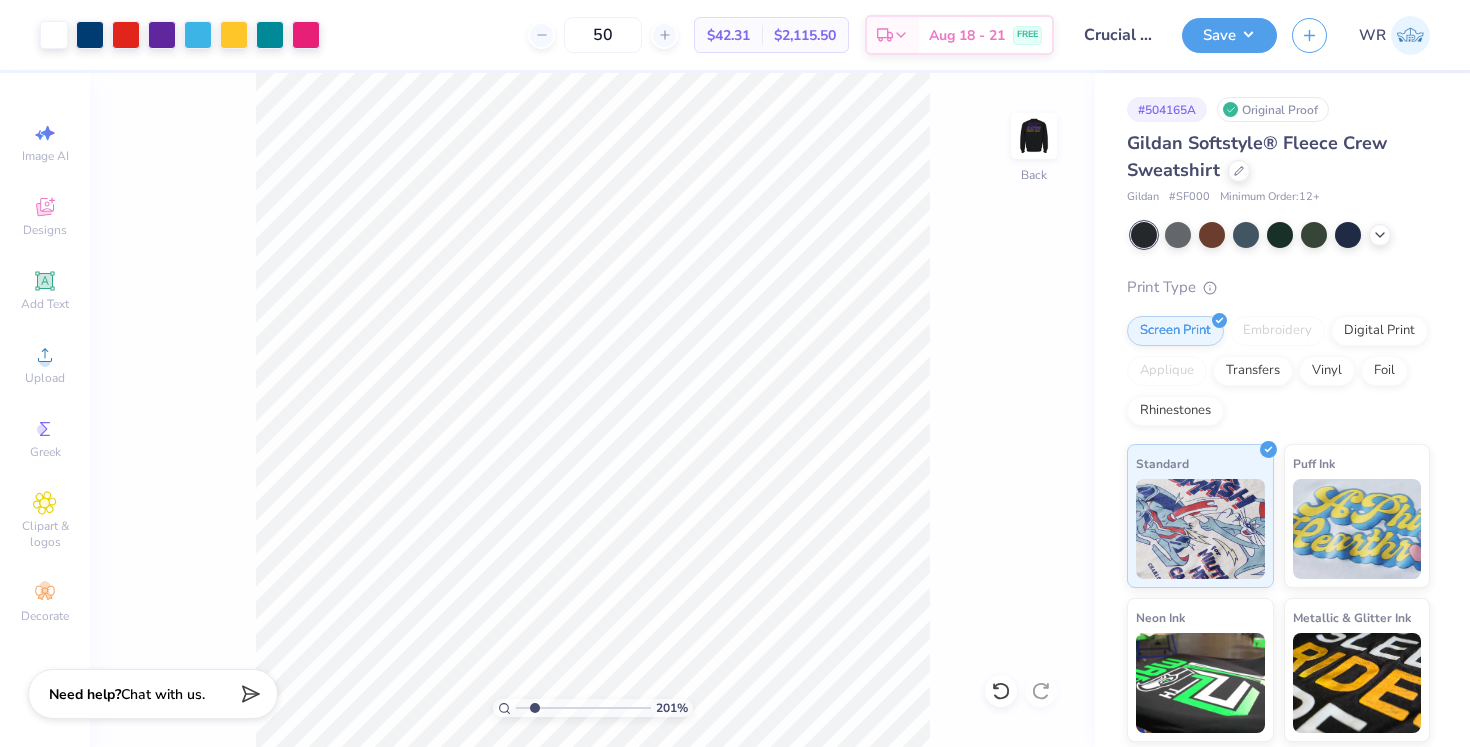 click at bounding box center (583, 708) 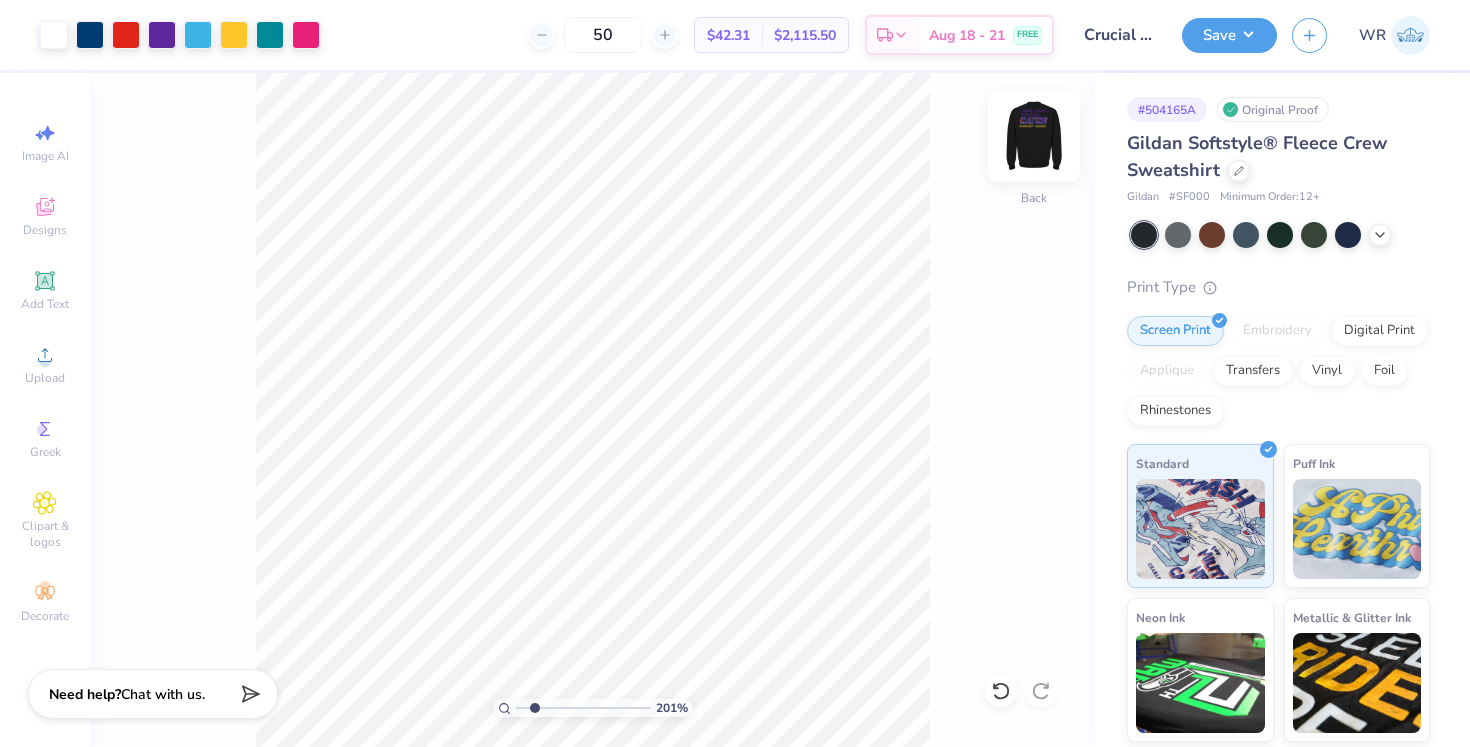 click at bounding box center (1034, 136) 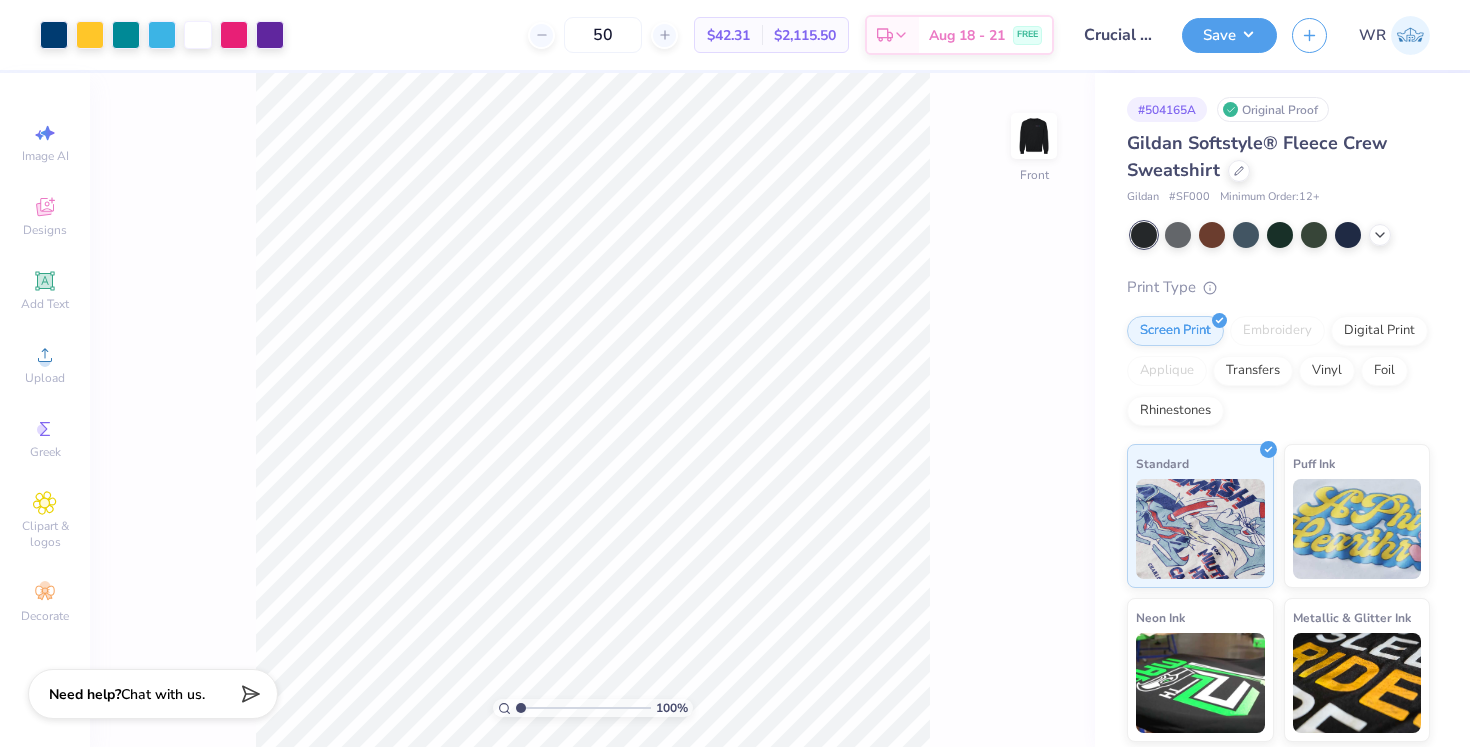 drag, startPoint x: 534, startPoint y: 707, endPoint x: 510, endPoint y: 708, distance: 24.020824 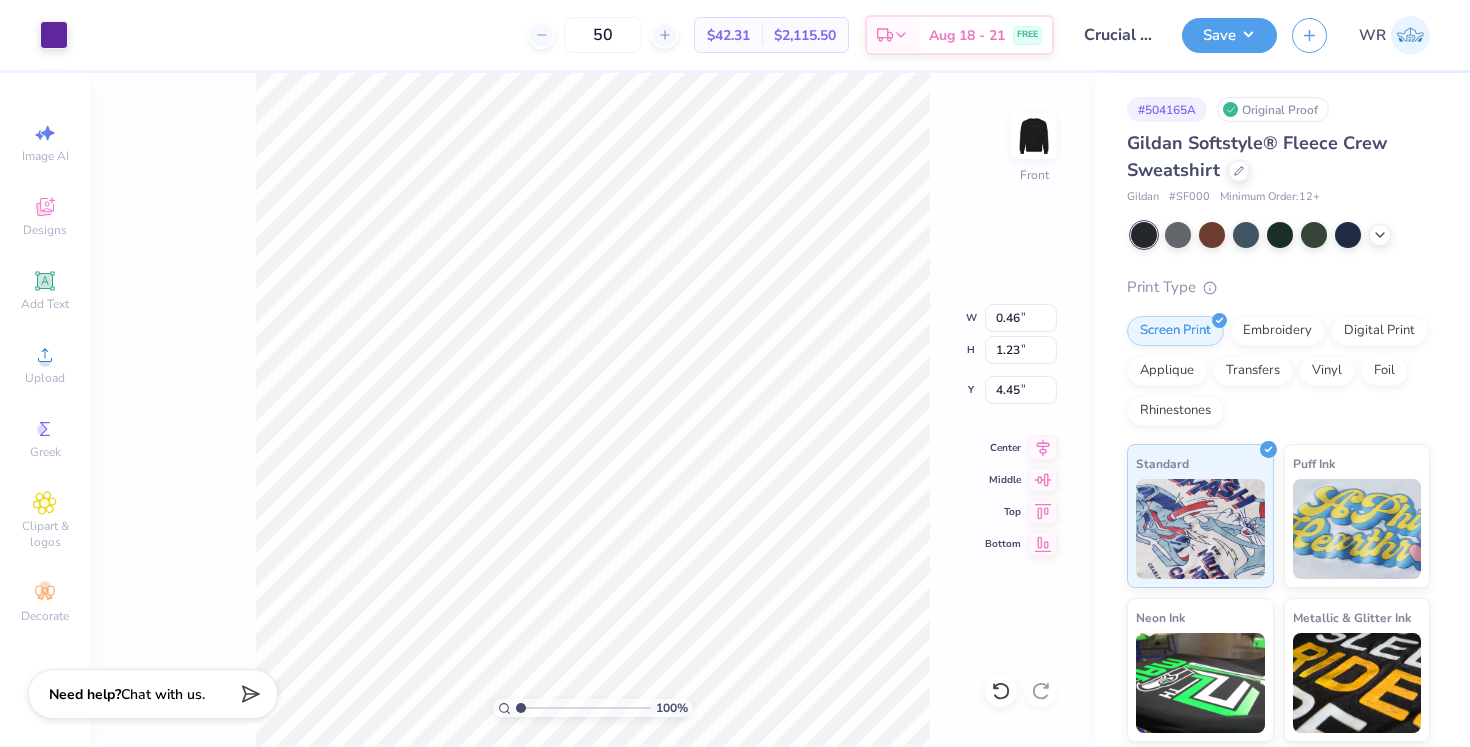 click on "100  % Front W 0.46 0.46 " H 1.23 1.23 " Y 4.45 4.45 " Center Middle Top Bottom" at bounding box center (592, 410) 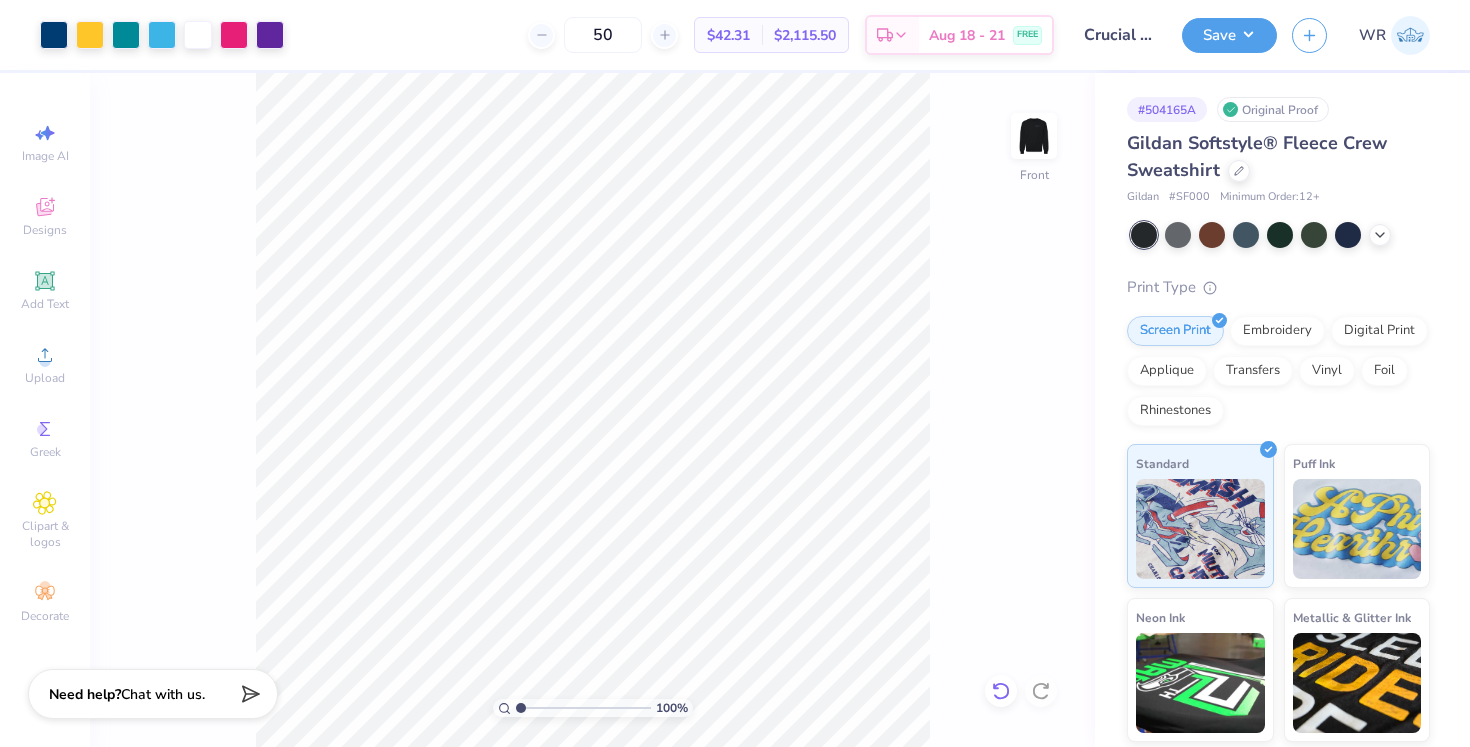 click at bounding box center [1001, 691] 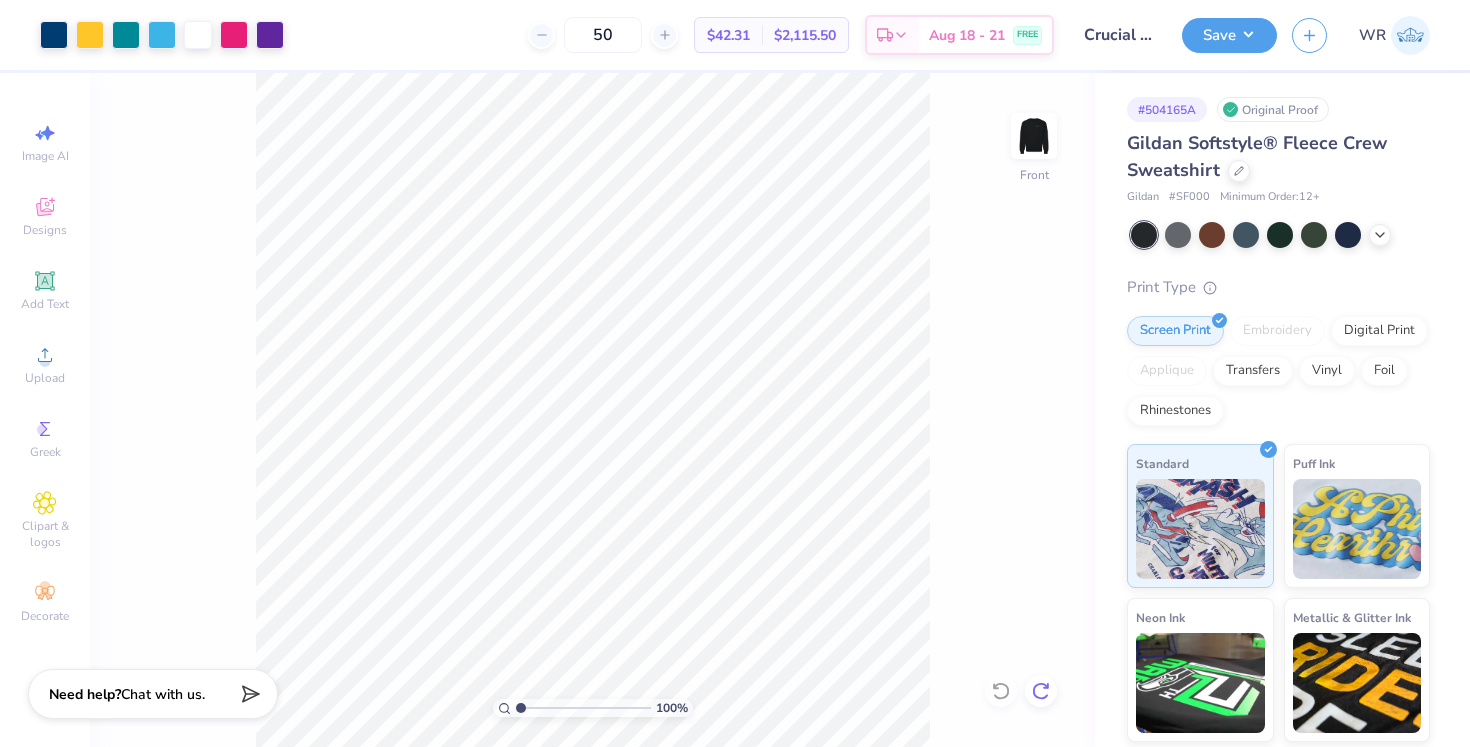 click 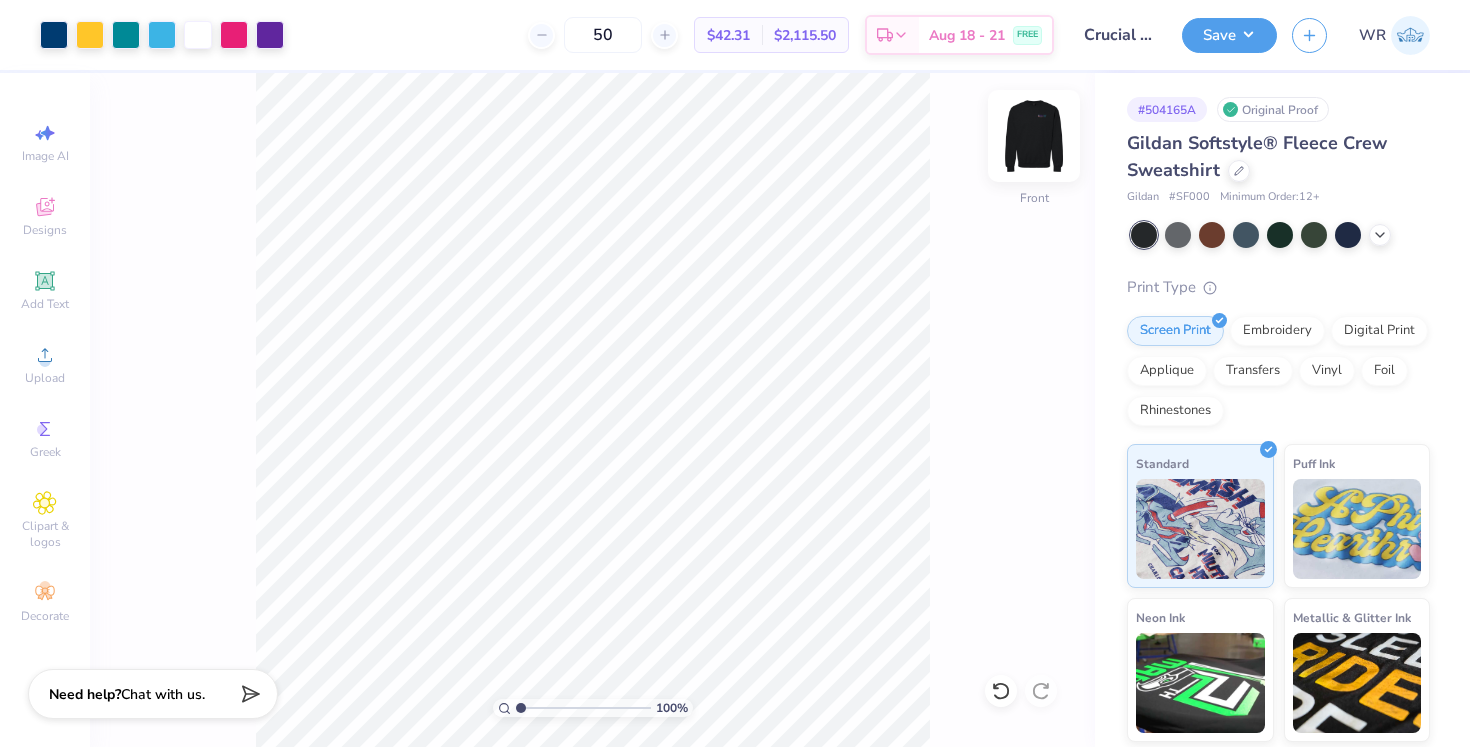 click at bounding box center [1034, 136] 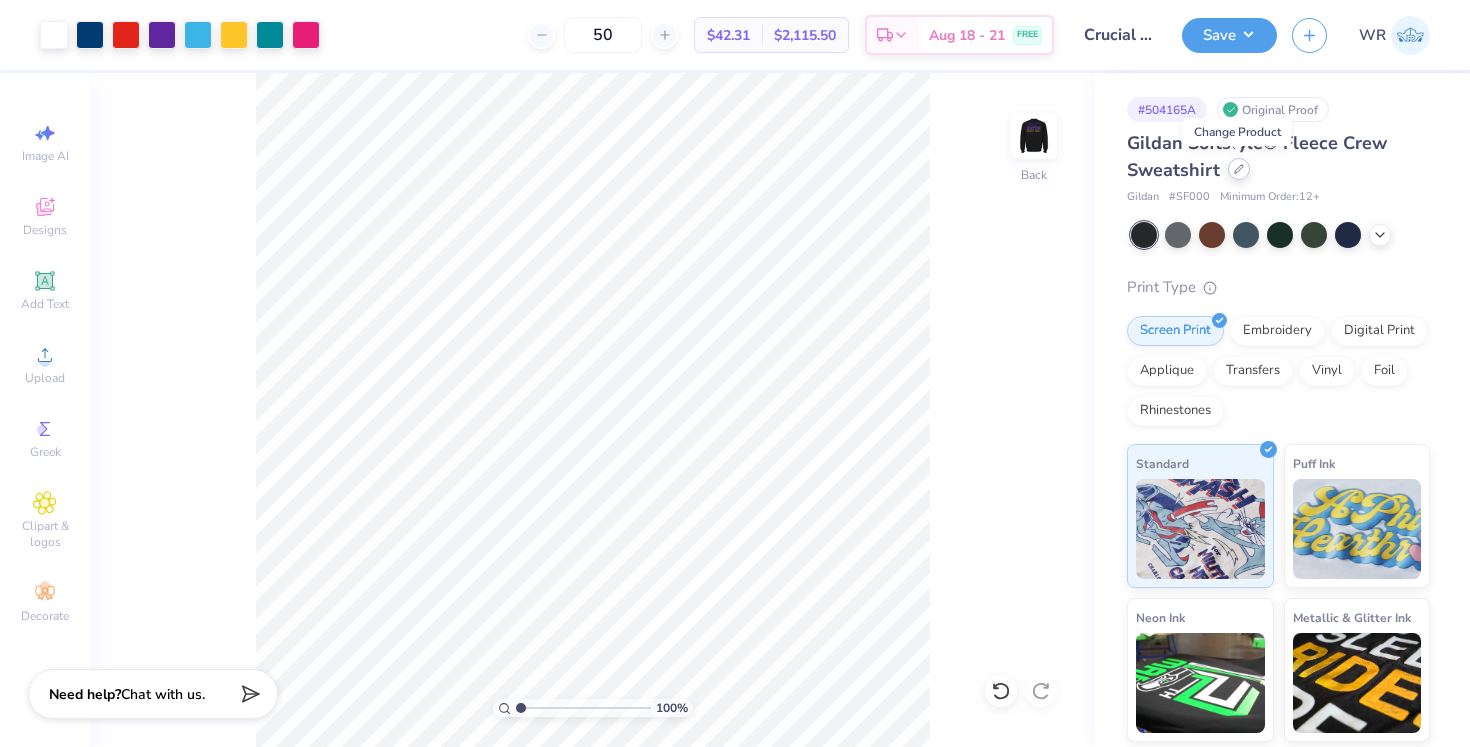 click 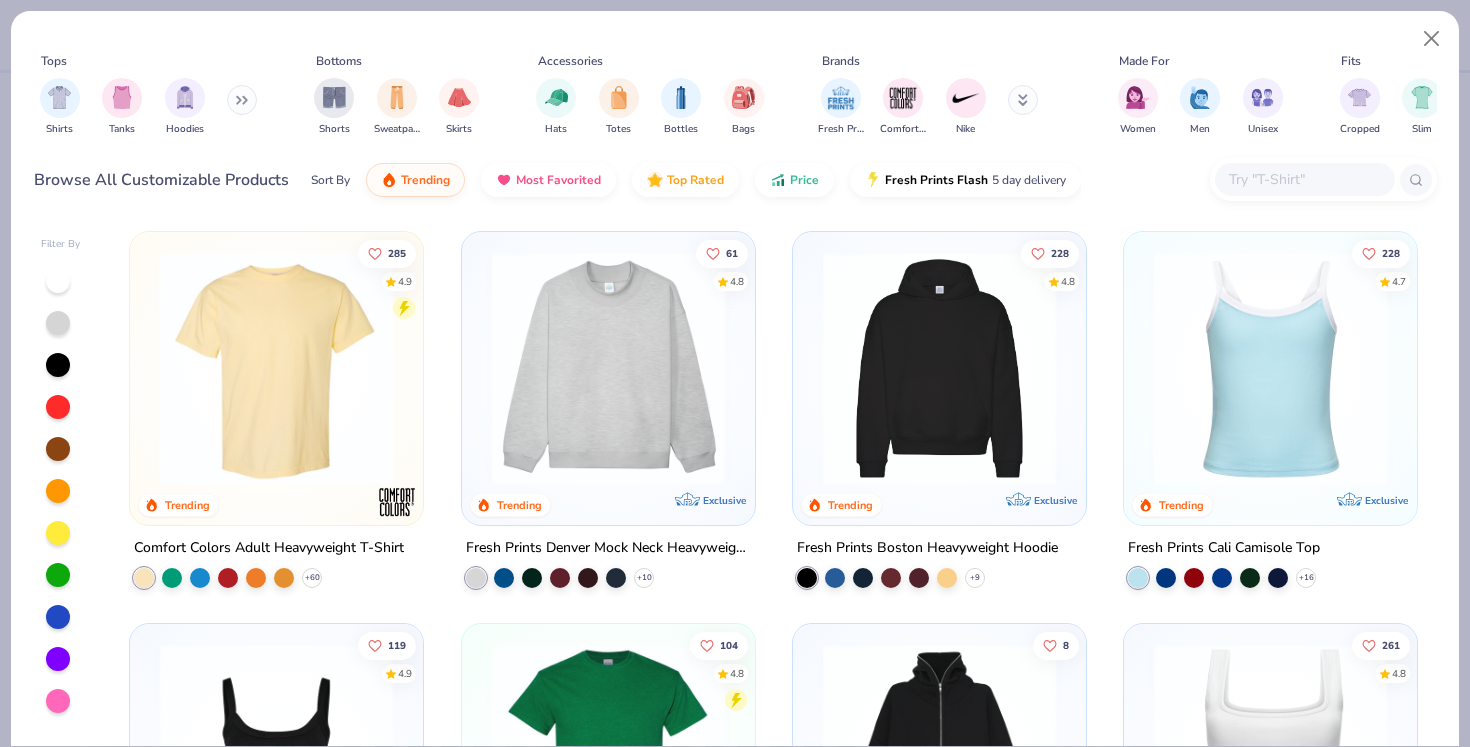 scroll, scrollTop: 0, scrollLeft: 0, axis: both 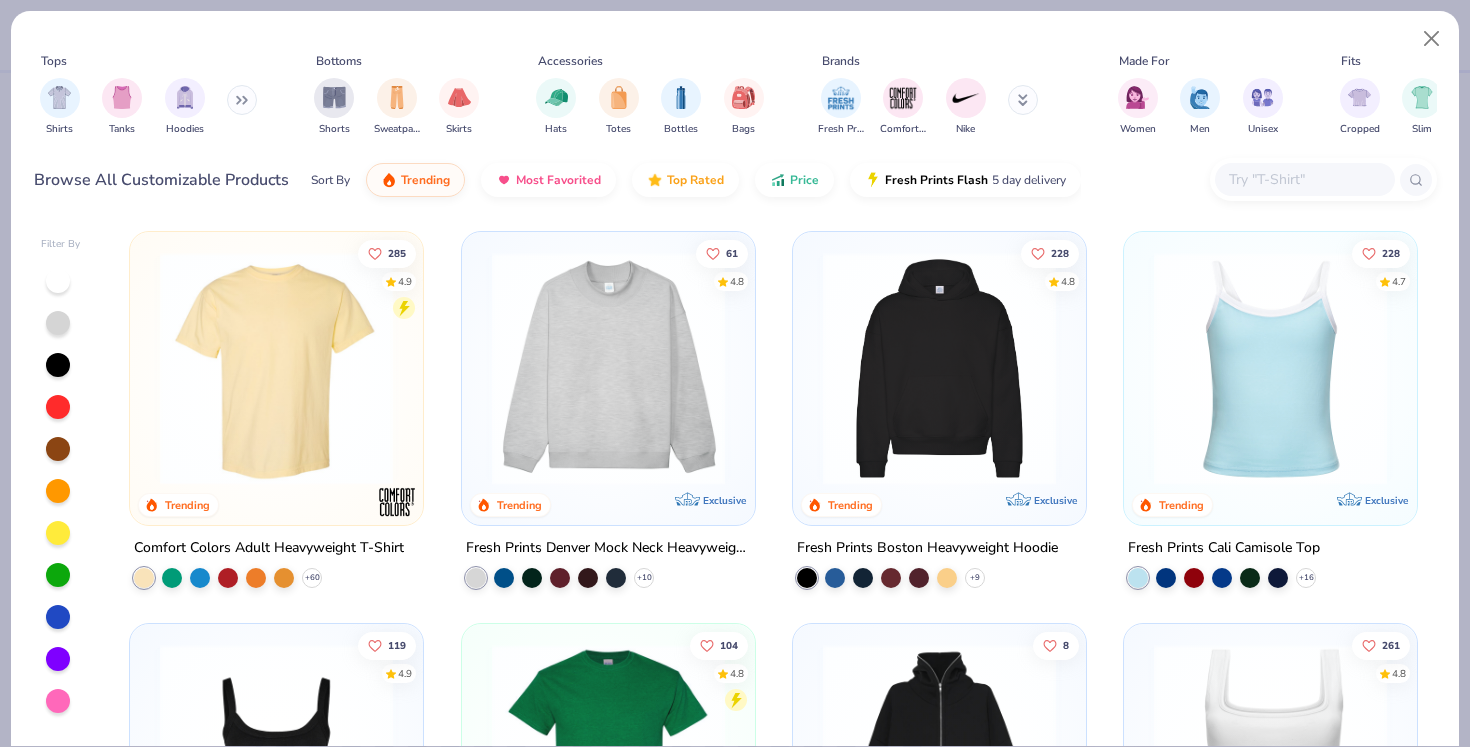 click at bounding box center [242, 100] 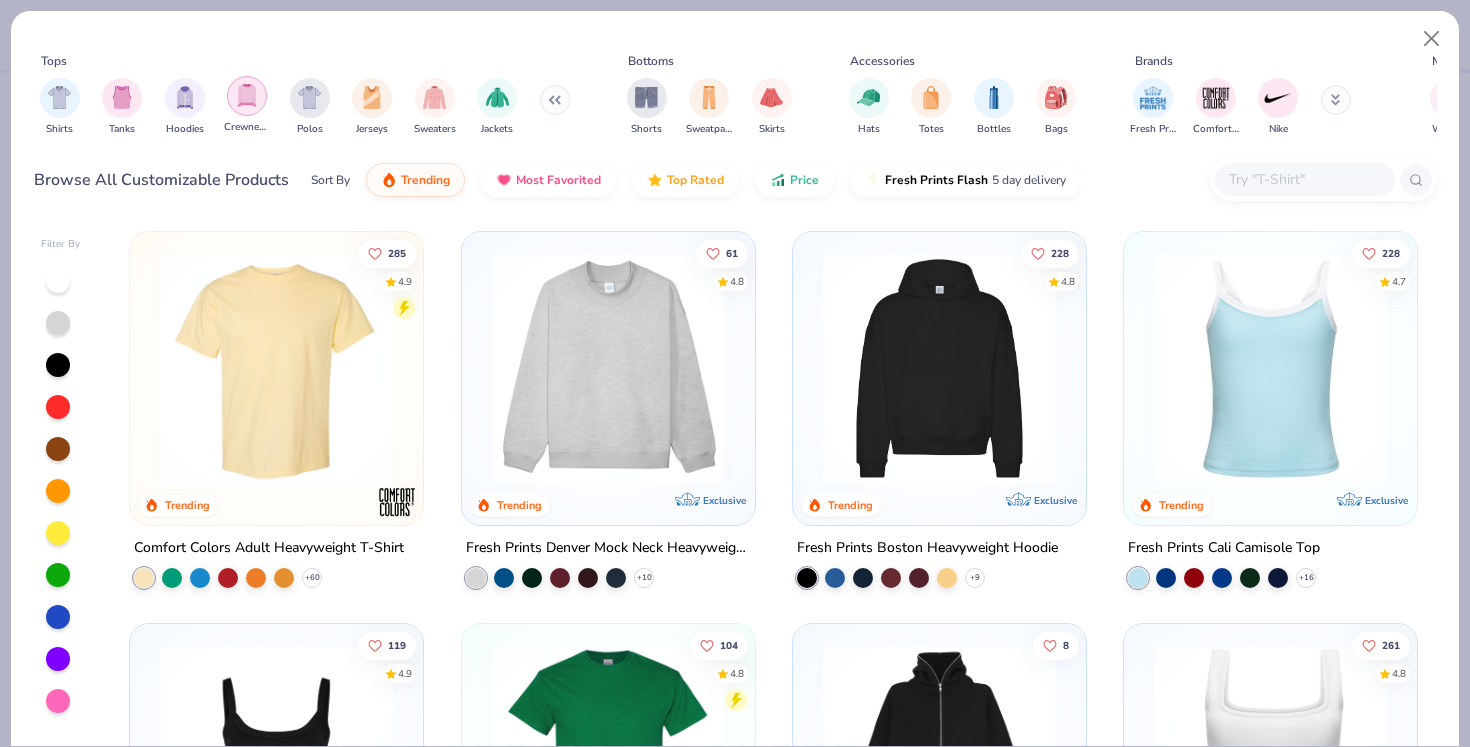 click at bounding box center (247, 95) 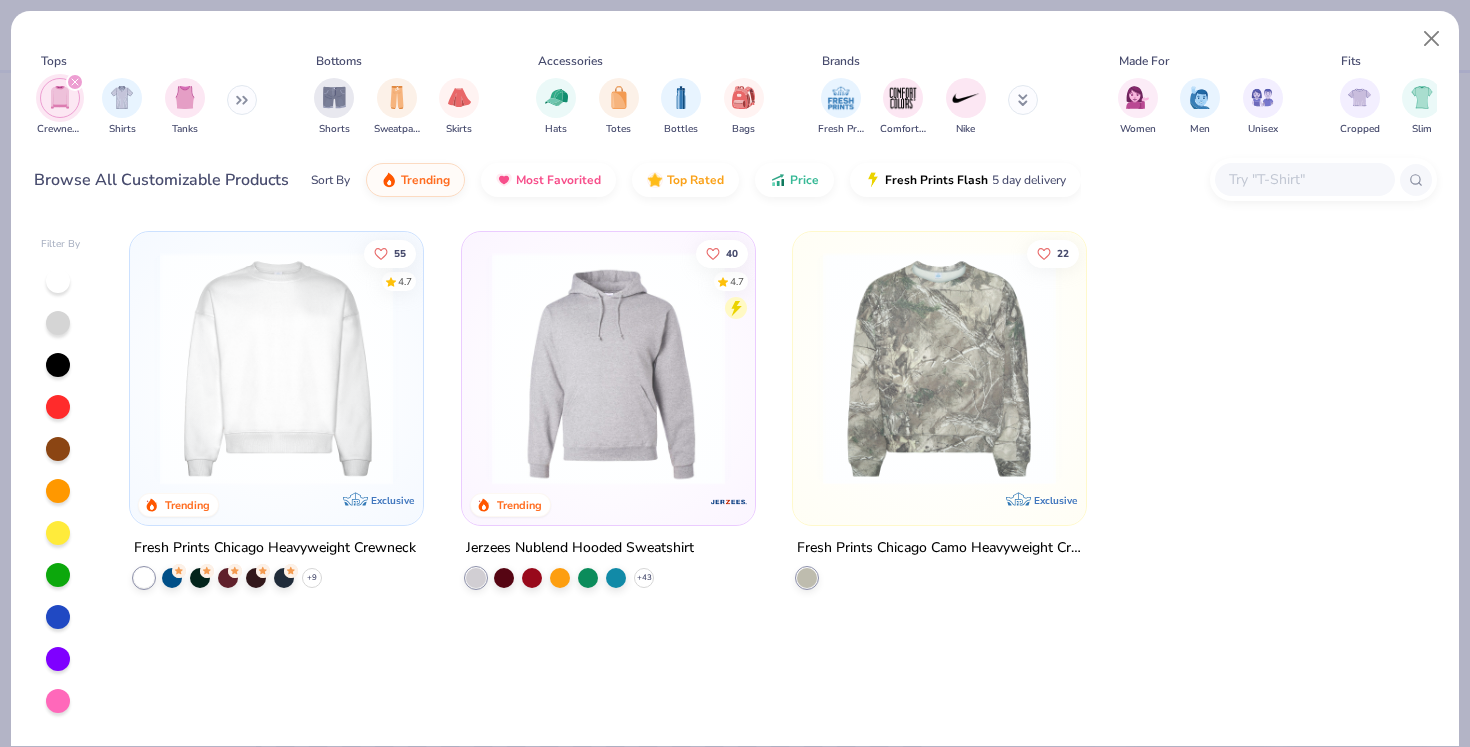 click on "Sort By" at bounding box center [330, 180] 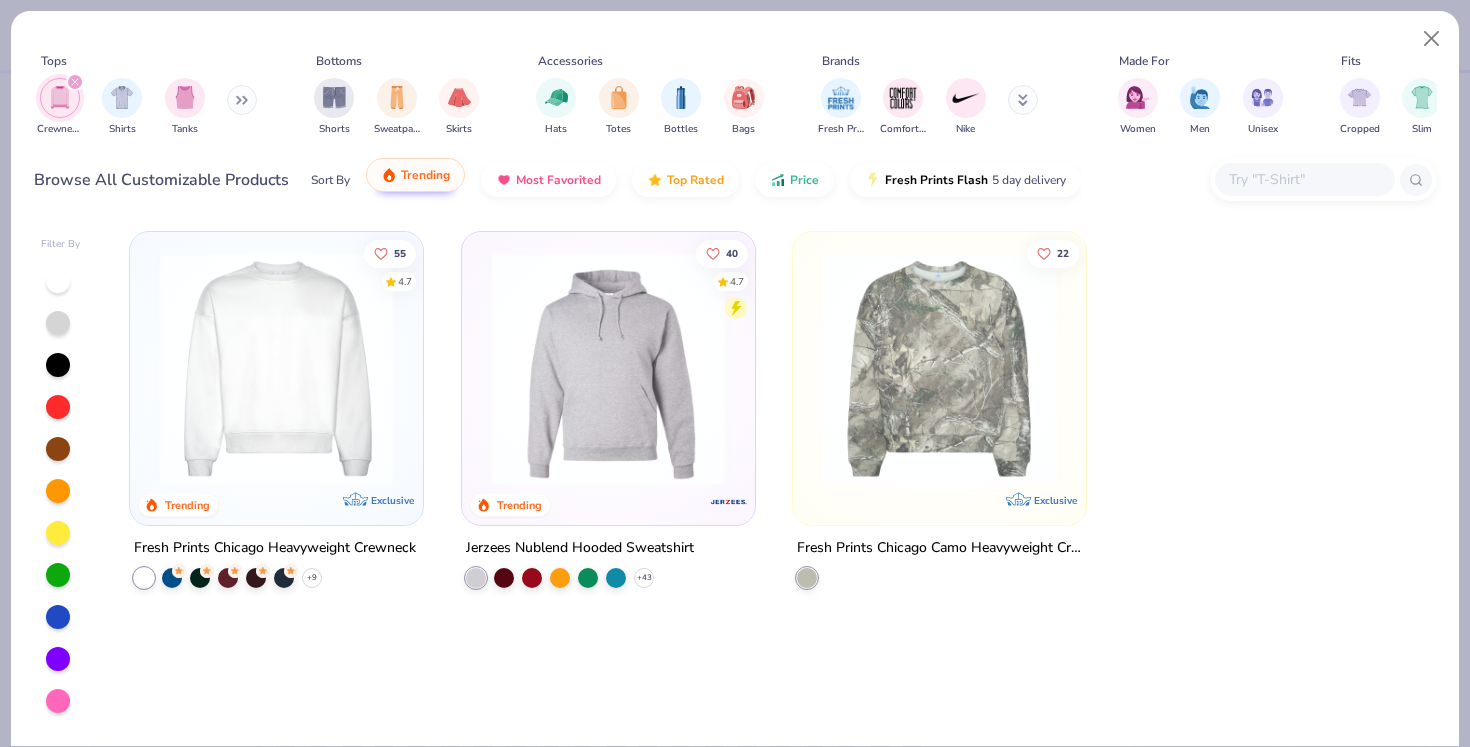 click on "Trending" at bounding box center [425, 175] 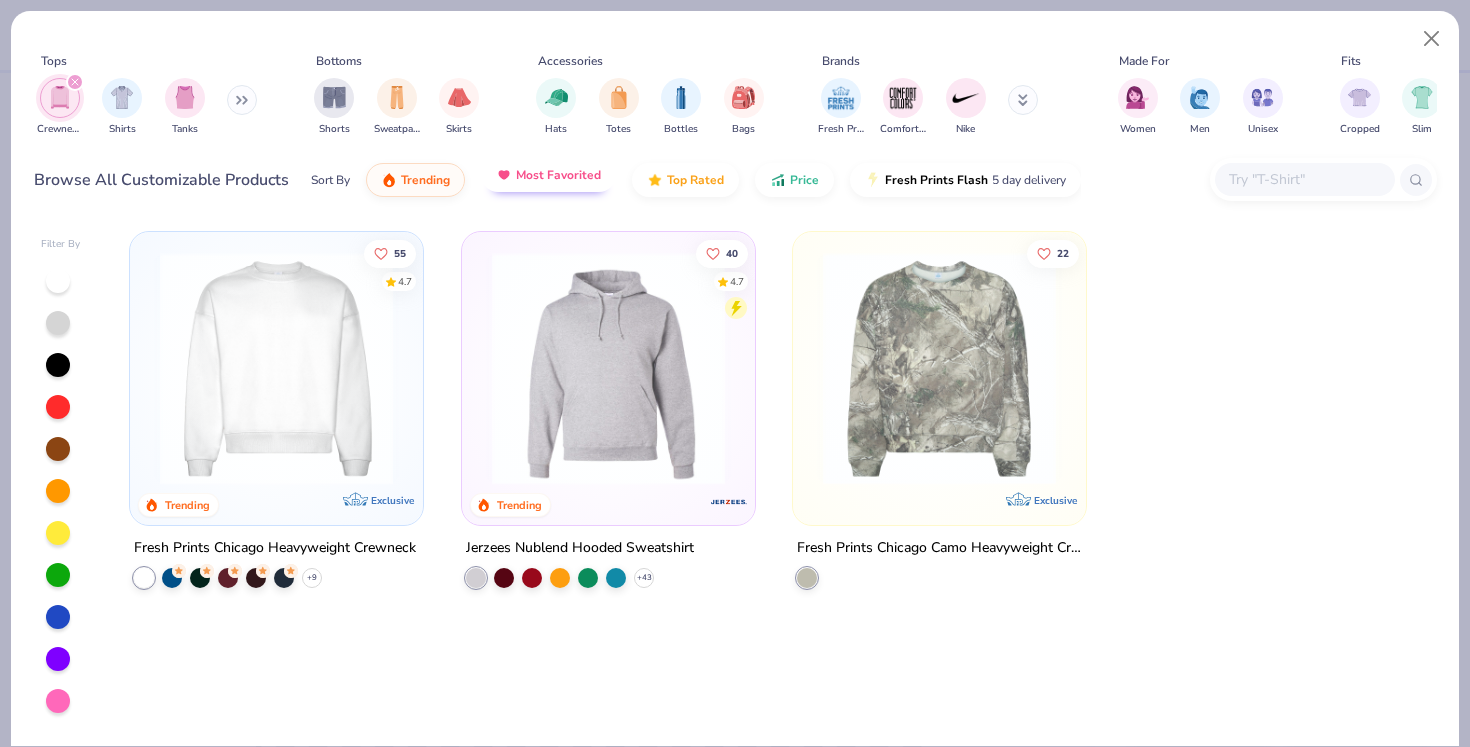click on "Most Favorited" at bounding box center (558, 175) 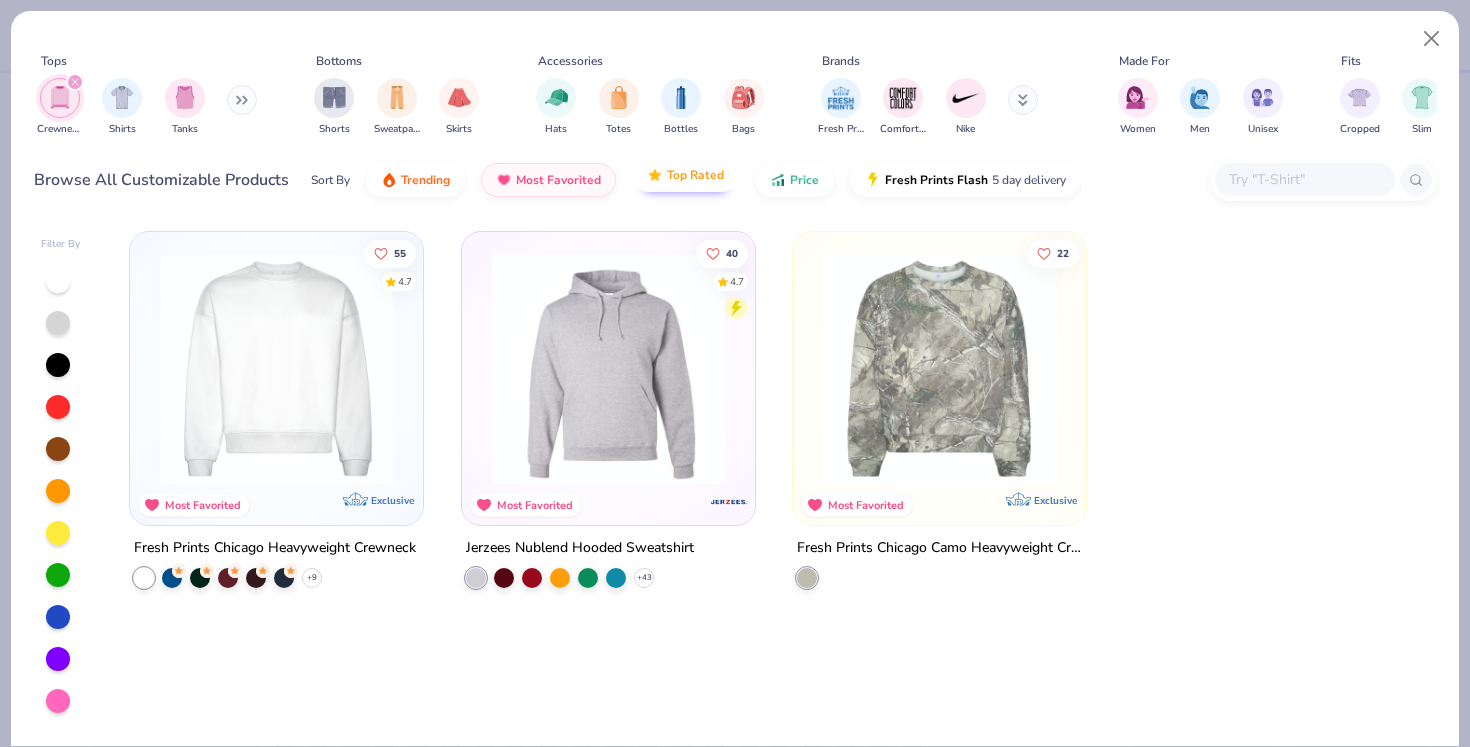 click on "Top Rated" at bounding box center (695, 175) 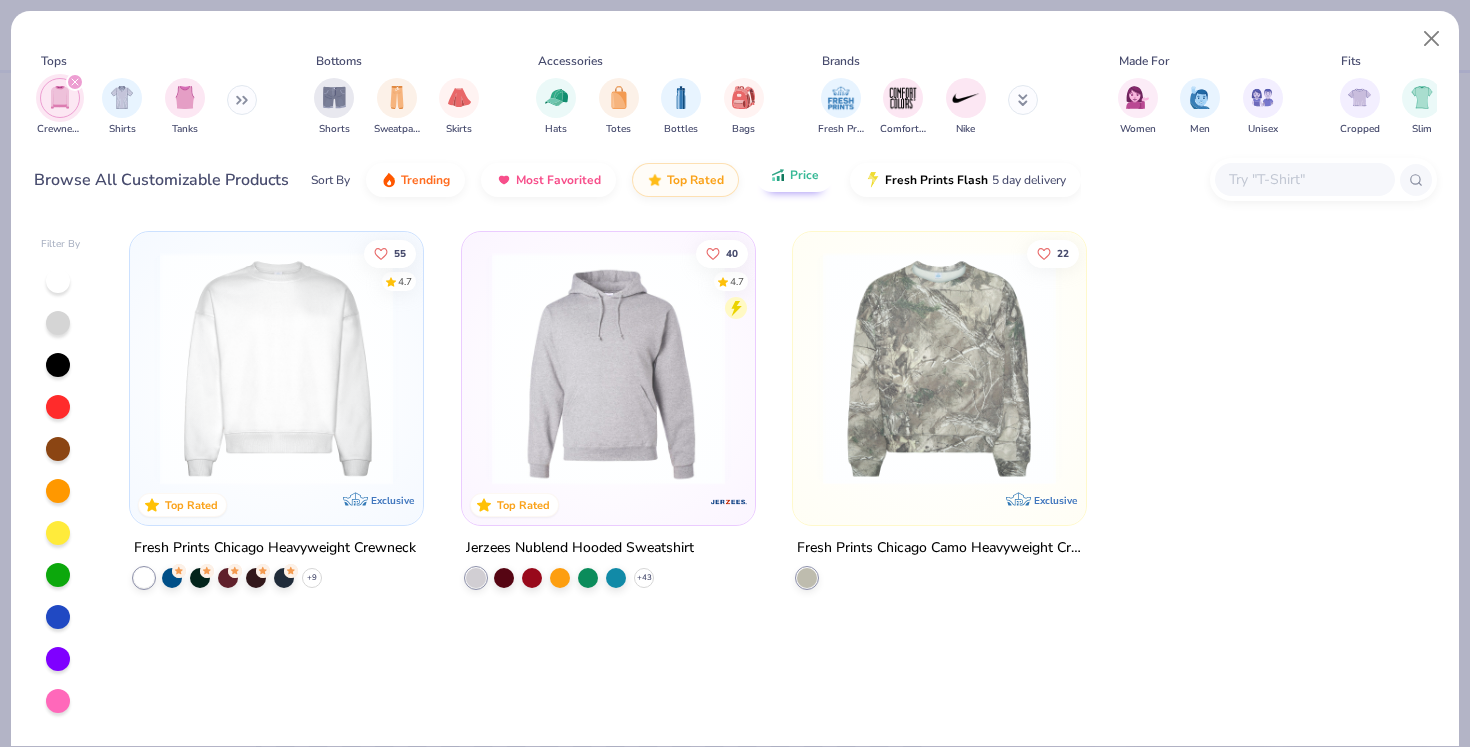 click on "Price" at bounding box center [804, 175] 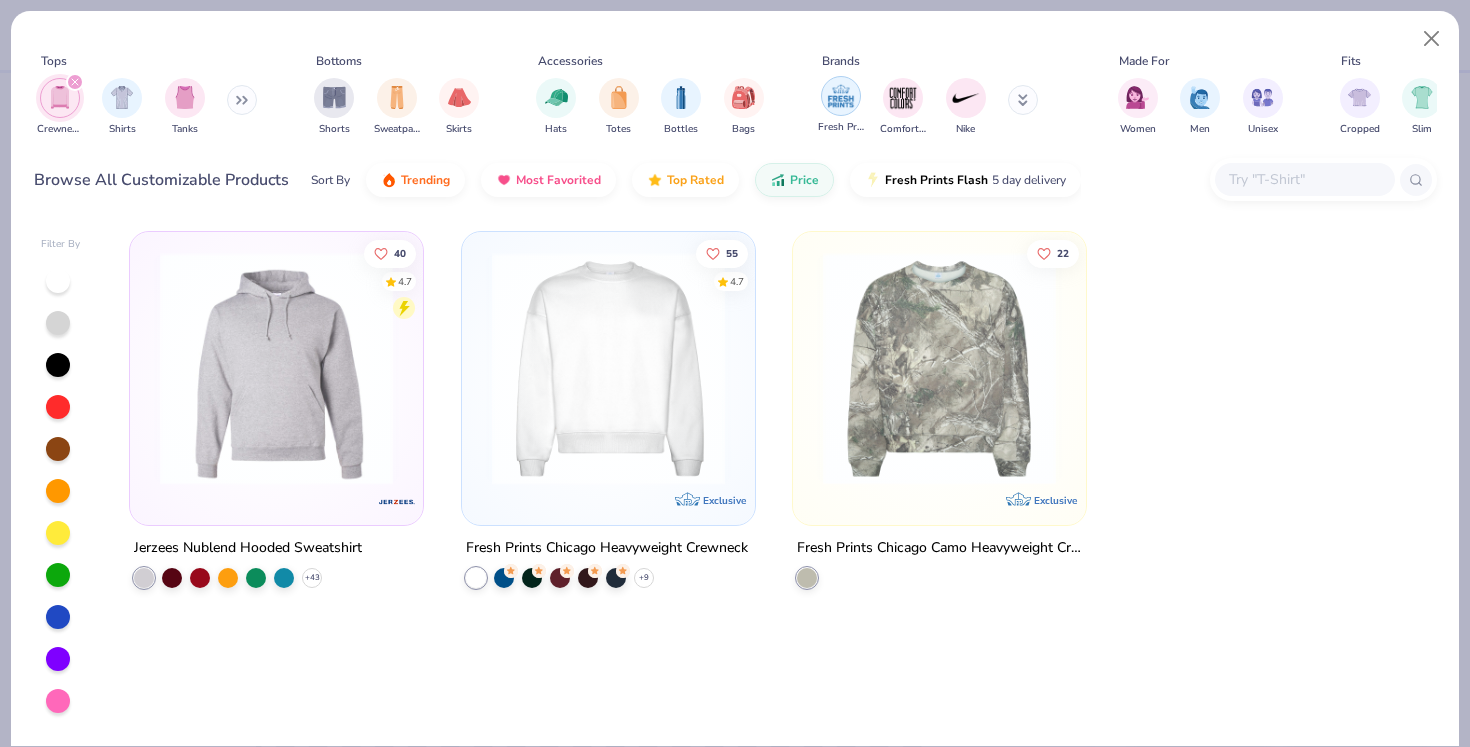 click at bounding box center (841, 96) 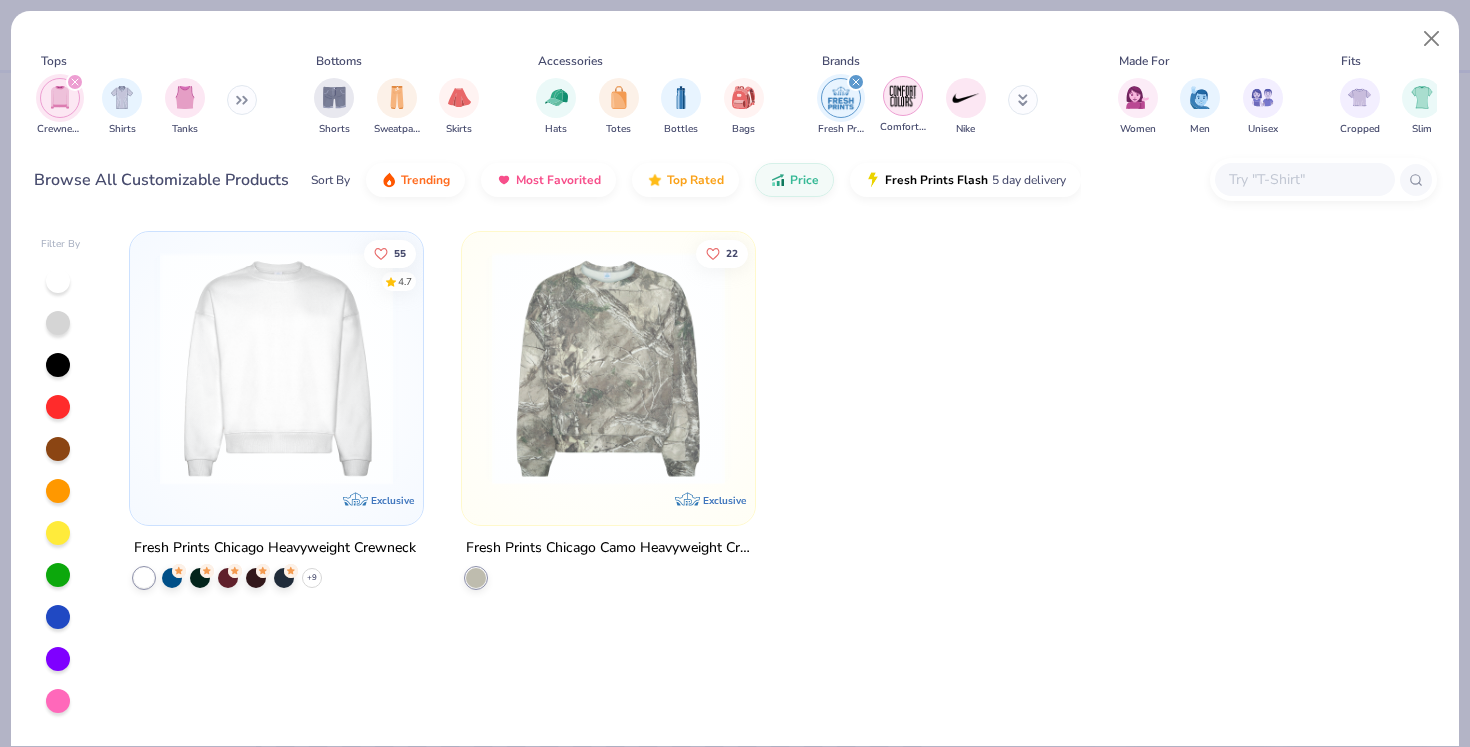 click at bounding box center [903, 96] 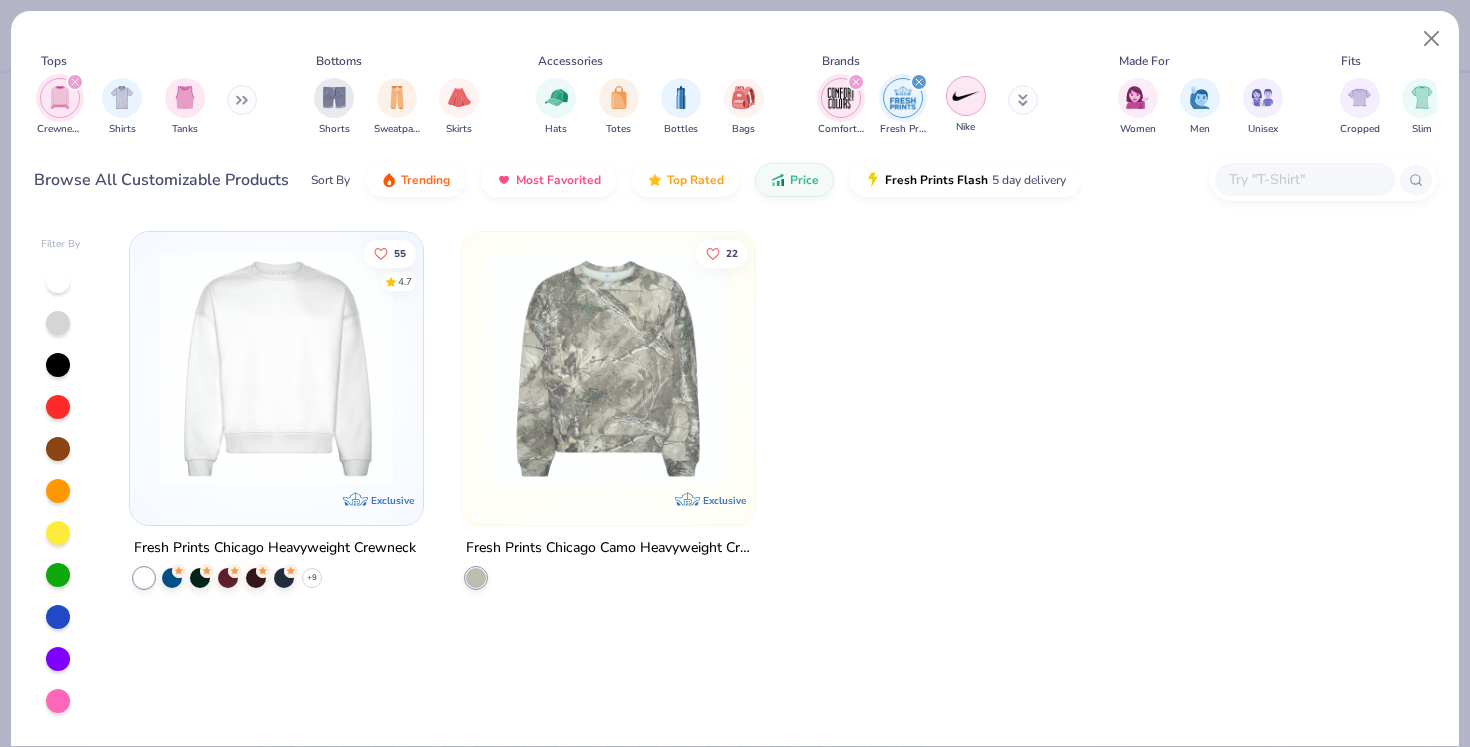click at bounding box center (966, 96) 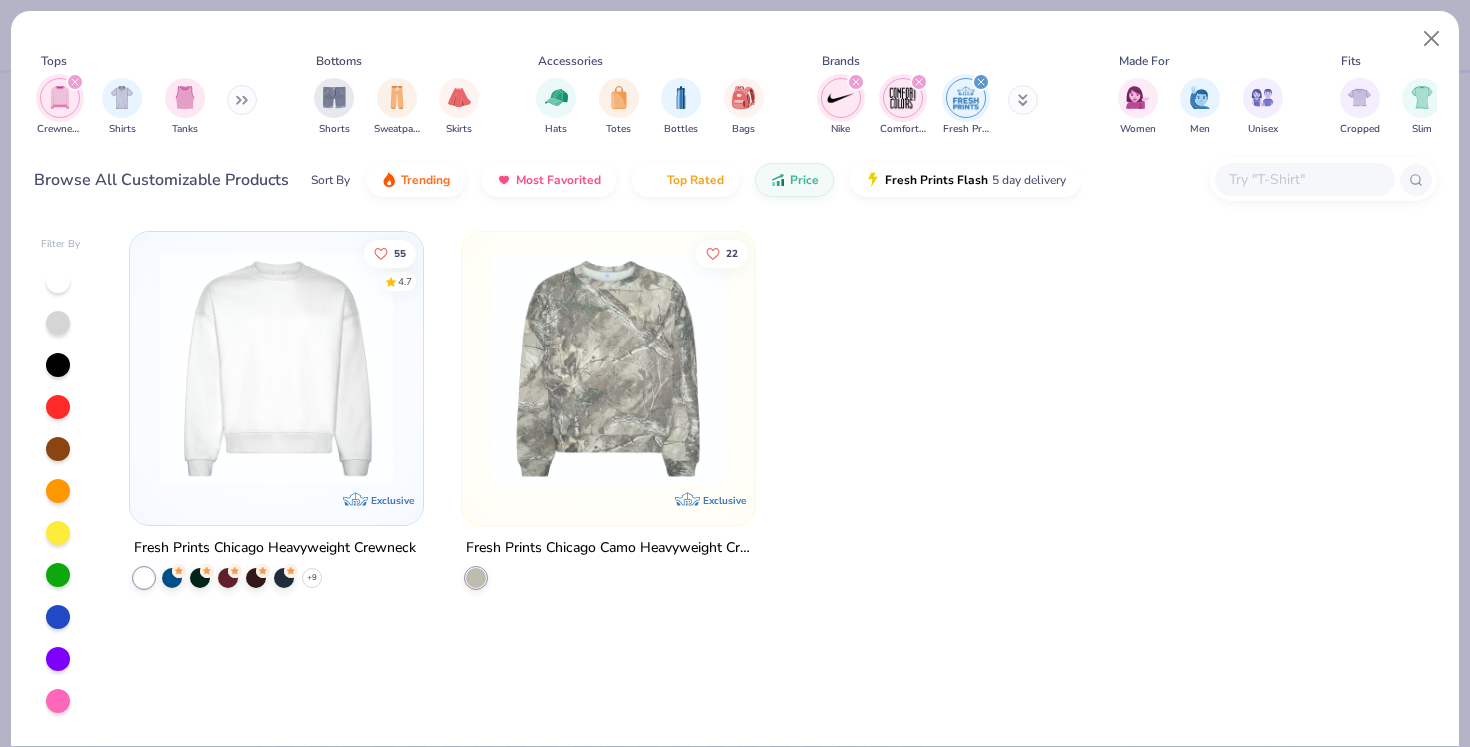 click 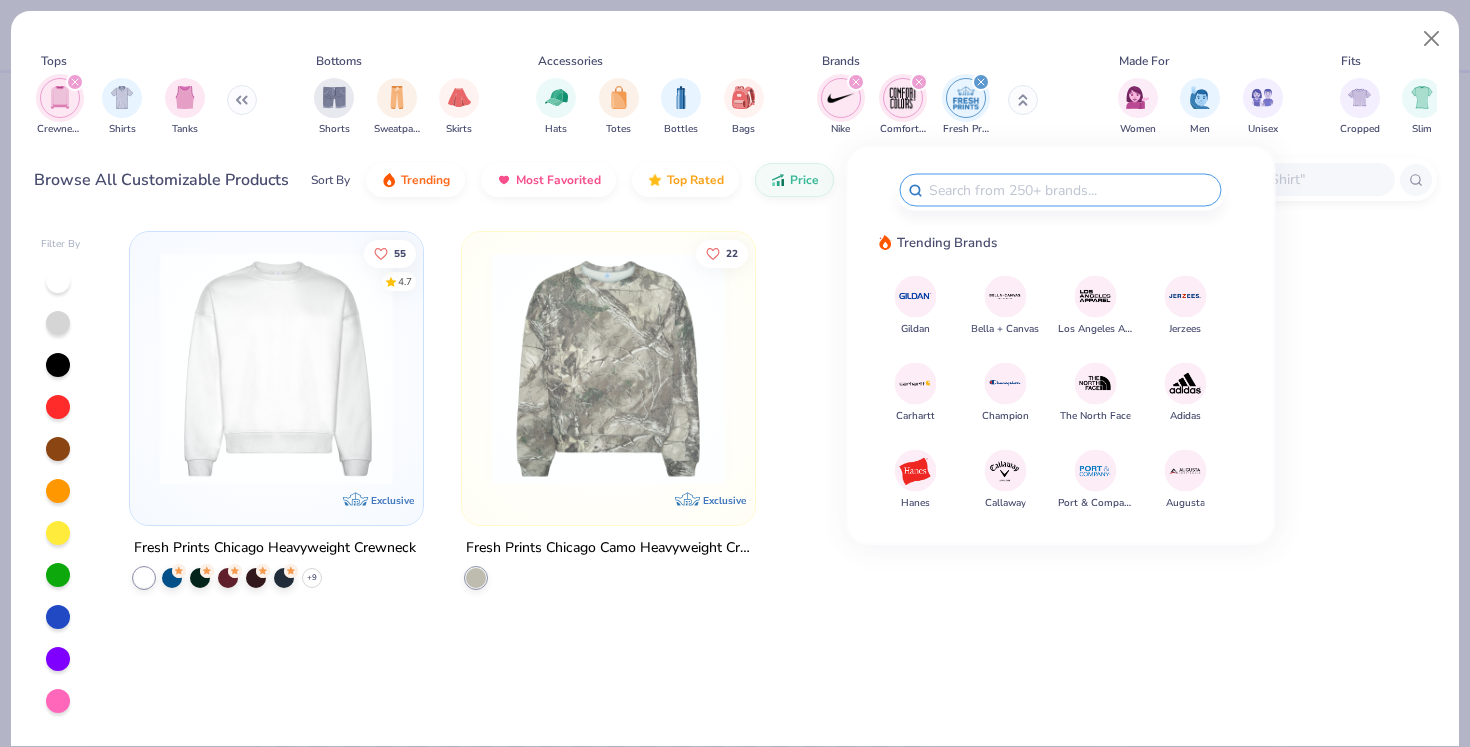 click at bounding box center (939, 426) 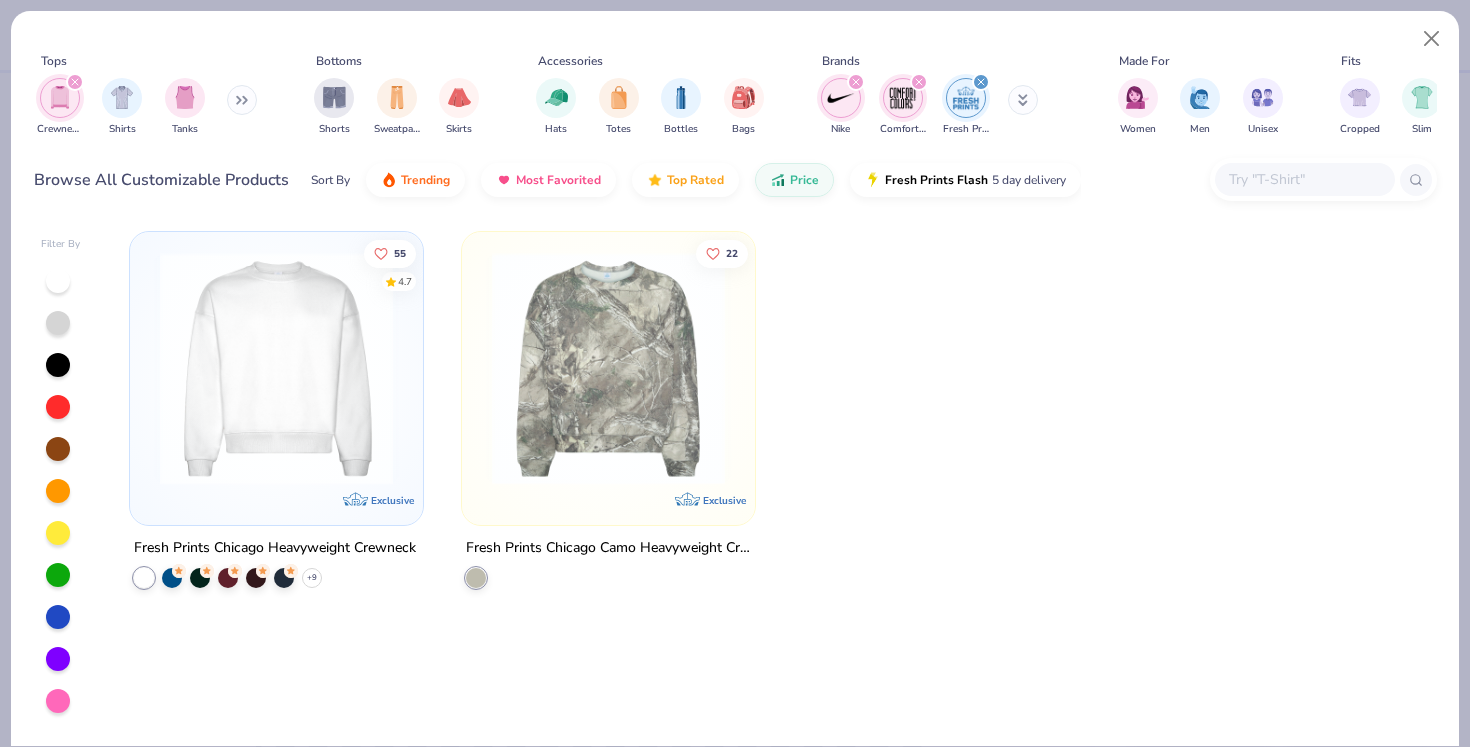 click 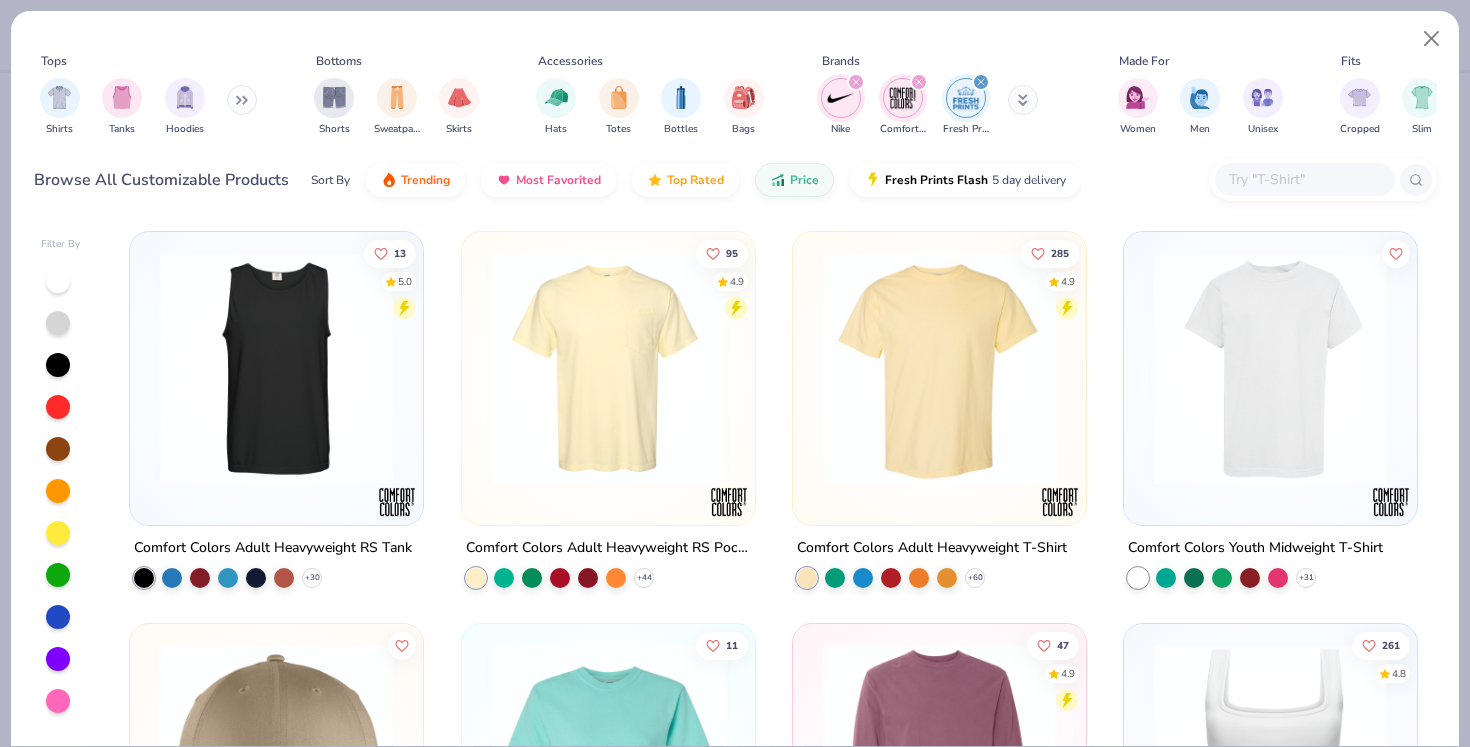 click 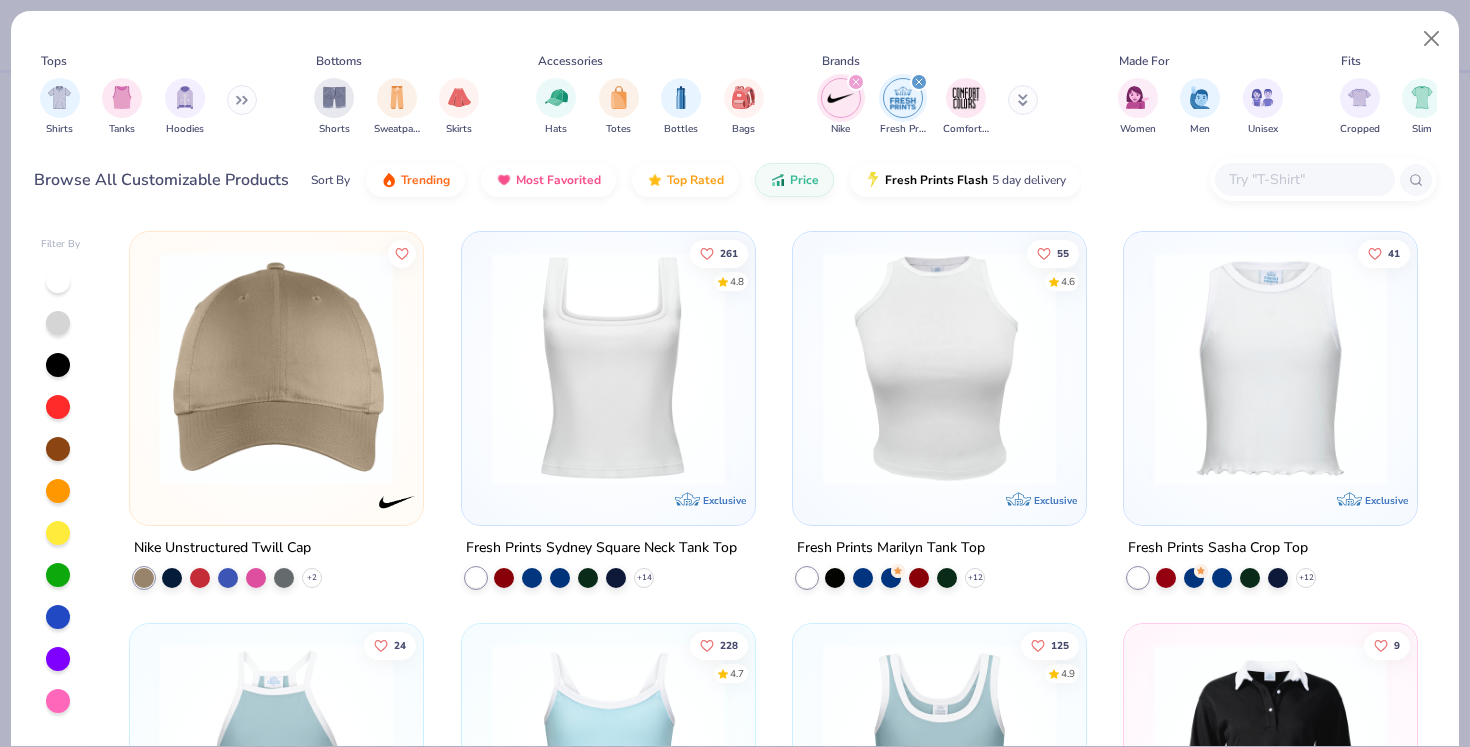 click 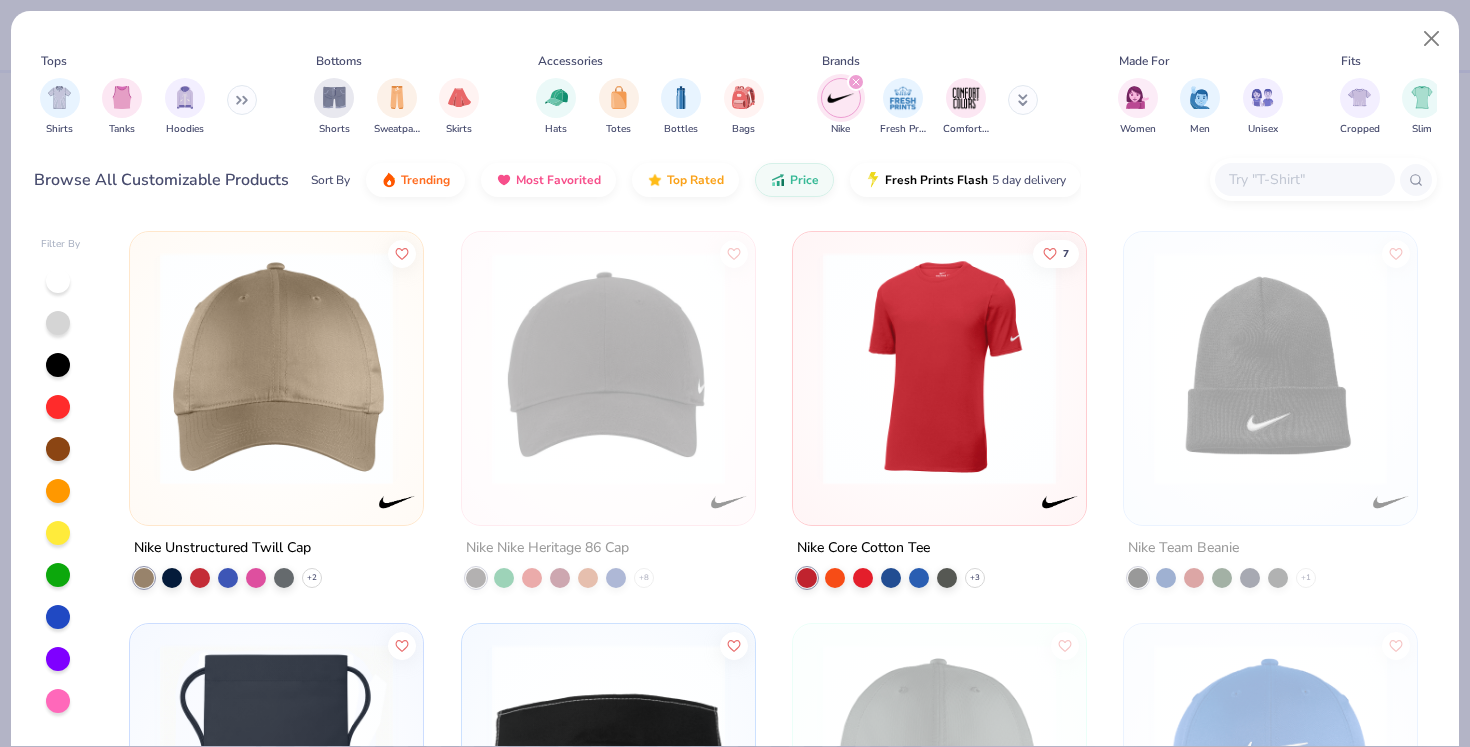 click 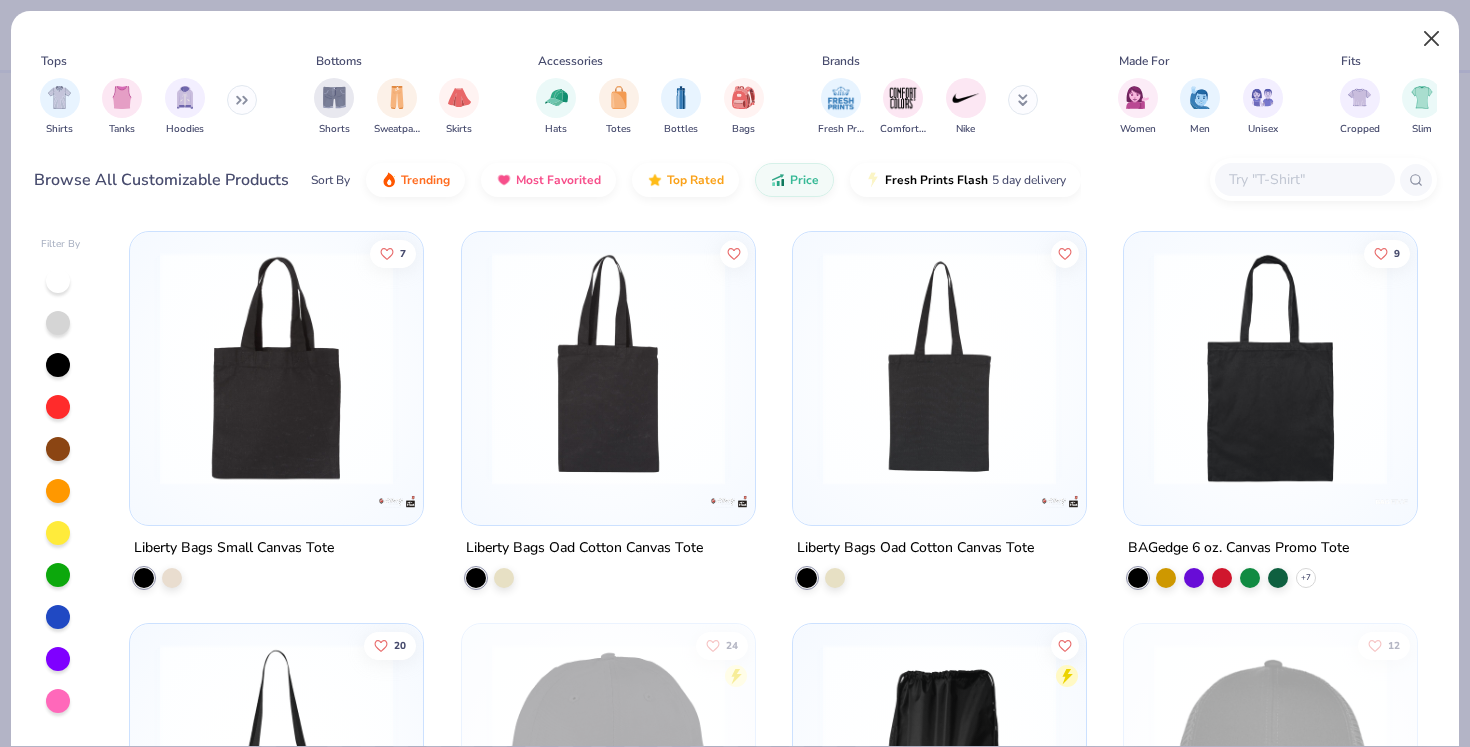 click at bounding box center (1432, 39) 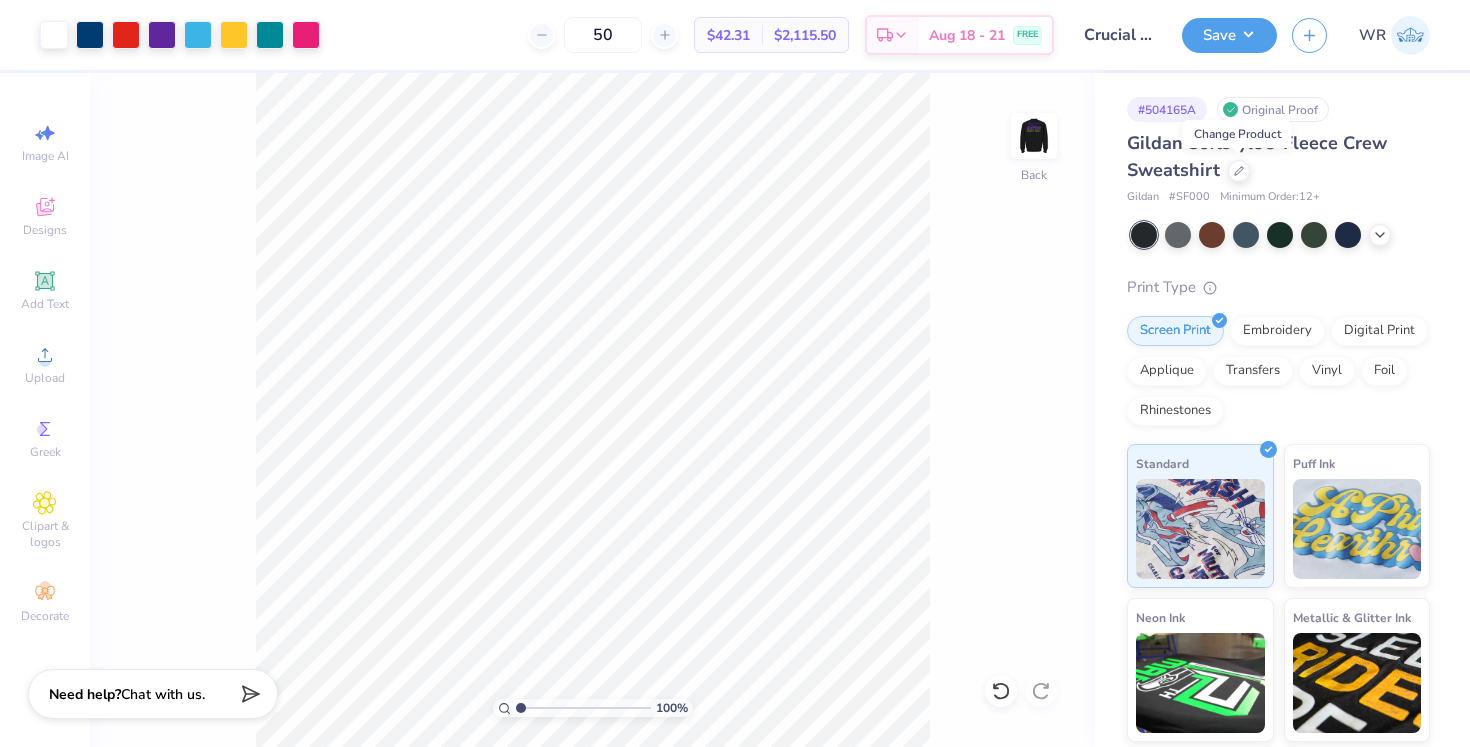 click on "Print Type" at bounding box center (1278, 287) 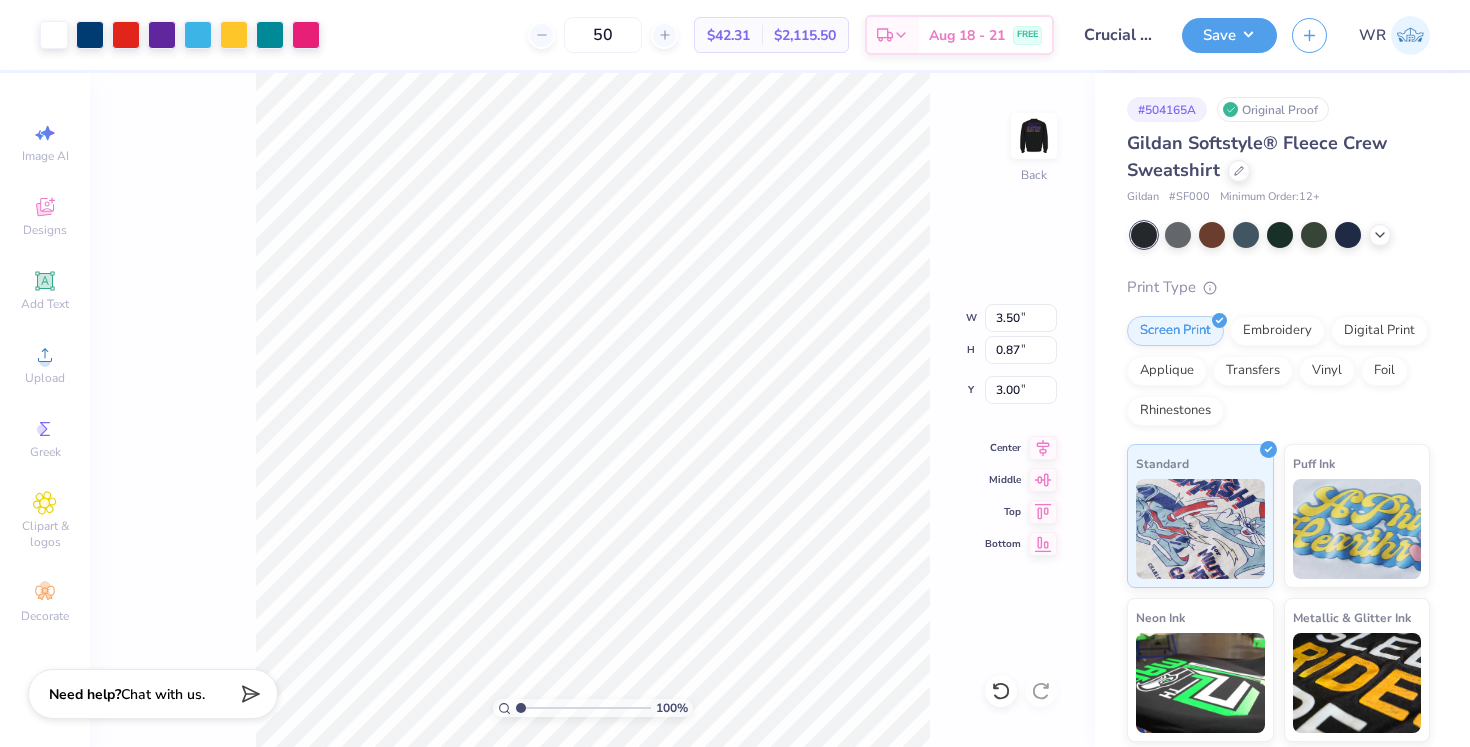 type on "4.63" 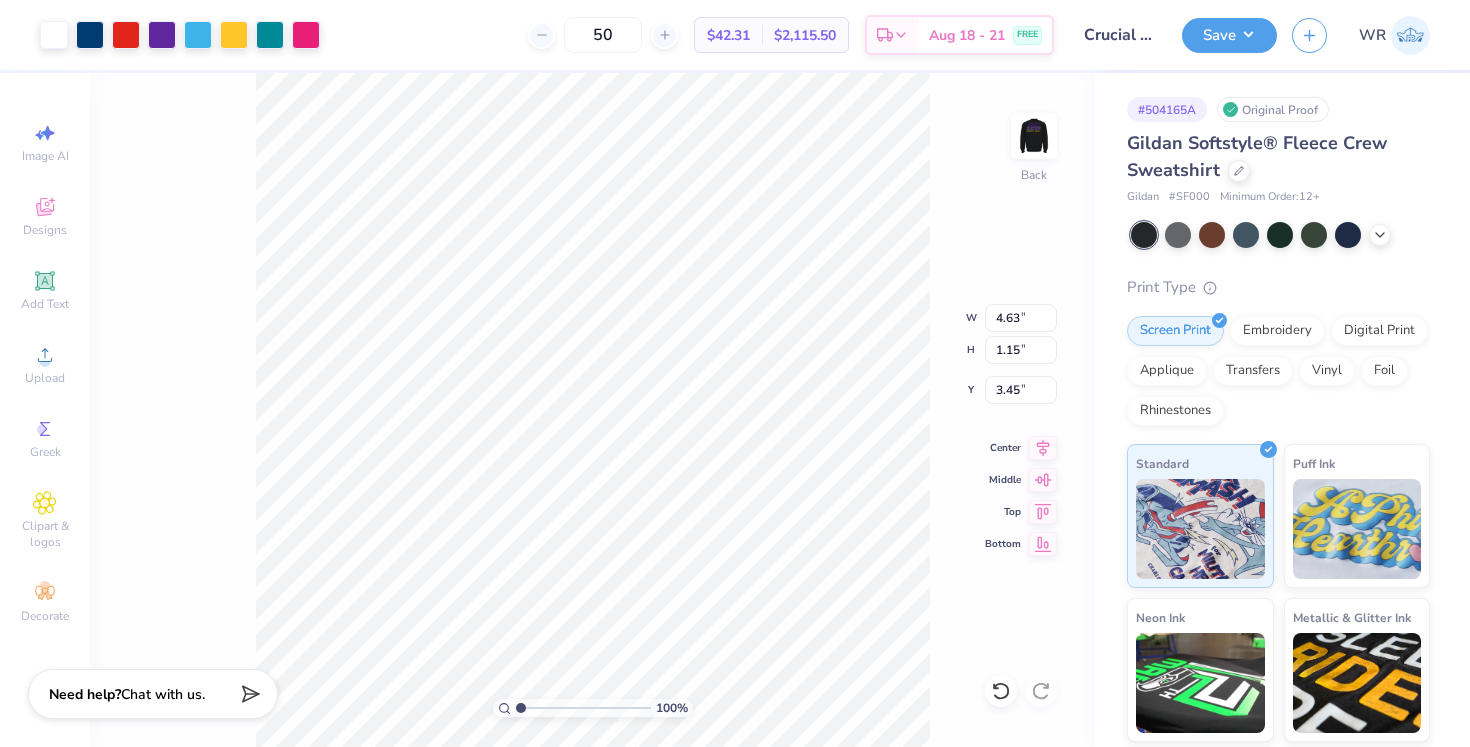 type on "4.01" 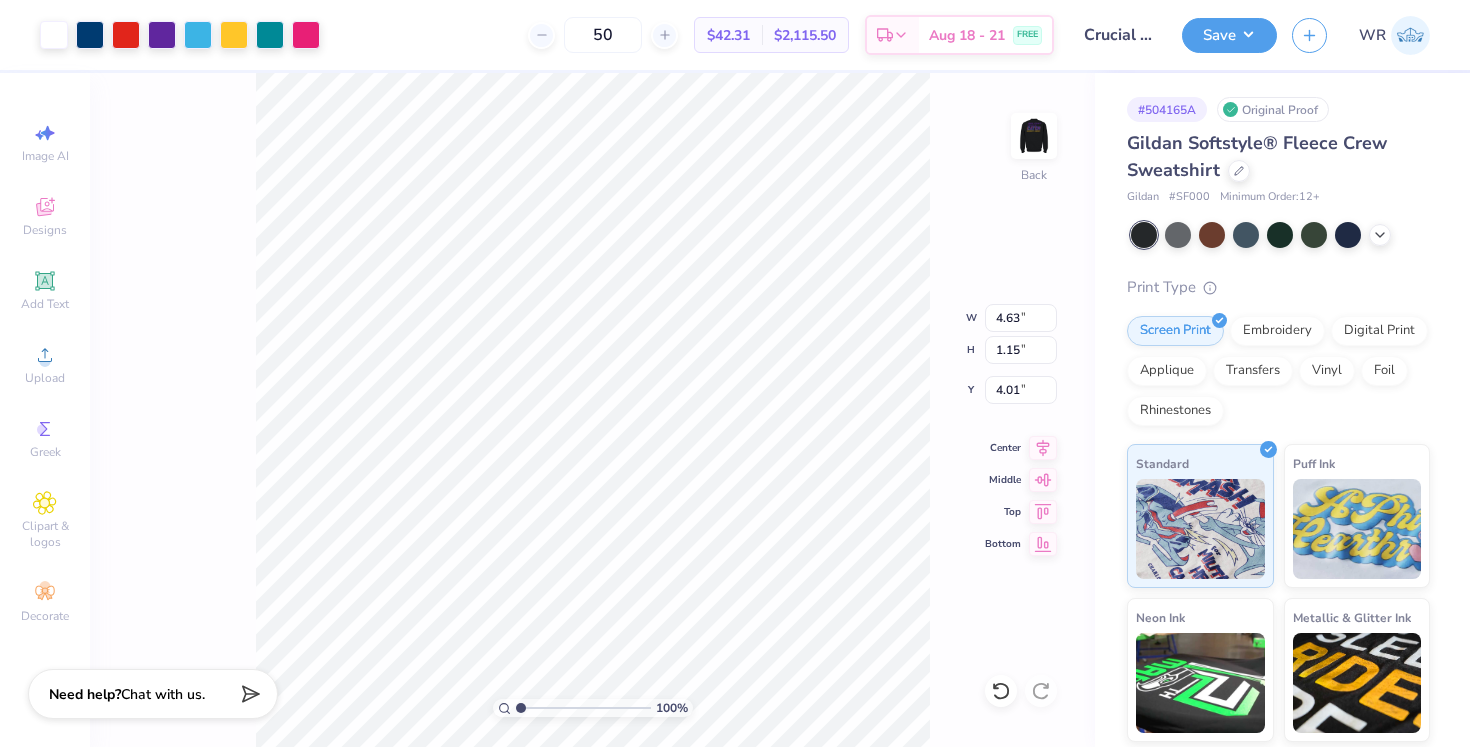 type on "6.28" 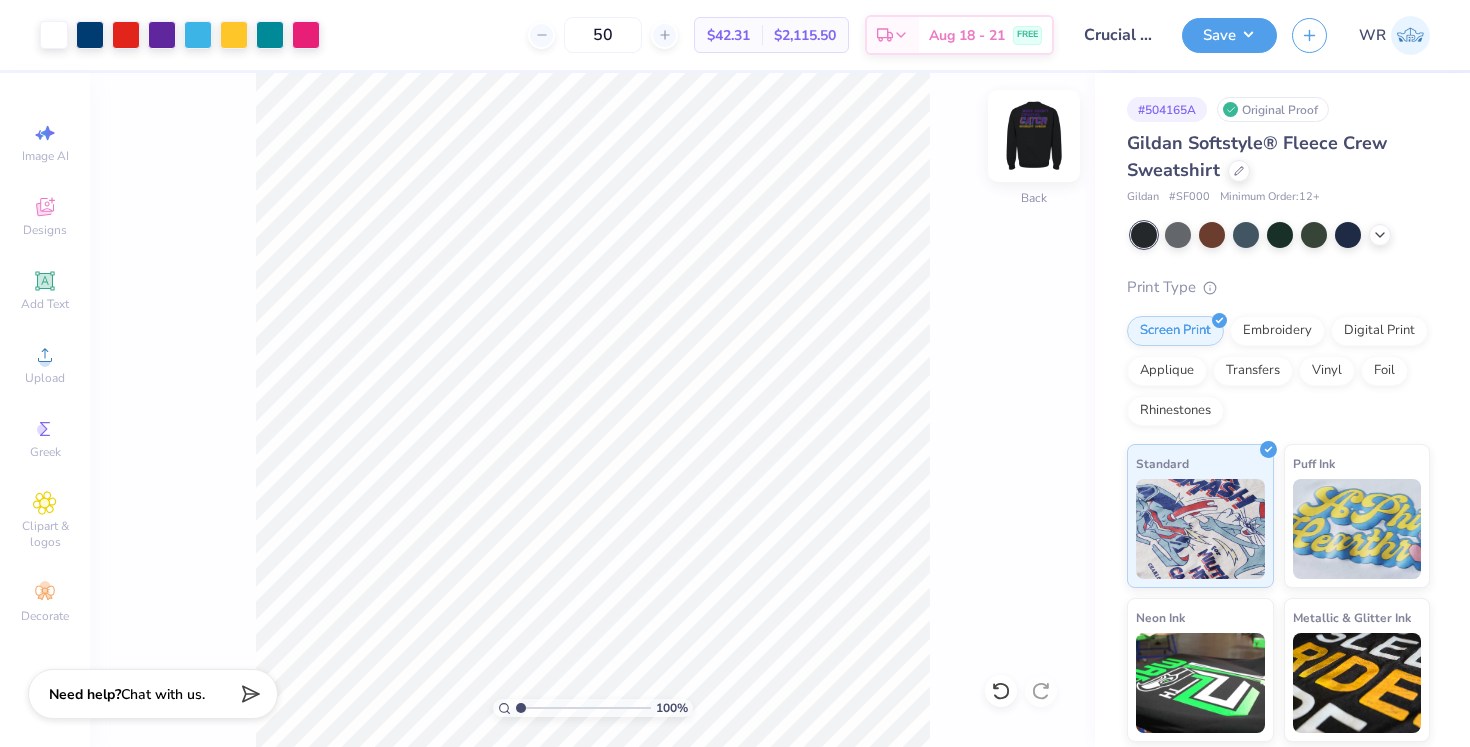 click at bounding box center (1034, 136) 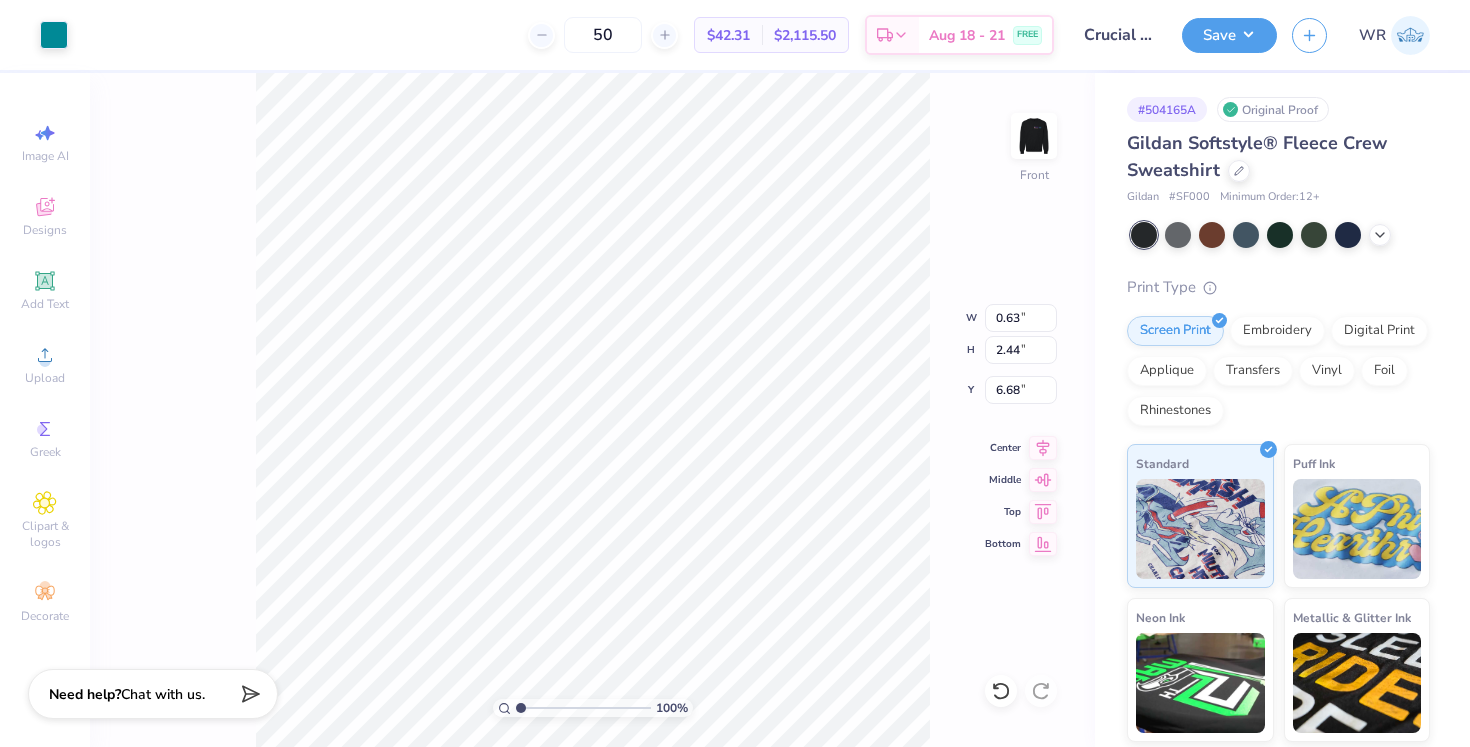 type on "2.11" 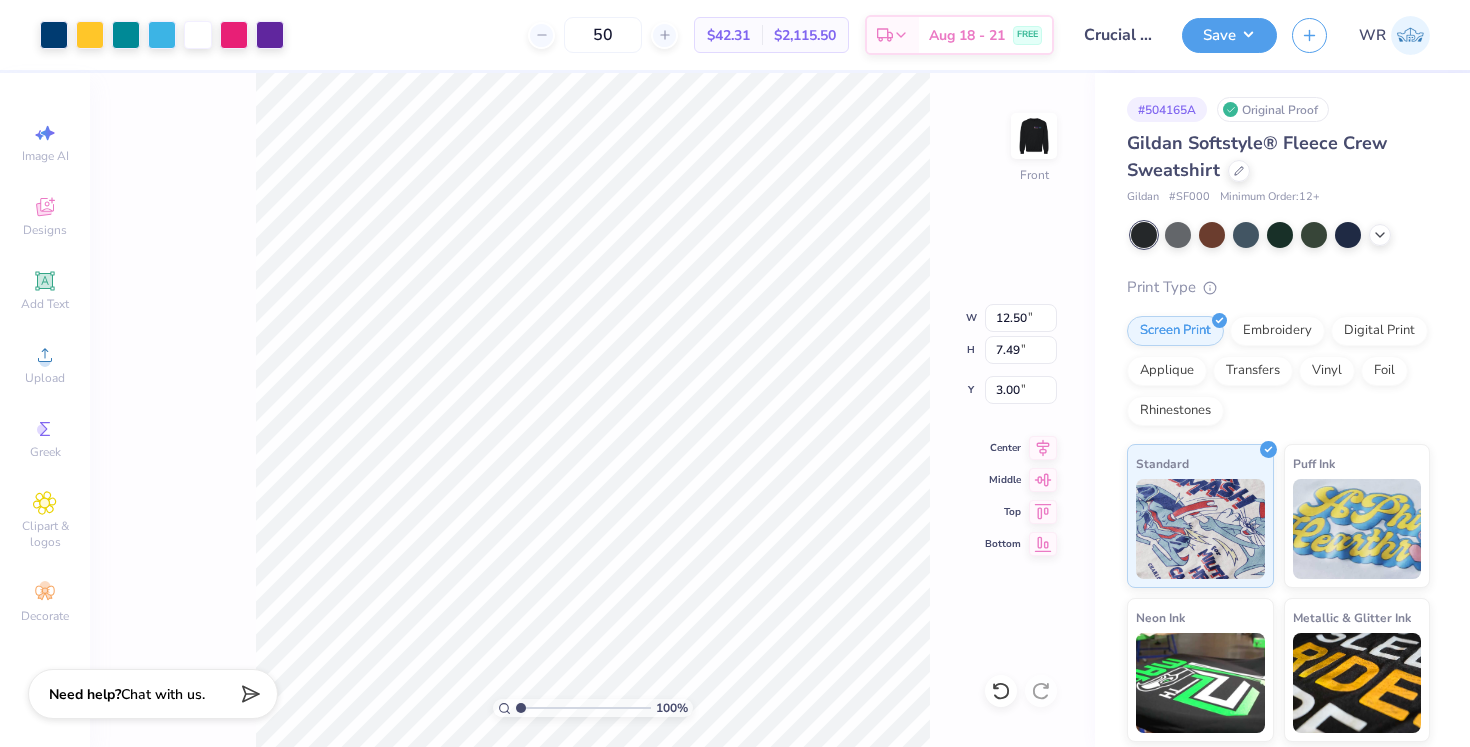 type on "5.47" 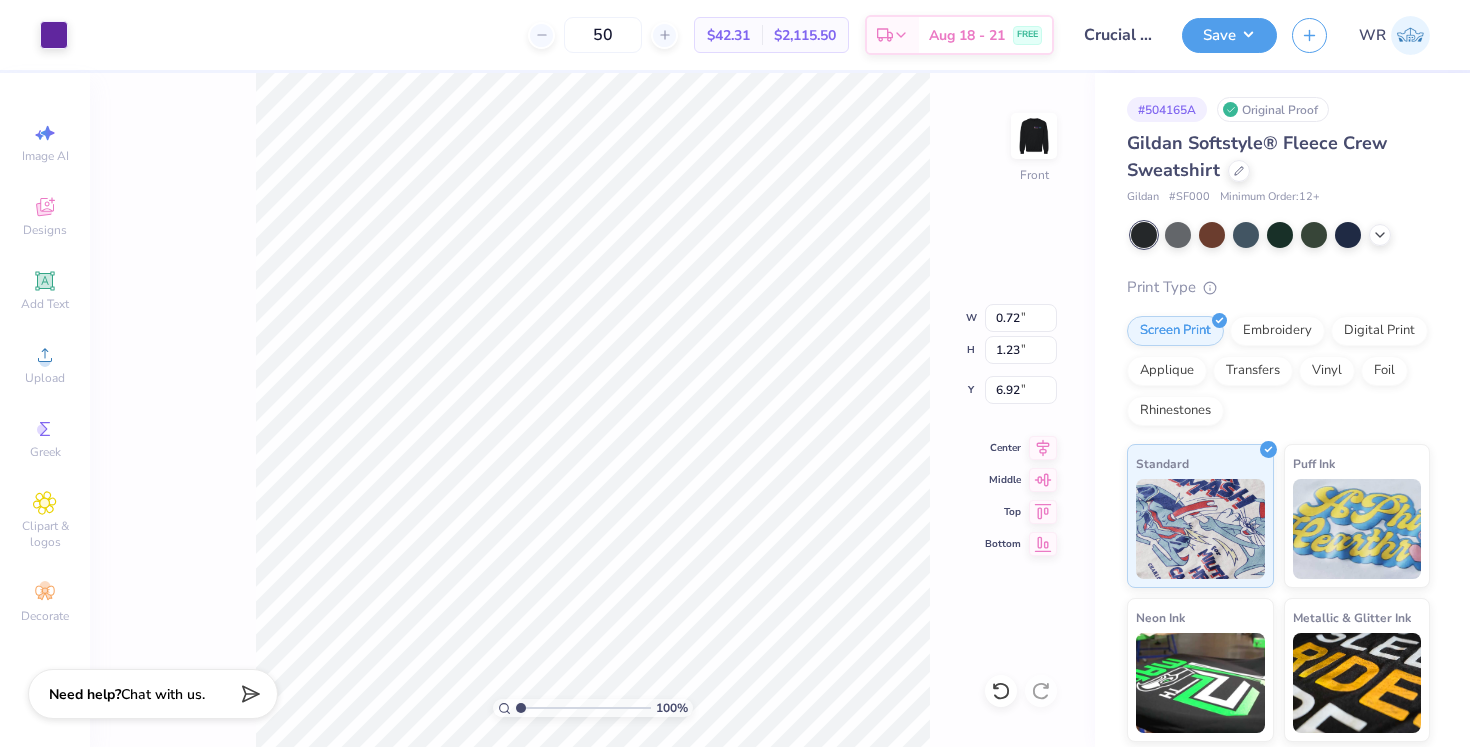 type on "1.42" 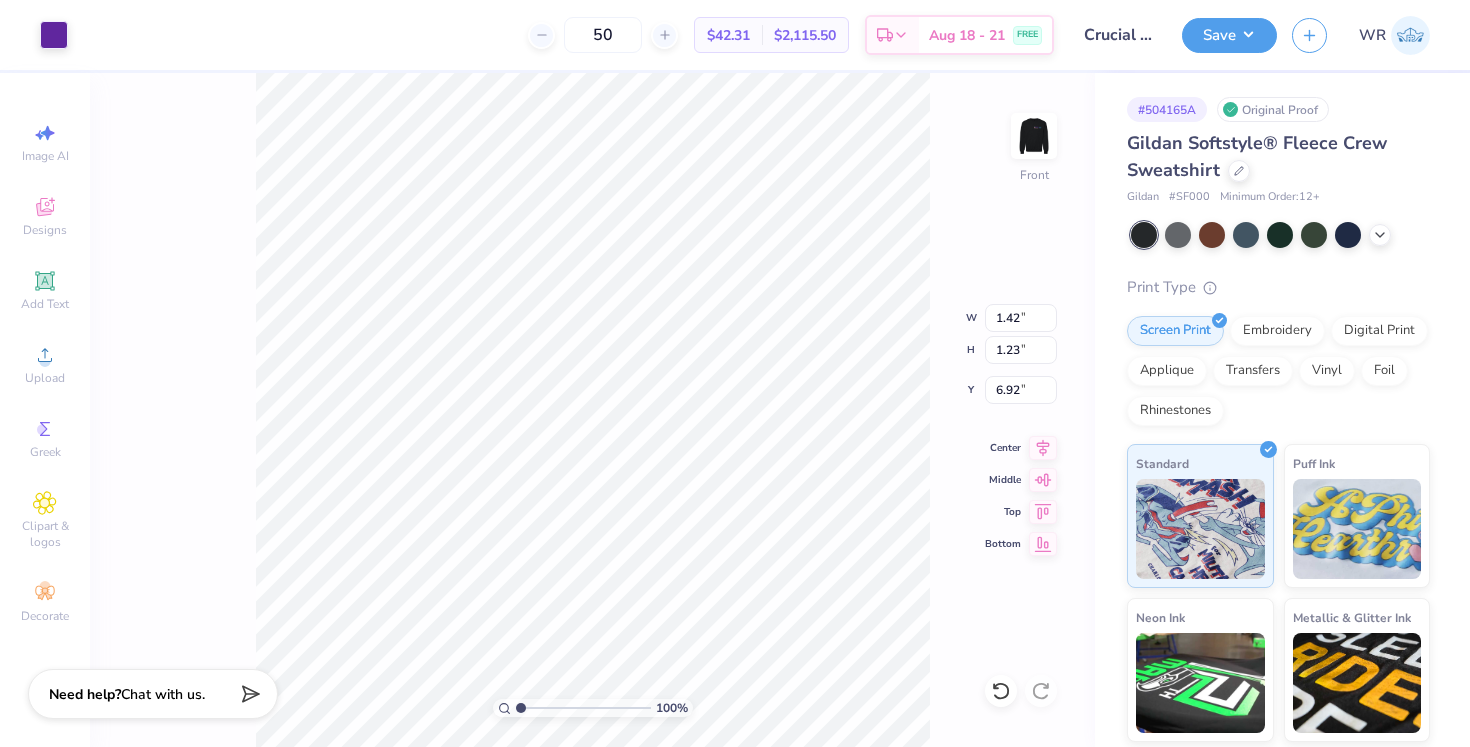 type on "1.08" 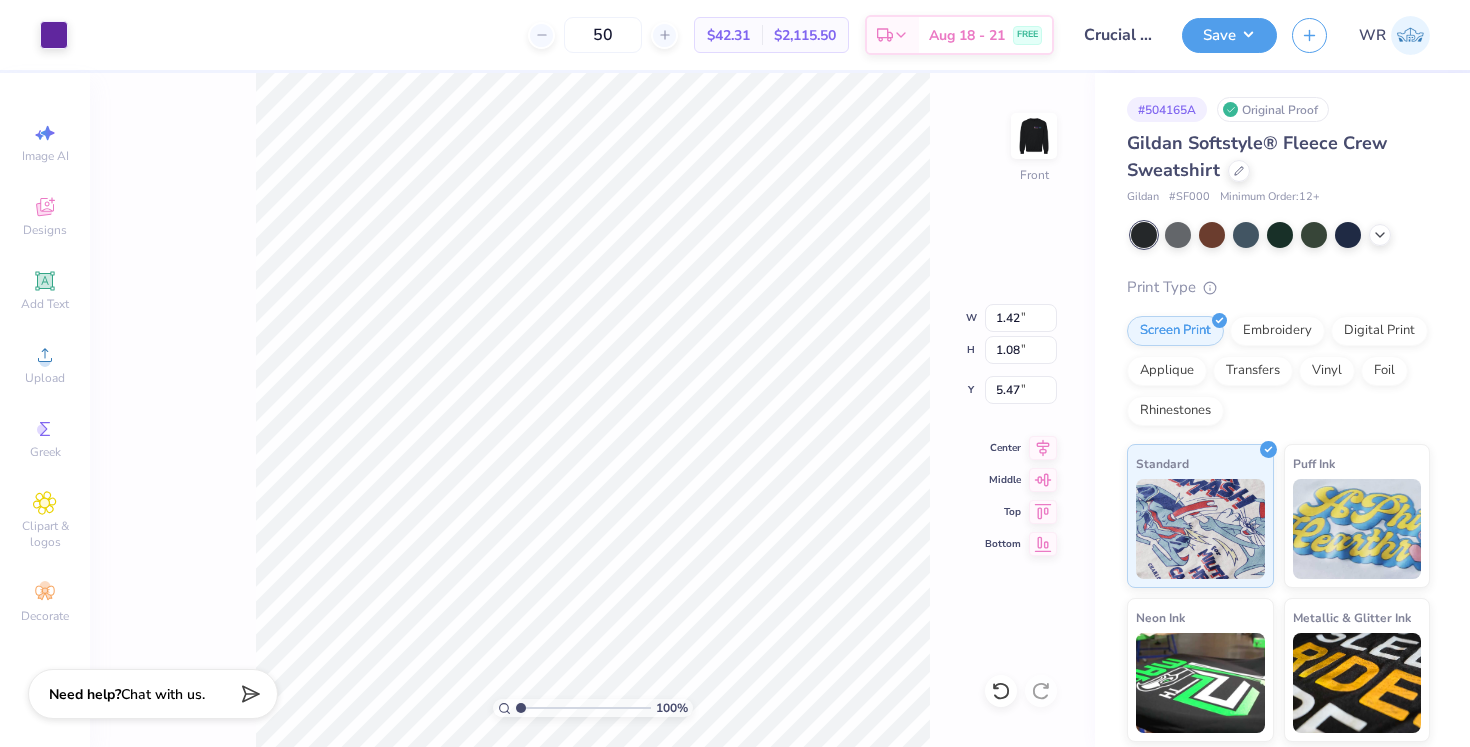 type on "0.98" 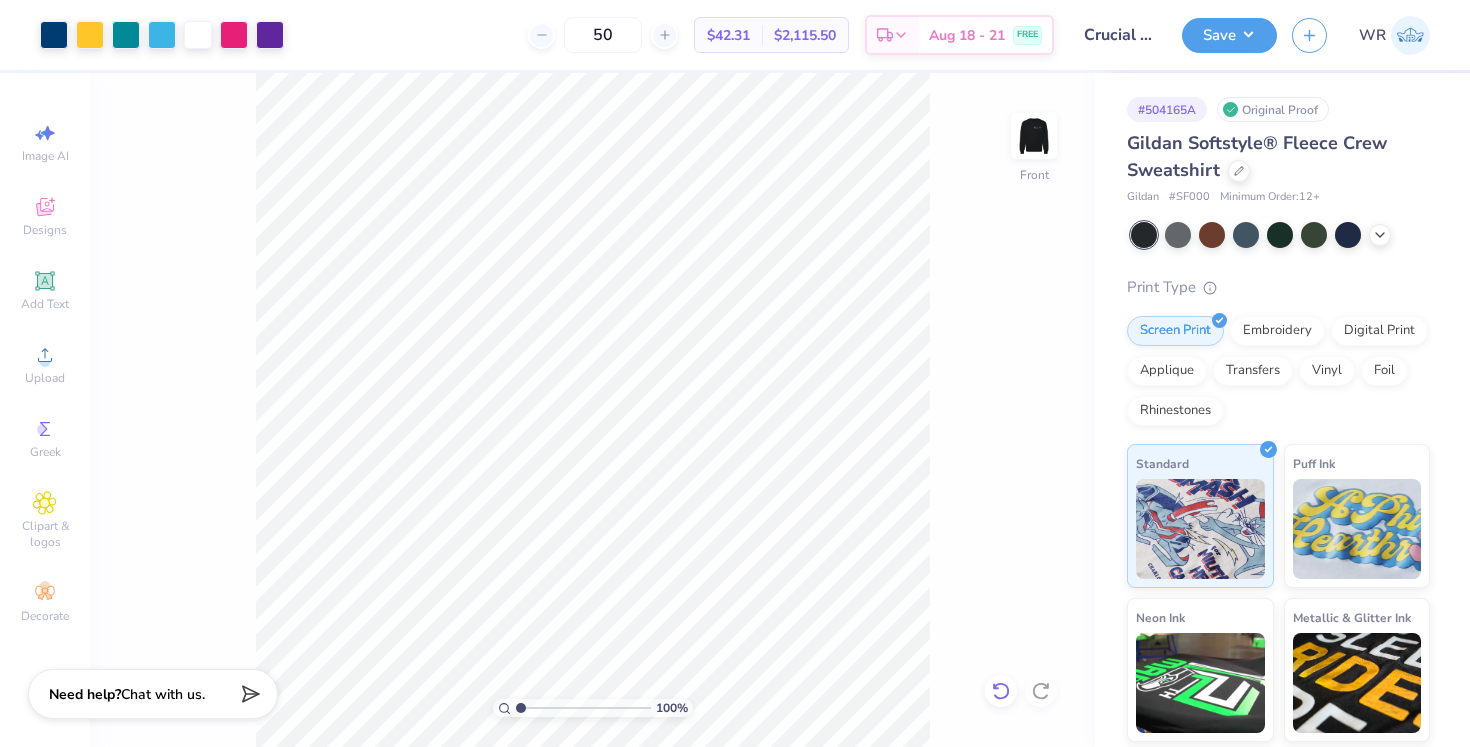 click 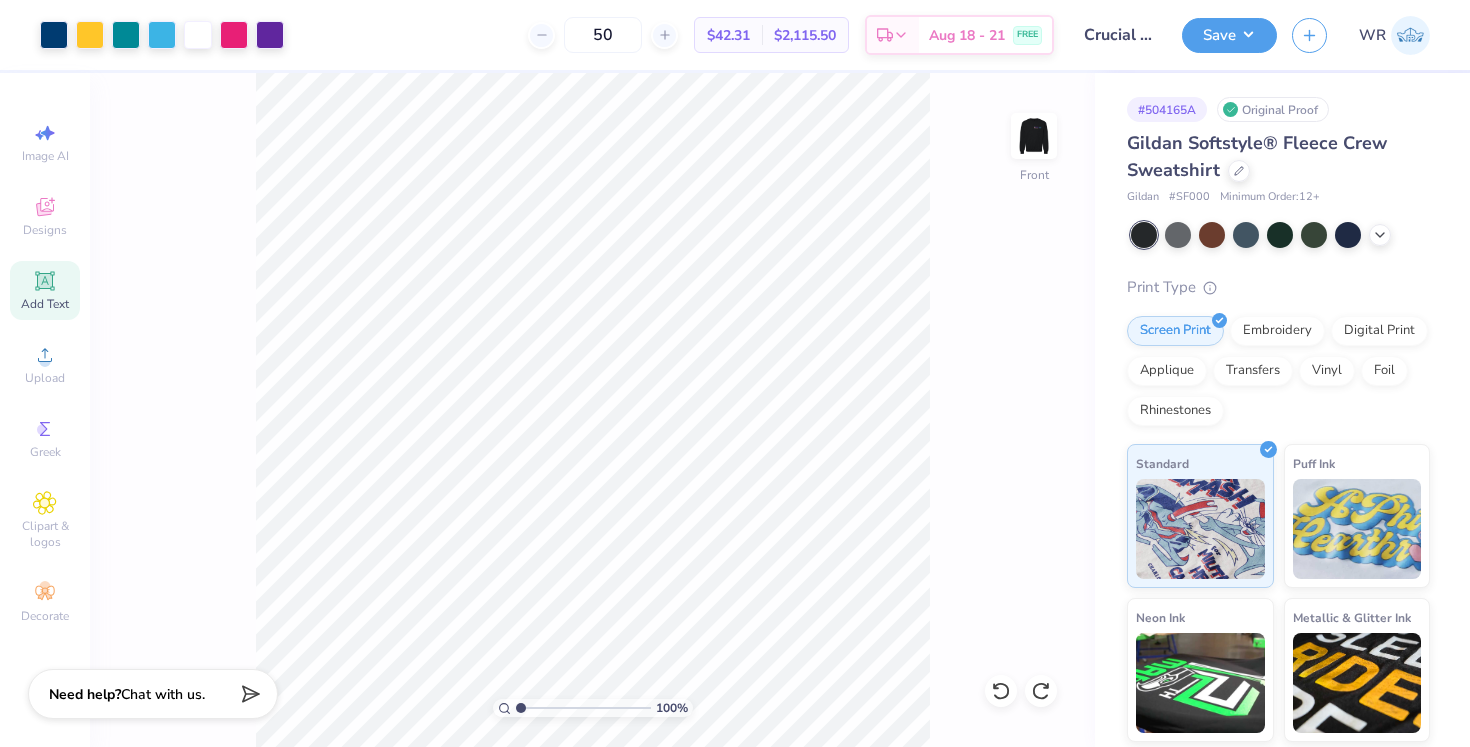 click 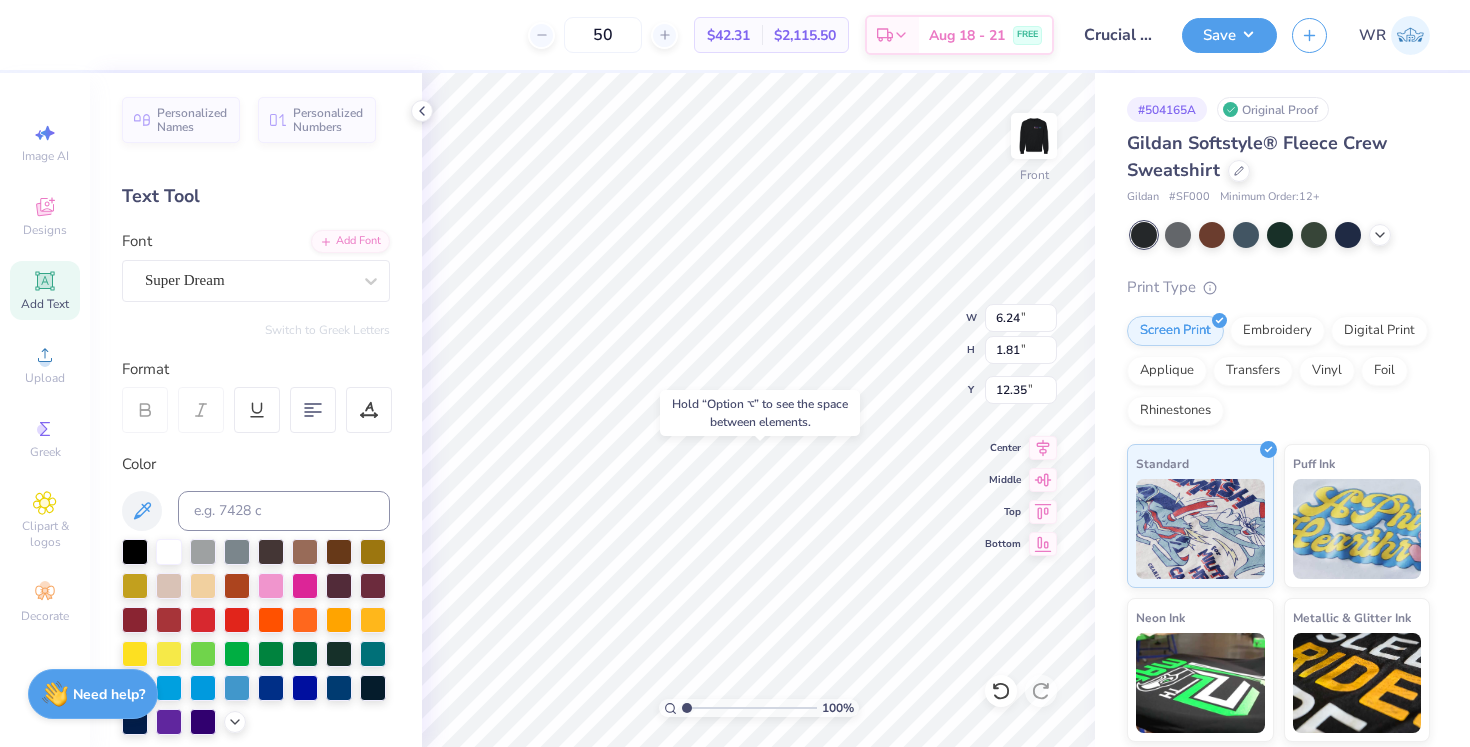 type on "16.57" 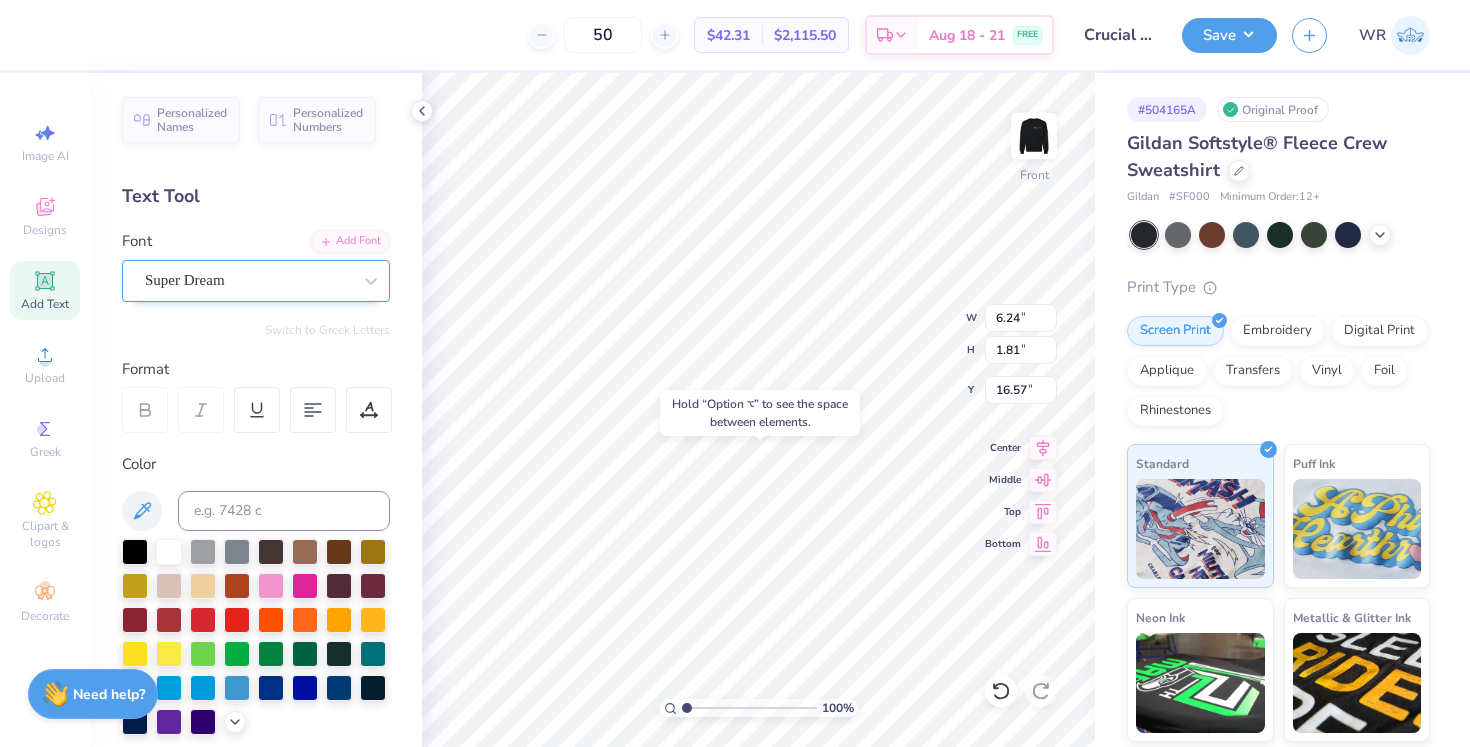 click on "Super Dream" at bounding box center (248, 280) 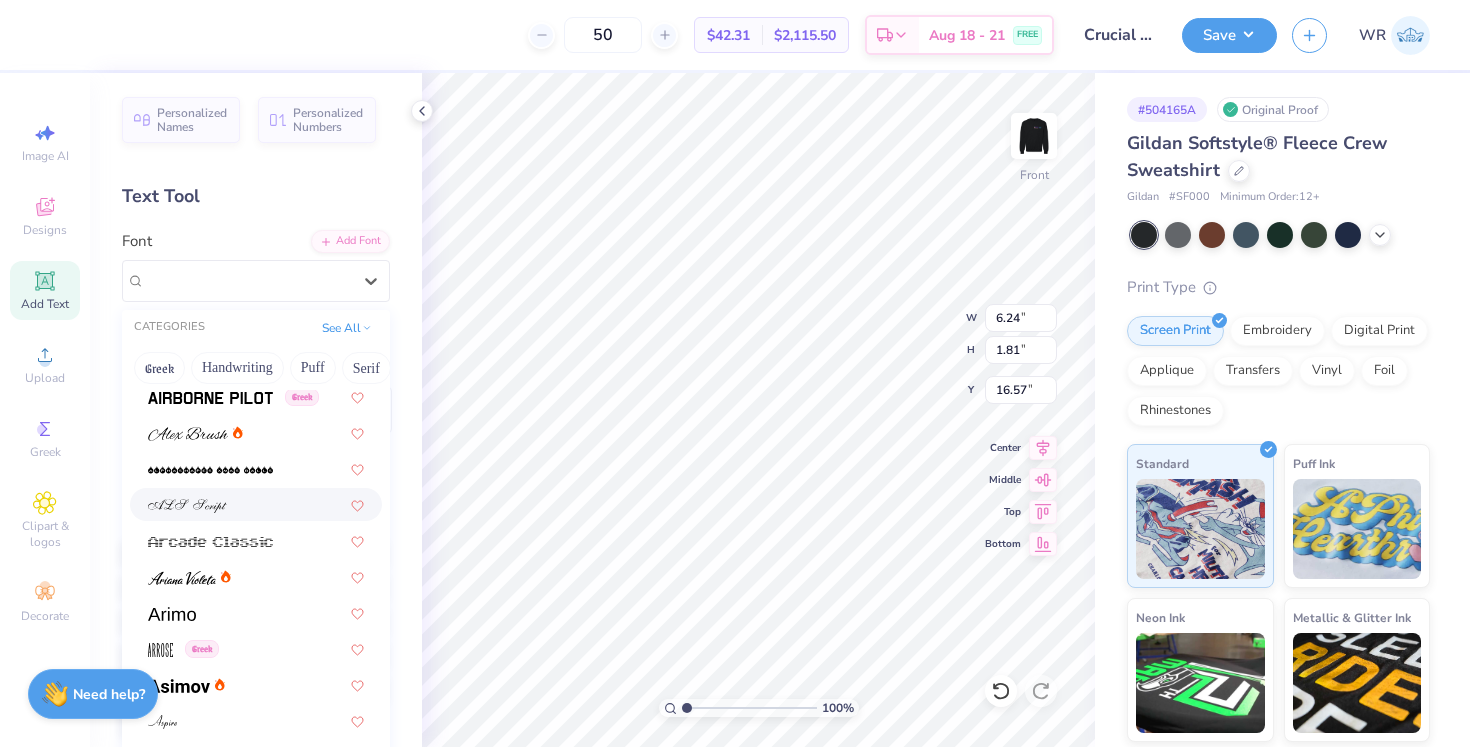 scroll, scrollTop: 476, scrollLeft: 0, axis: vertical 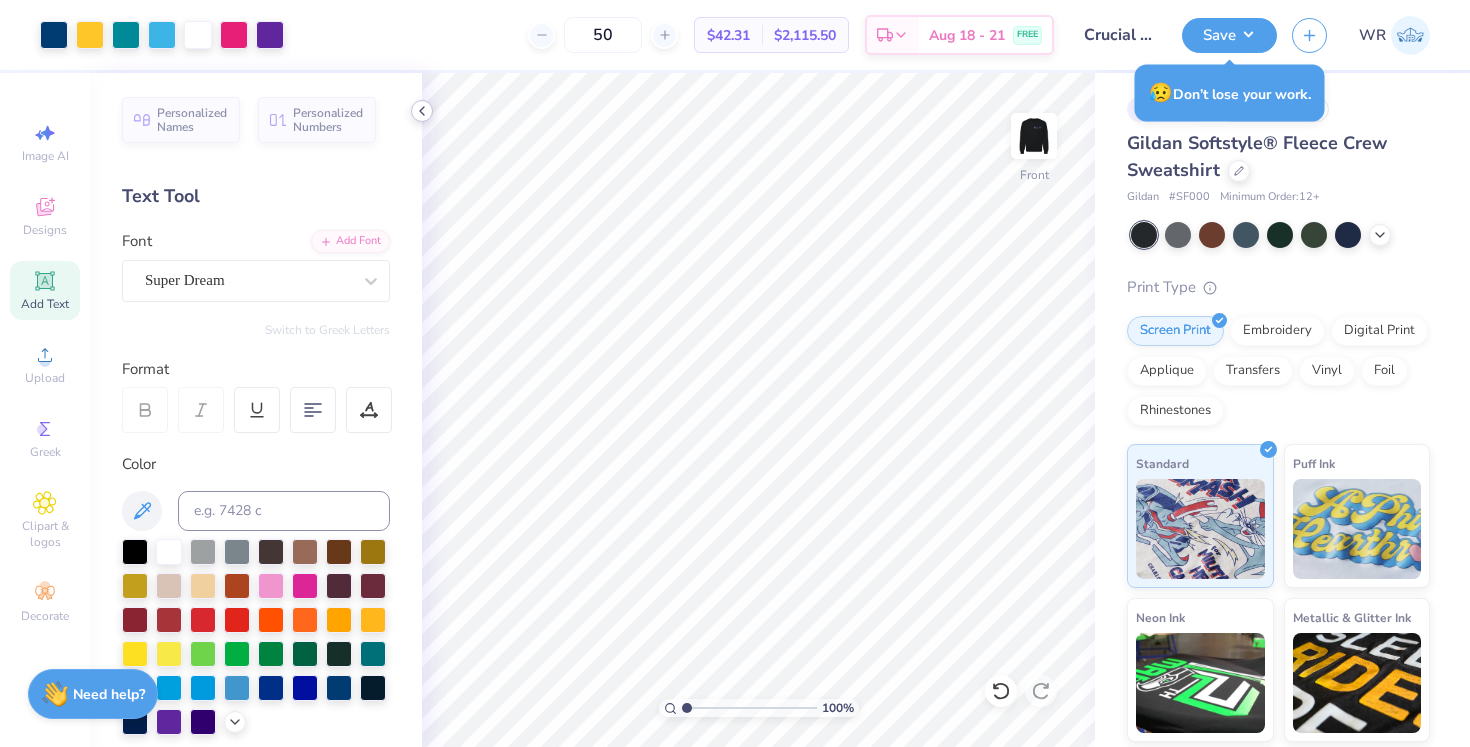 click at bounding box center (422, 111) 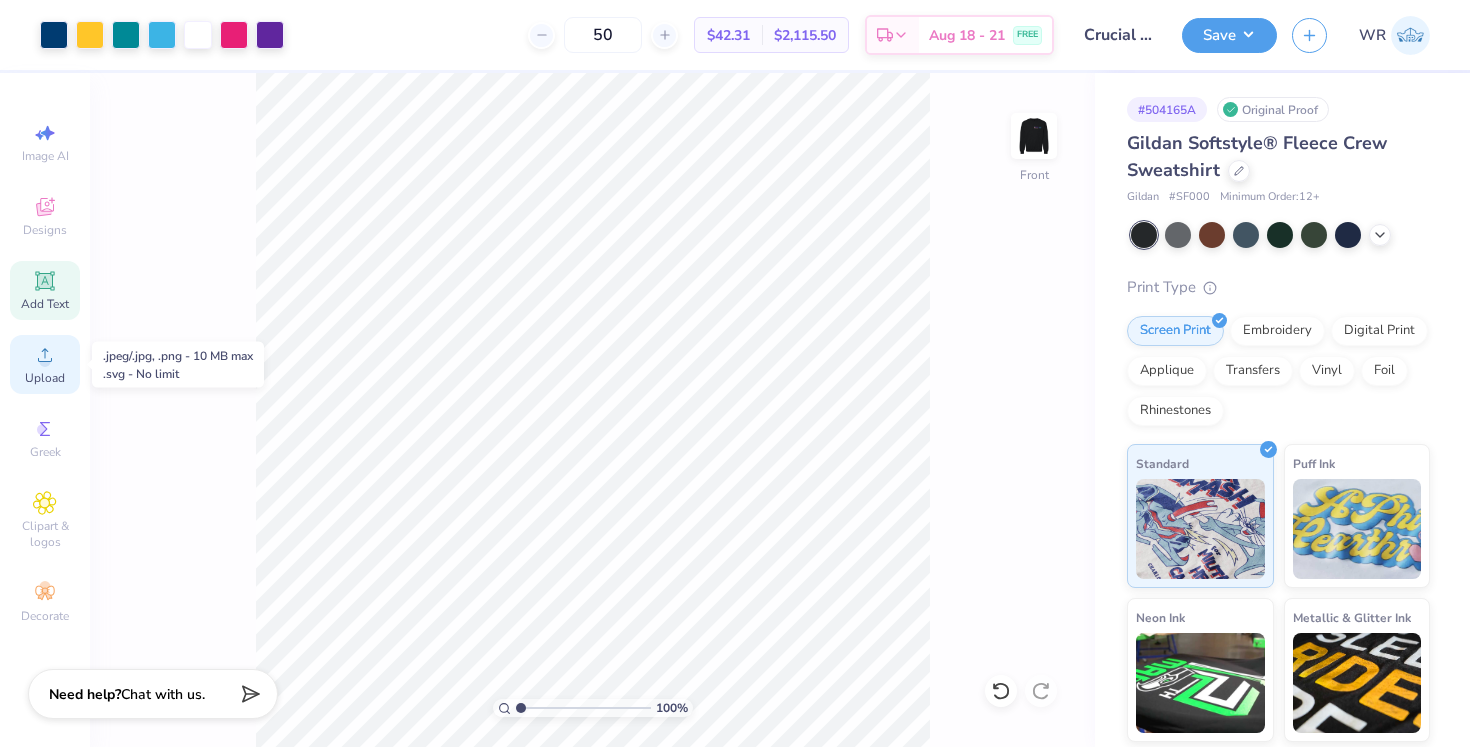click on "Upload" at bounding box center (45, 378) 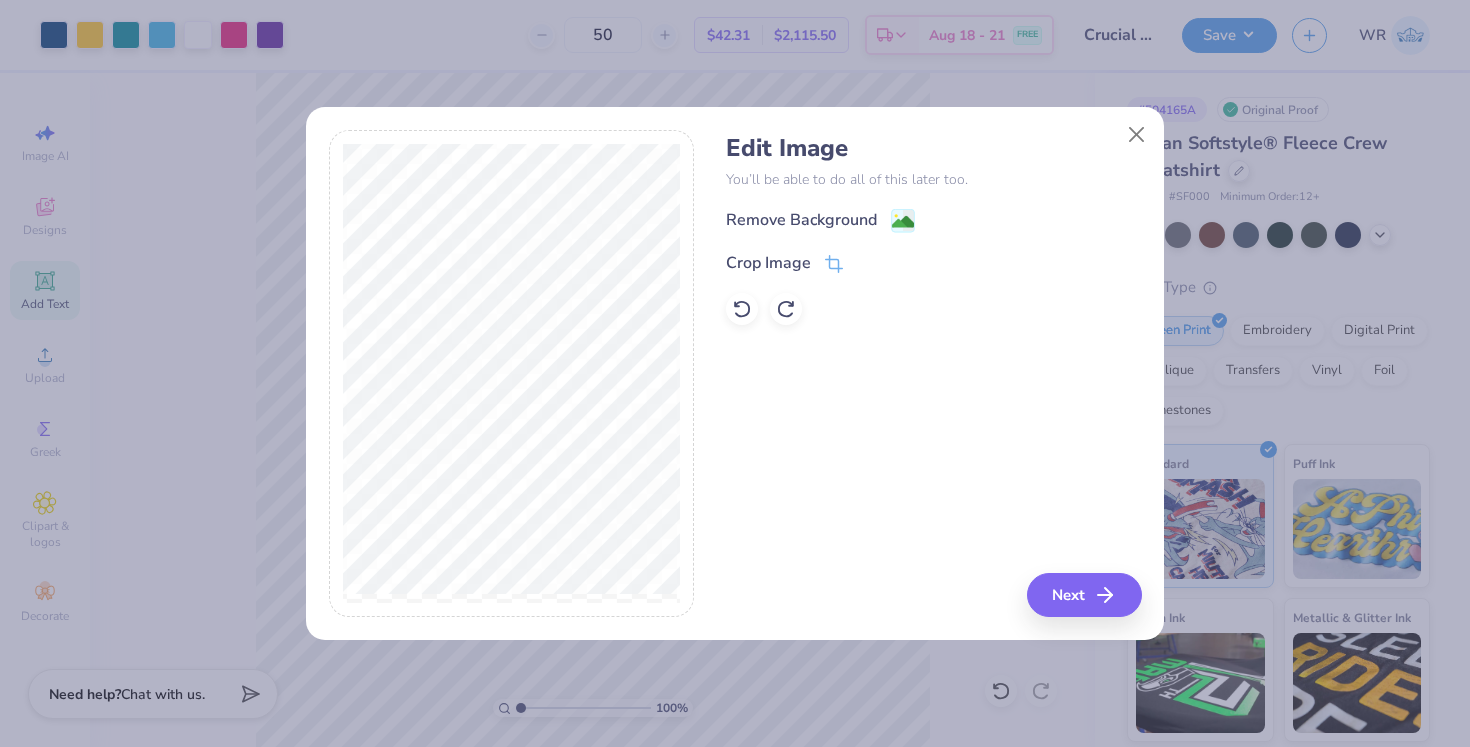 click on "Edit Image" at bounding box center [933, 148] 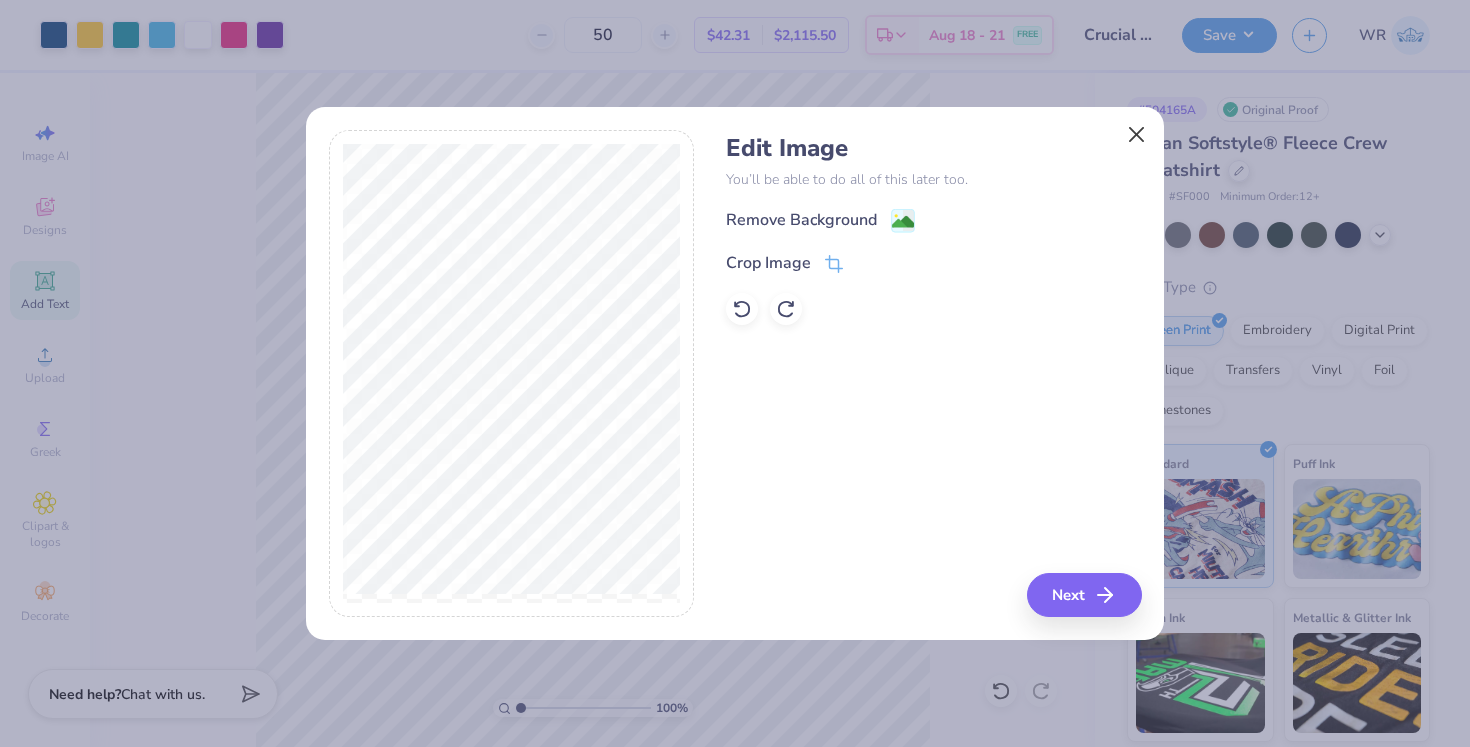click at bounding box center [1137, 135] 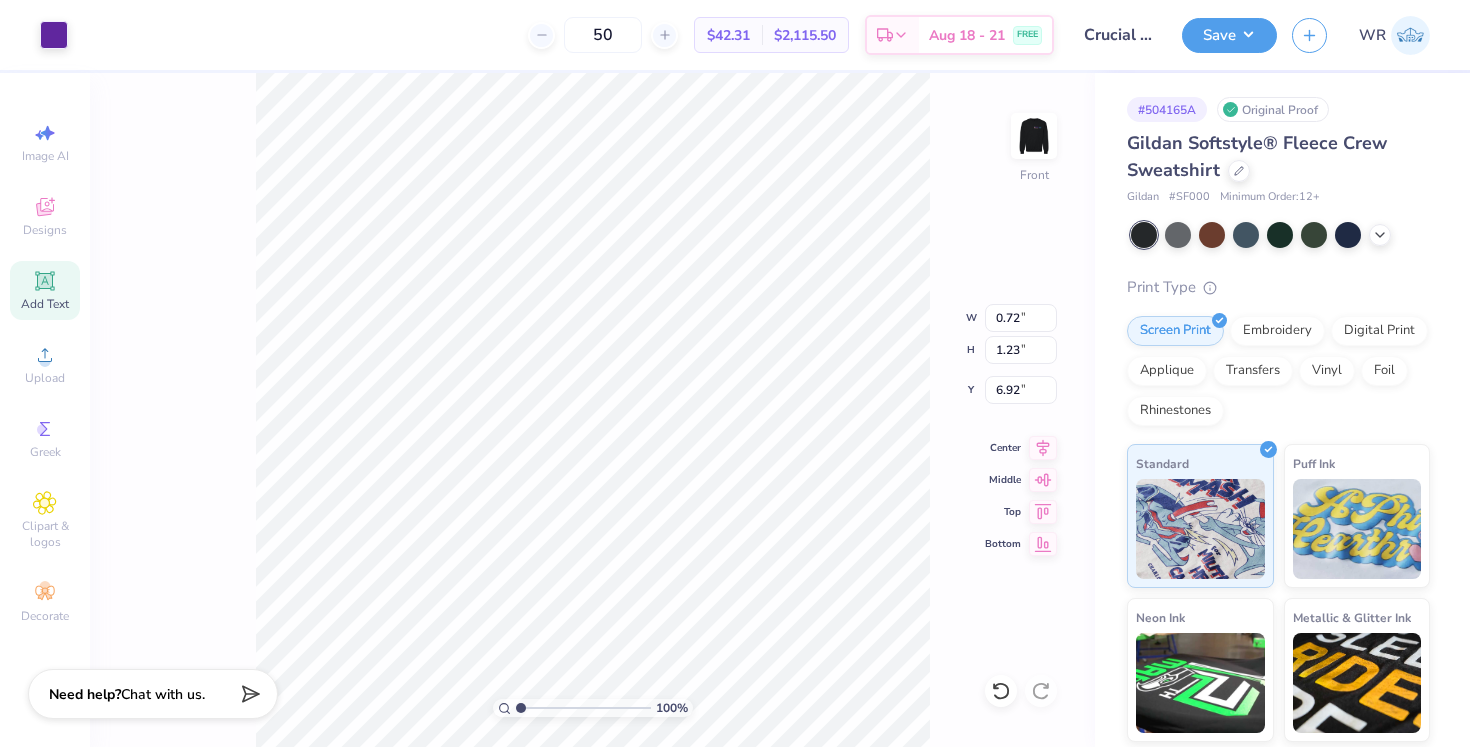 type on "0.90" 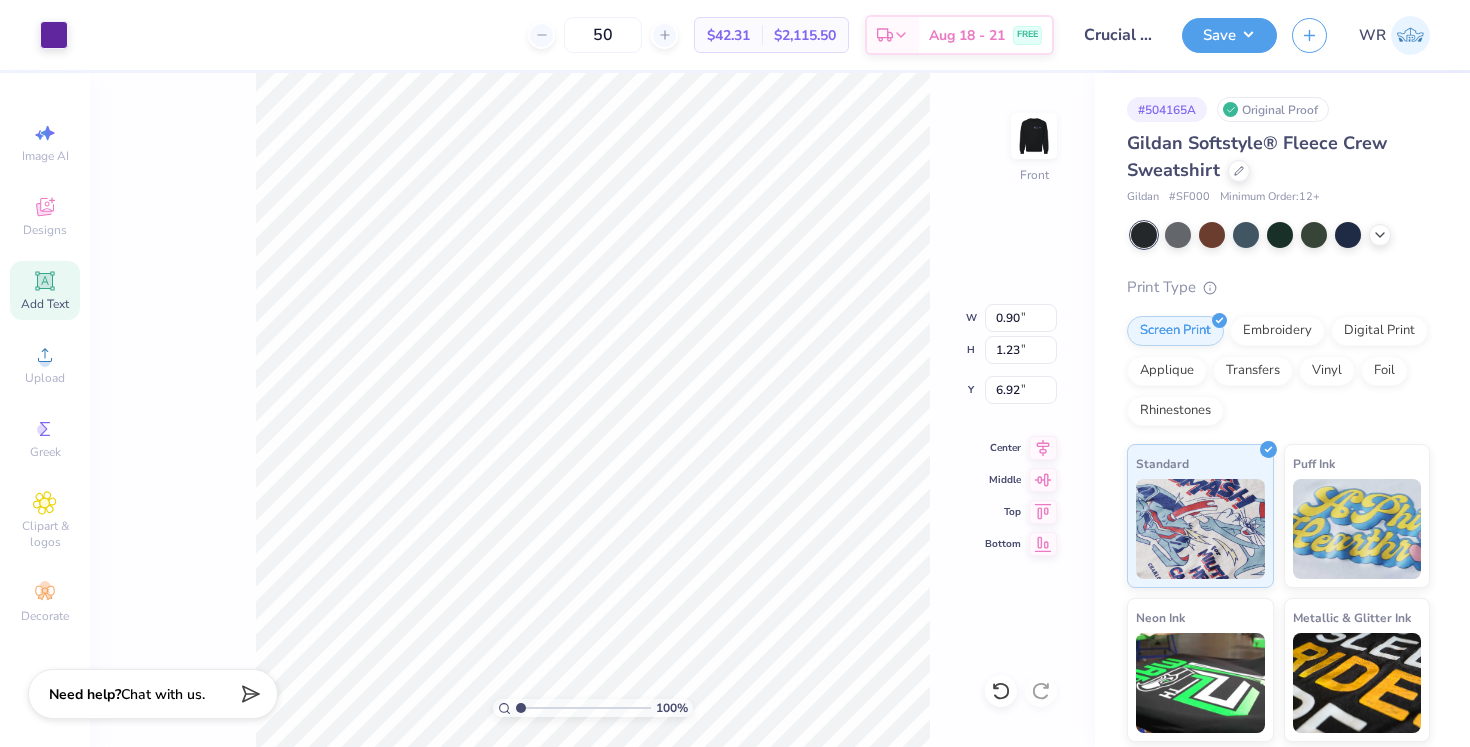 type on "6.93" 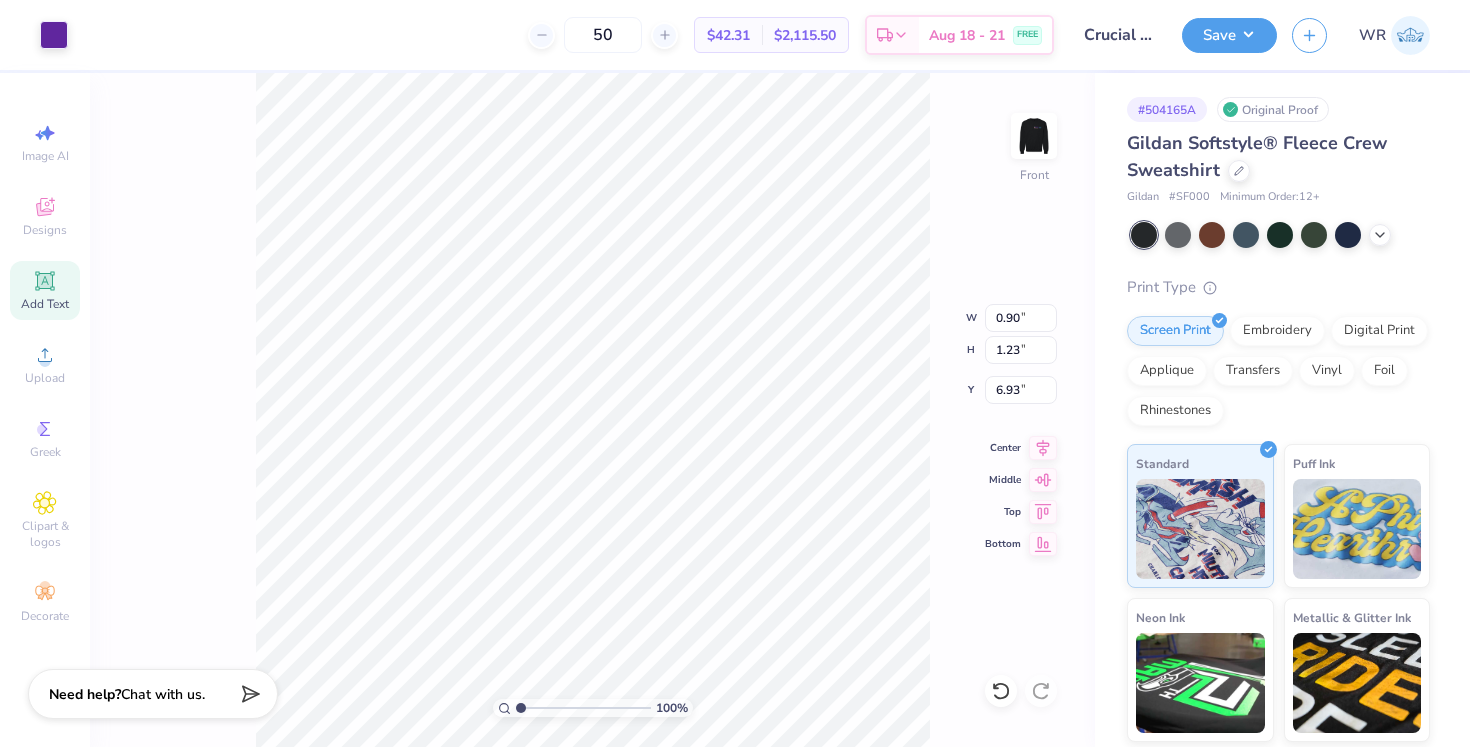 type on "0.46" 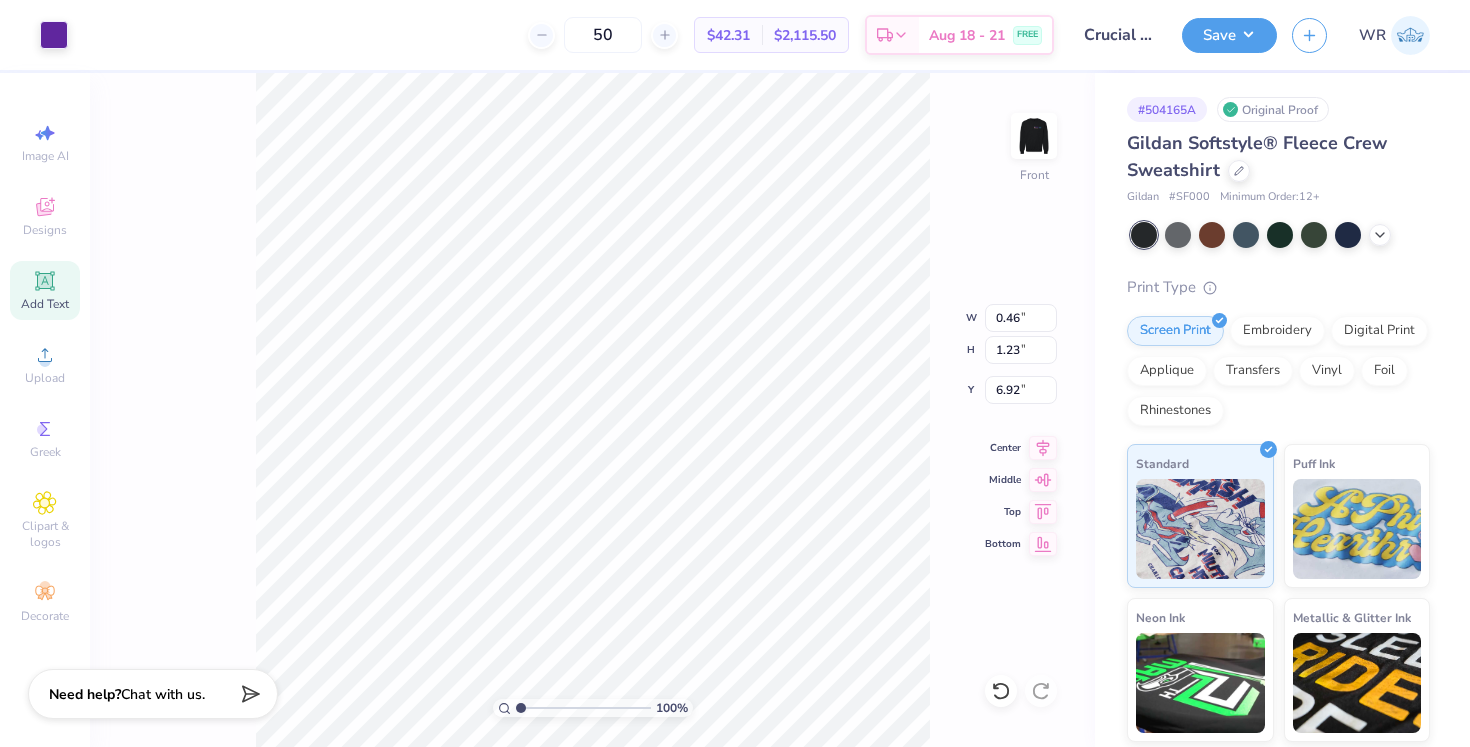 type on "6.93" 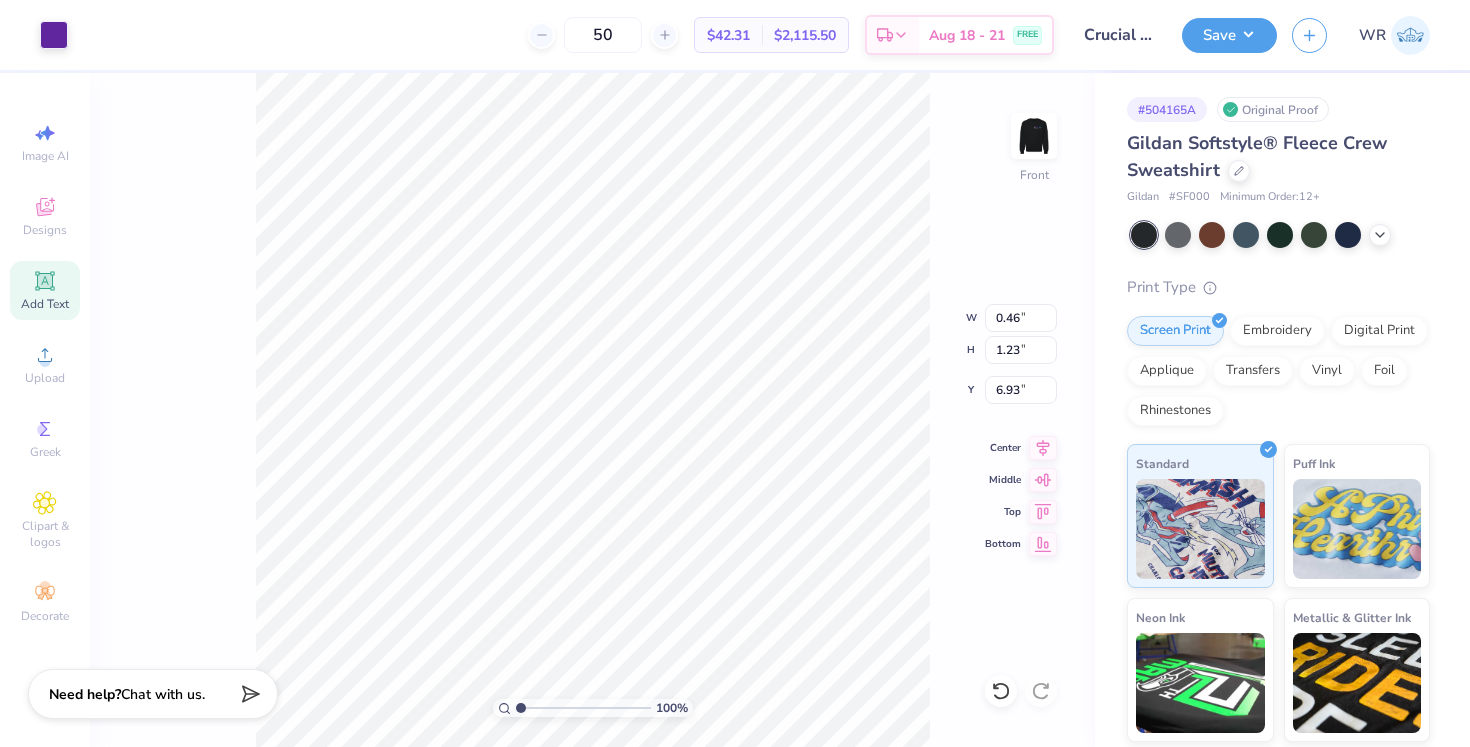 type on "0.95" 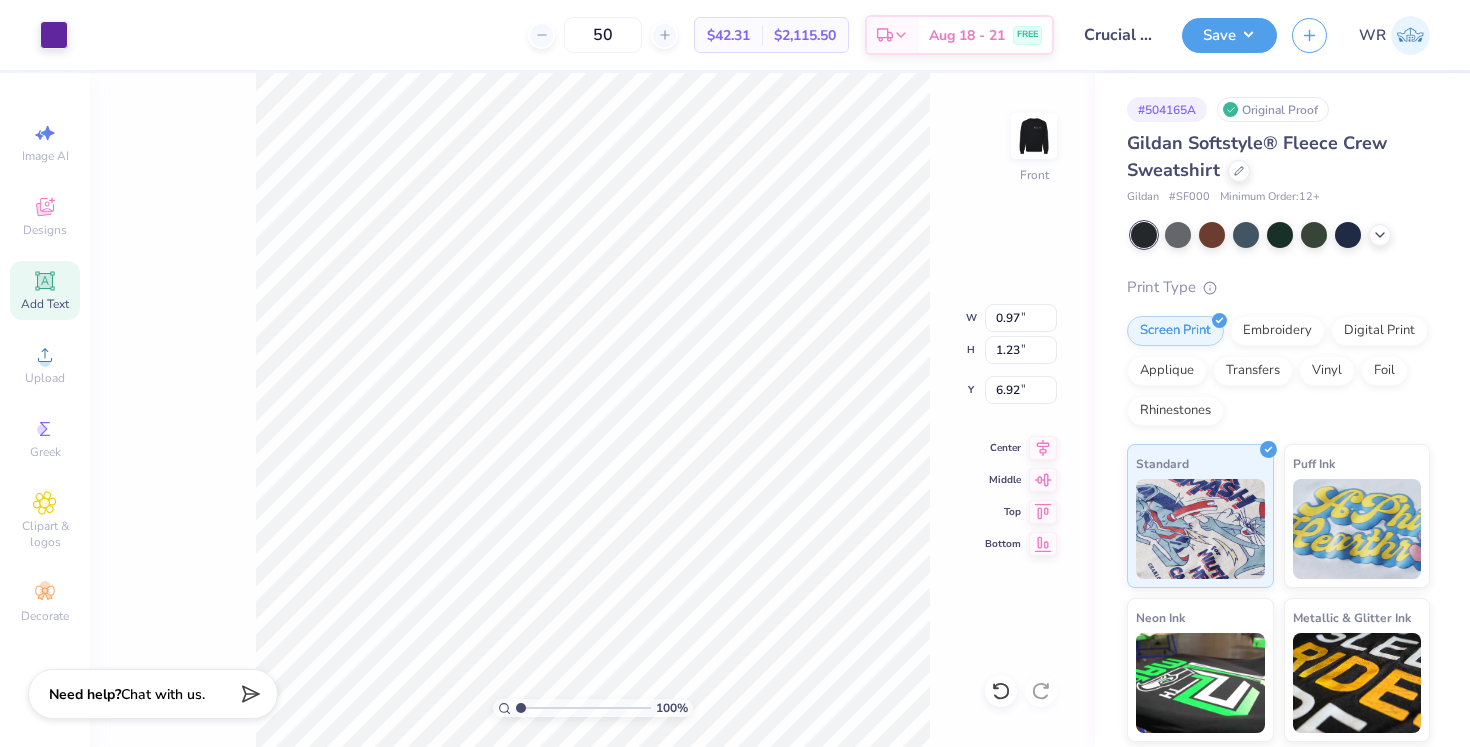 type on "6.93" 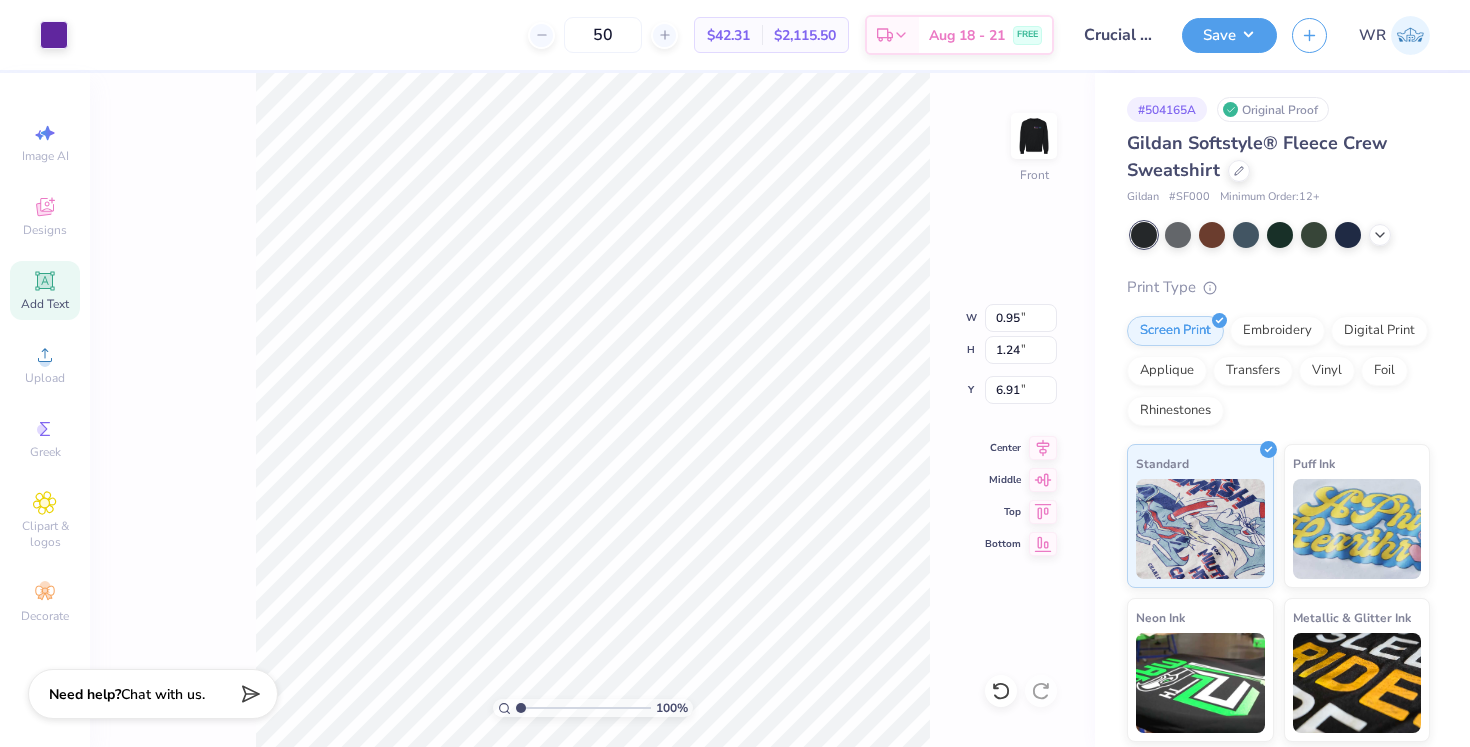 type on "6.93" 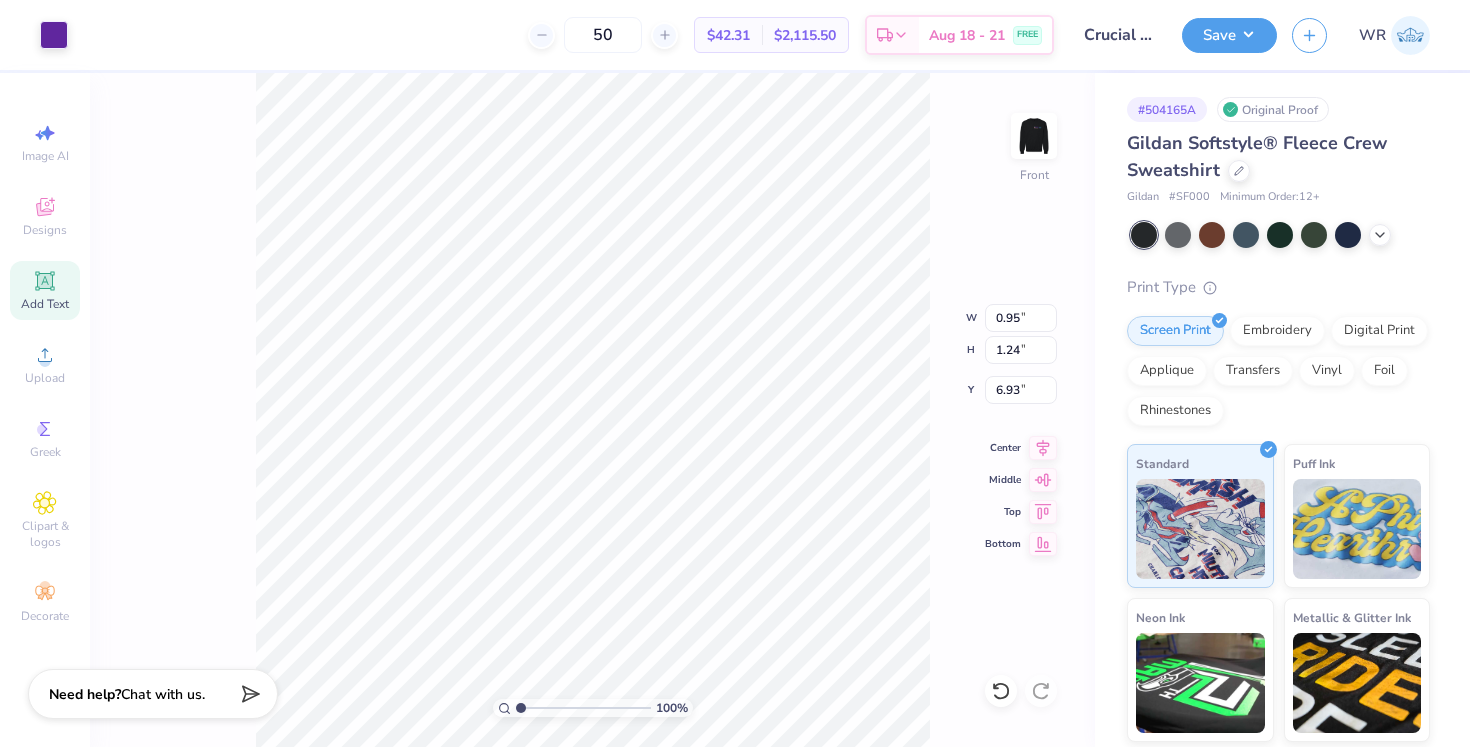 type on "0.99" 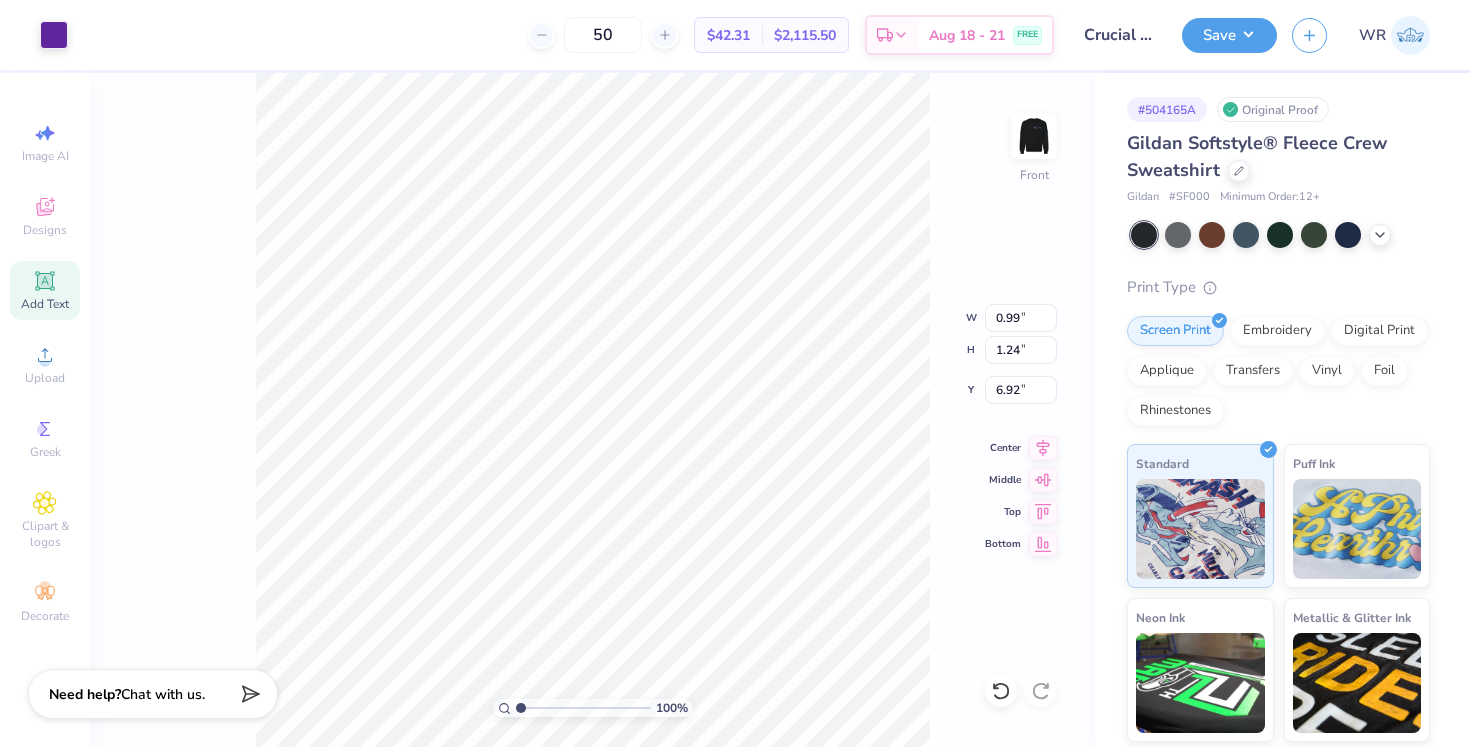 type on "0.95" 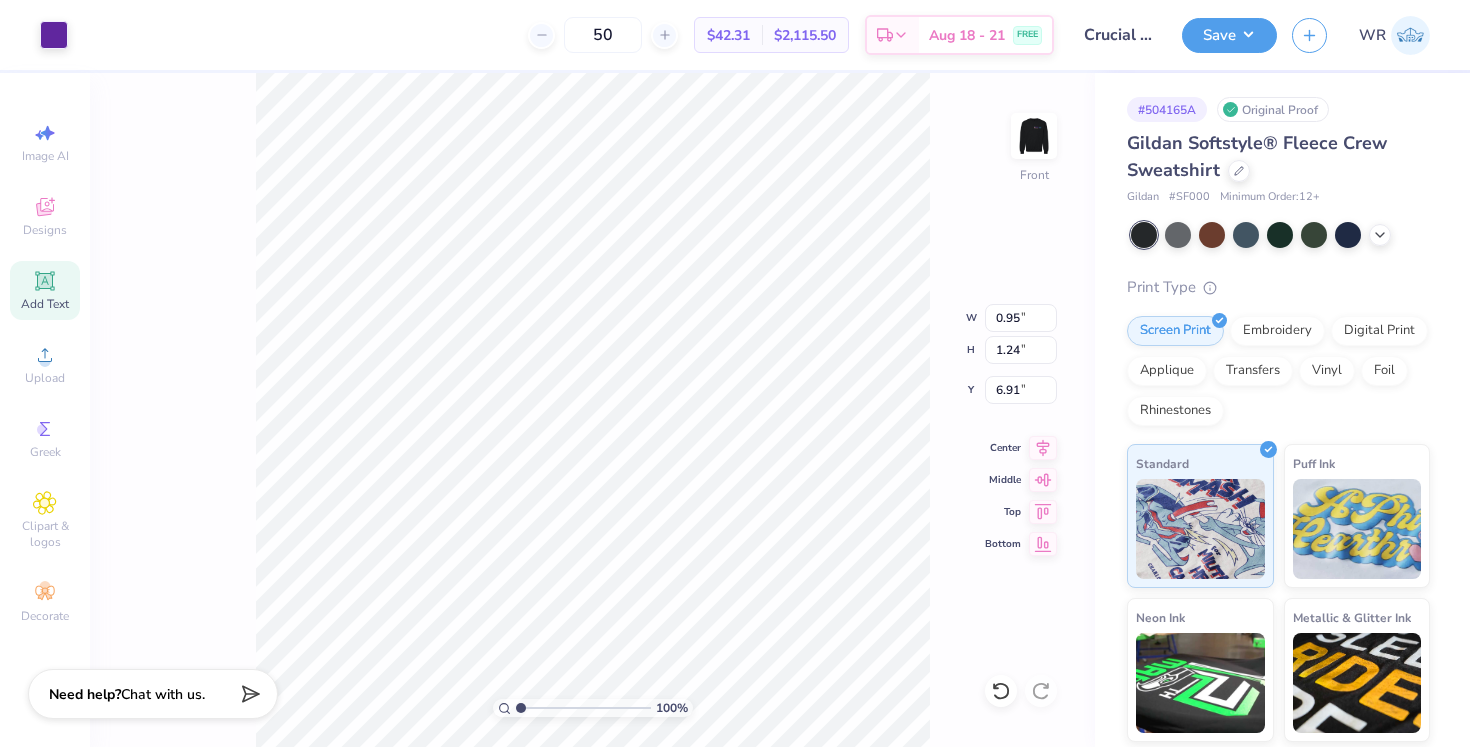 type on "6.93" 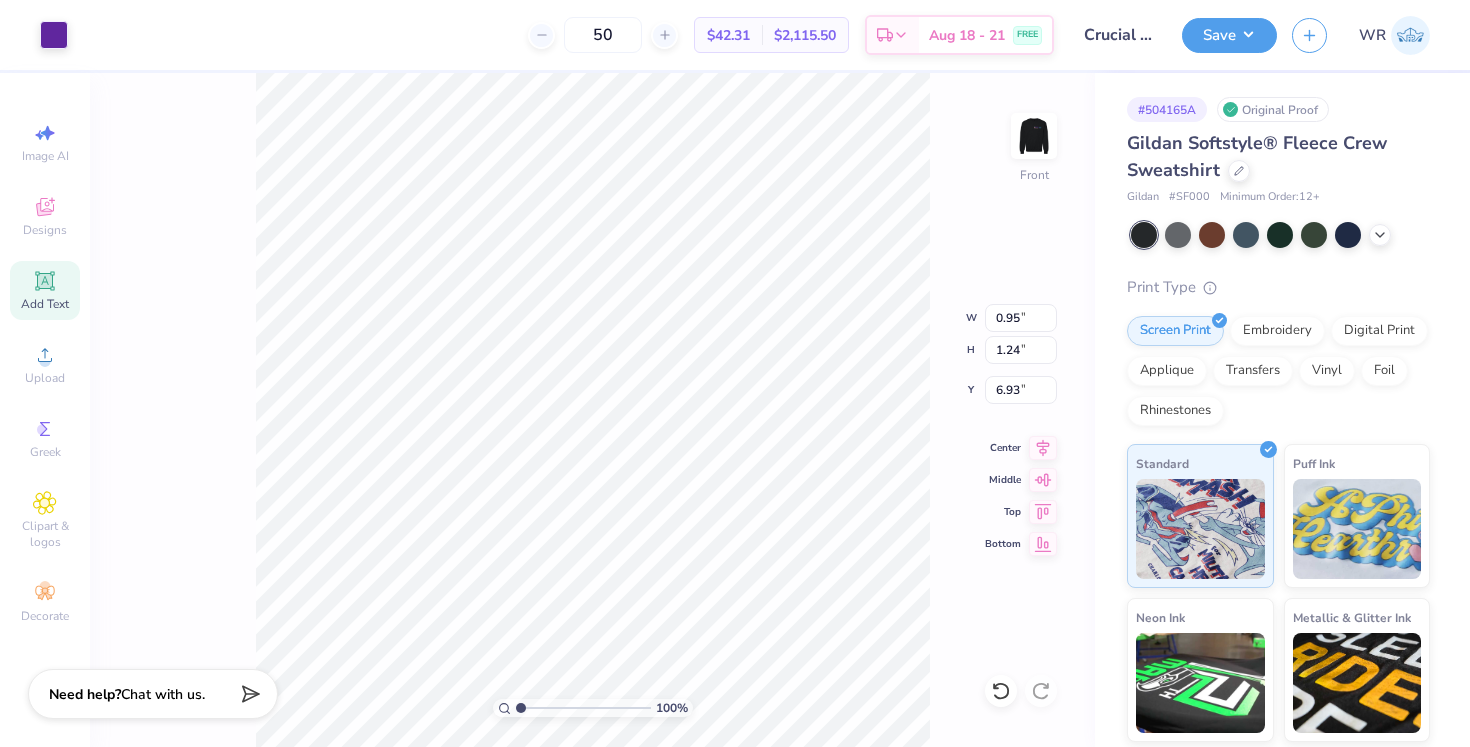 type on "0.46" 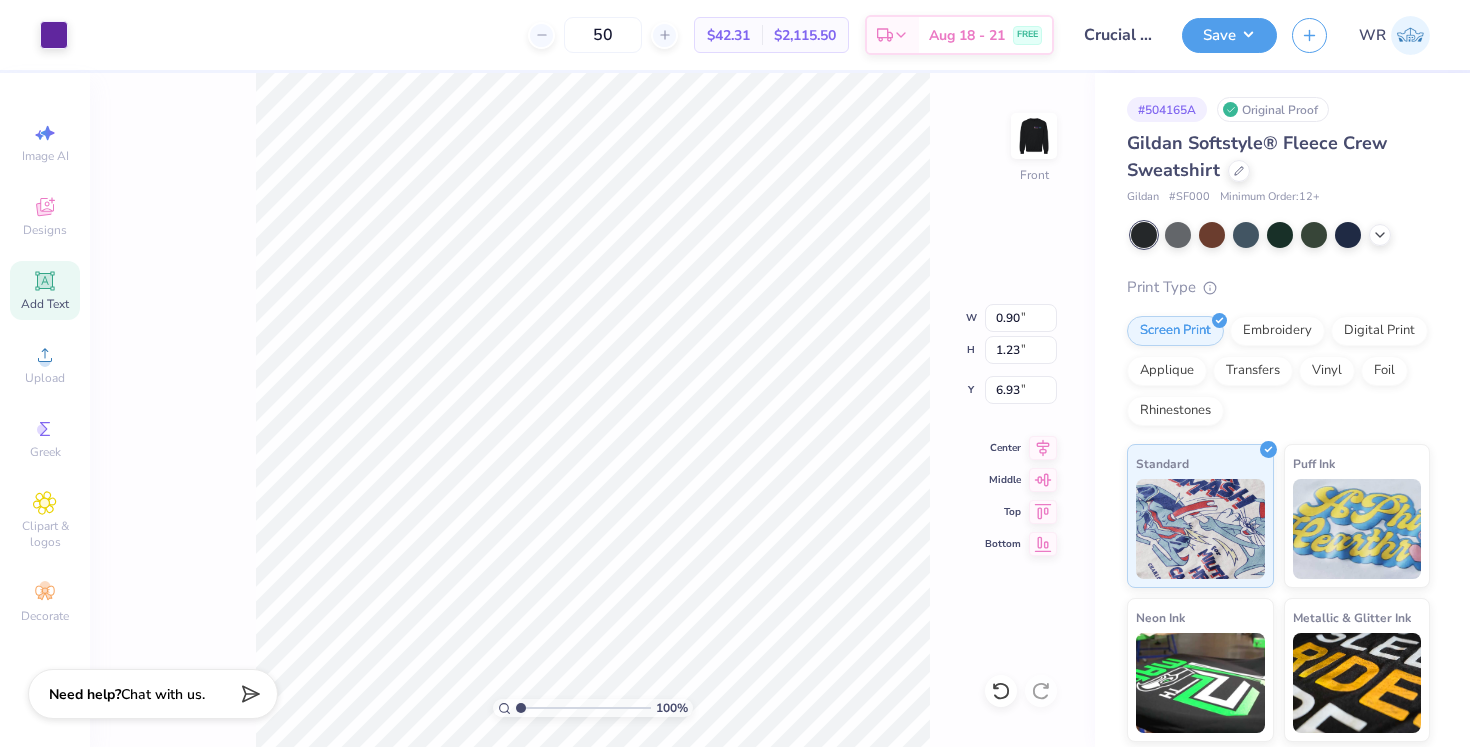type on "0.72" 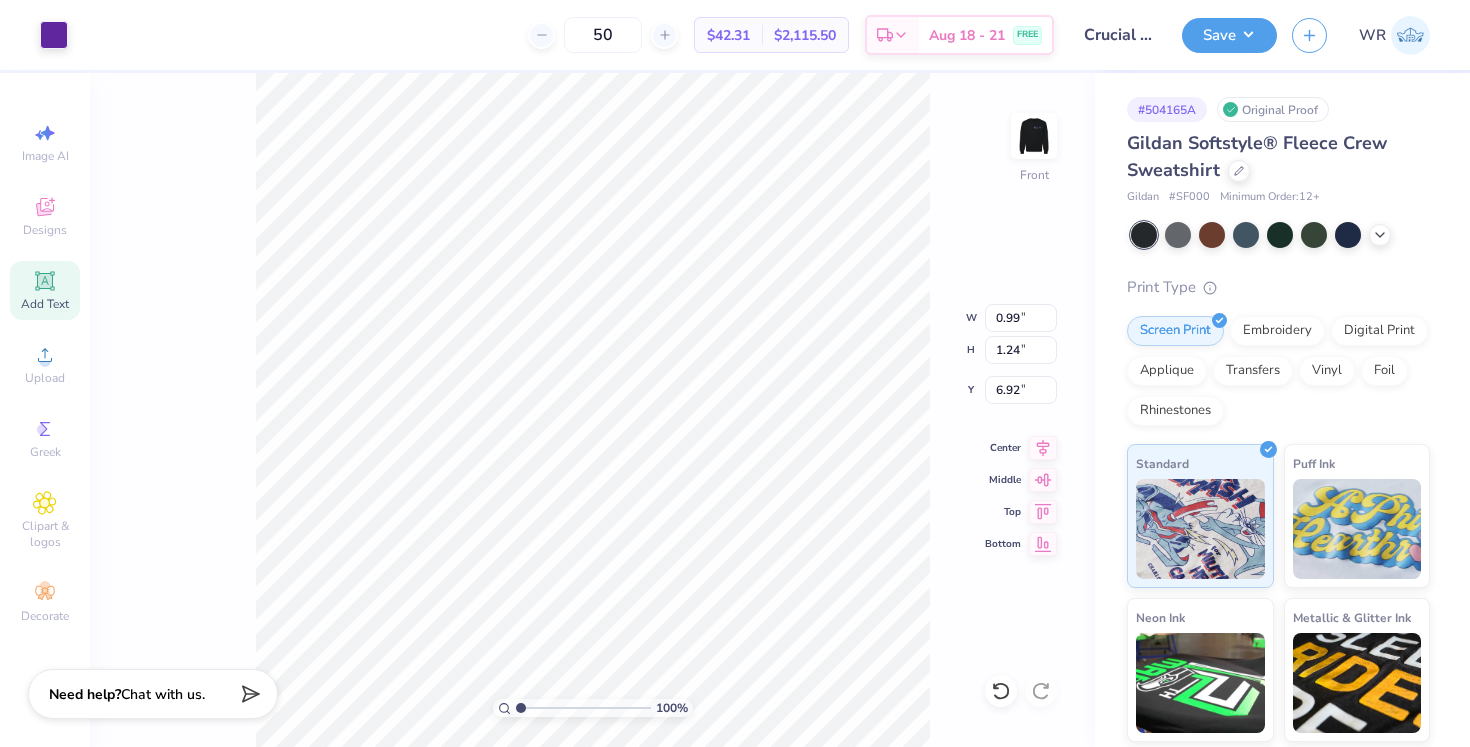 type on "6.93" 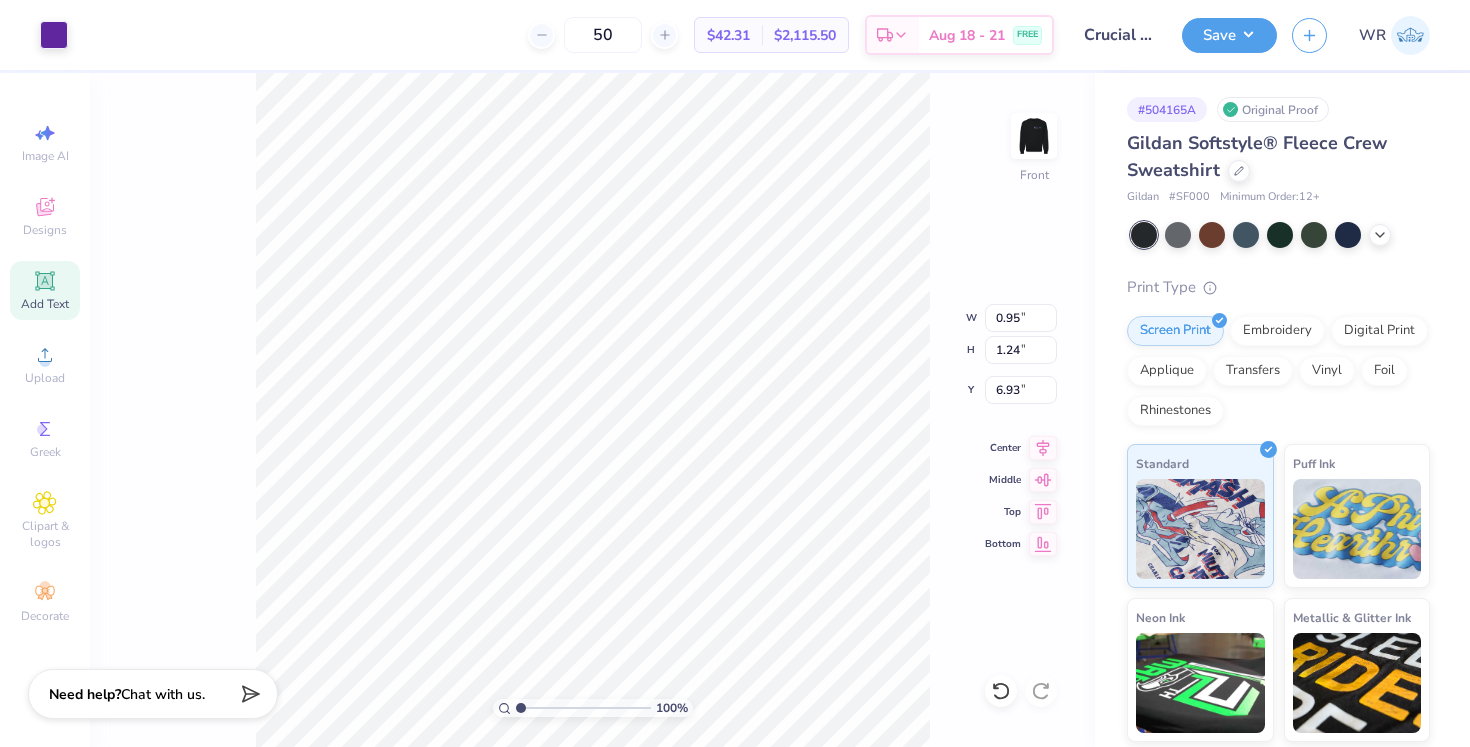 type on "0.72" 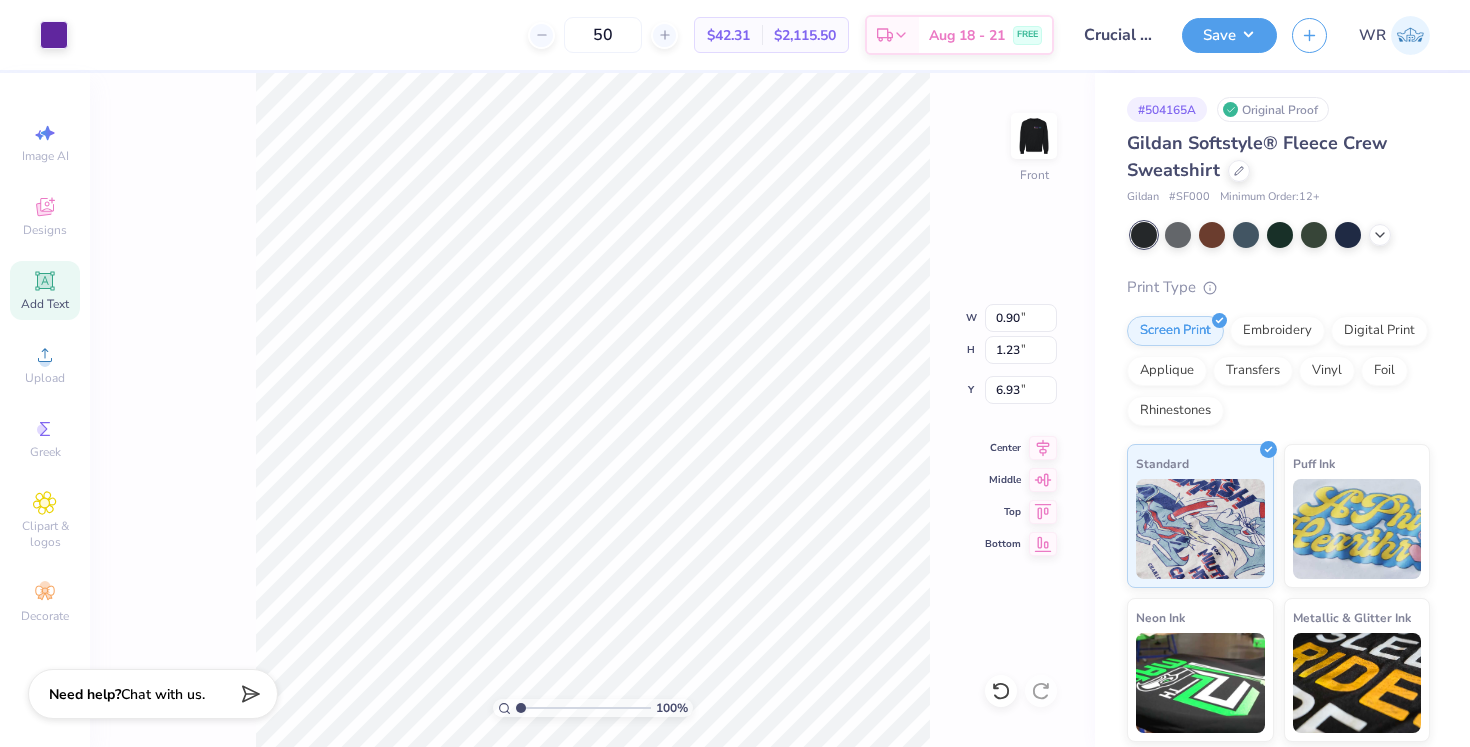 type on "6.94" 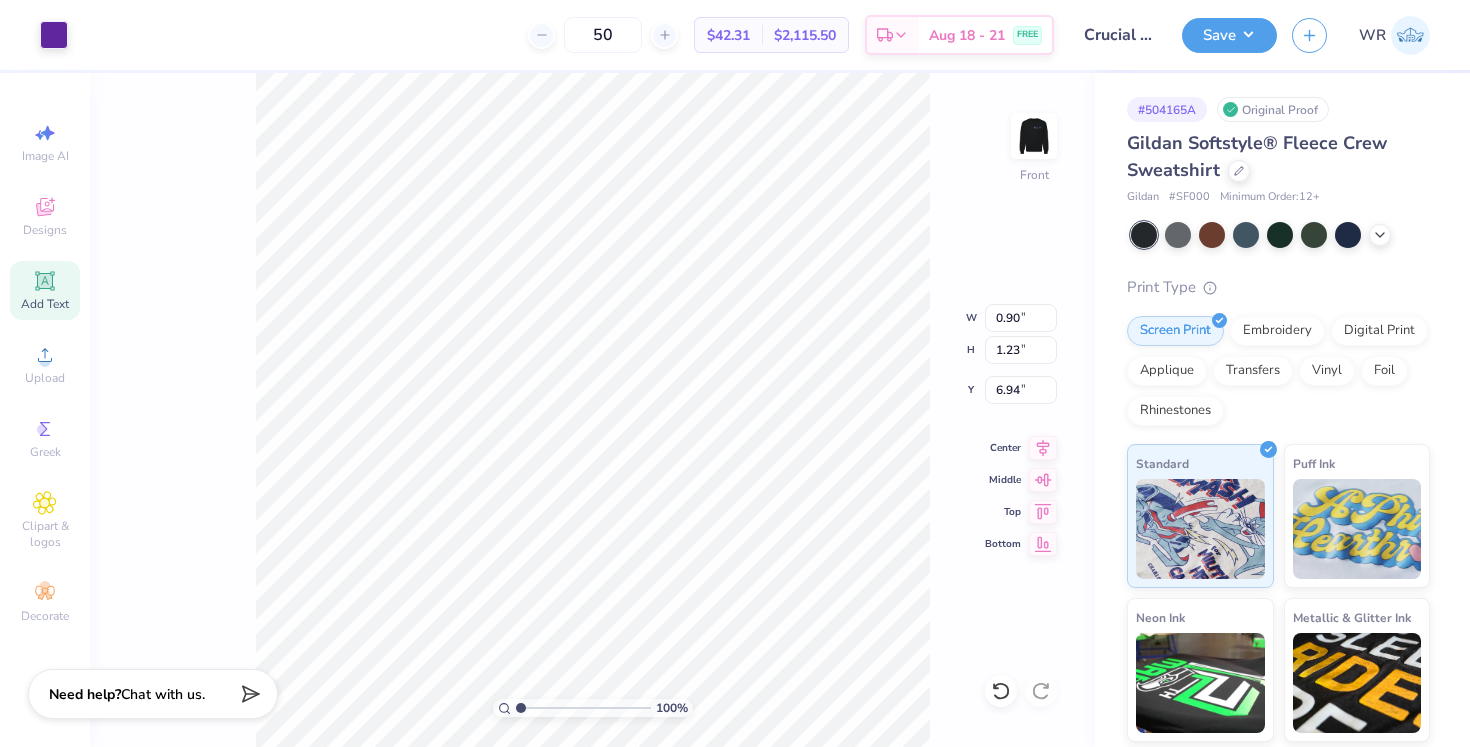 type on "0.46" 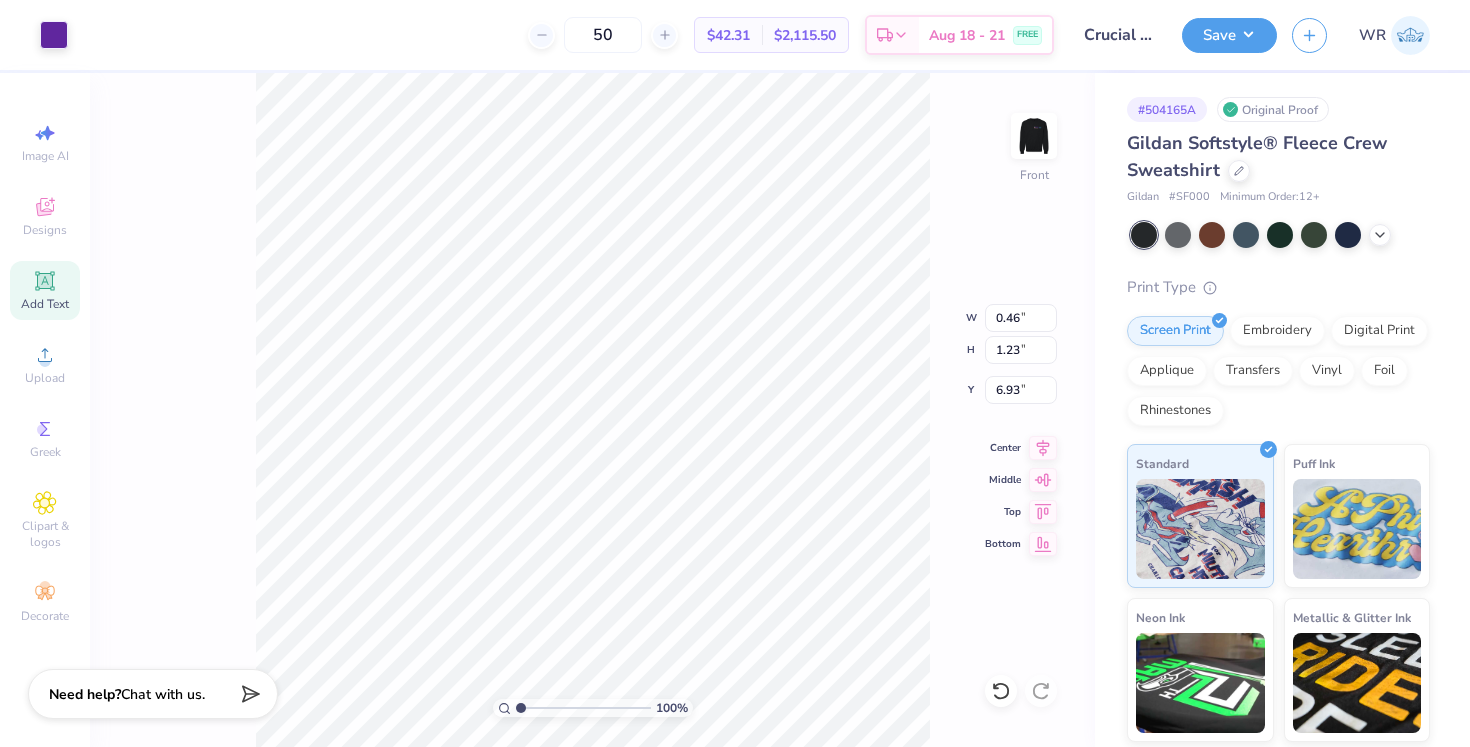 type on "6.94" 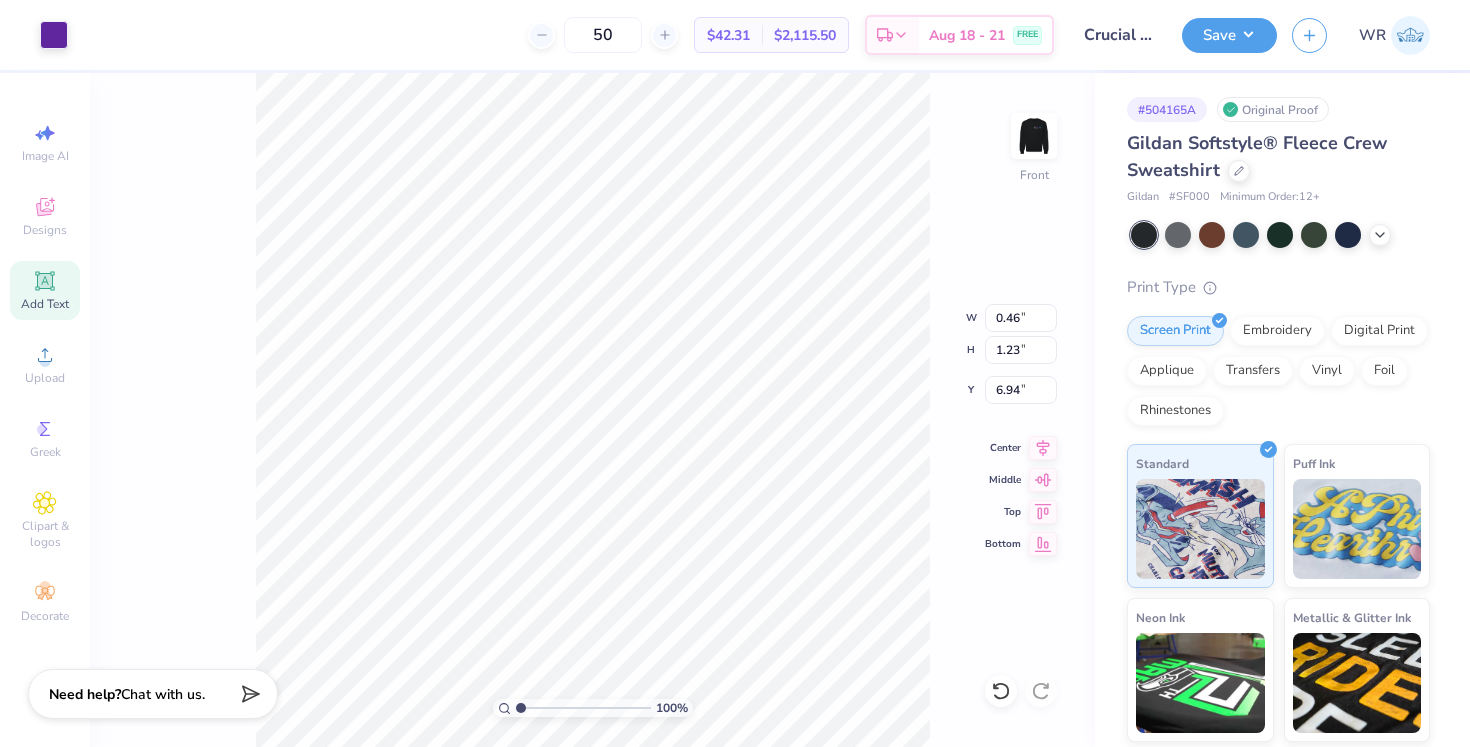 type on "0.95" 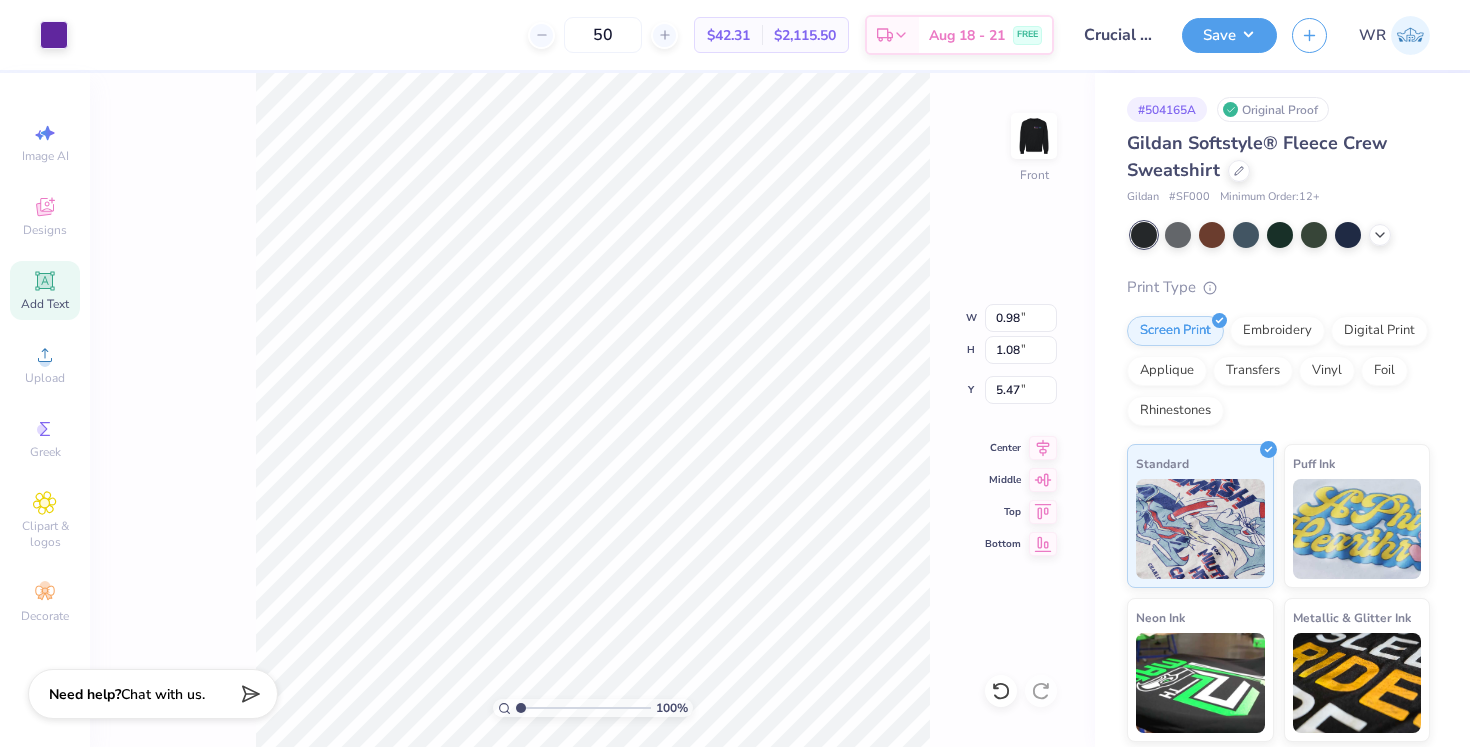 type on "0.86" 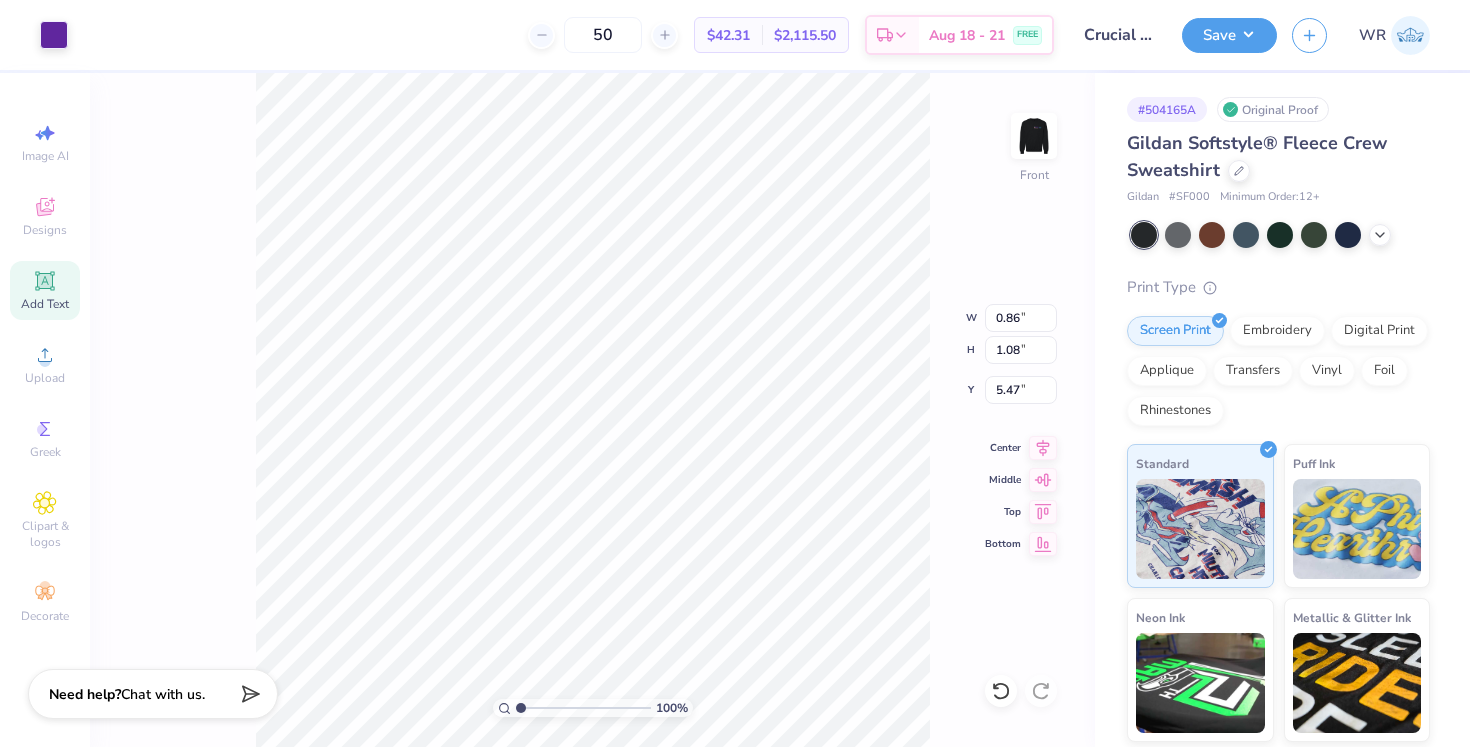 type on "0.98" 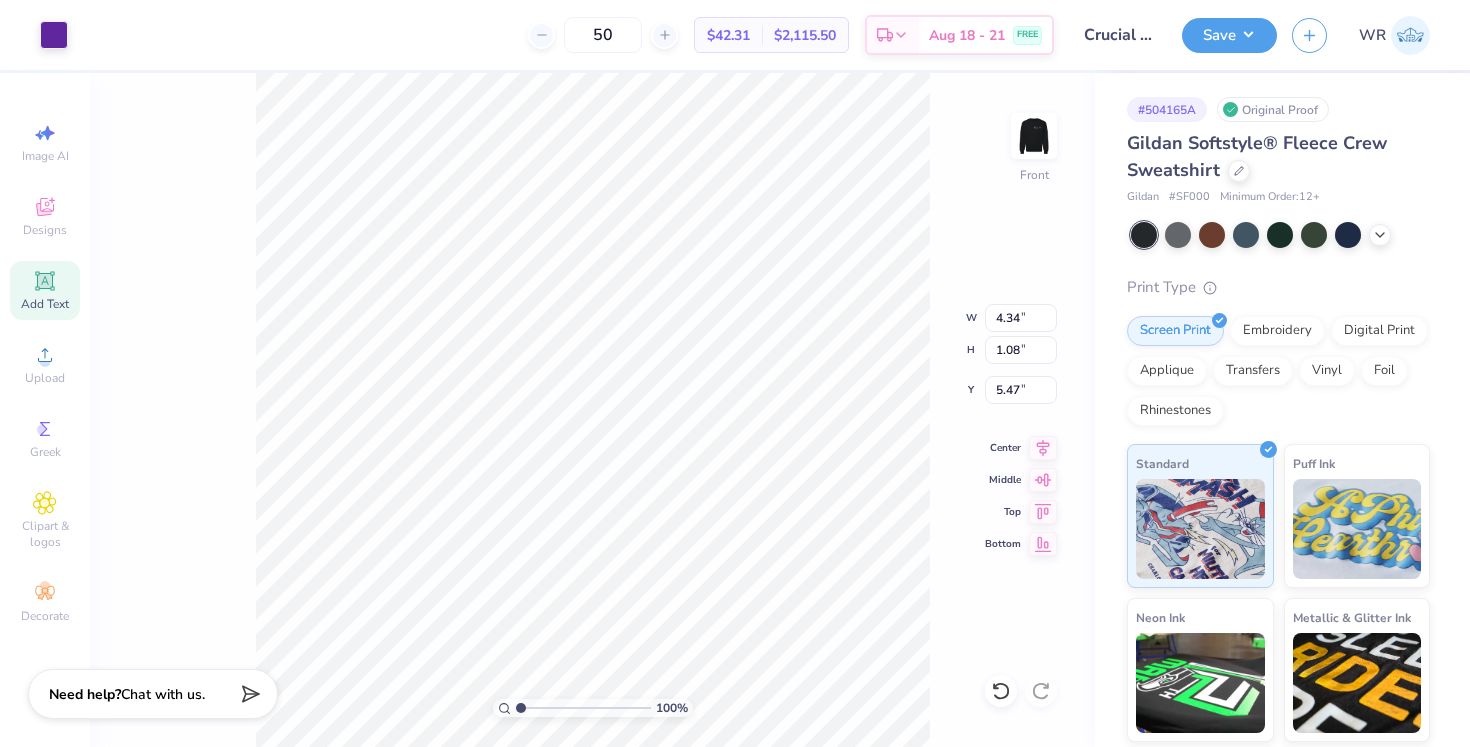 type on "4.94" 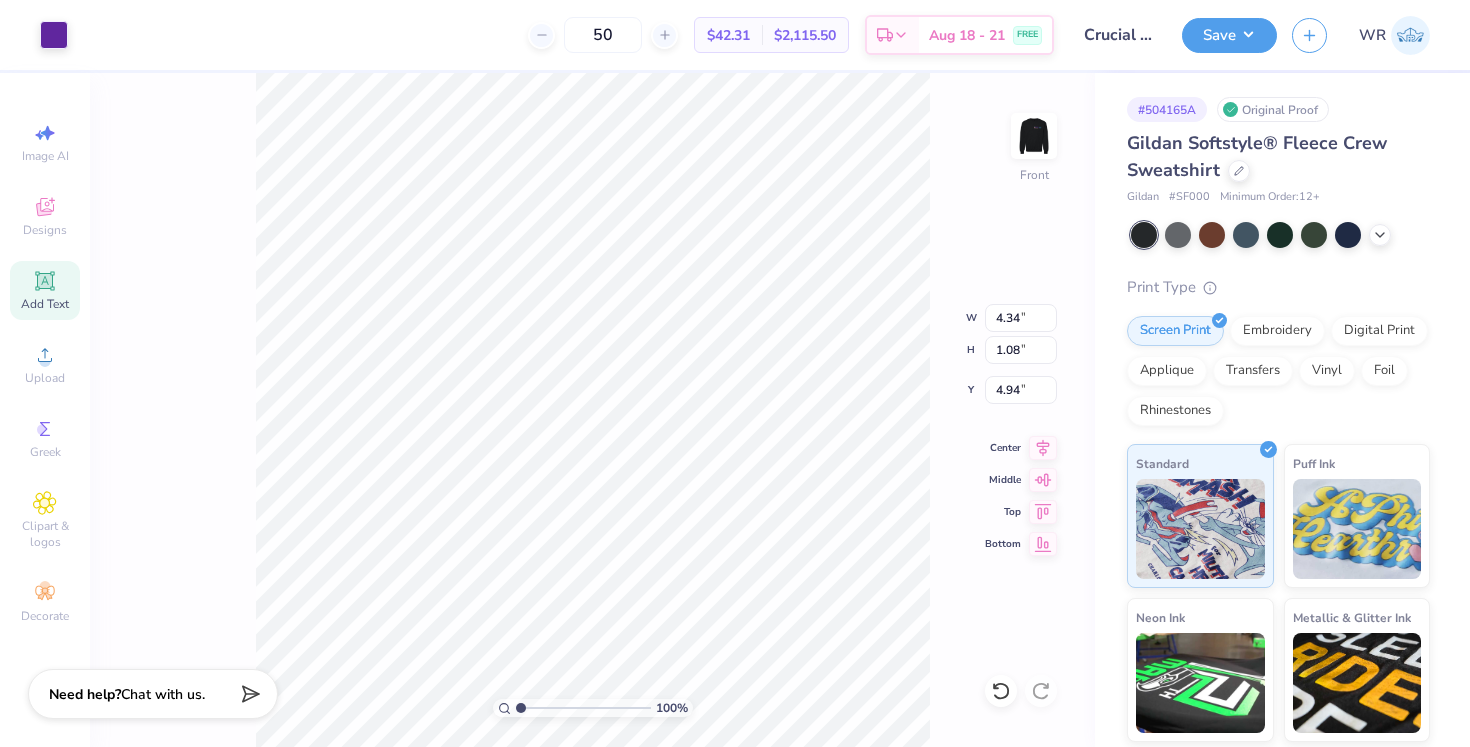 type on "1.02" 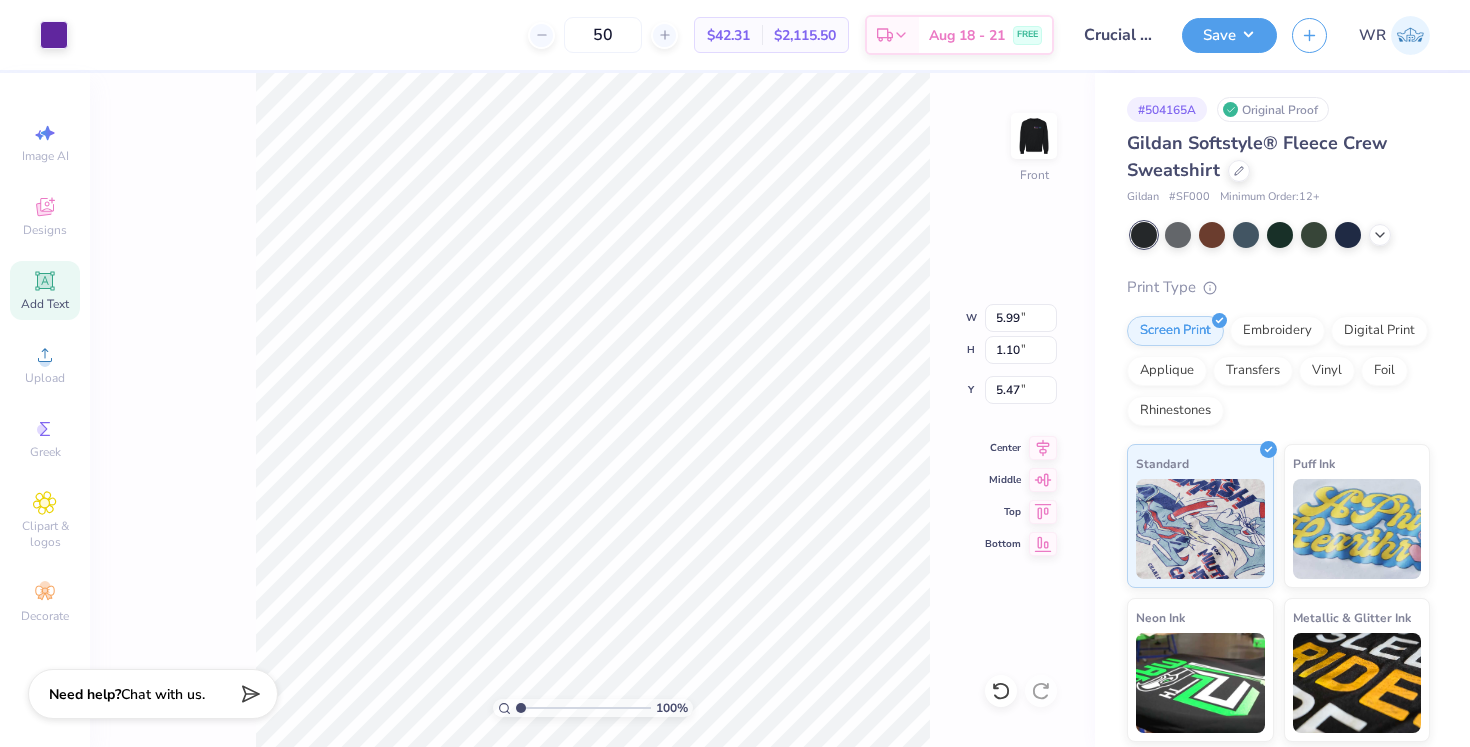 type on "4.92" 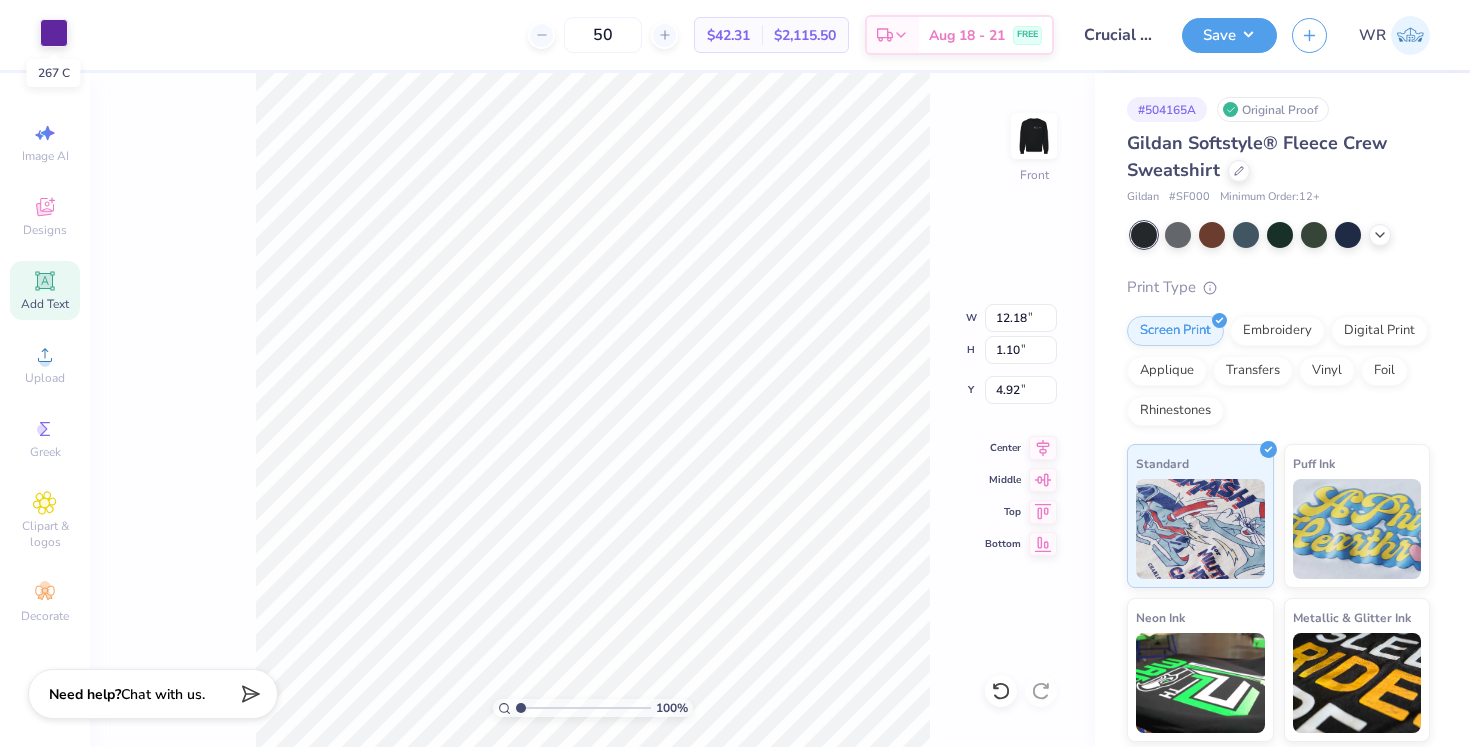 click at bounding box center (54, 33) 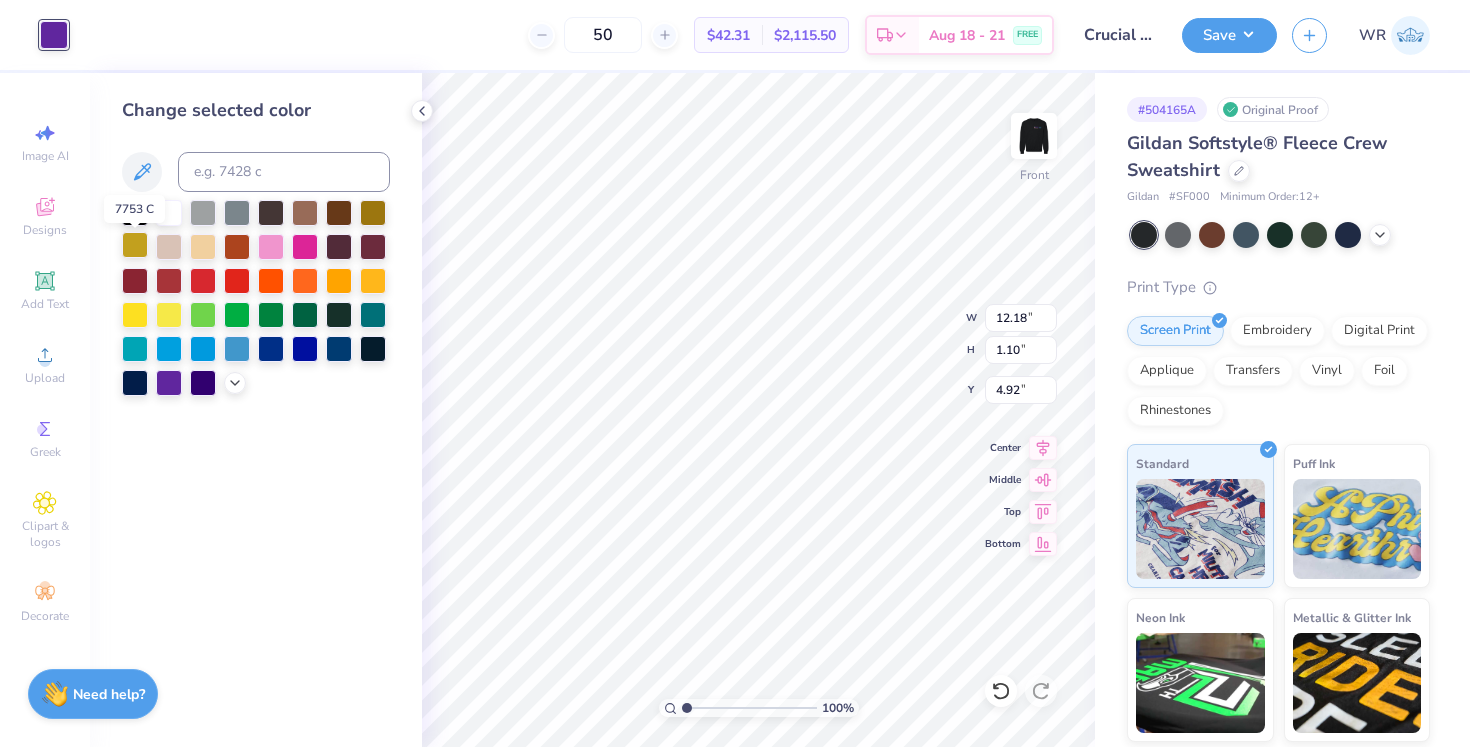 click at bounding box center (135, 245) 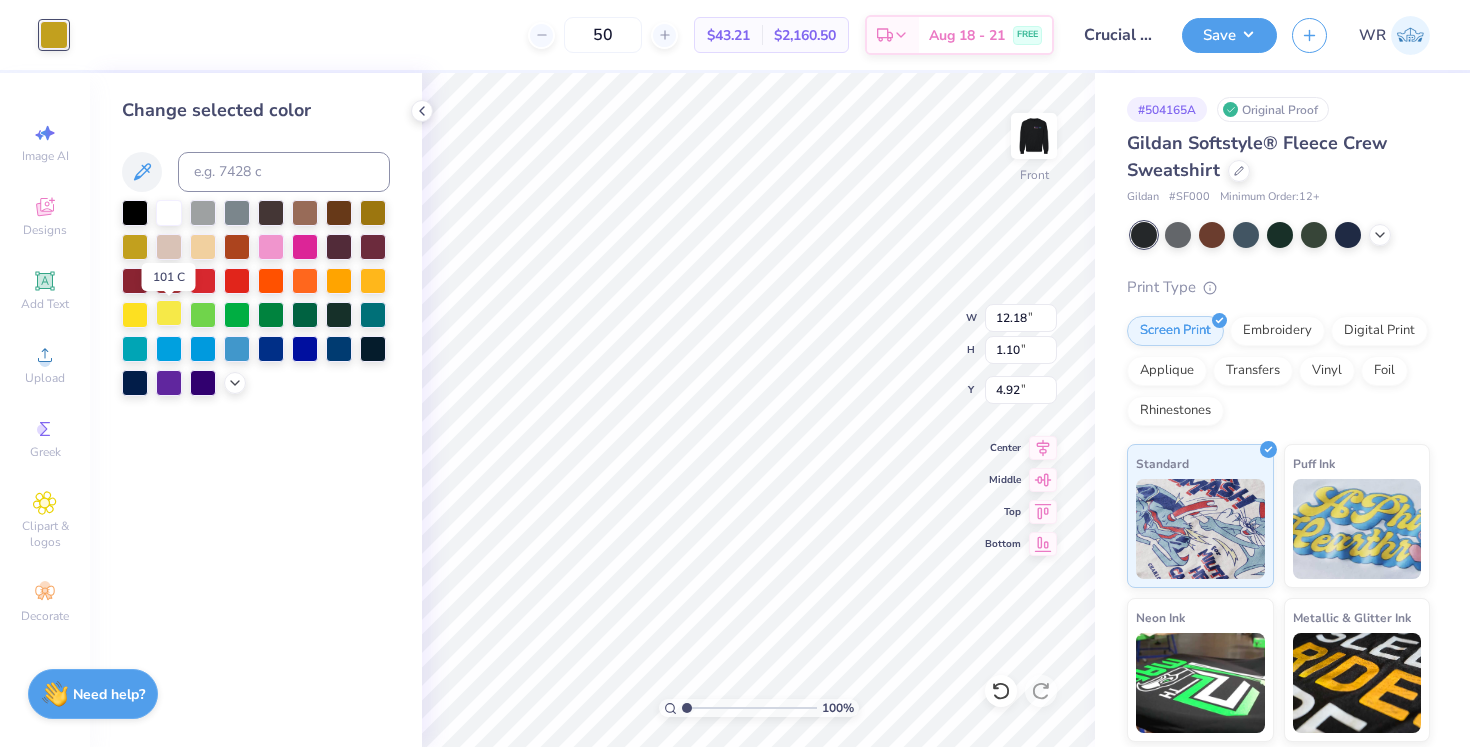 click at bounding box center [169, 313] 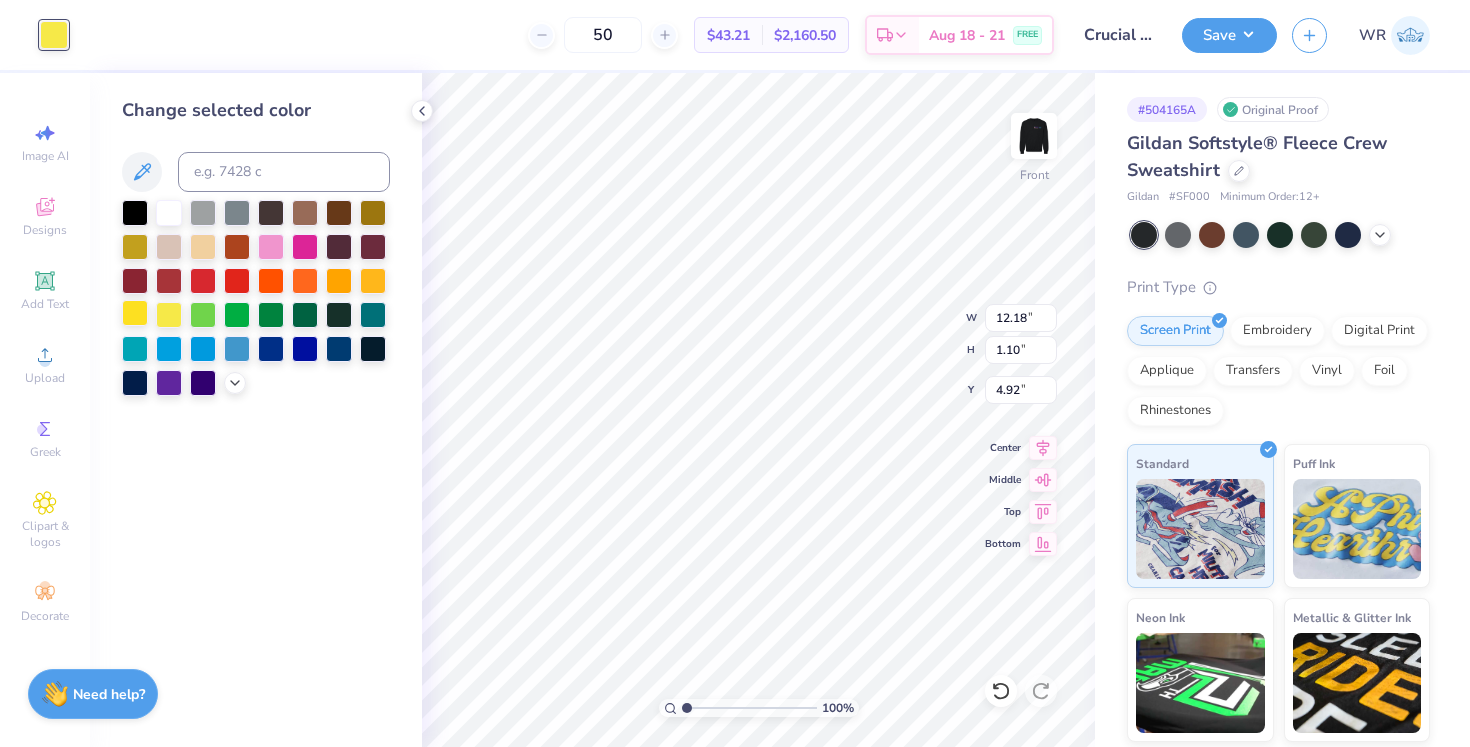 click at bounding box center (135, 313) 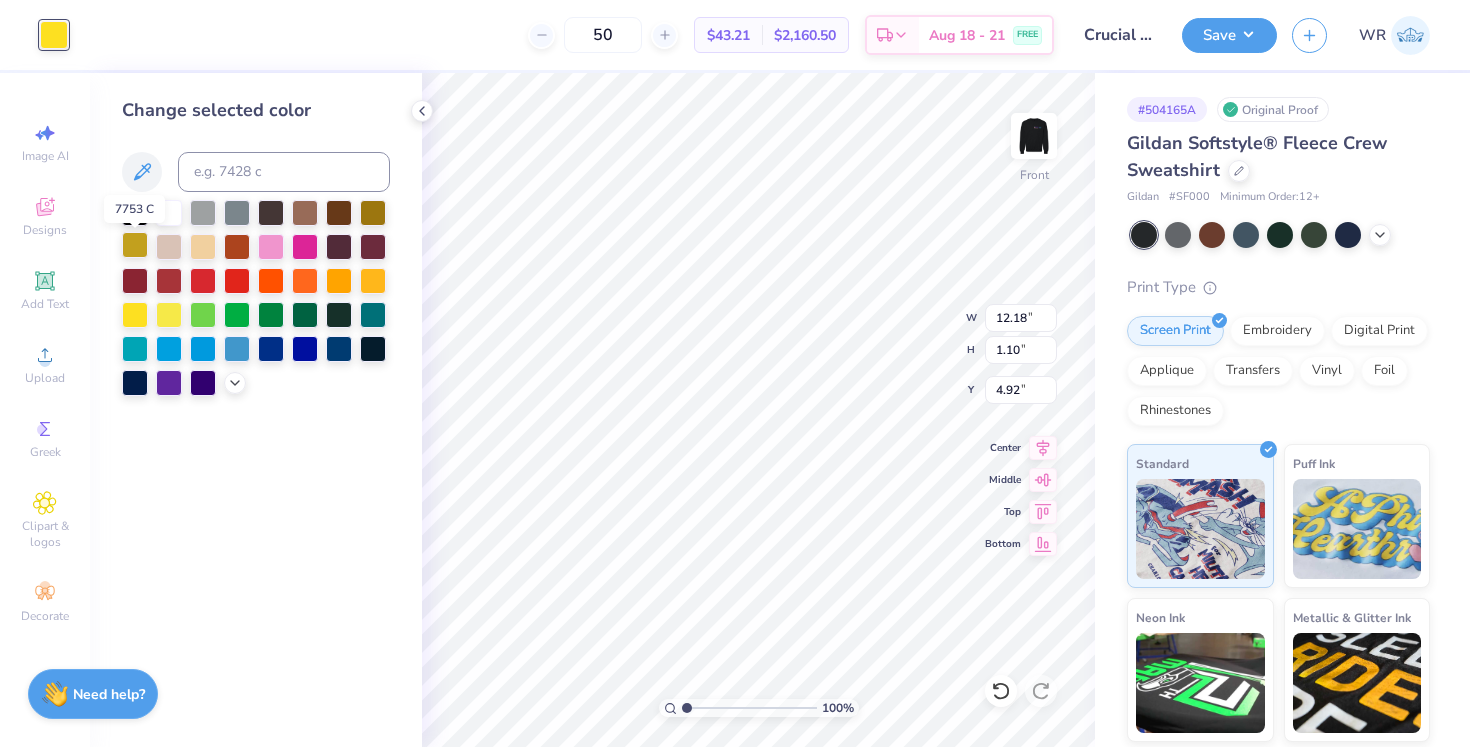 click at bounding box center (135, 245) 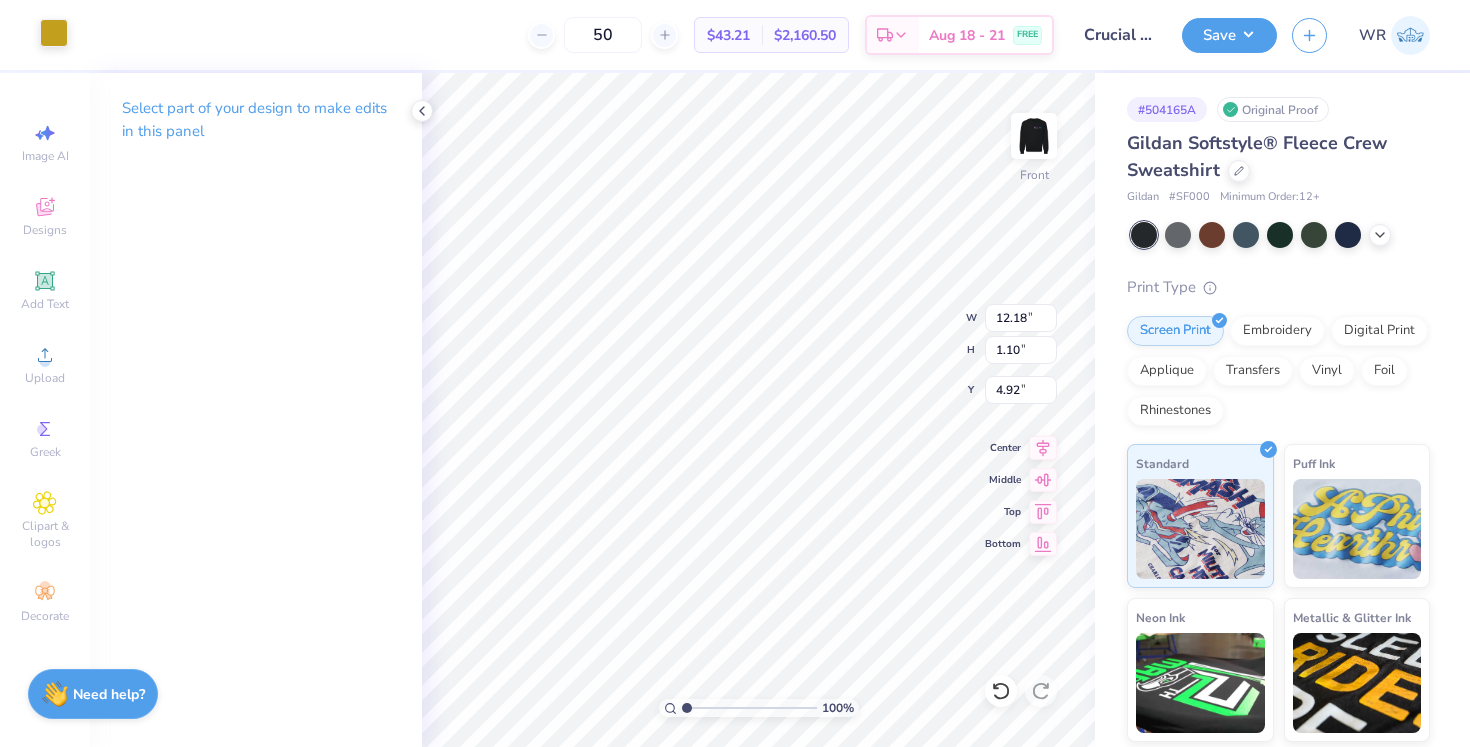 click at bounding box center [54, 33] 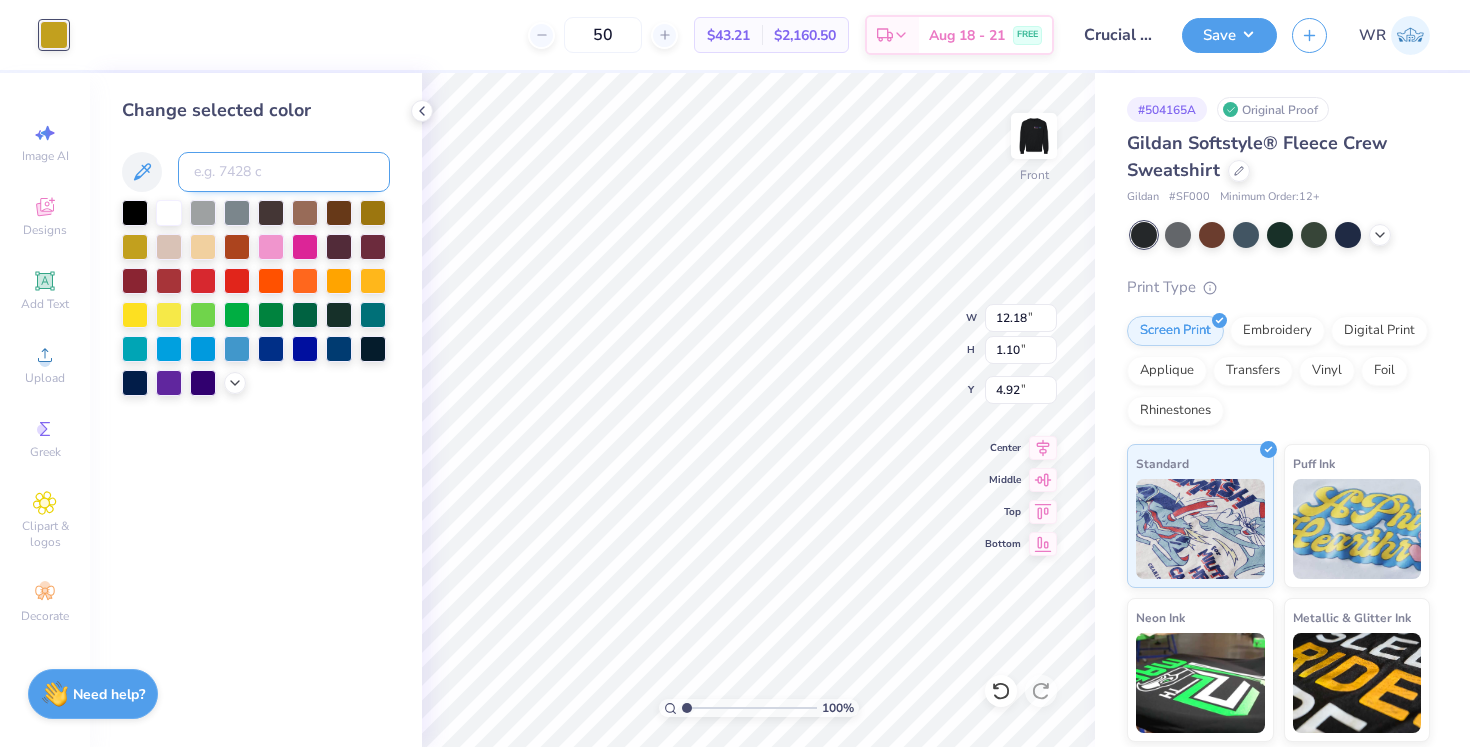 click at bounding box center [284, 172] 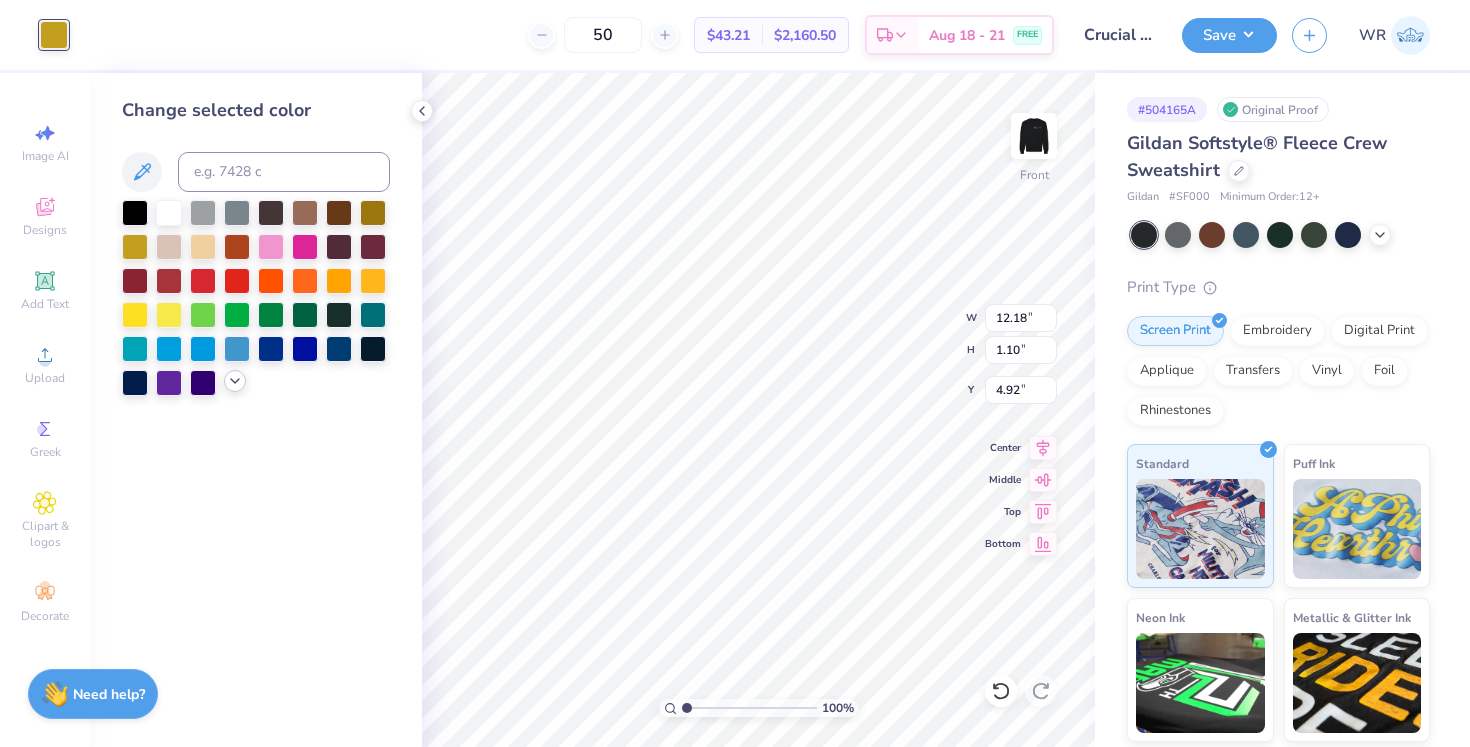 click 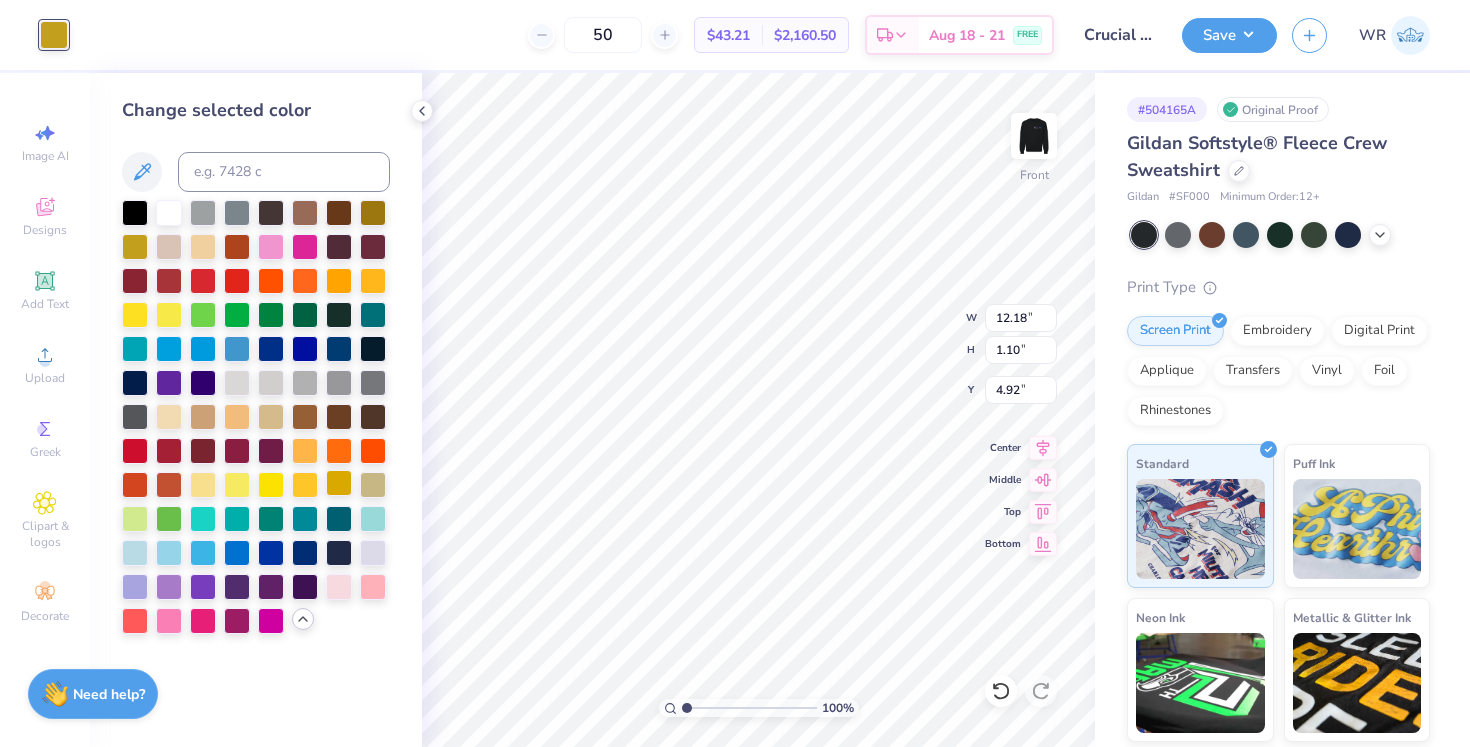 click at bounding box center (339, 483) 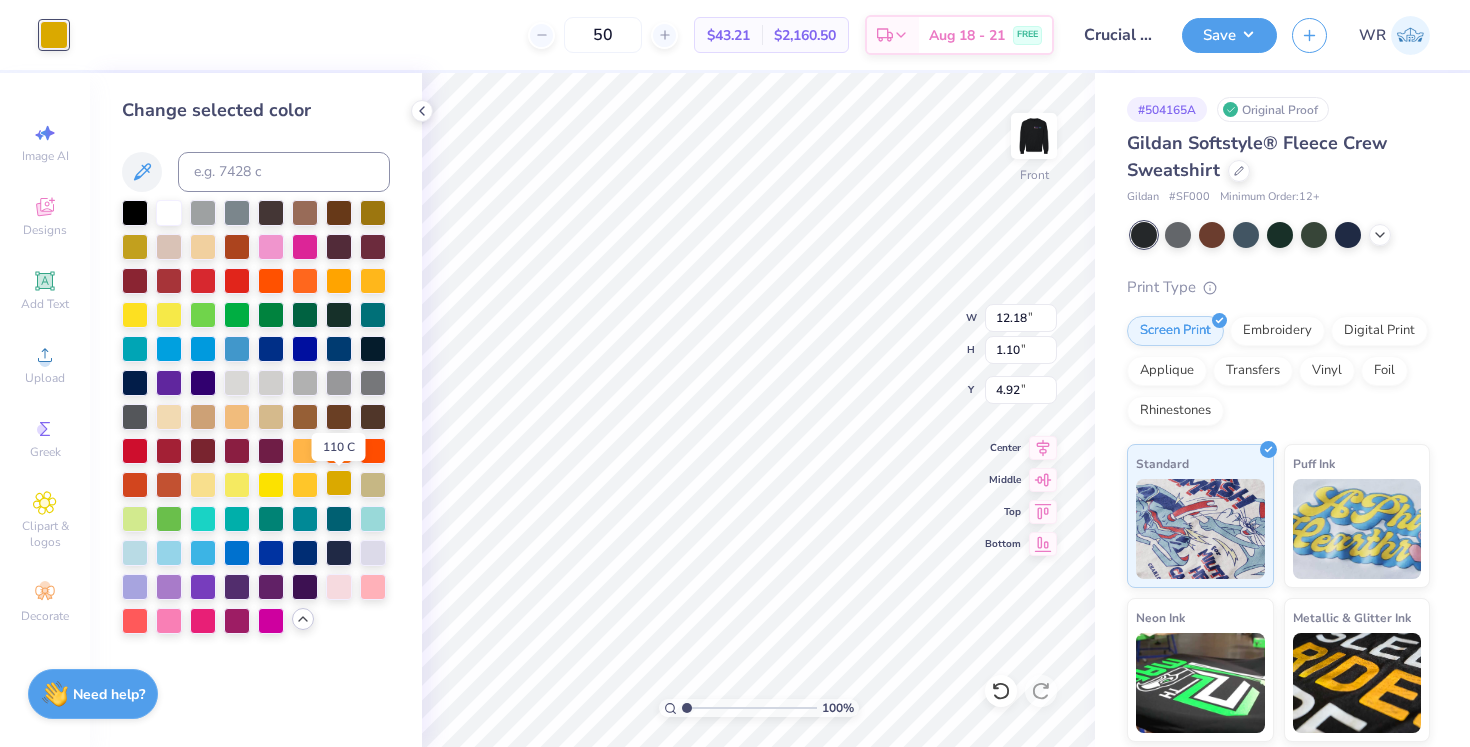 click at bounding box center (339, 483) 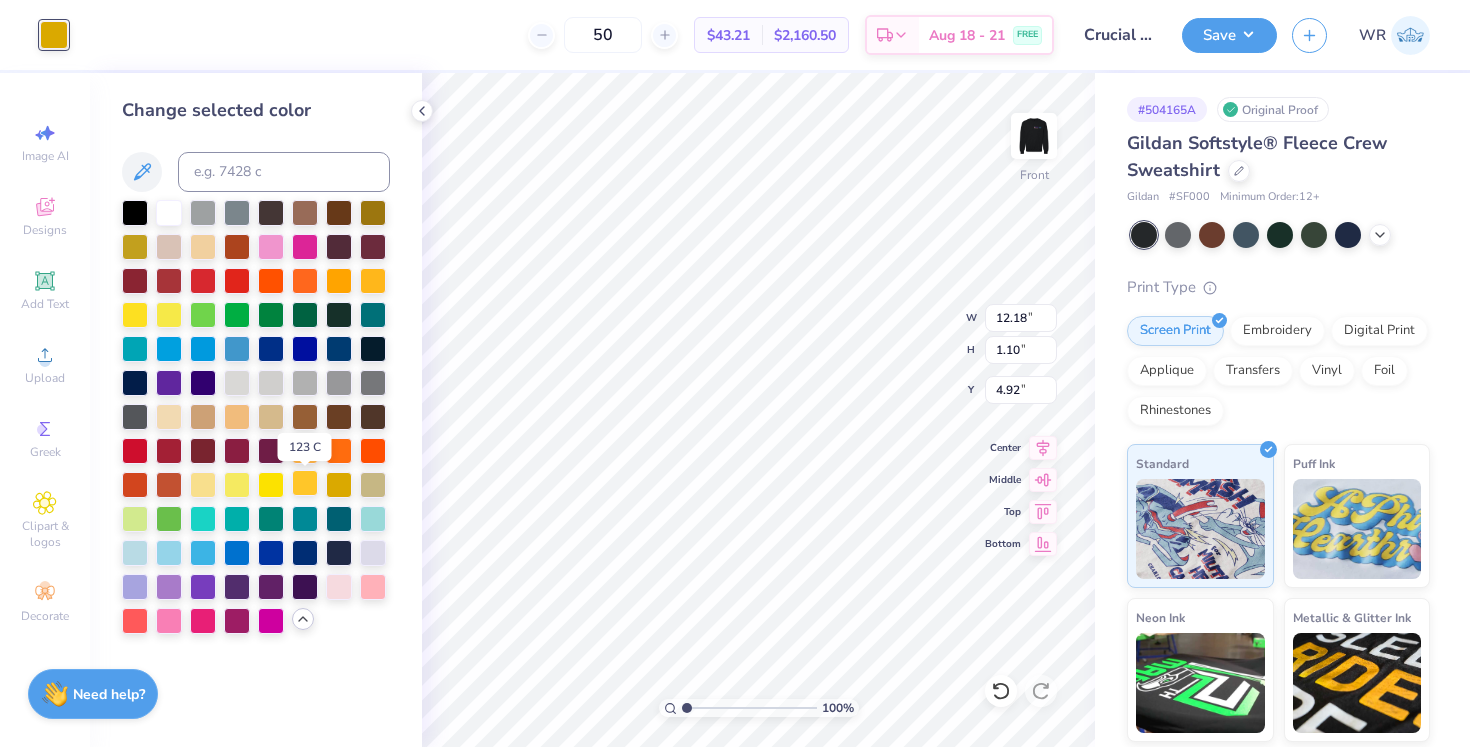 click at bounding box center (305, 483) 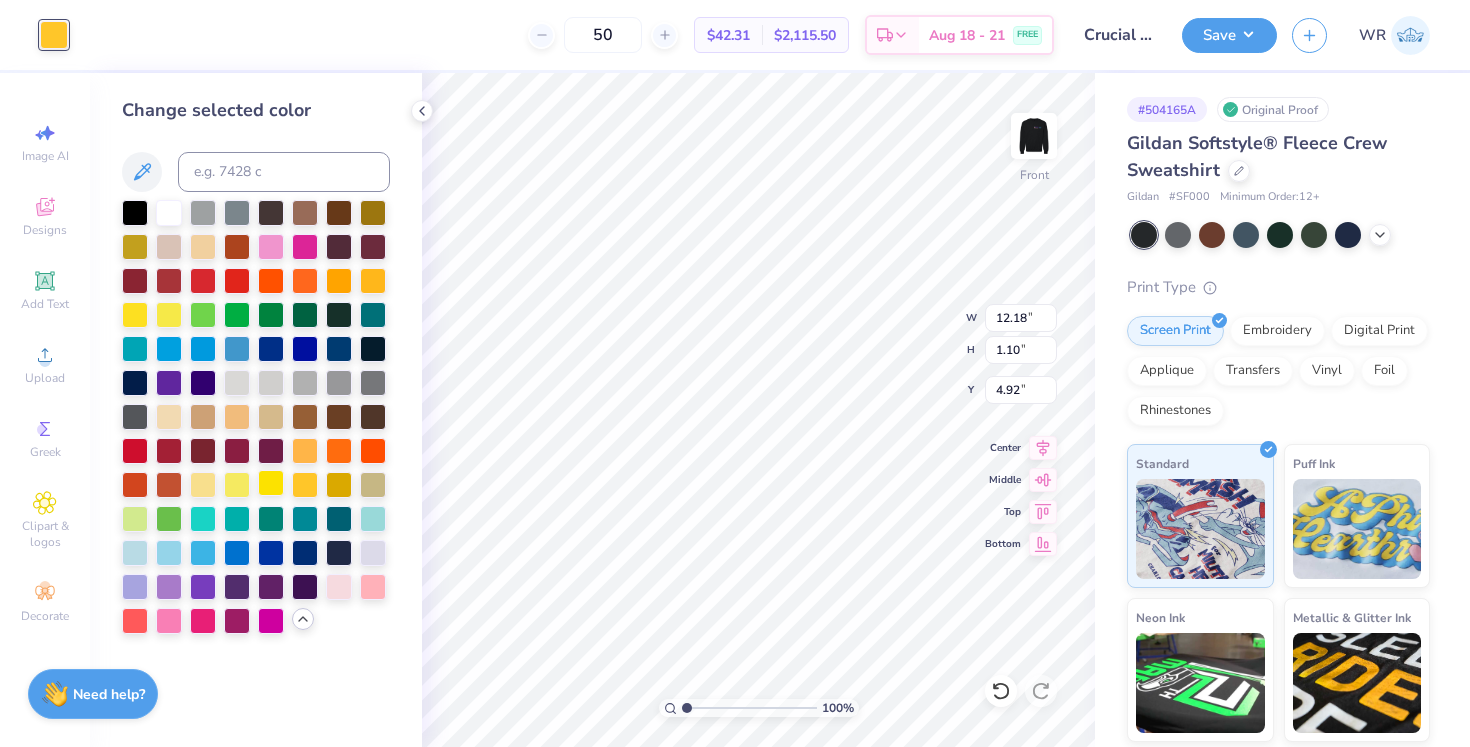 click at bounding box center [271, 483] 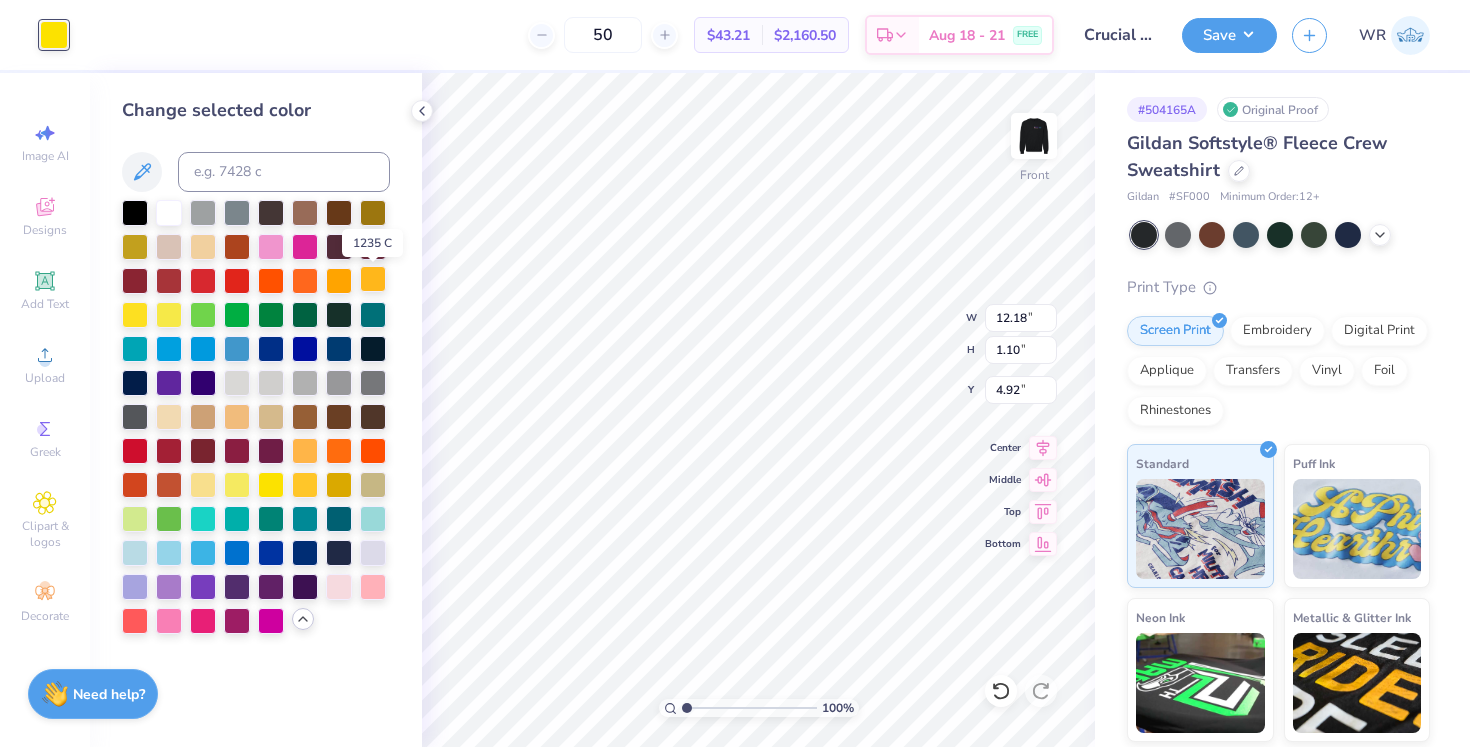 click at bounding box center [373, 279] 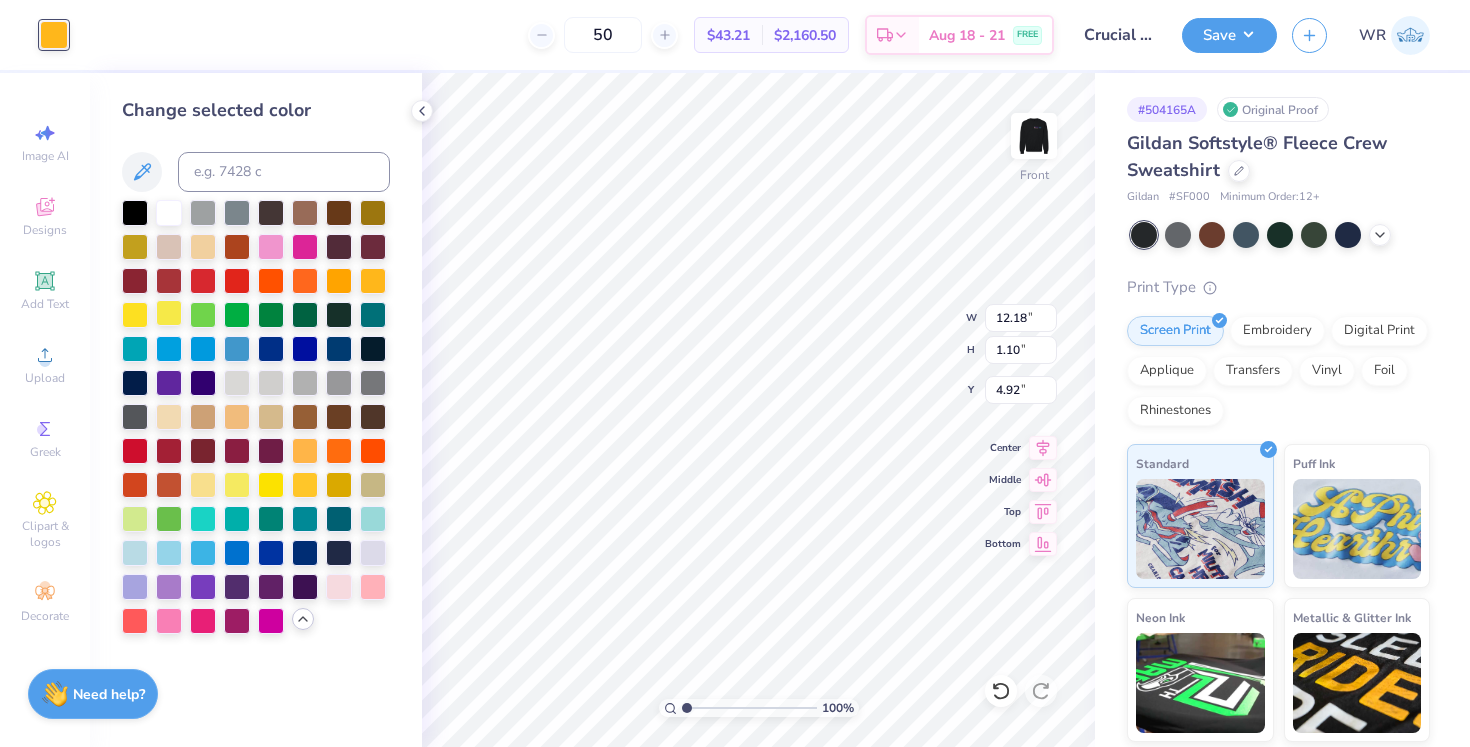 click at bounding box center [169, 313] 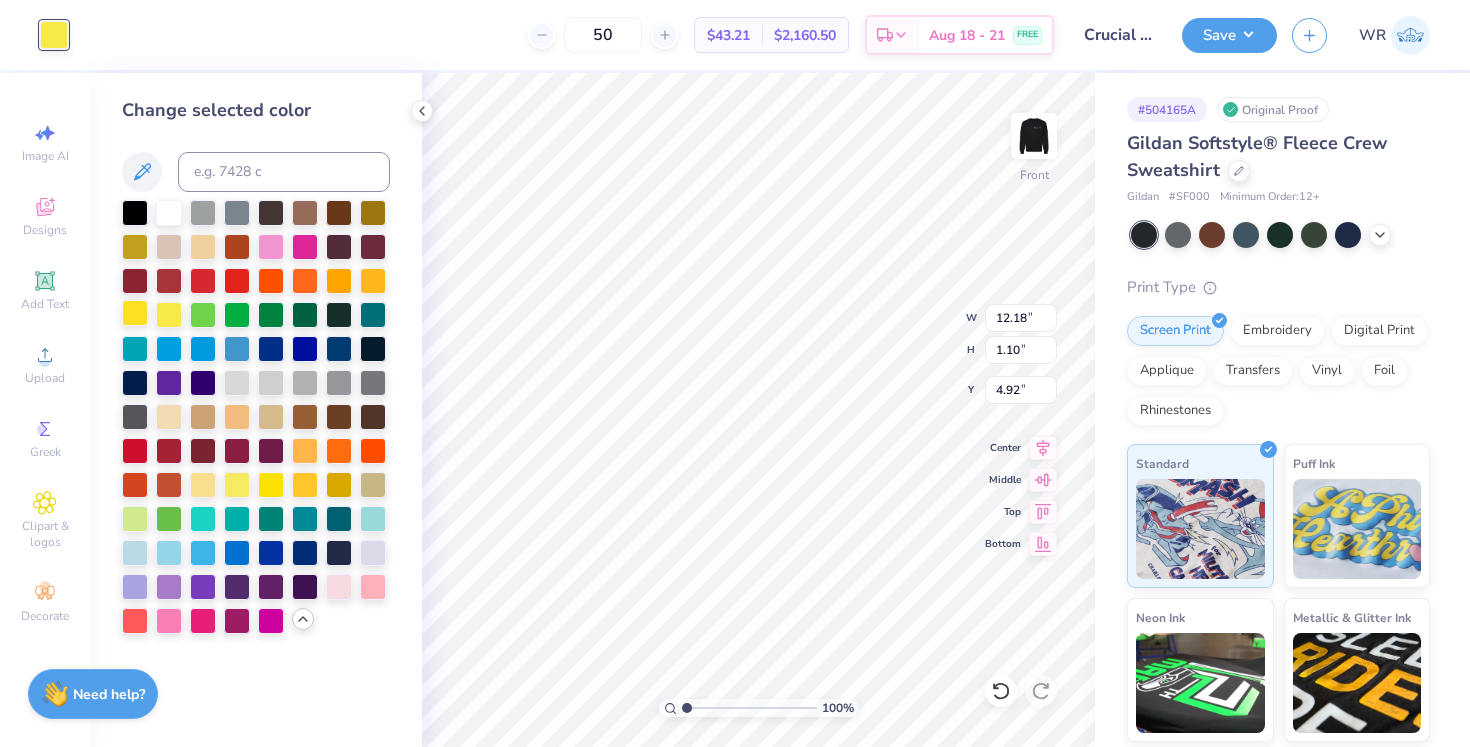 click at bounding box center (135, 313) 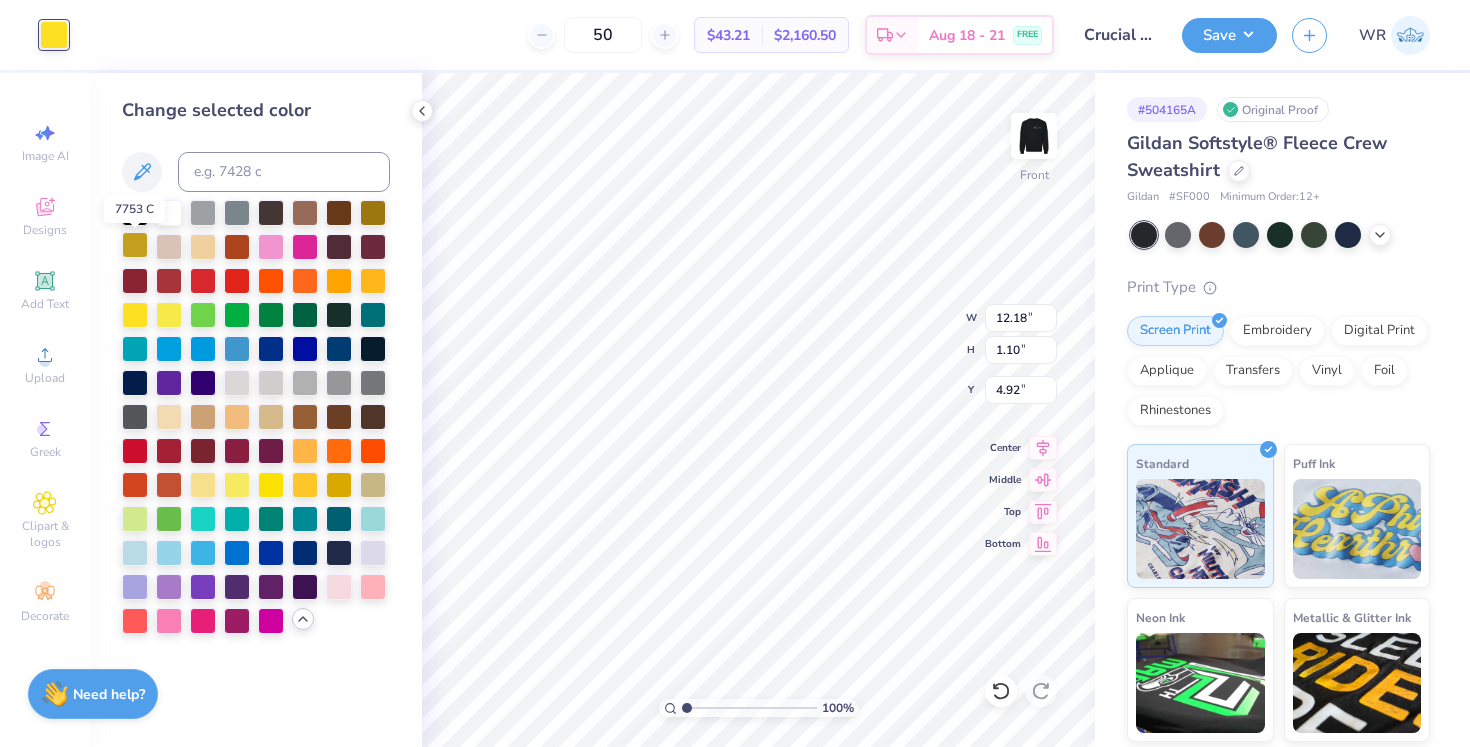 click at bounding box center (135, 245) 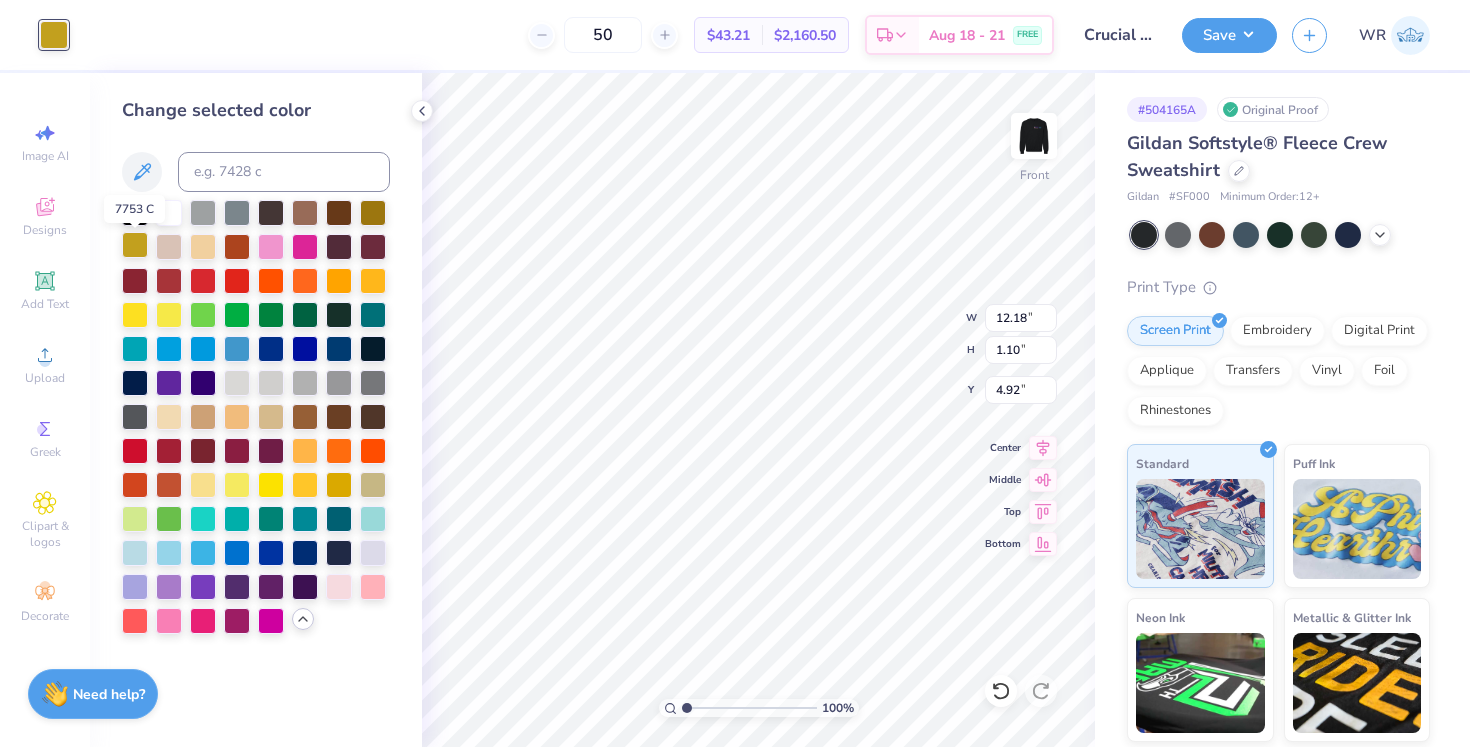 click at bounding box center (135, 245) 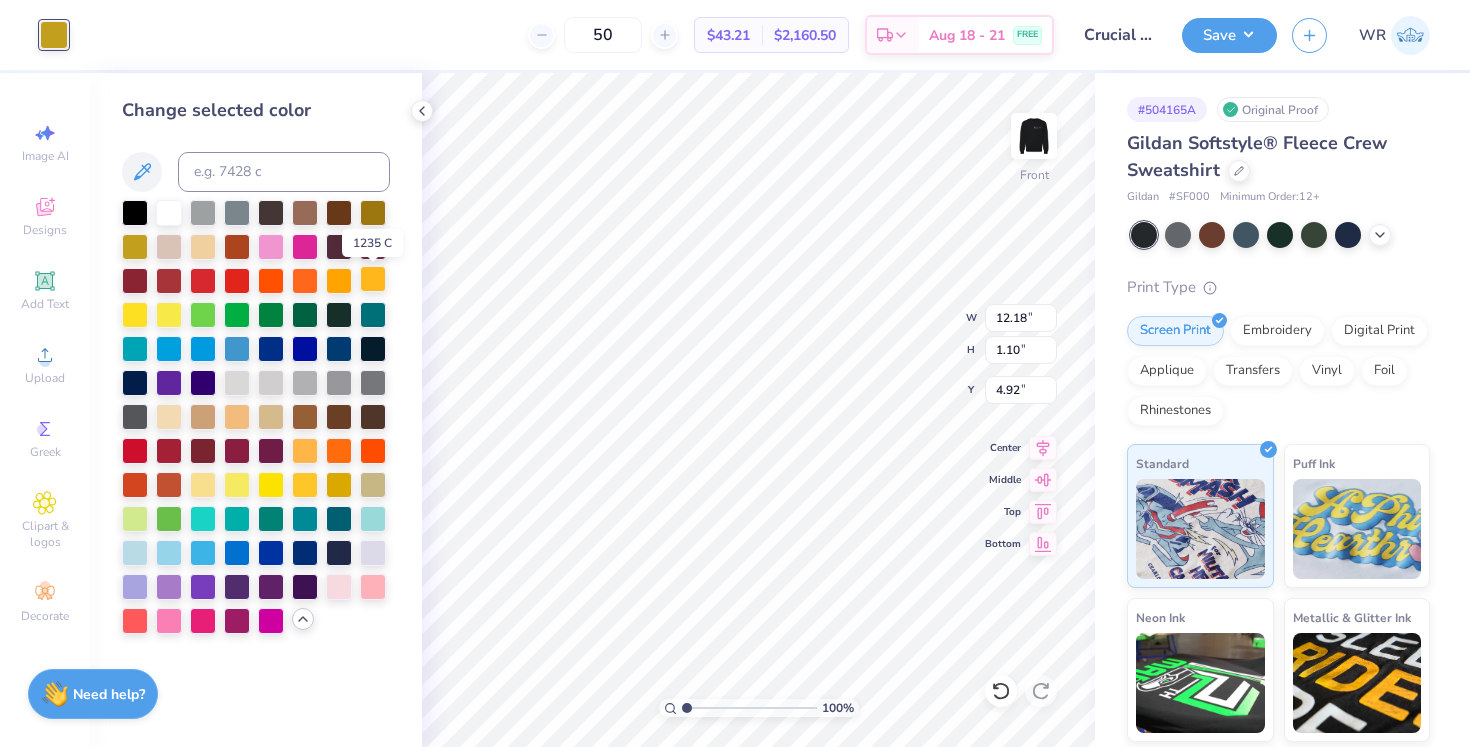 click at bounding box center (373, 279) 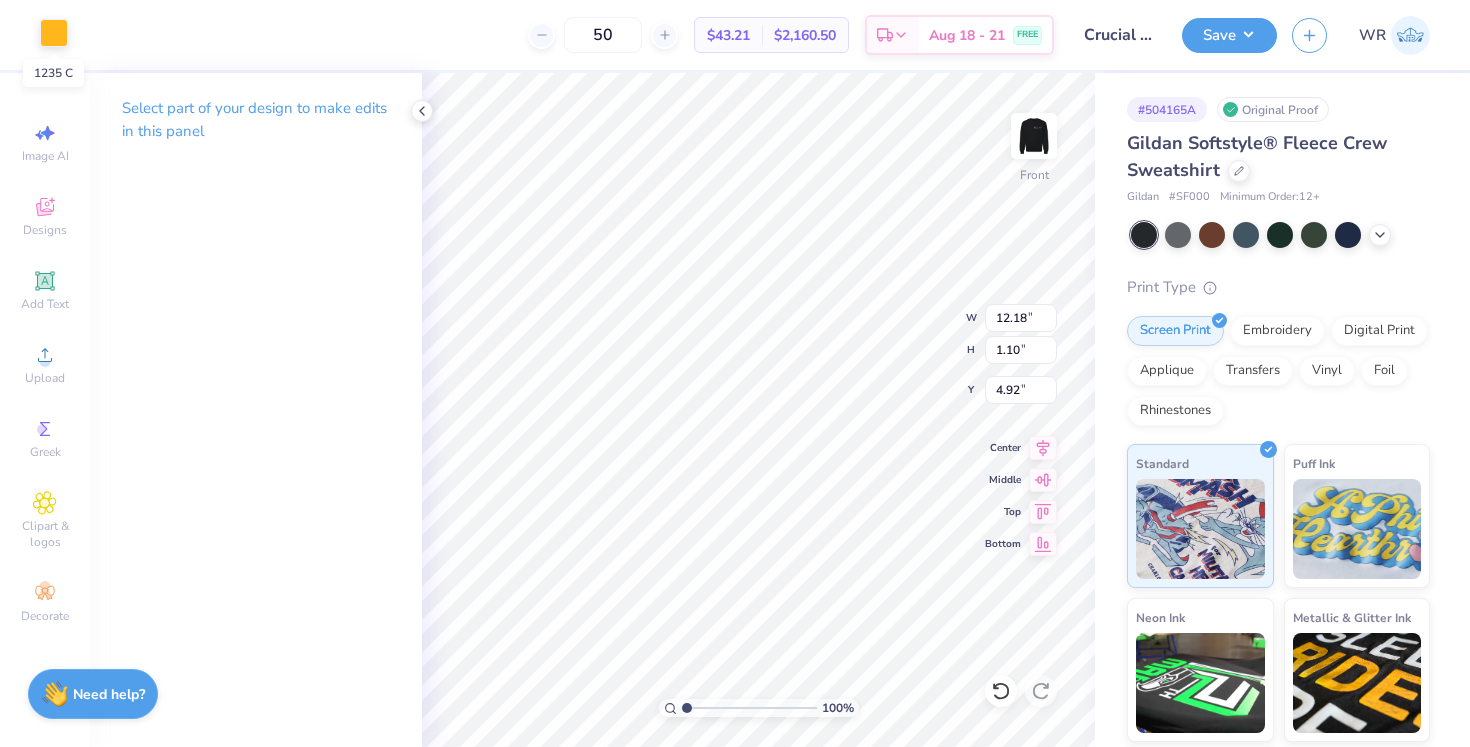 click at bounding box center [54, 33] 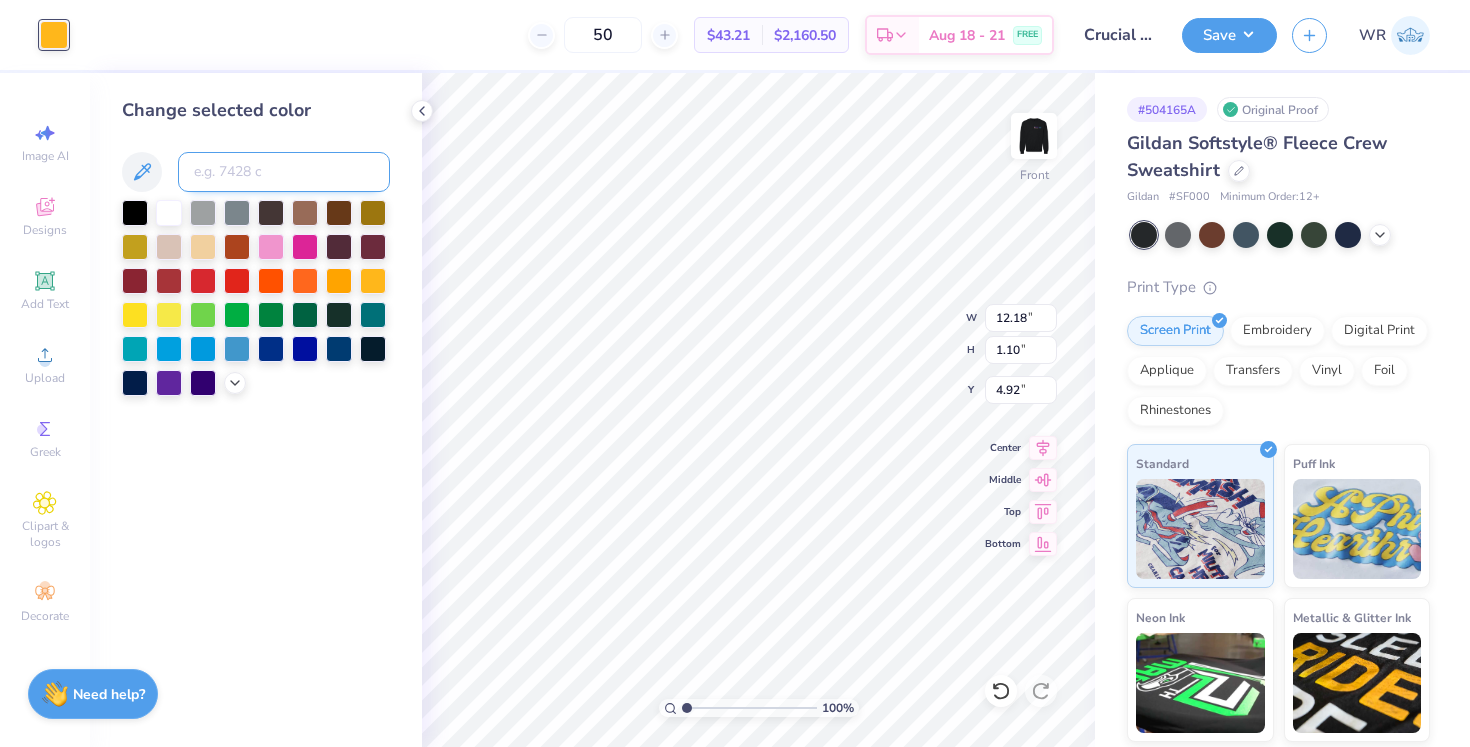 click at bounding box center (284, 172) 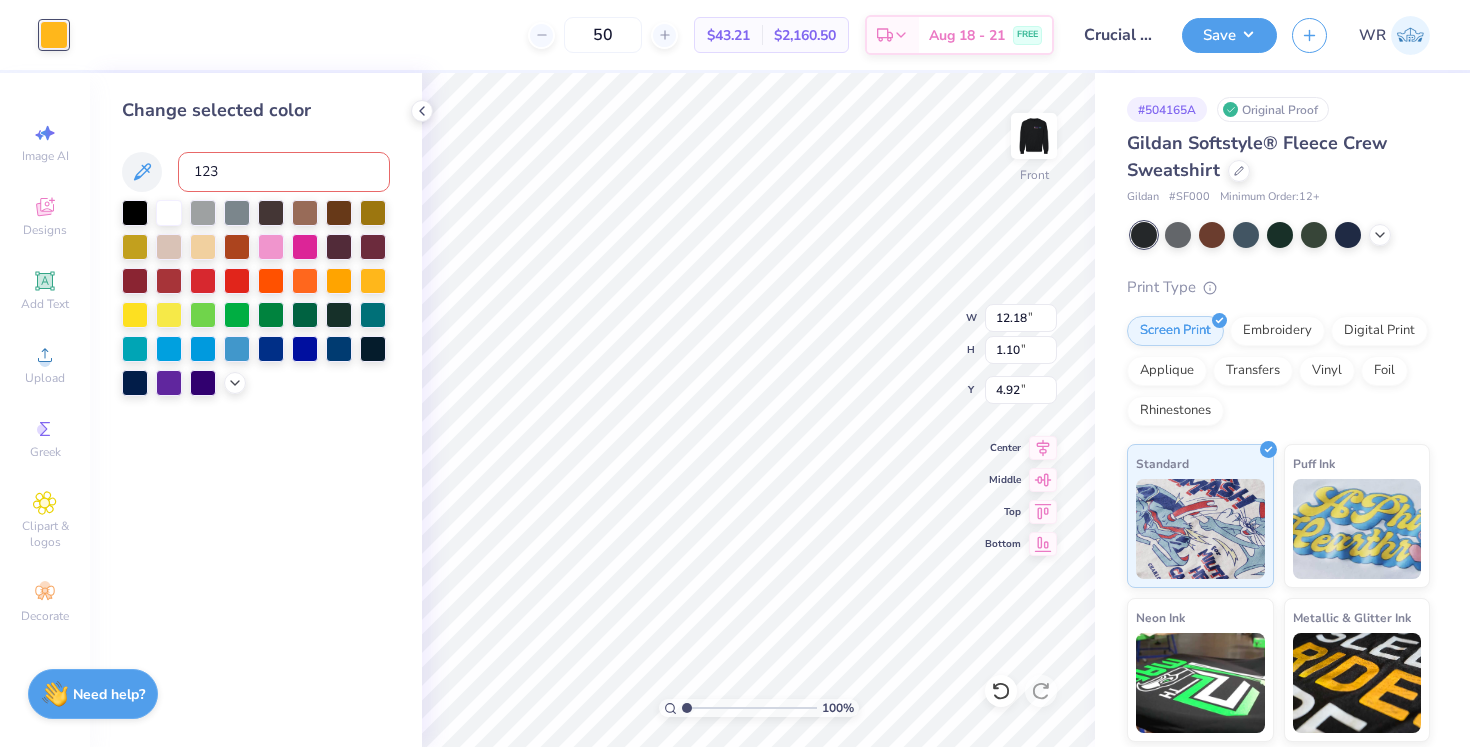 type on "123" 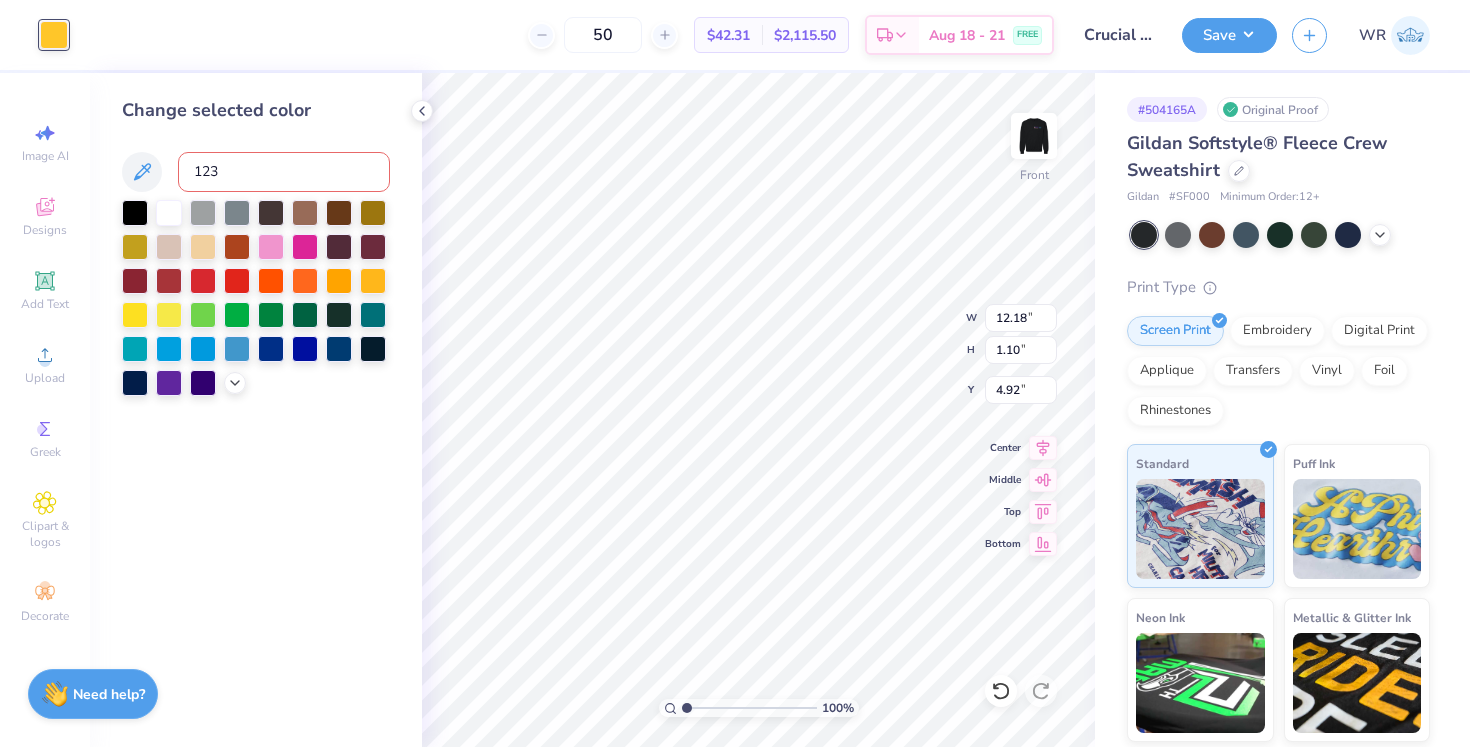 type on "123" 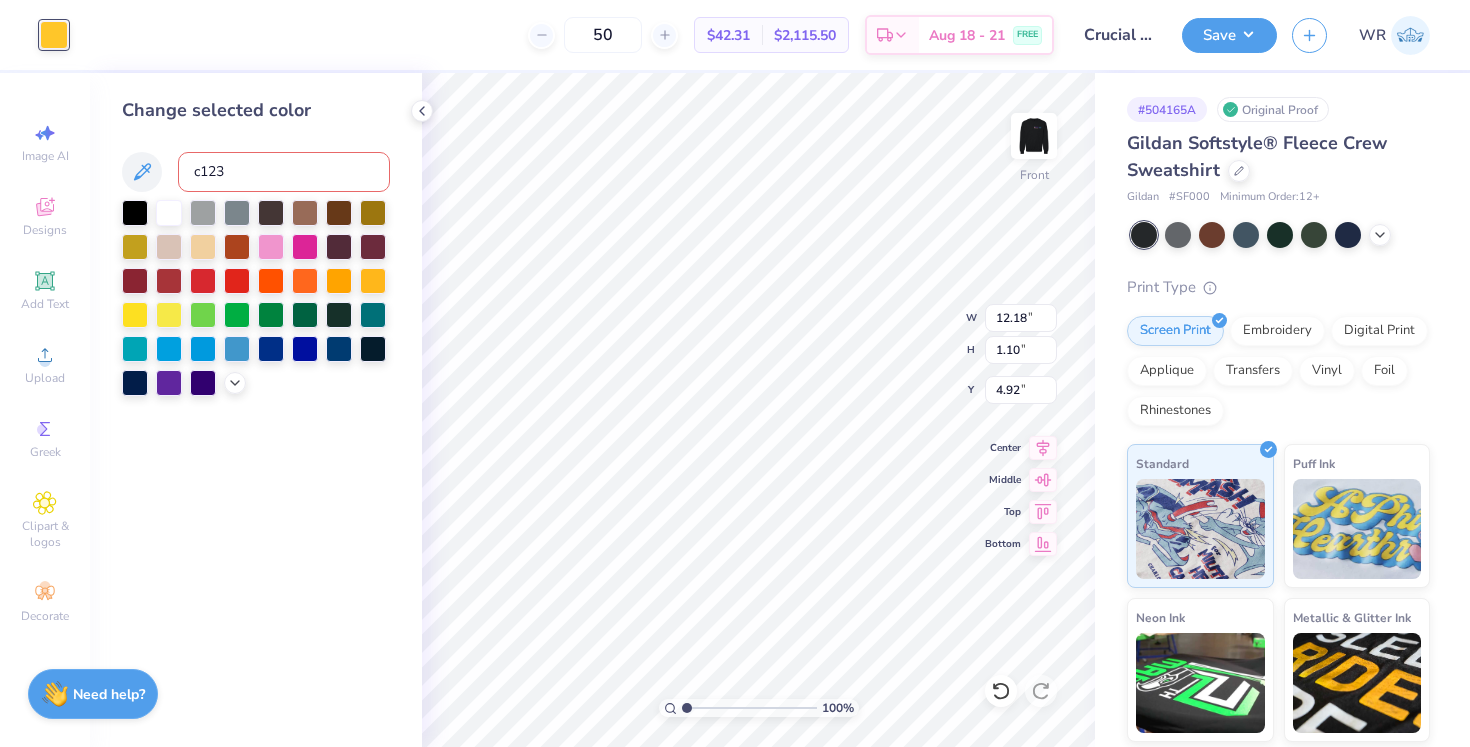 type on "c123" 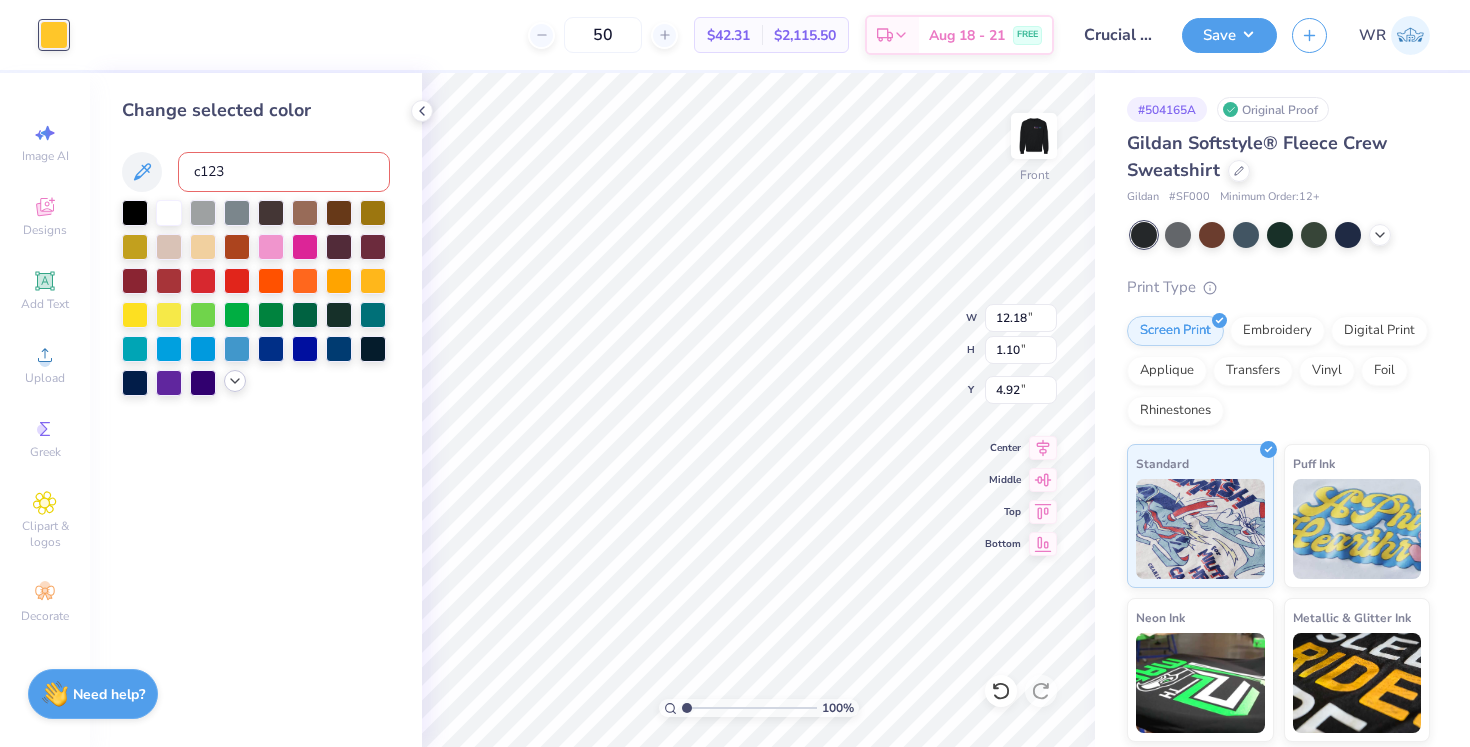 click at bounding box center (235, 381) 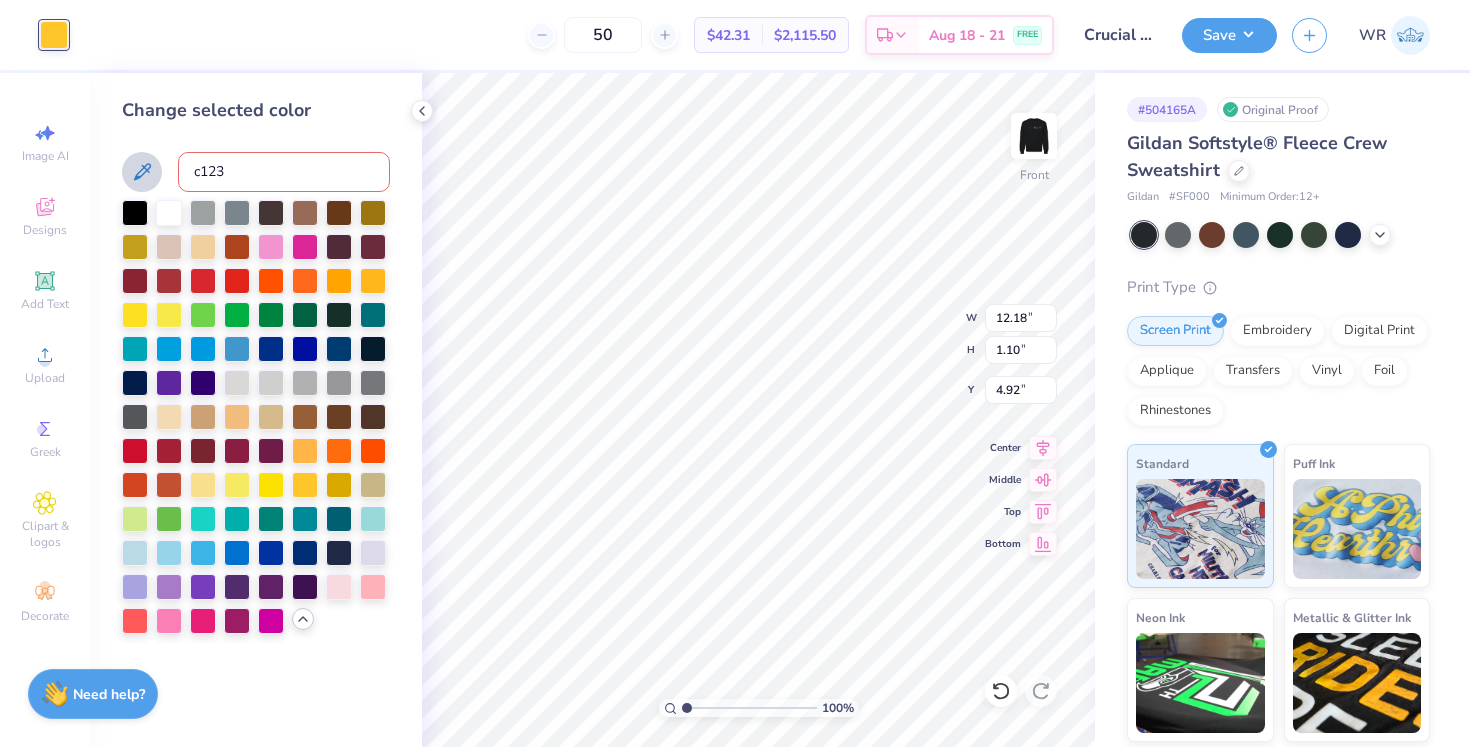 drag, startPoint x: 242, startPoint y: 172, endPoint x: 139, endPoint y: 179, distance: 103.23759 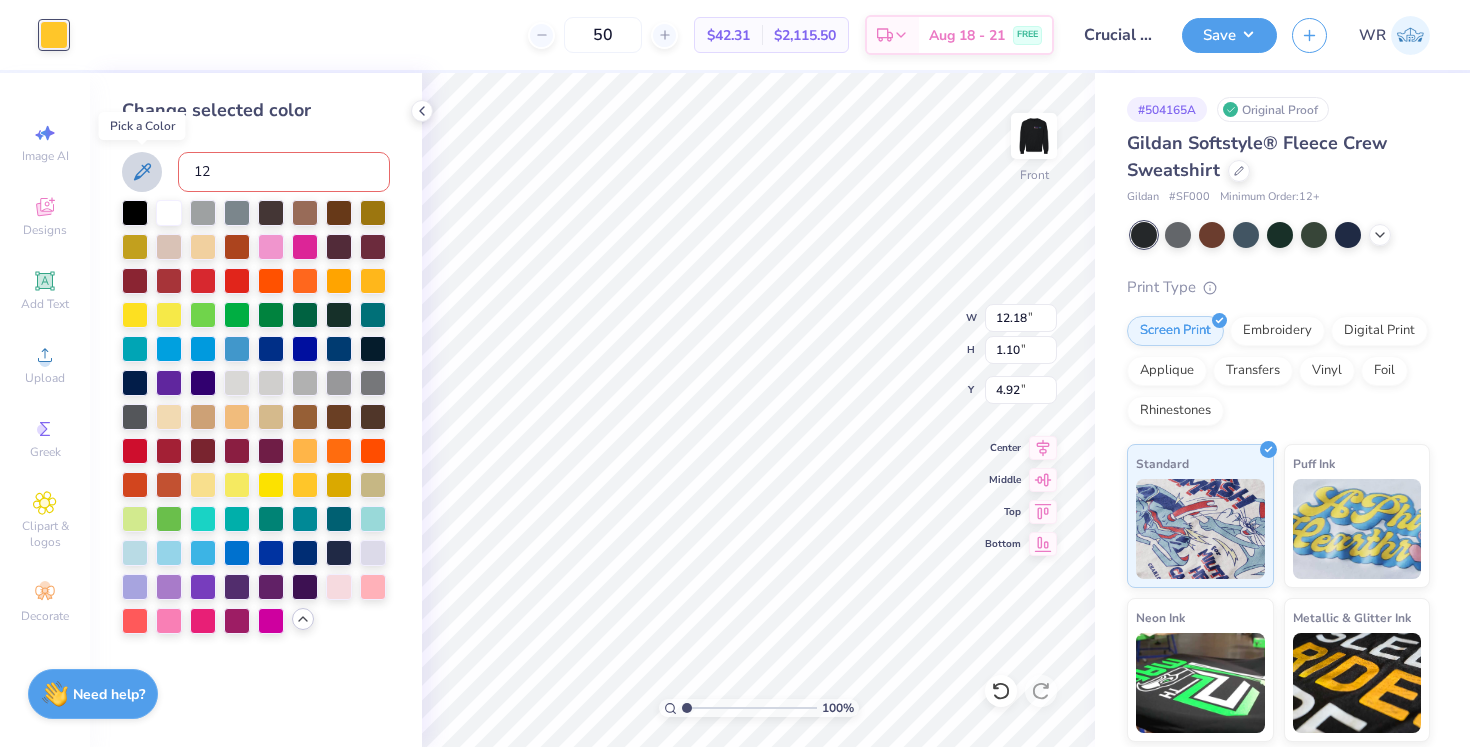 type on "123" 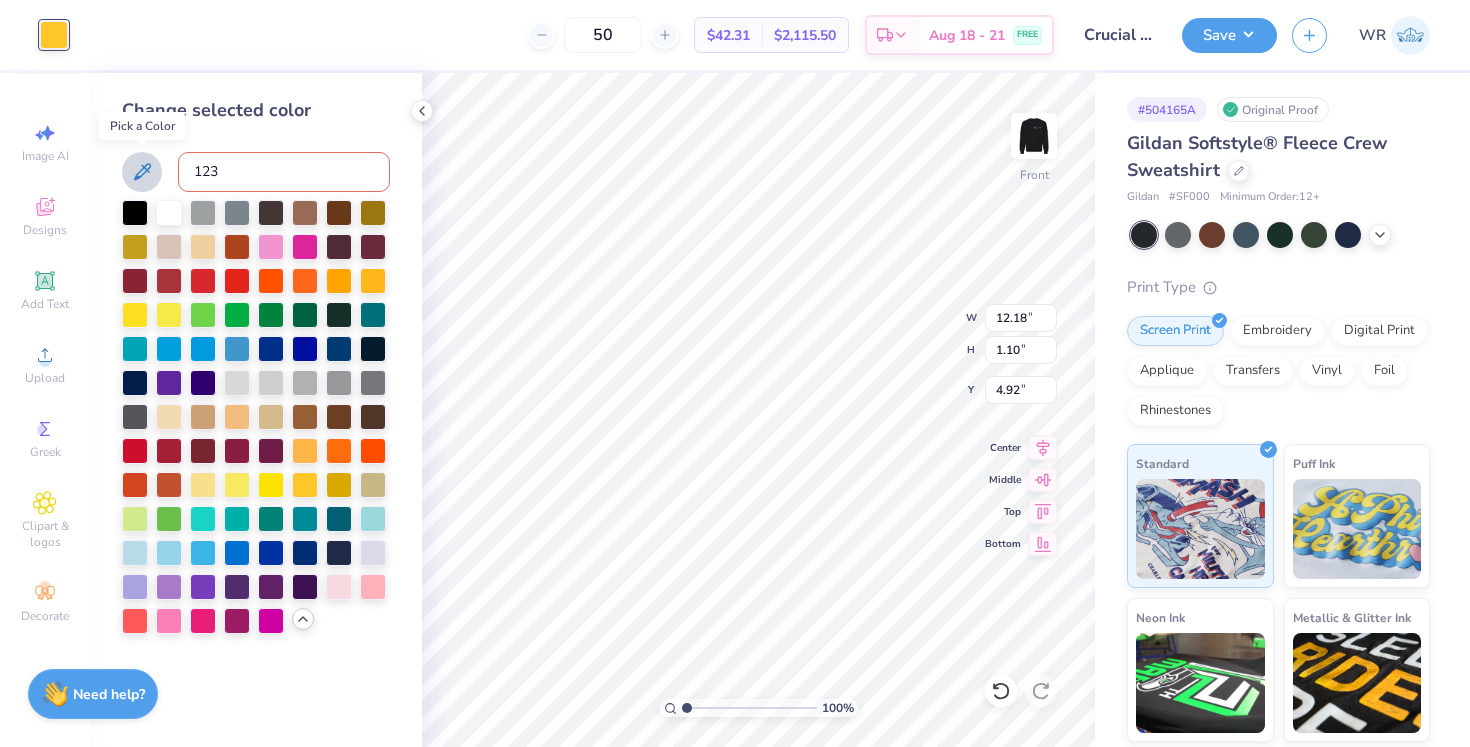 type on "123" 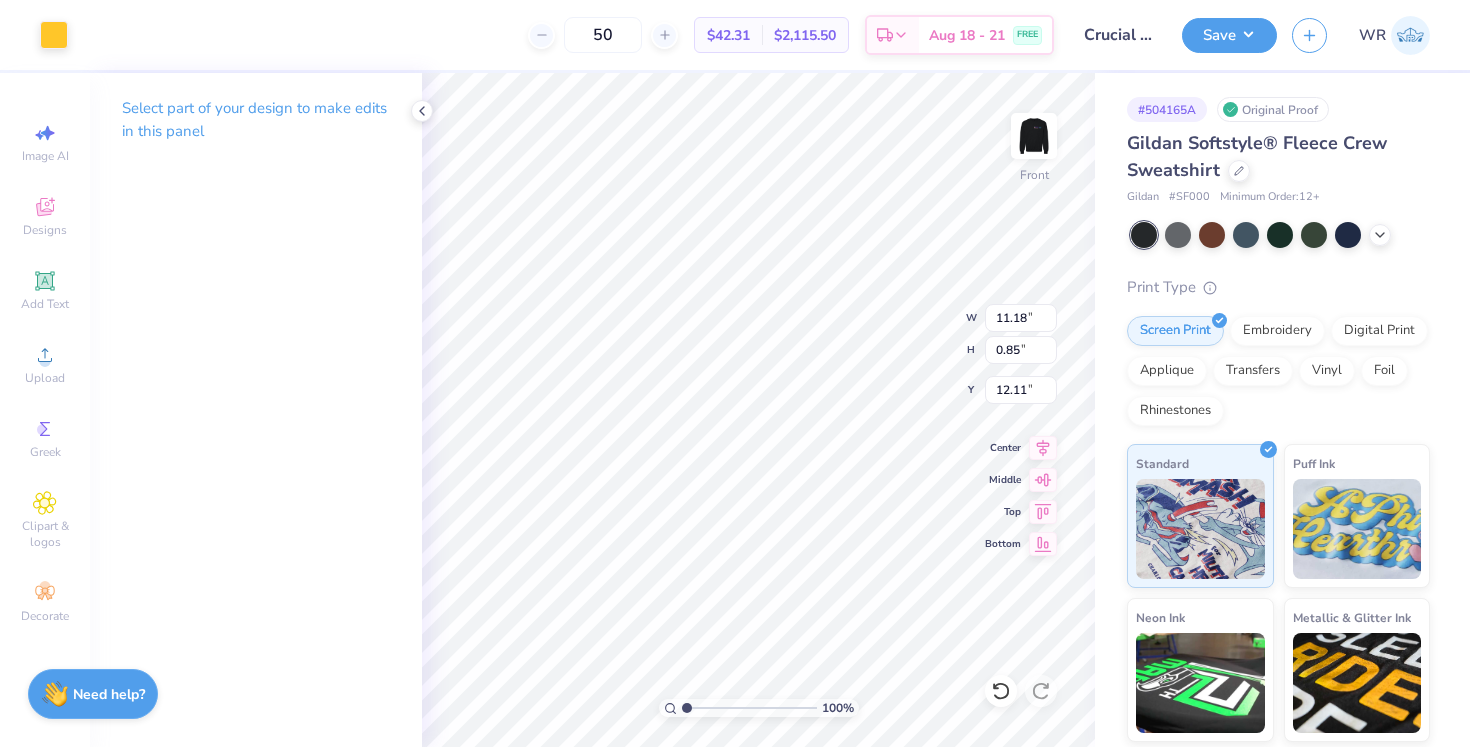 type on "12.40" 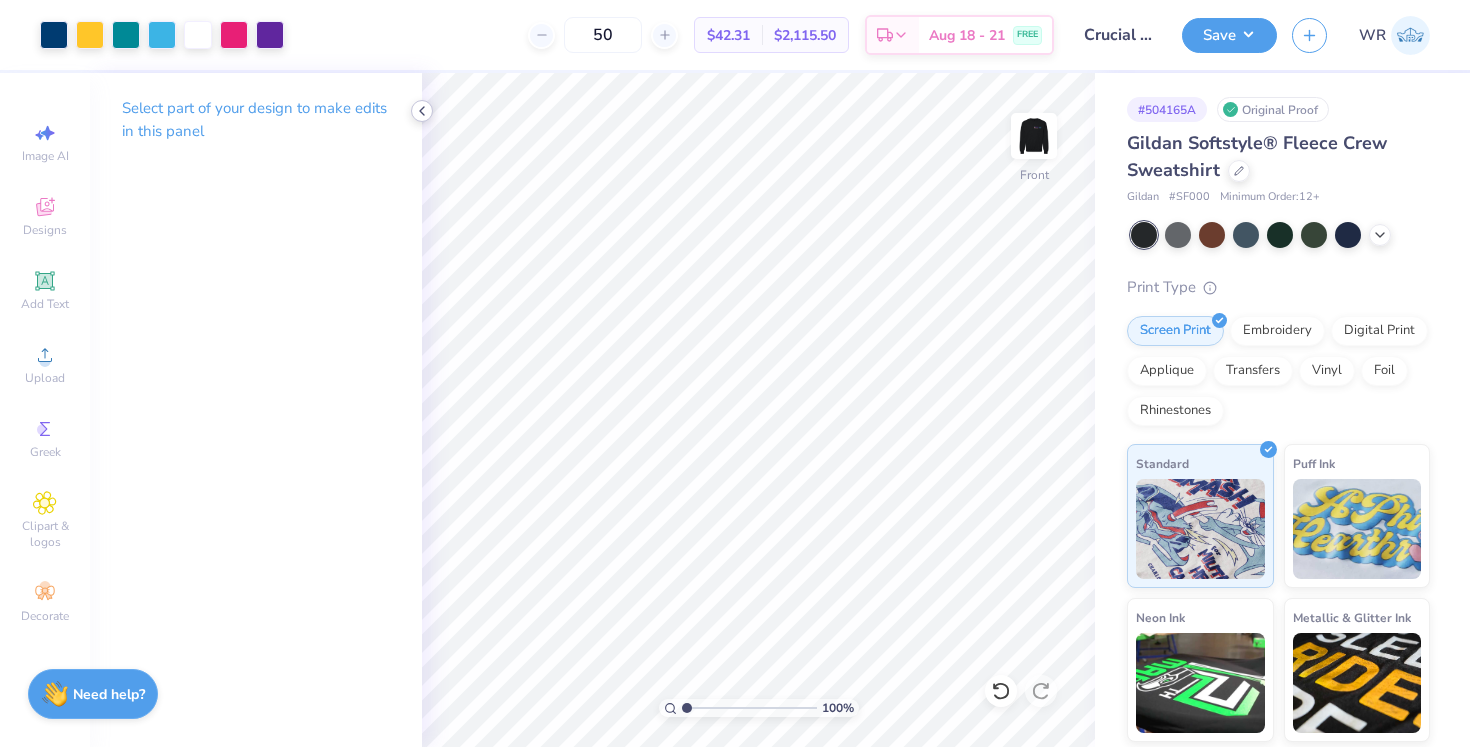 click 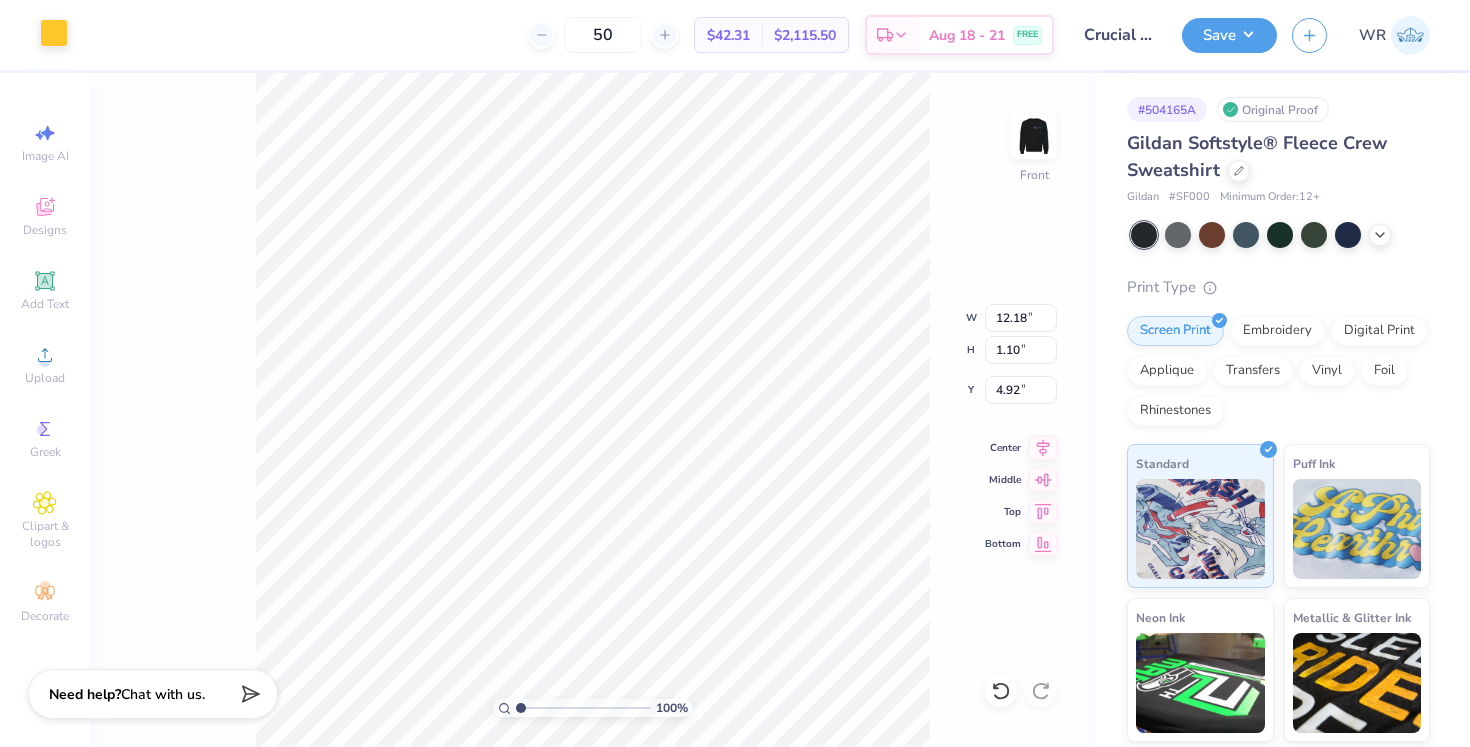 click at bounding box center [54, 33] 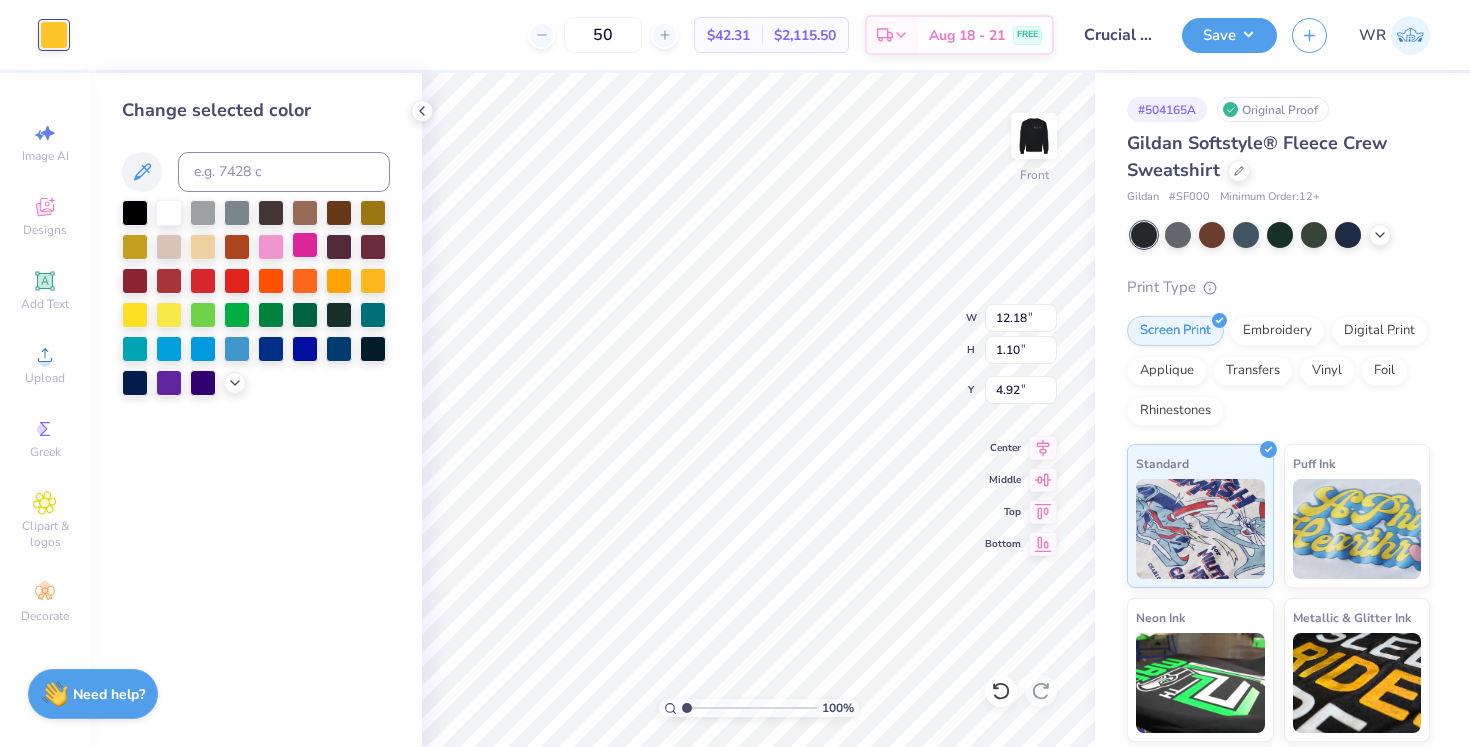 click at bounding box center [305, 245] 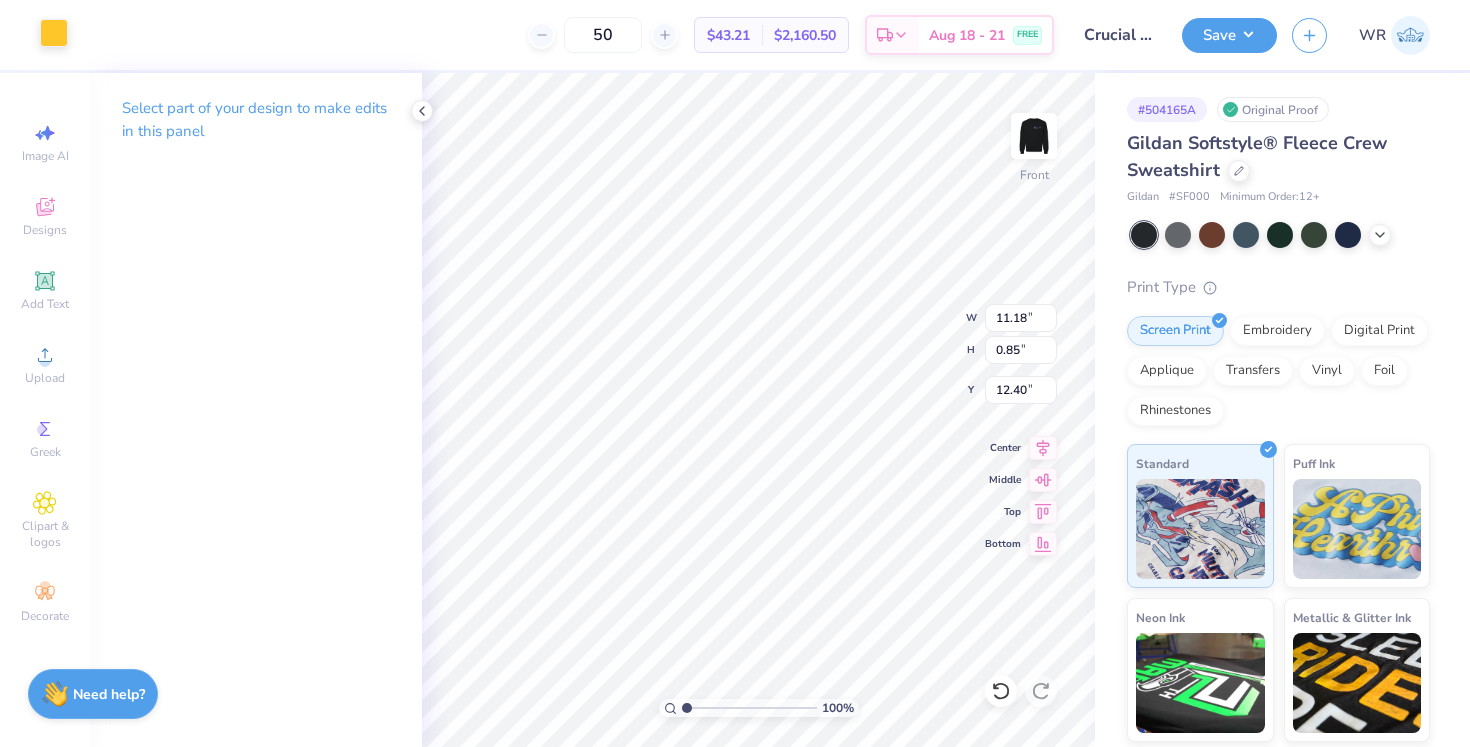 click at bounding box center [54, 33] 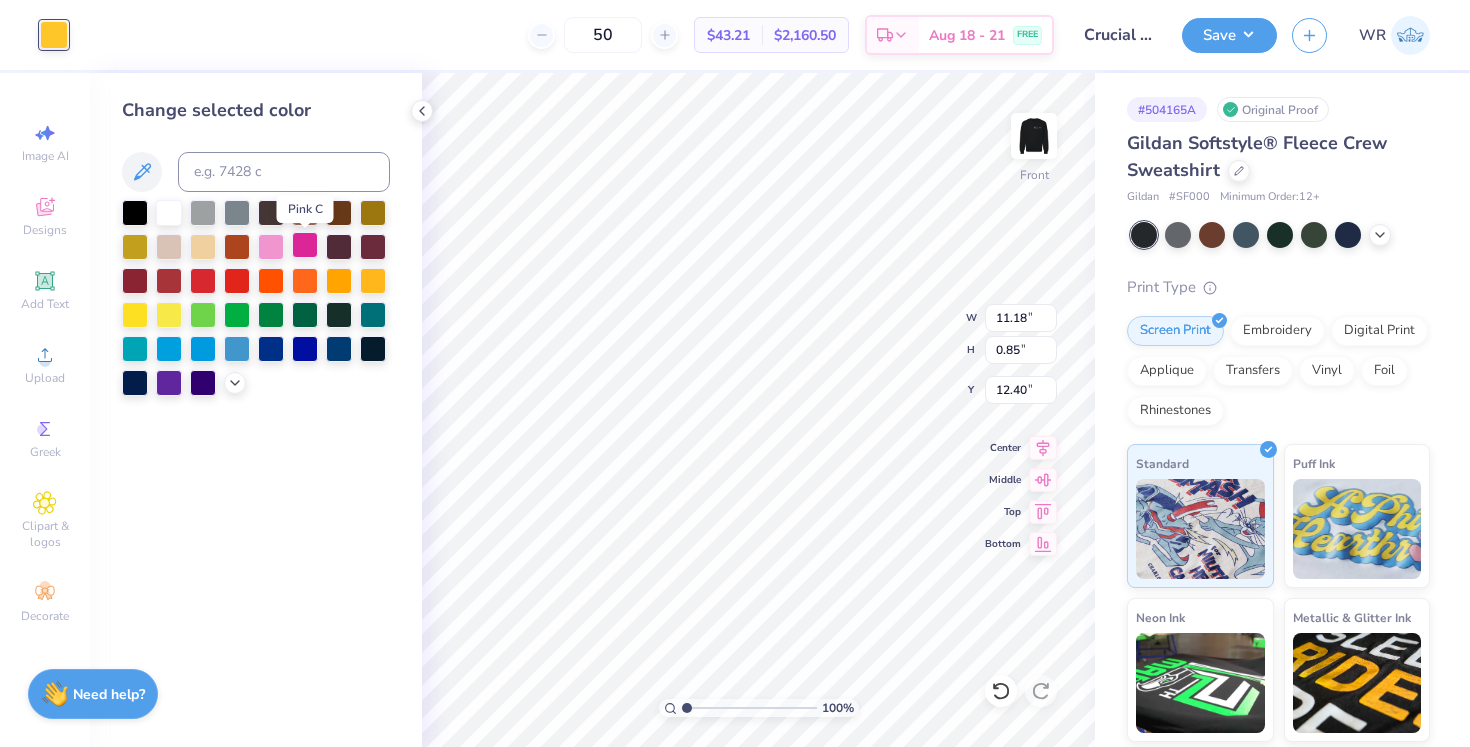 click at bounding box center (305, 245) 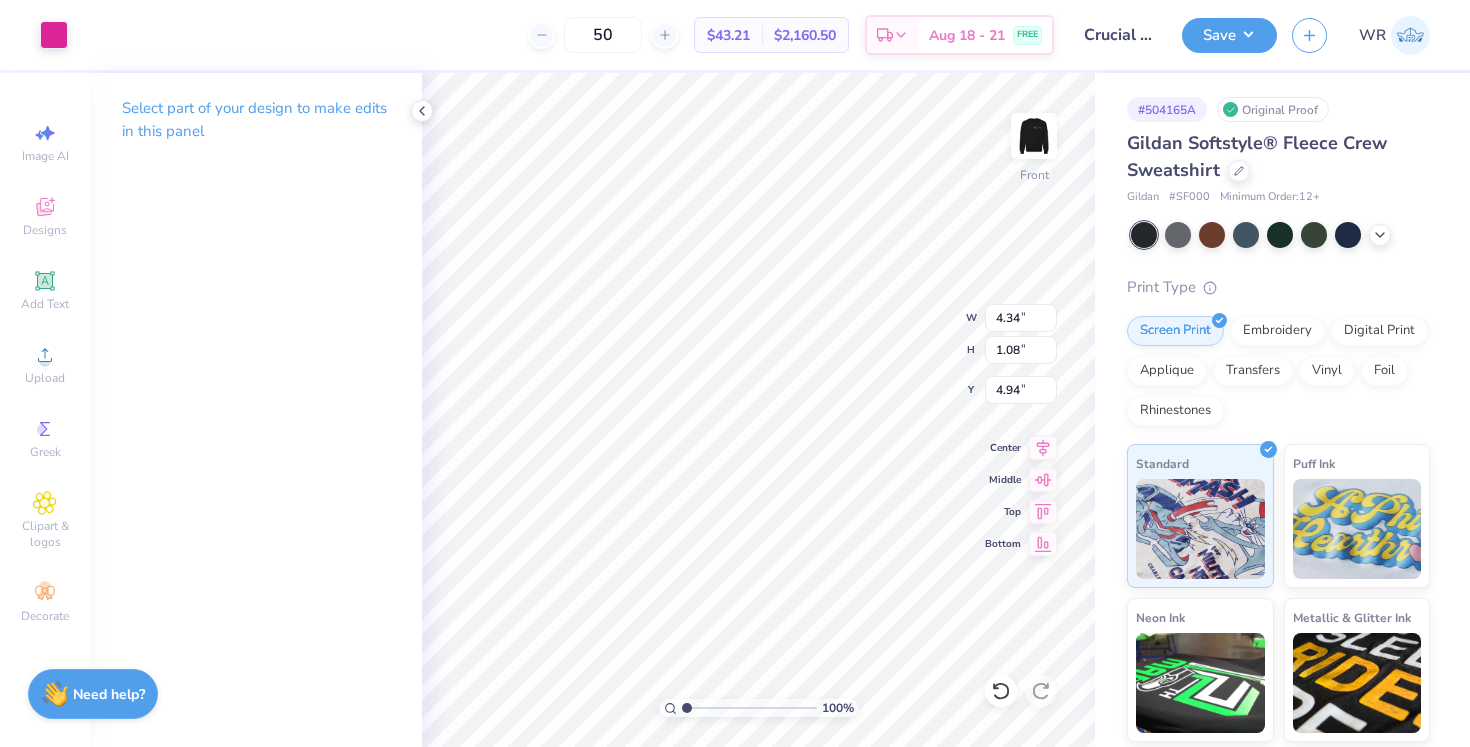 type on "4.93" 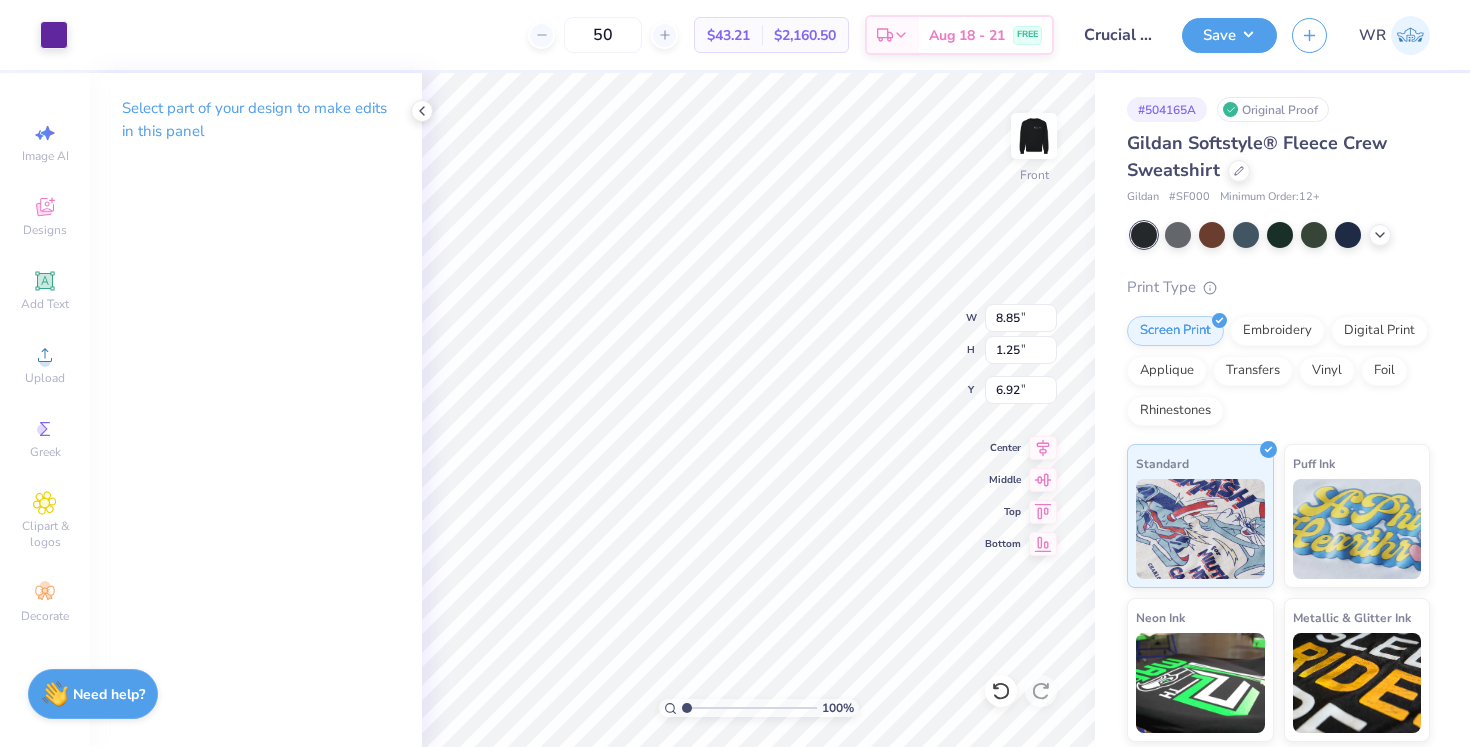 type on "9.98" 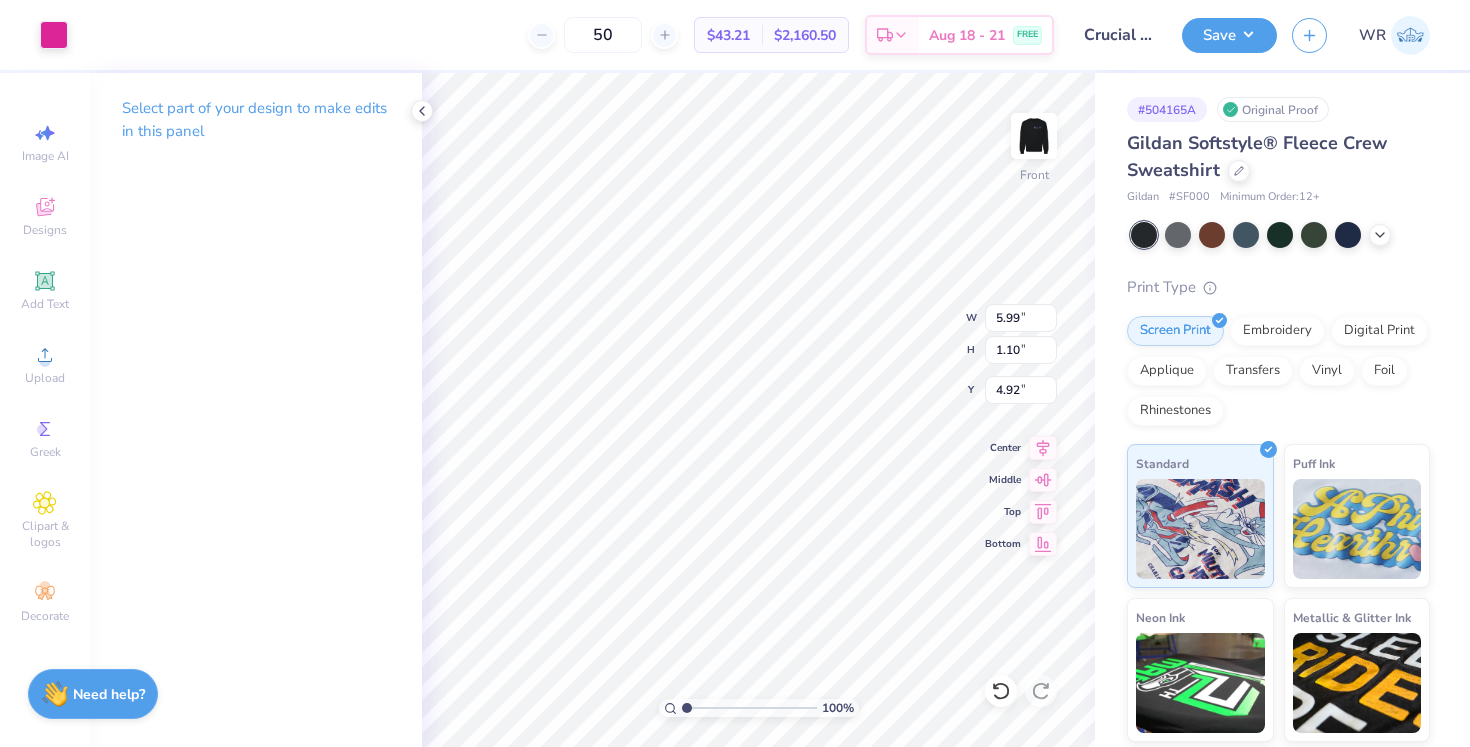 type on "4.93" 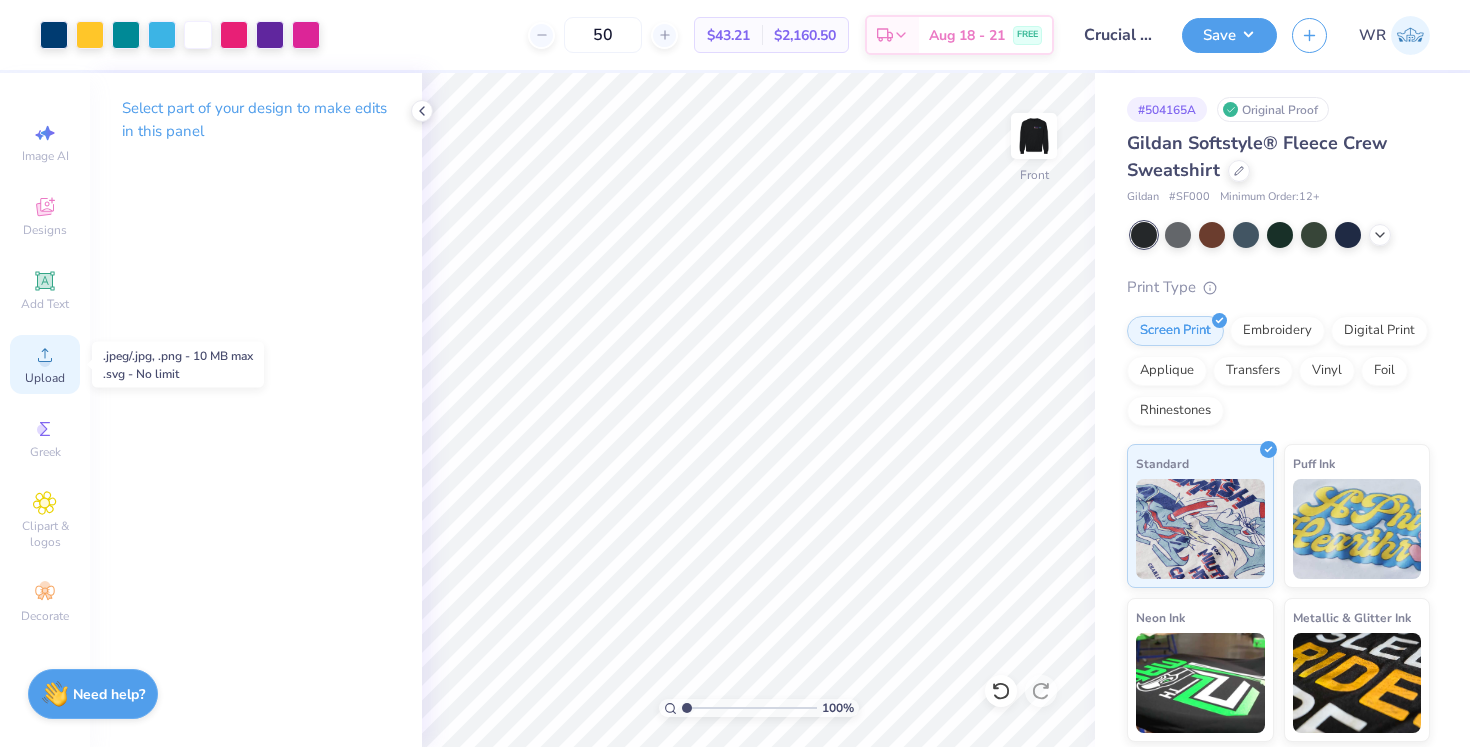 click on "Upload" at bounding box center (45, 378) 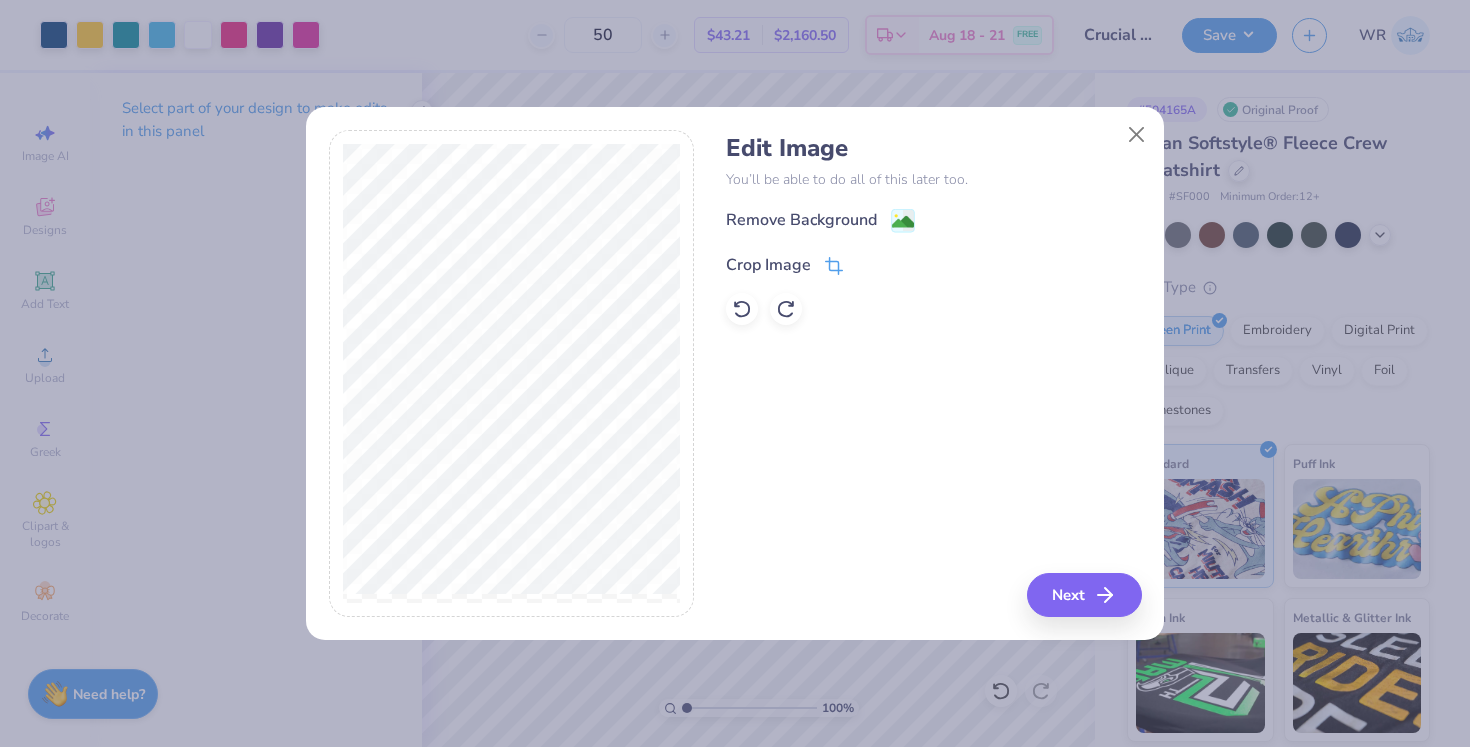 click 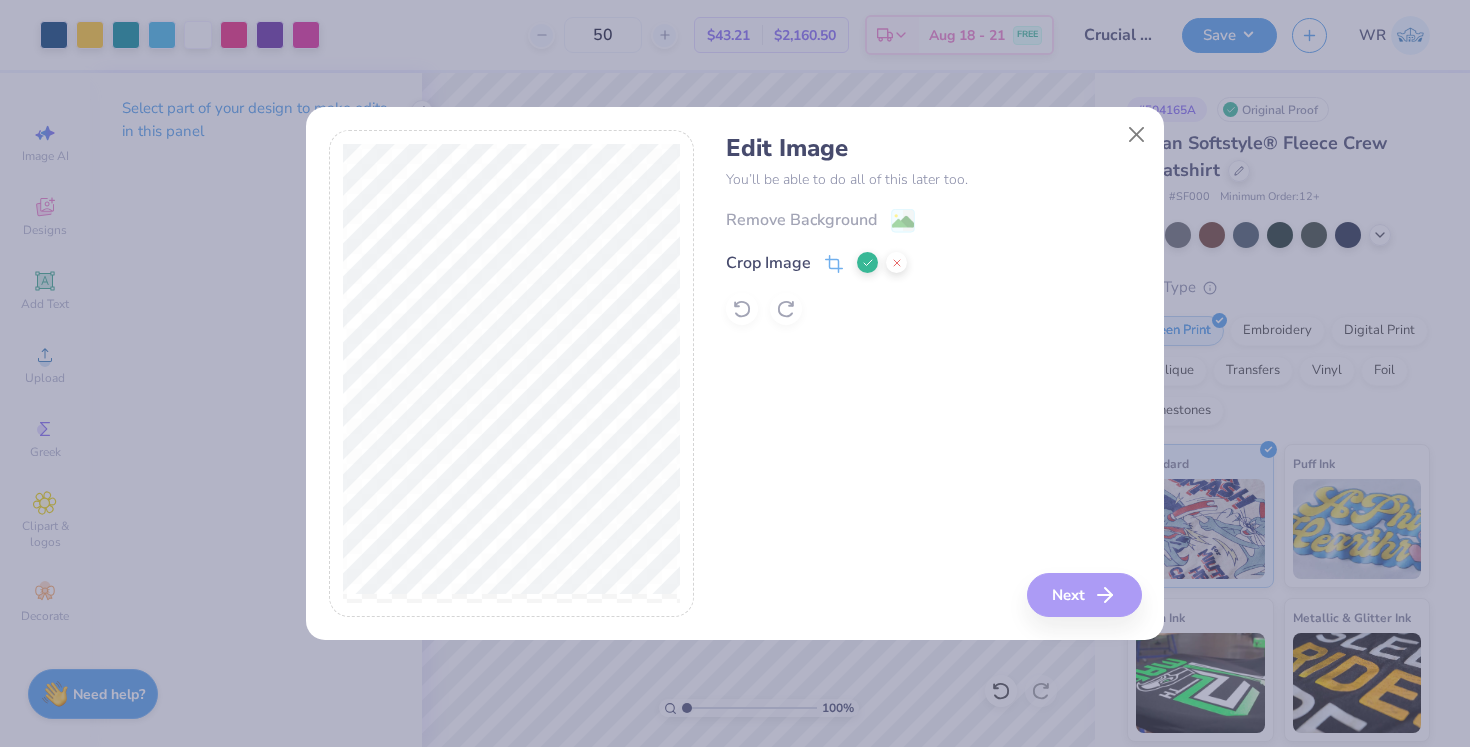 click on "Edit Image You’ll be able to do all of this later too. Remove Background Crop Image Next" at bounding box center [735, 385] 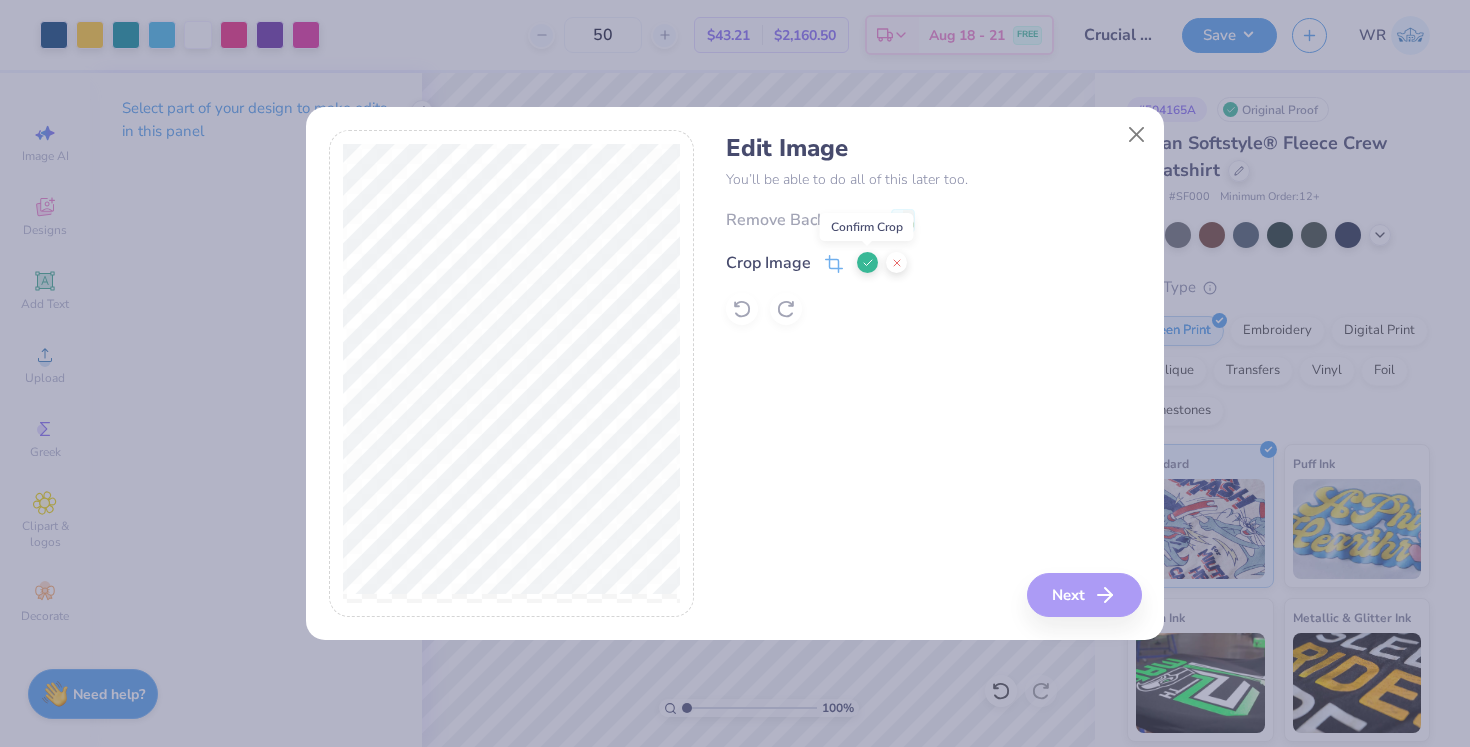 click 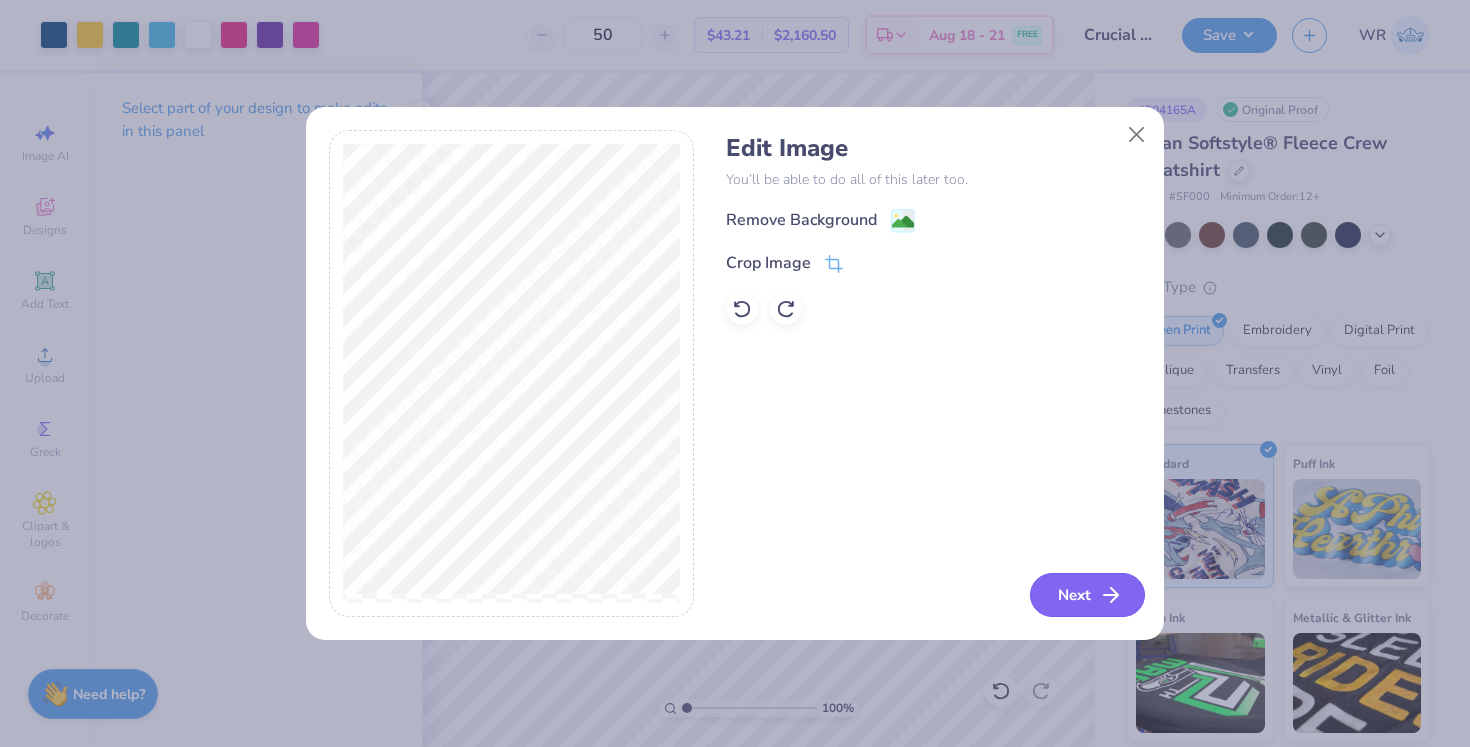 click on "Next" at bounding box center (1087, 595) 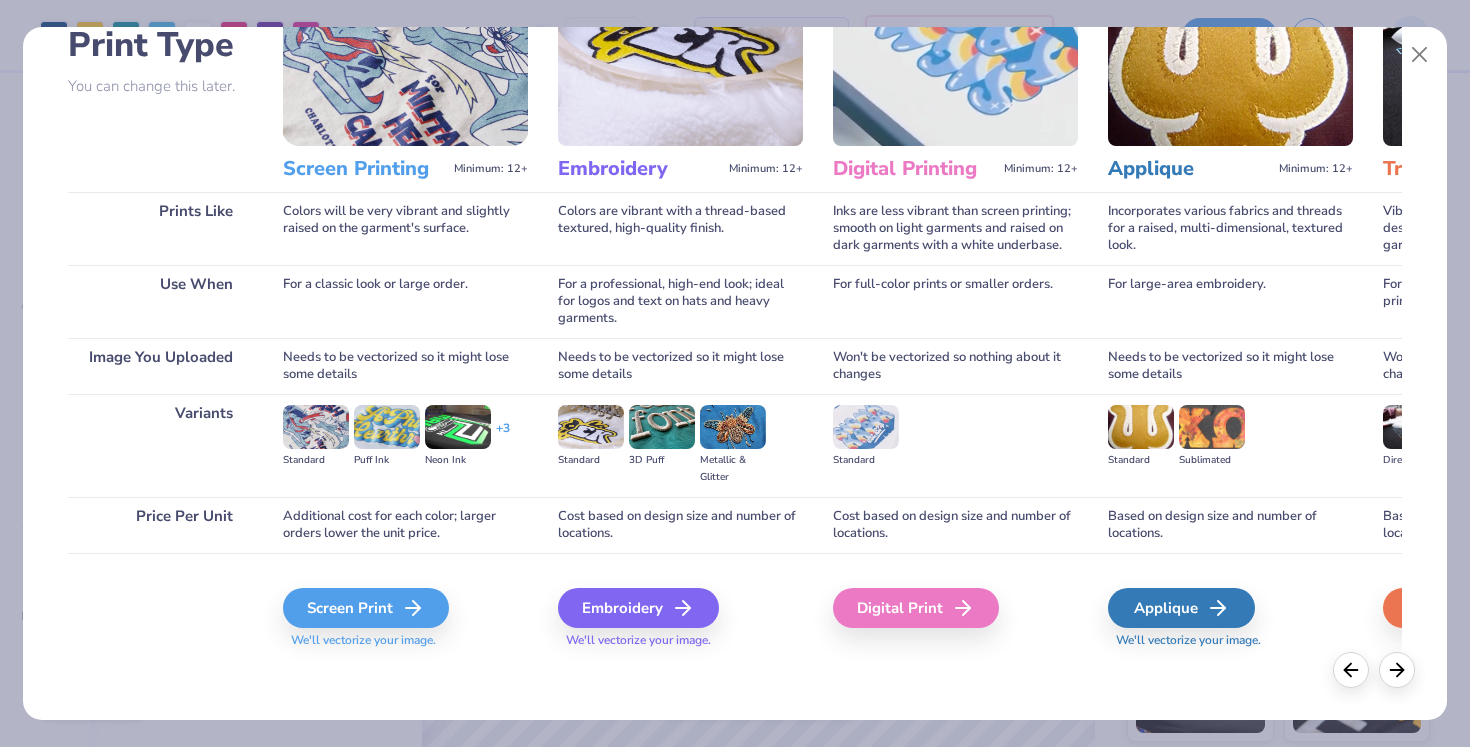 scroll, scrollTop: 150, scrollLeft: 0, axis: vertical 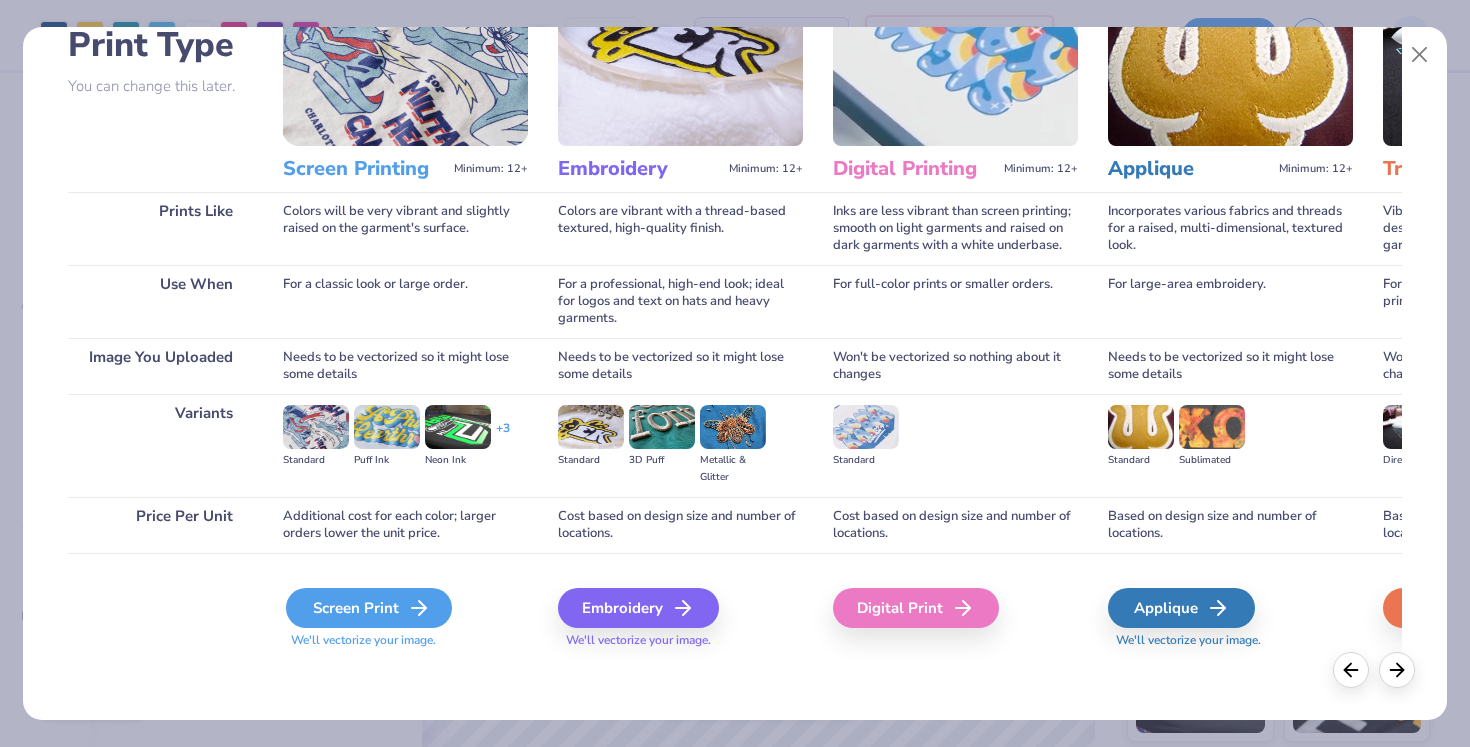 click on "Screen Print" at bounding box center [369, 608] 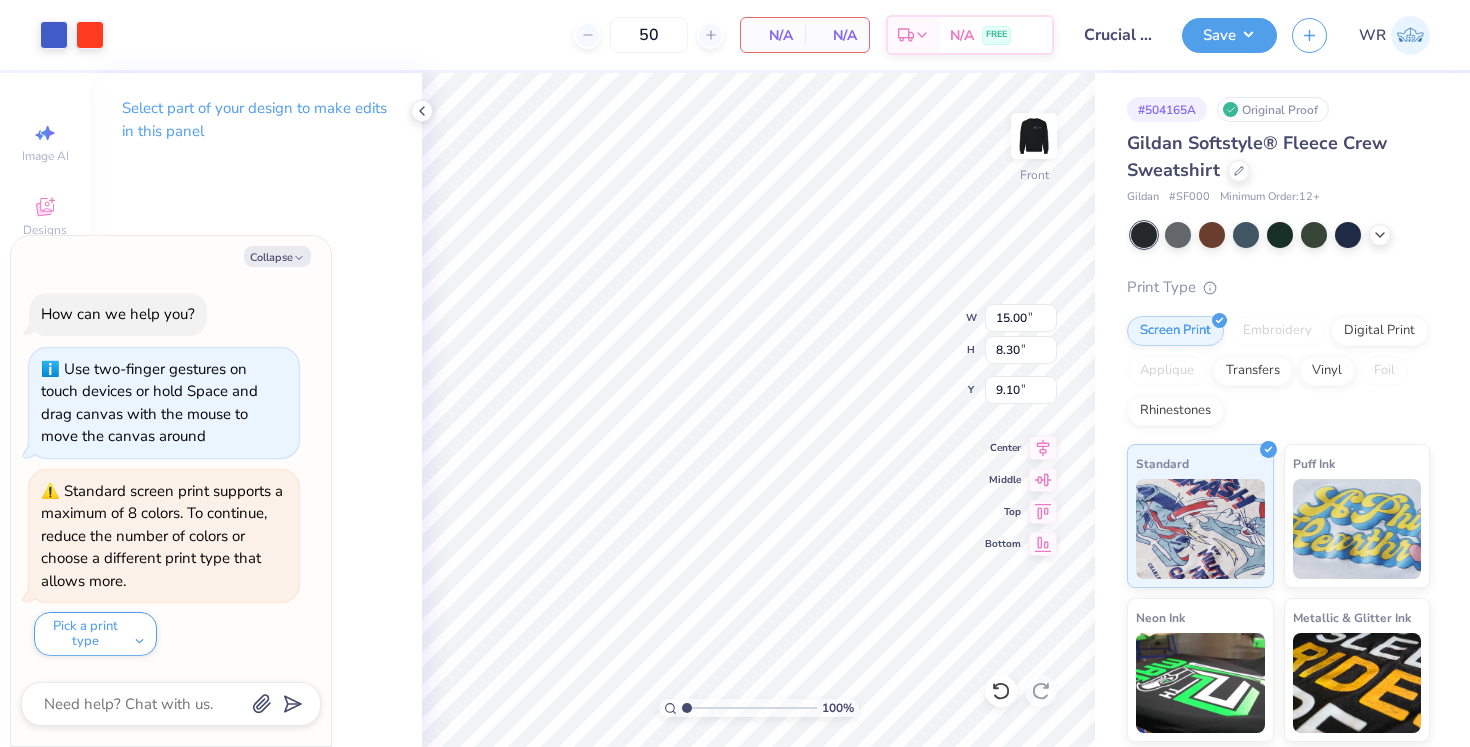 type on "x" 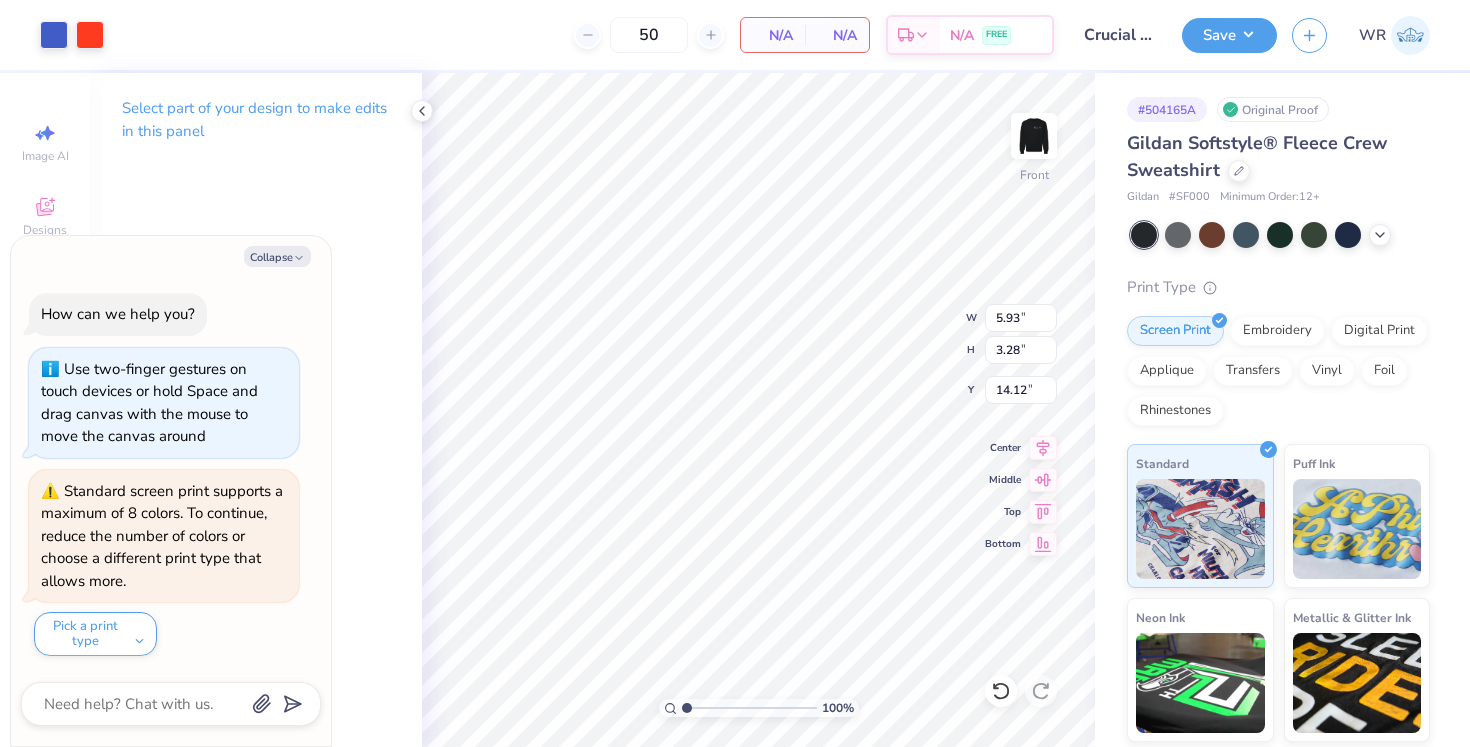 type on "x" 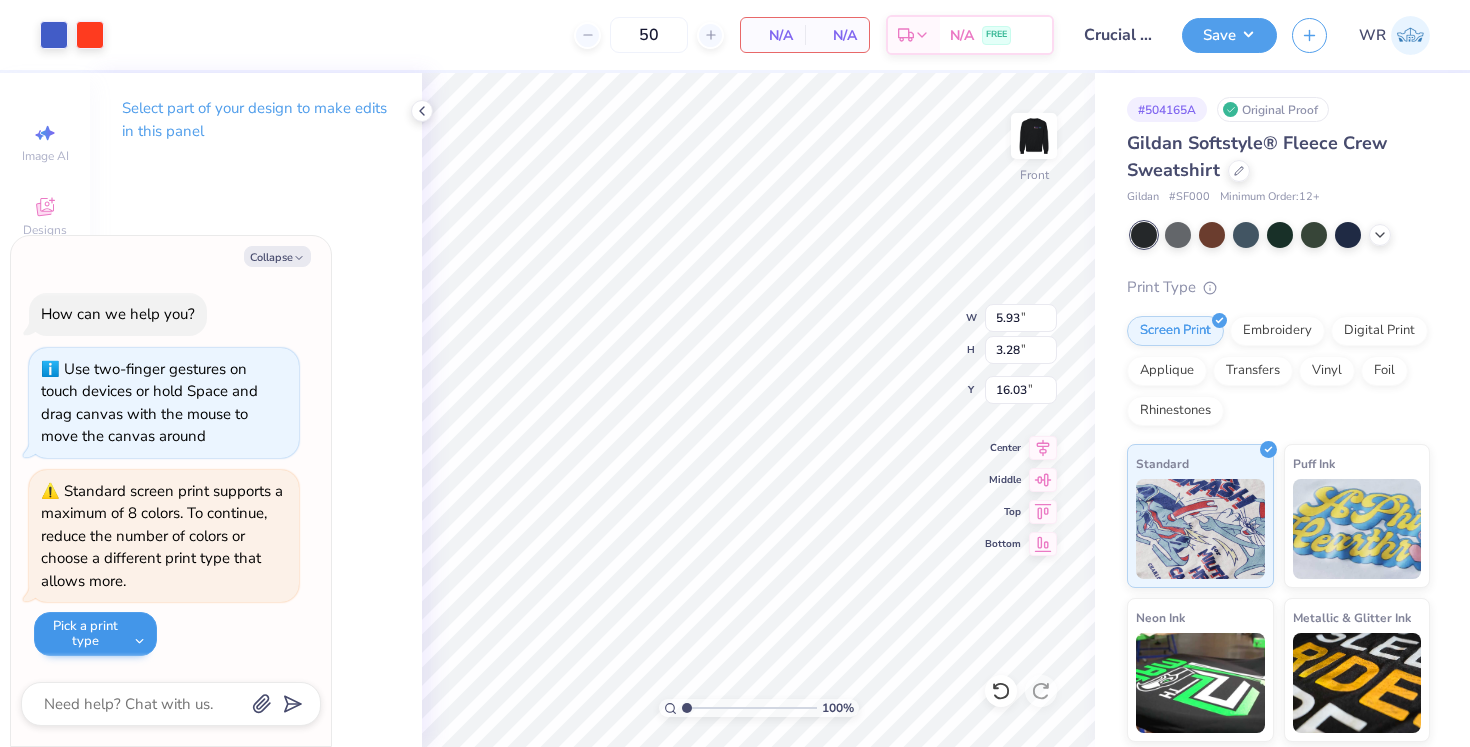 click on "Pick a print type" at bounding box center (95, 634) 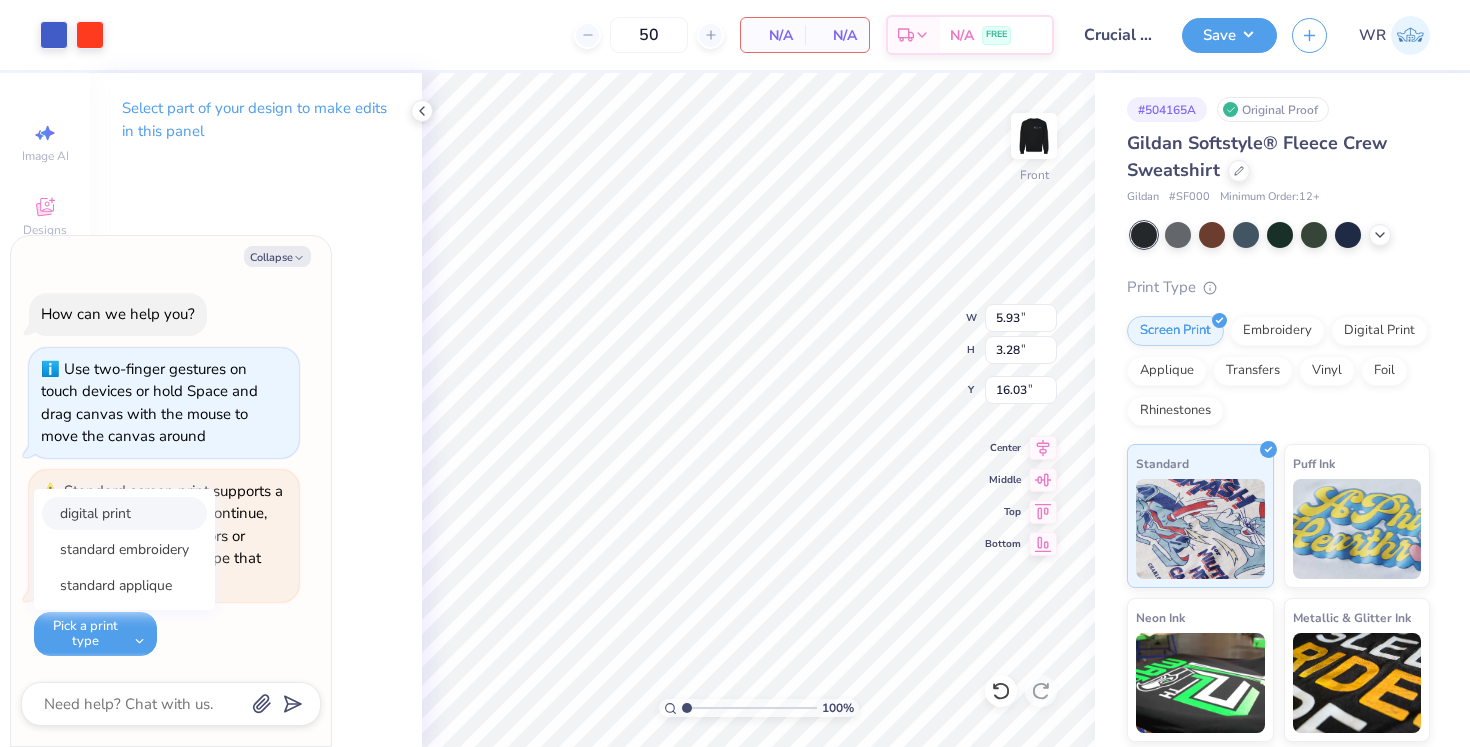 click on "digital print" at bounding box center [124, 513] 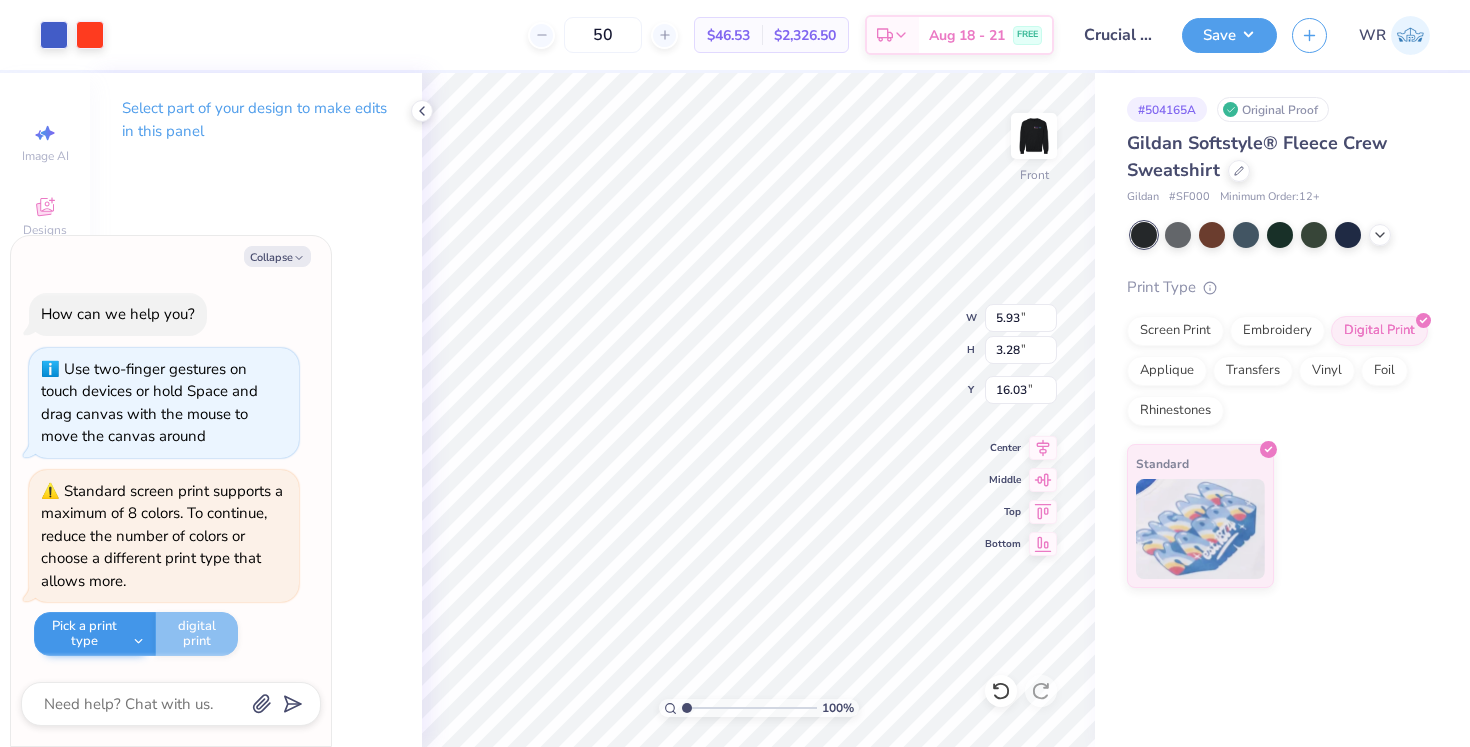 click on "Pick a print type" at bounding box center [95, 634] 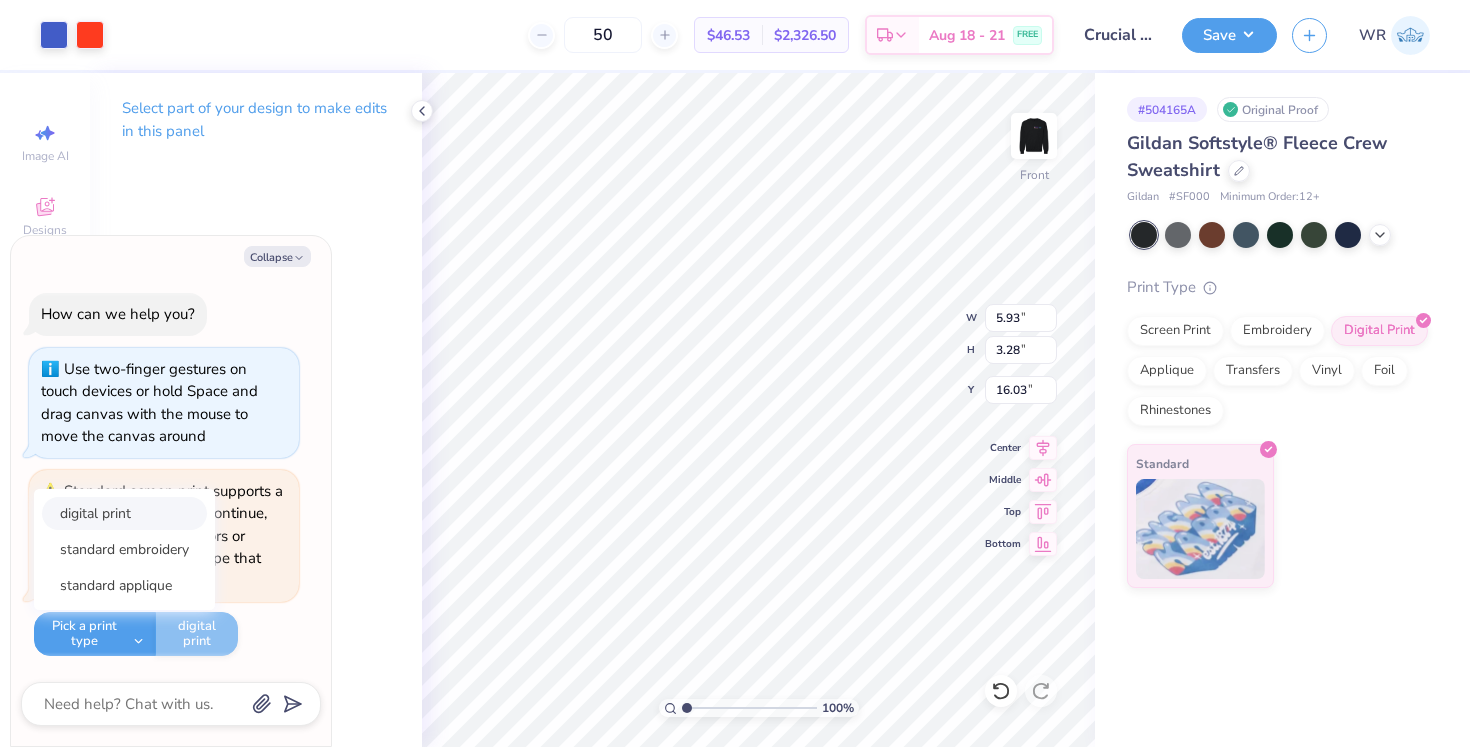 click on "digital print" at bounding box center (124, 513) 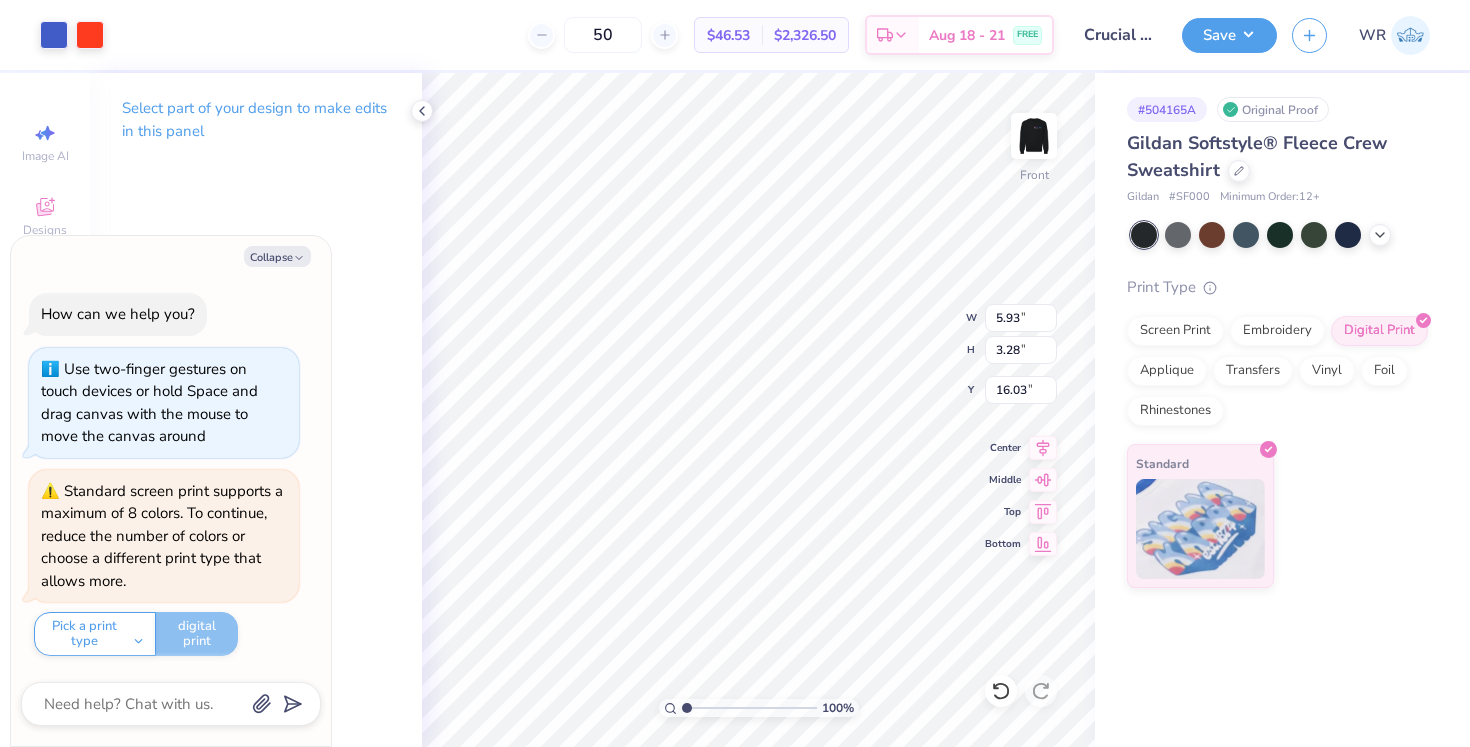 click on "Standard screen print supports a maximum of 8 colors. To continue, reduce the number of colors or choose a different print type that allows more." at bounding box center (164, 536) 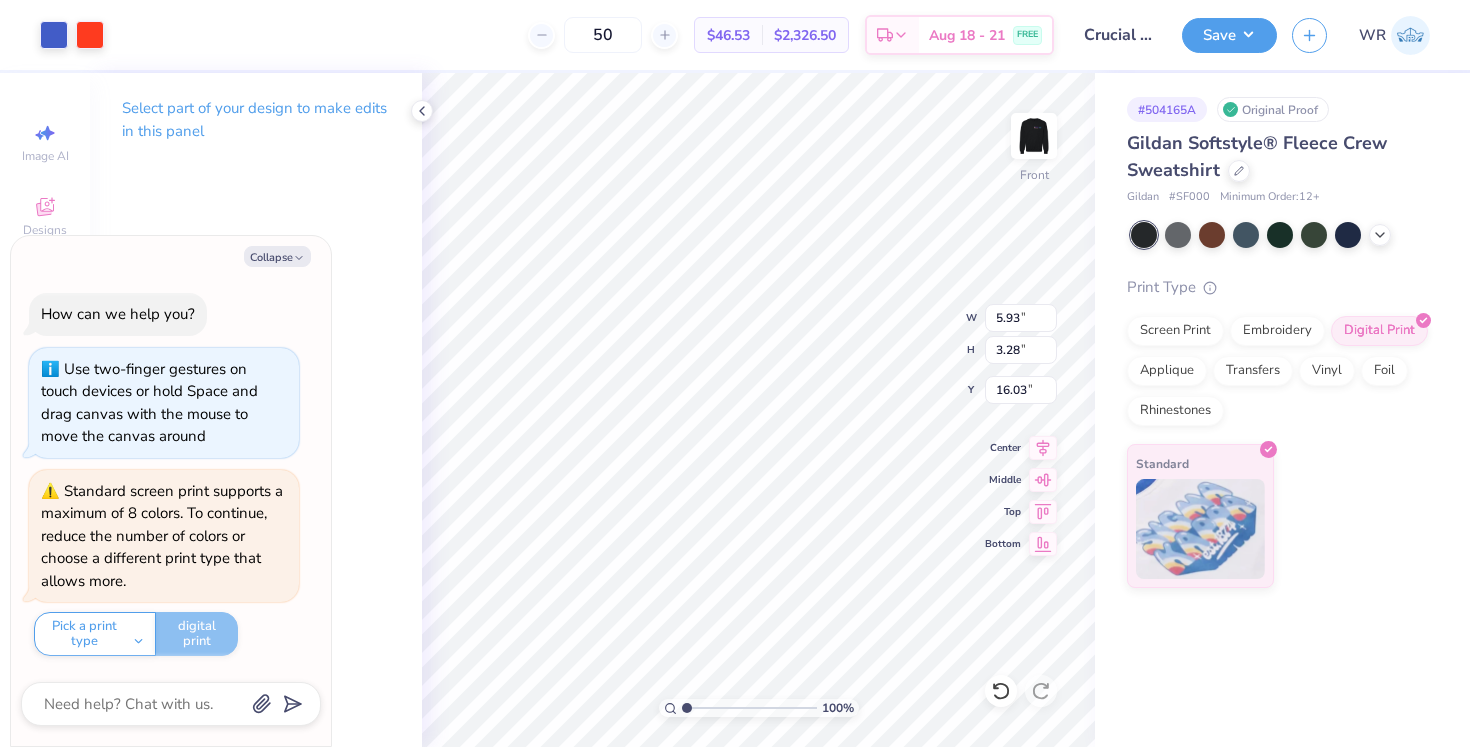 type on "x" 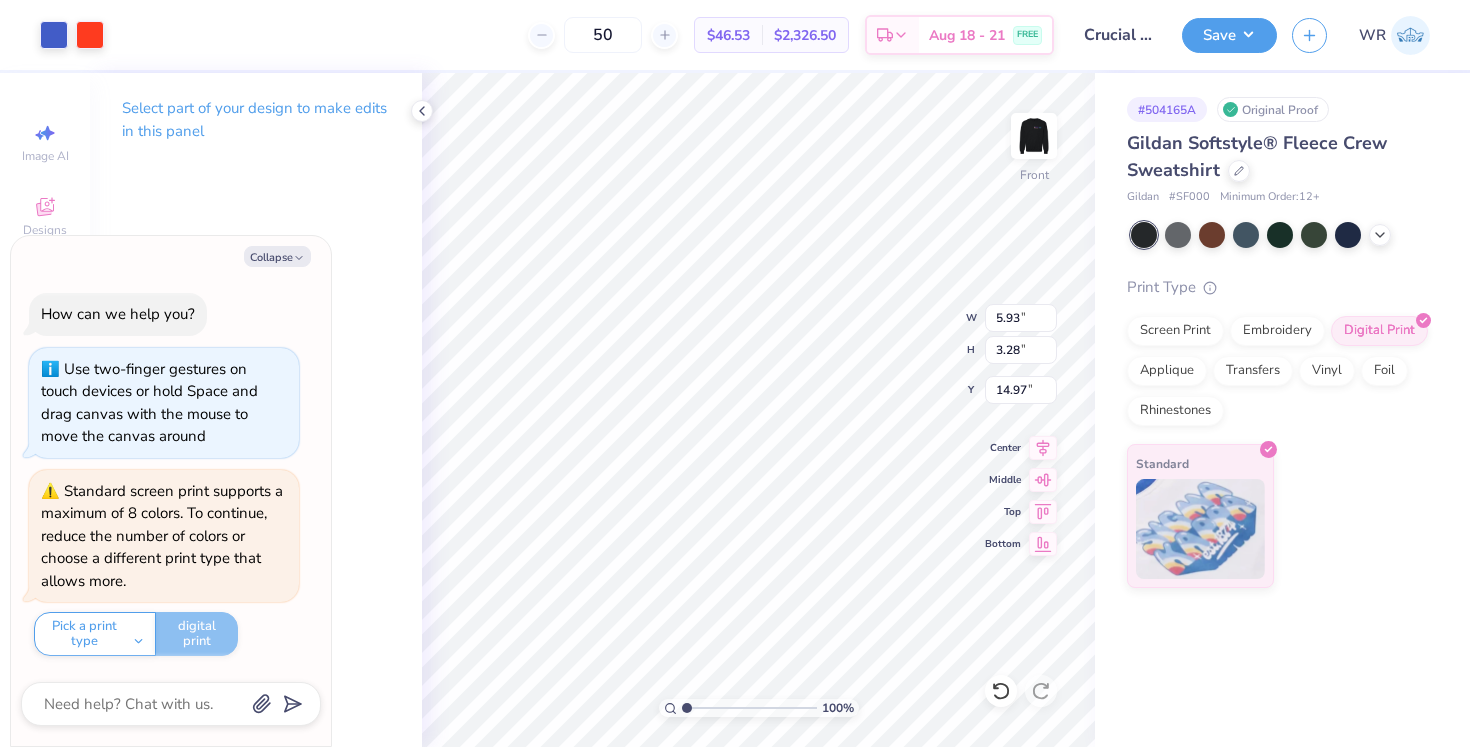 type on "x" 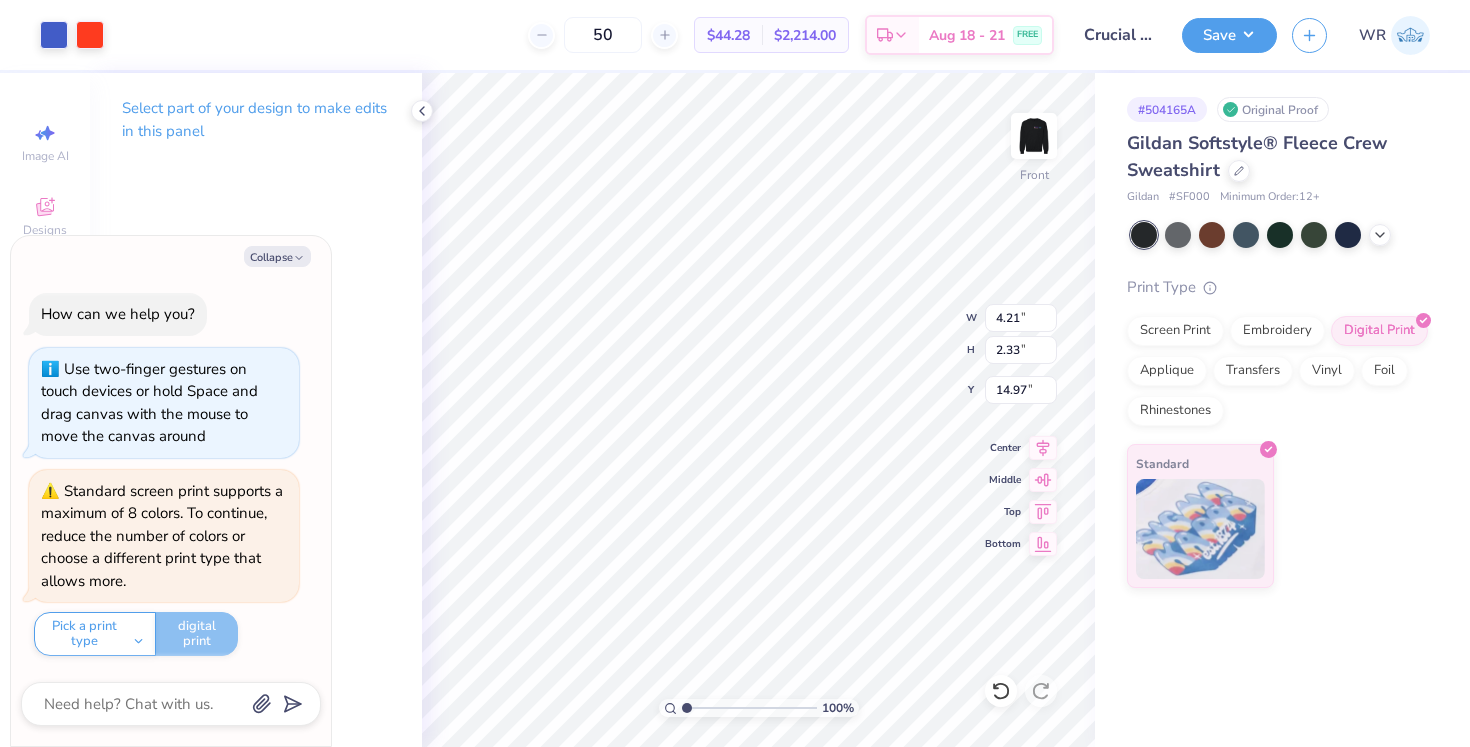 type on "x" 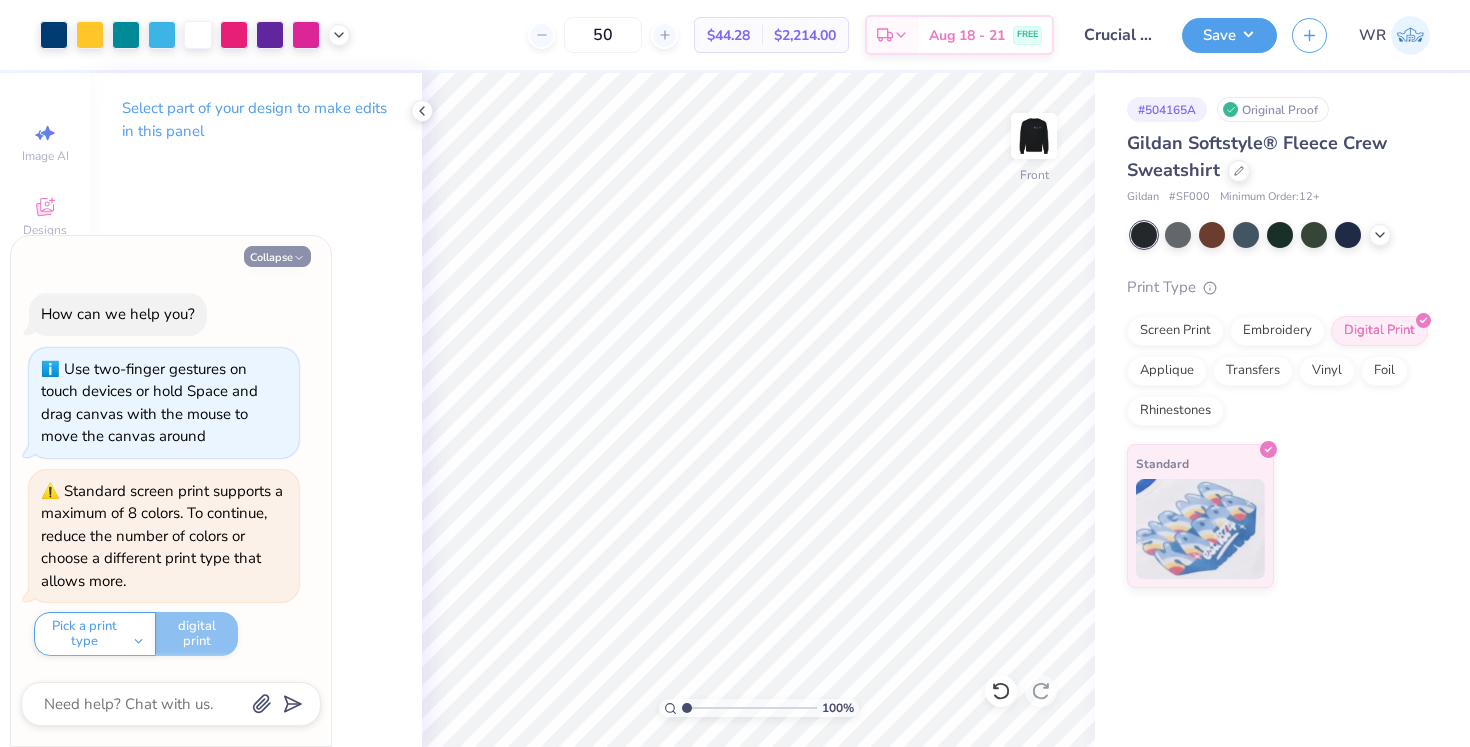 click on "Collapse" at bounding box center (277, 256) 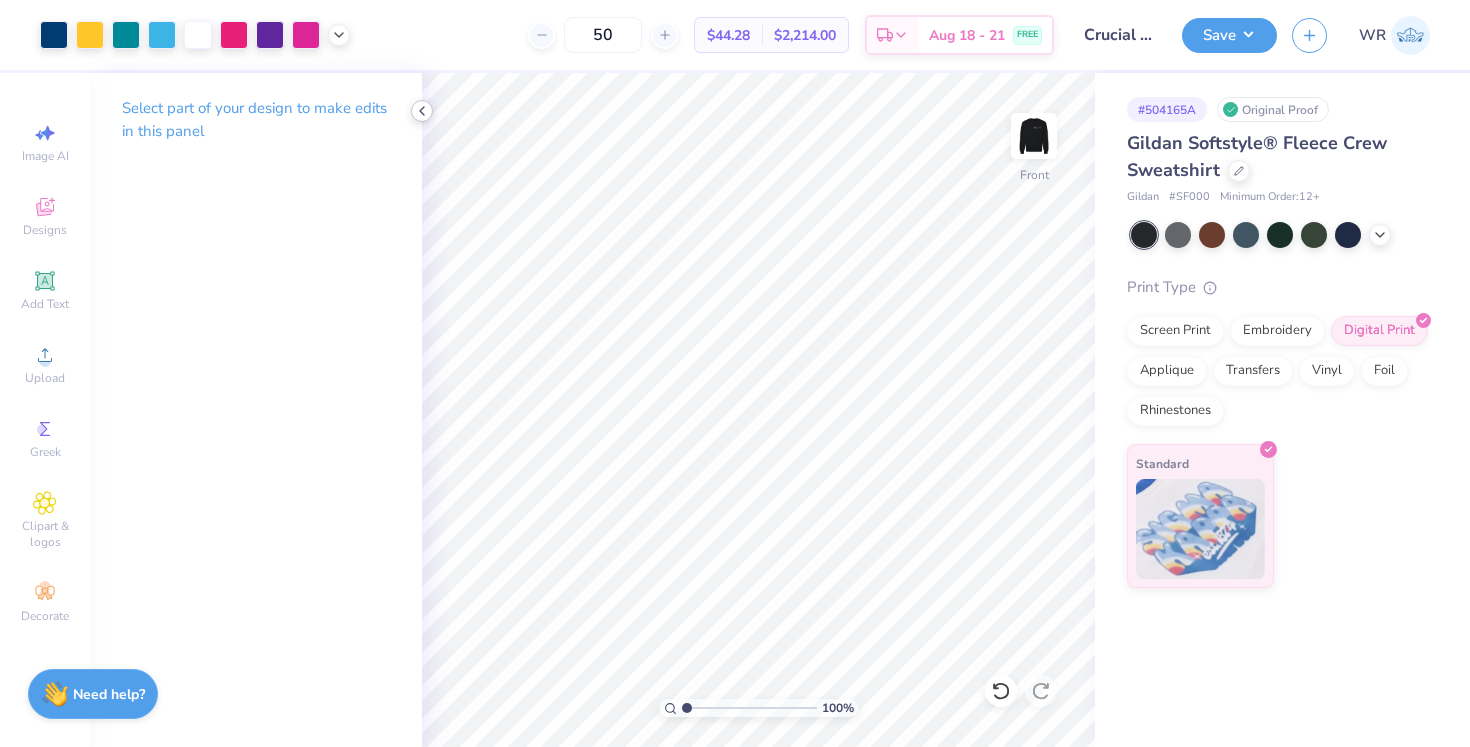 click at bounding box center [422, 111] 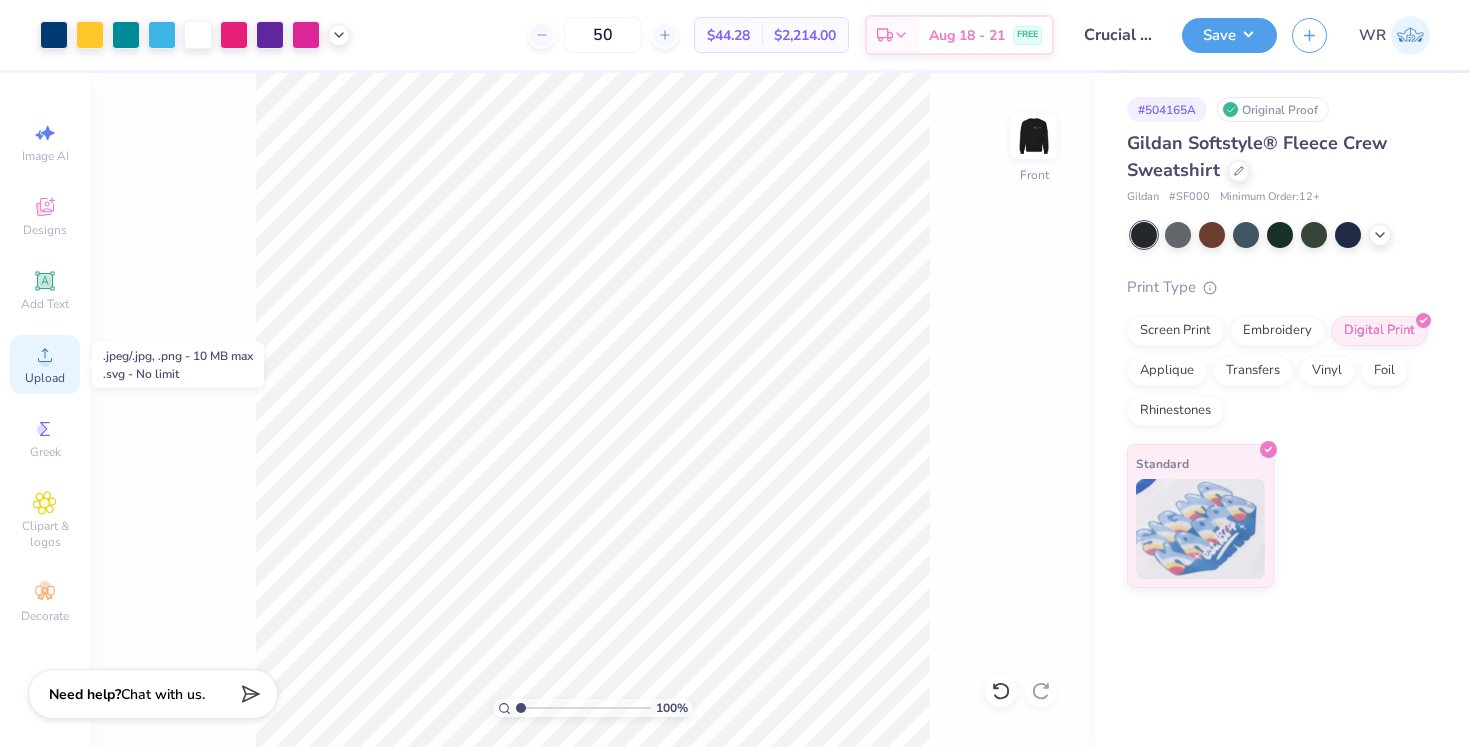 click on "Upload" at bounding box center [45, 378] 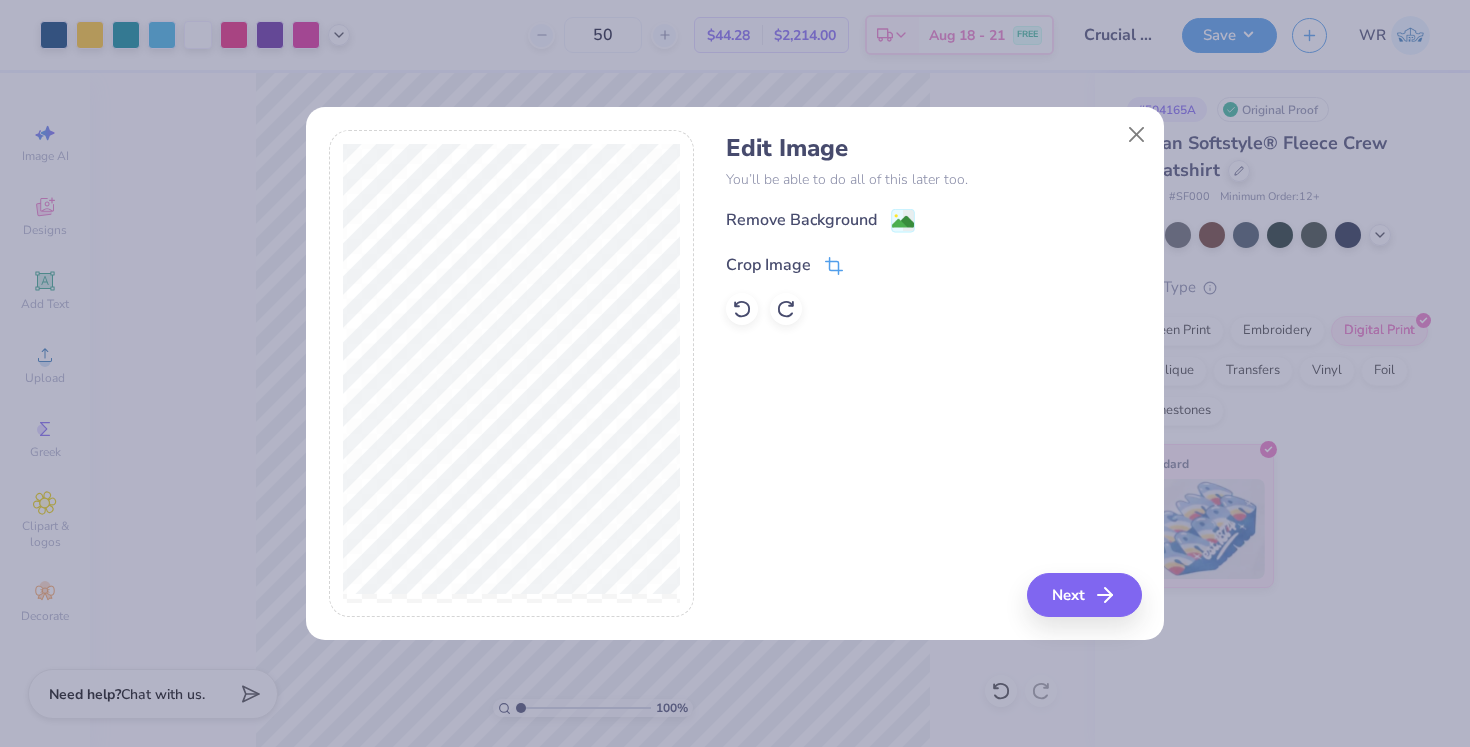 click 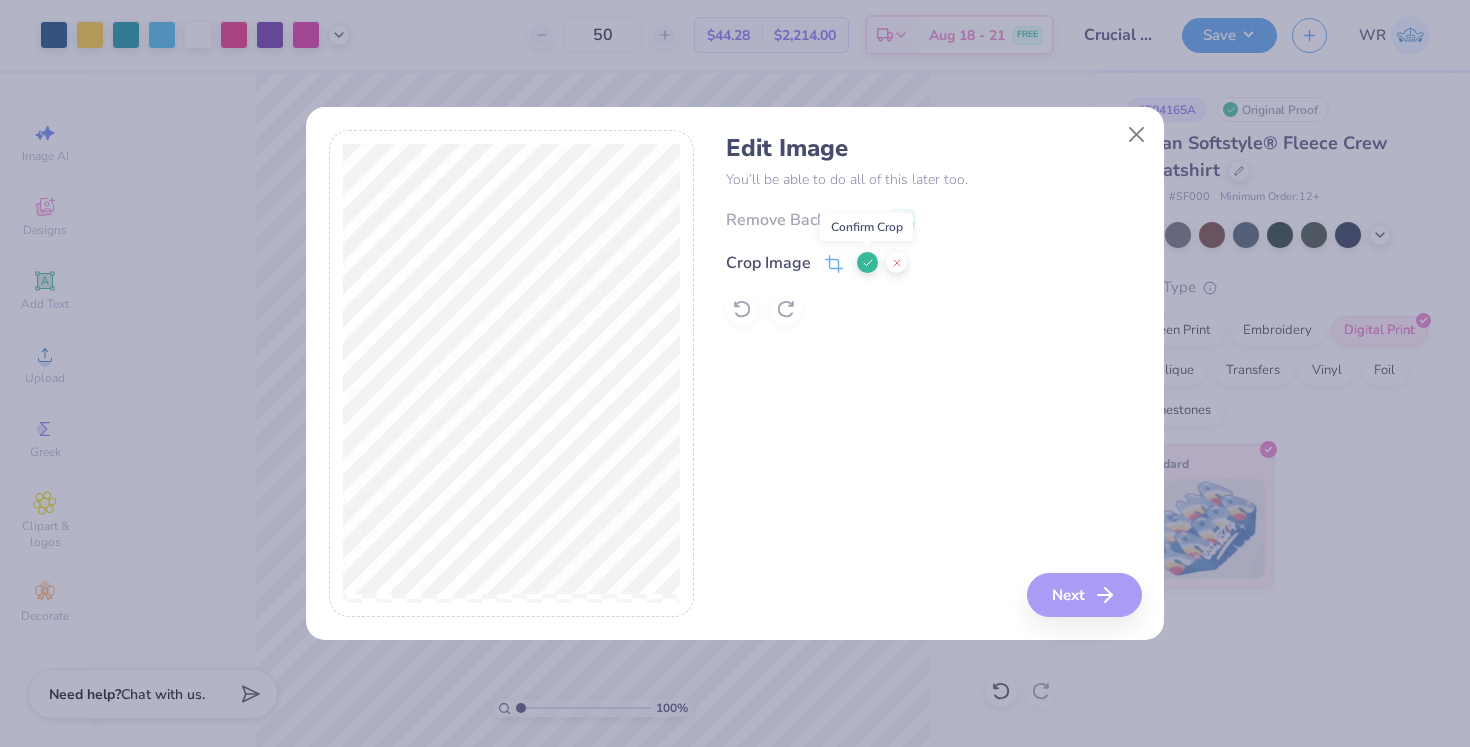 click 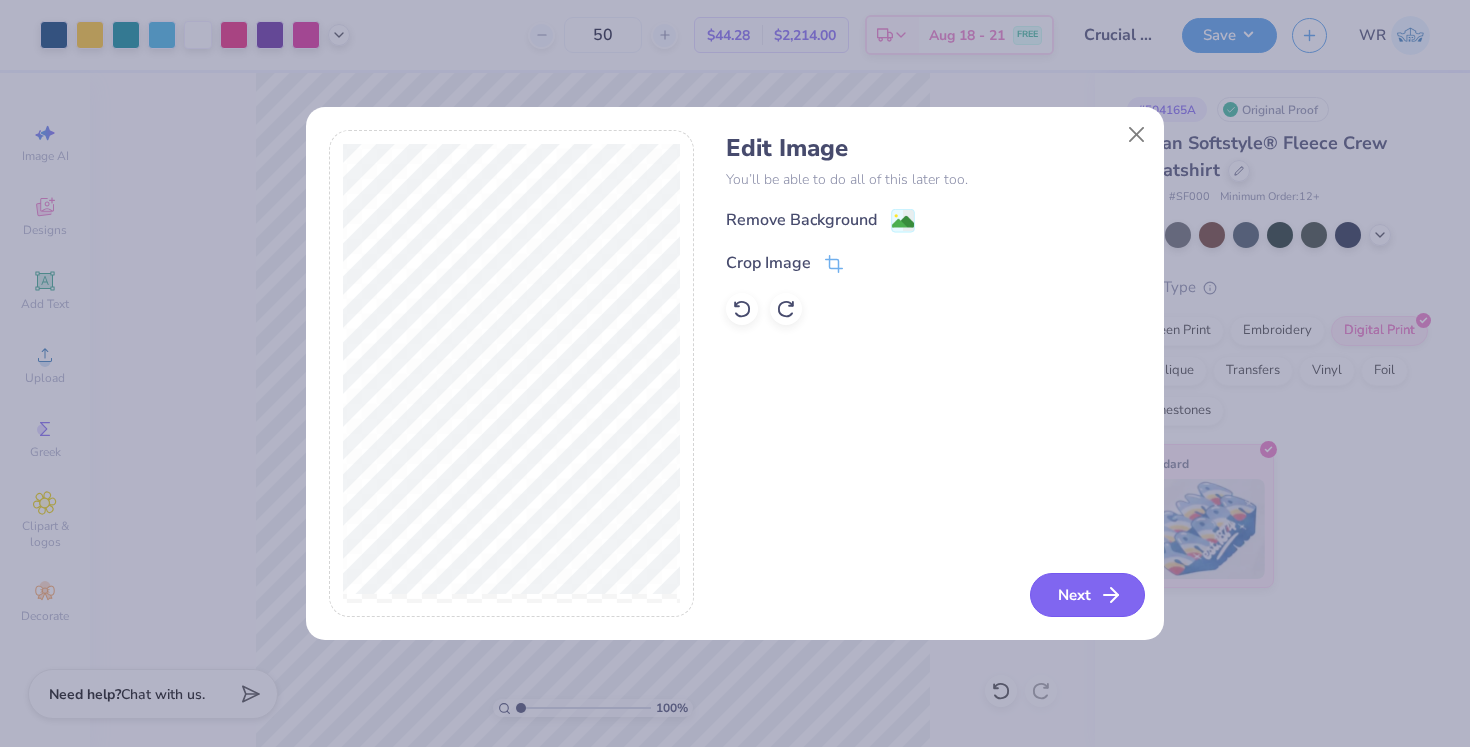 click on "Next" at bounding box center [1087, 595] 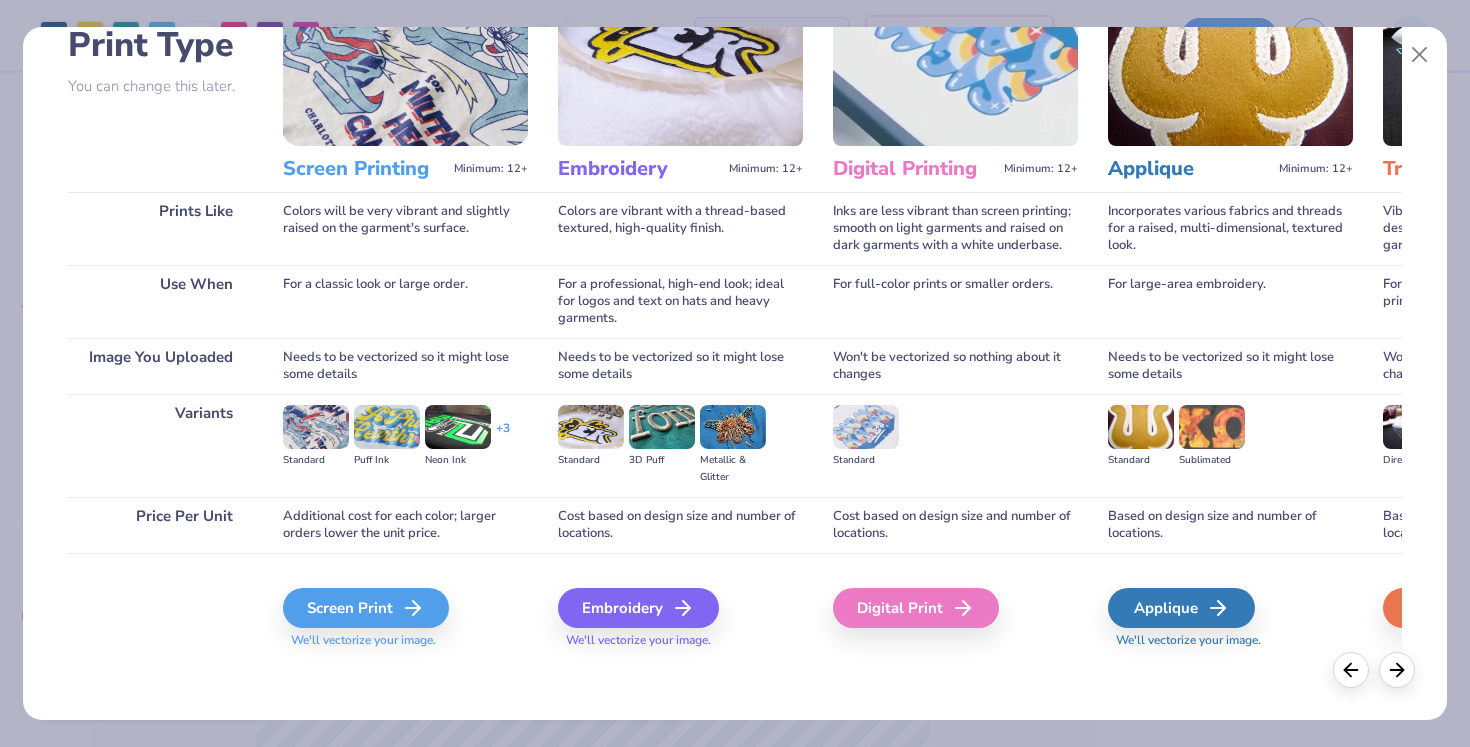 scroll, scrollTop: 150, scrollLeft: 0, axis: vertical 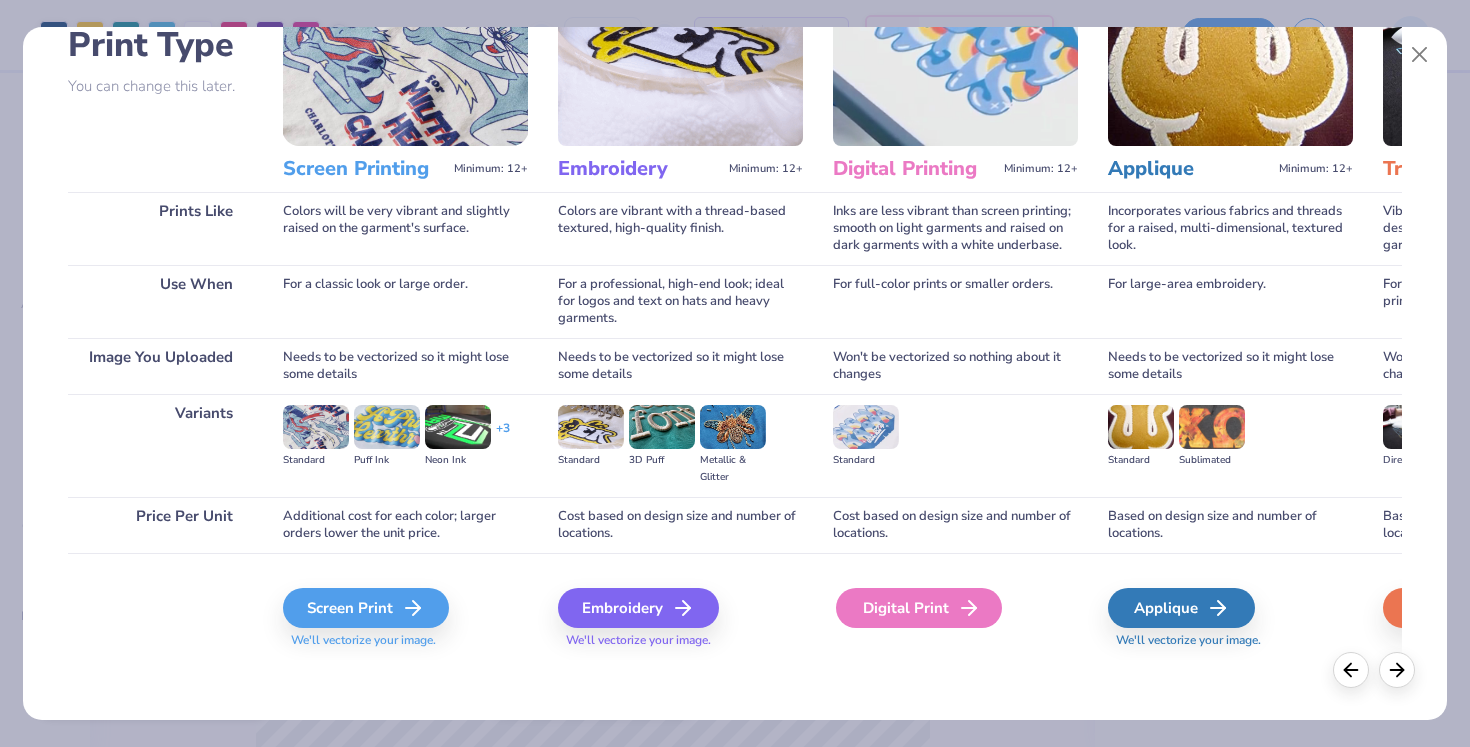 click 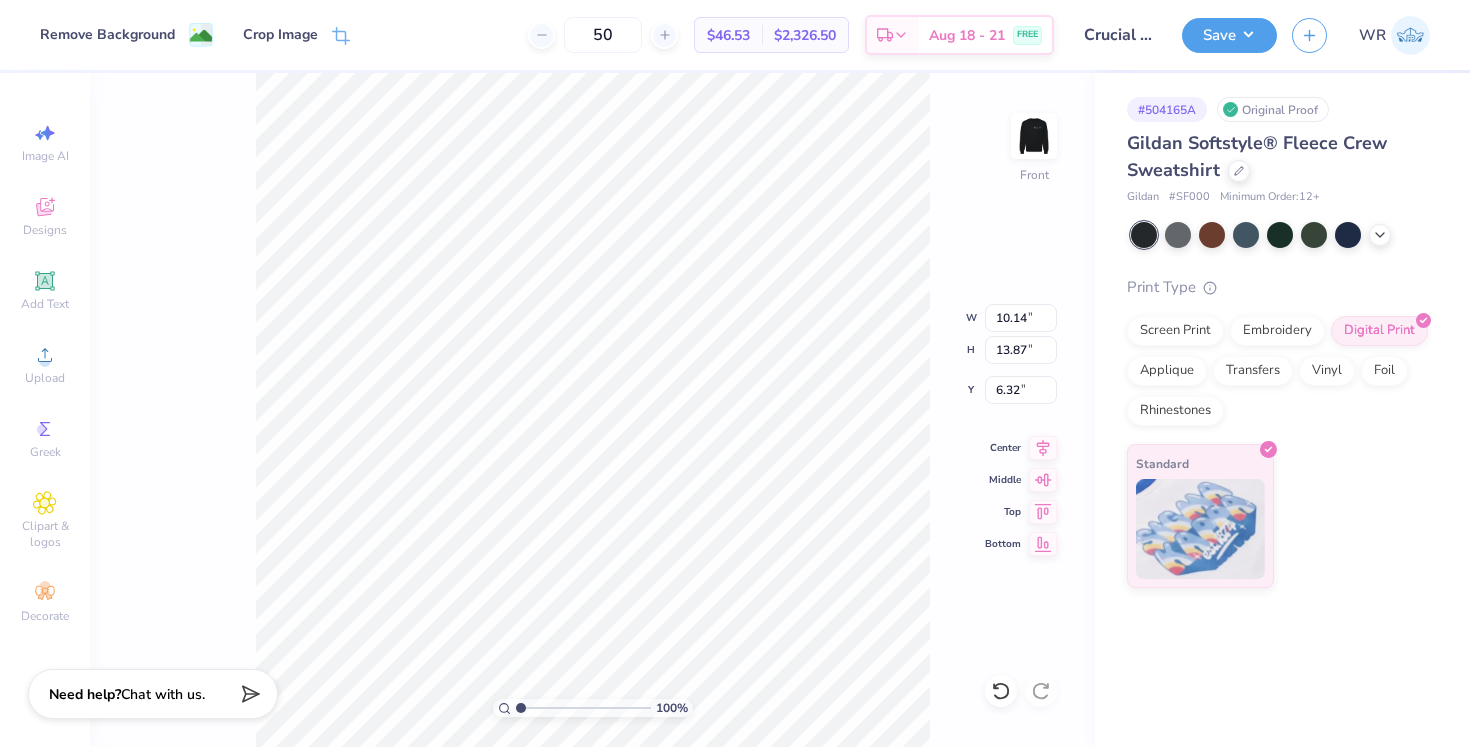 type on "2.44" 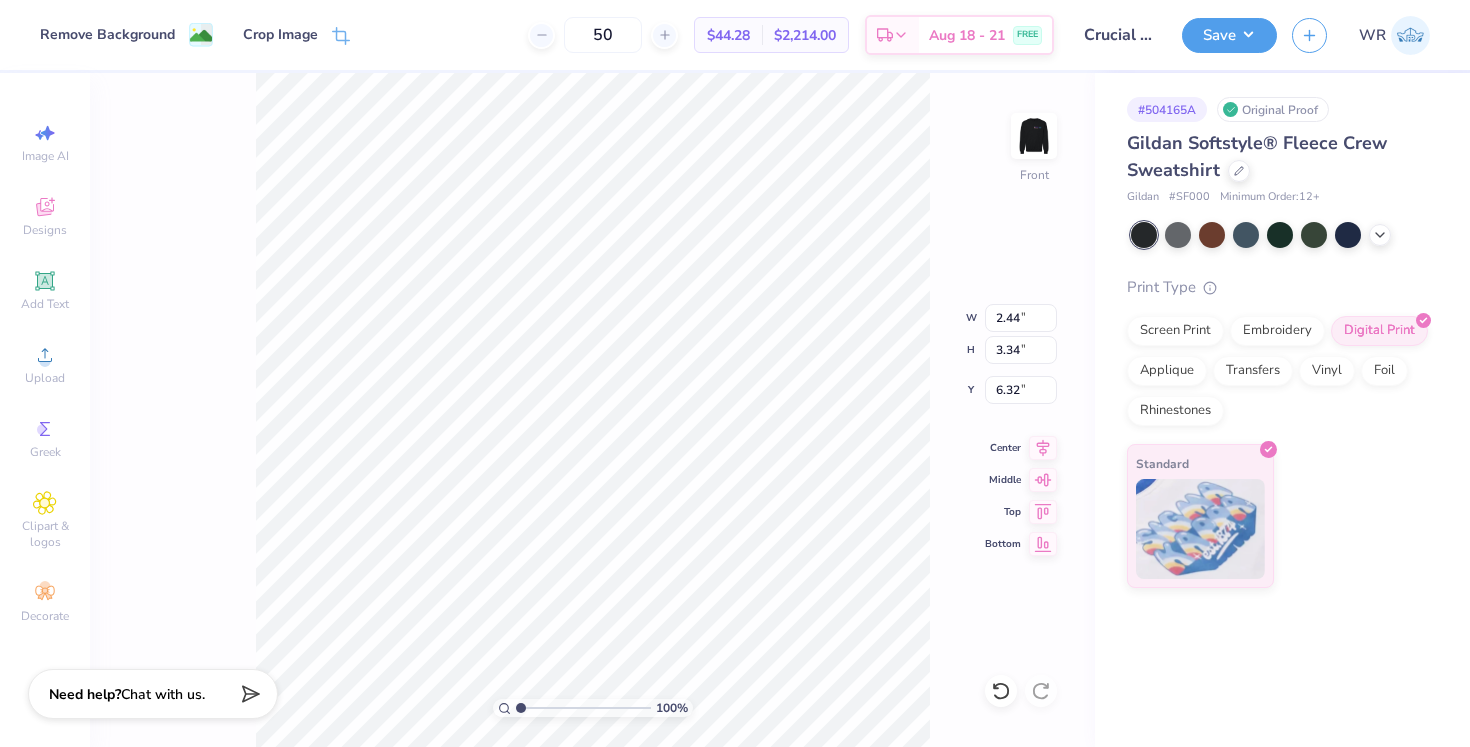 type on "0.50" 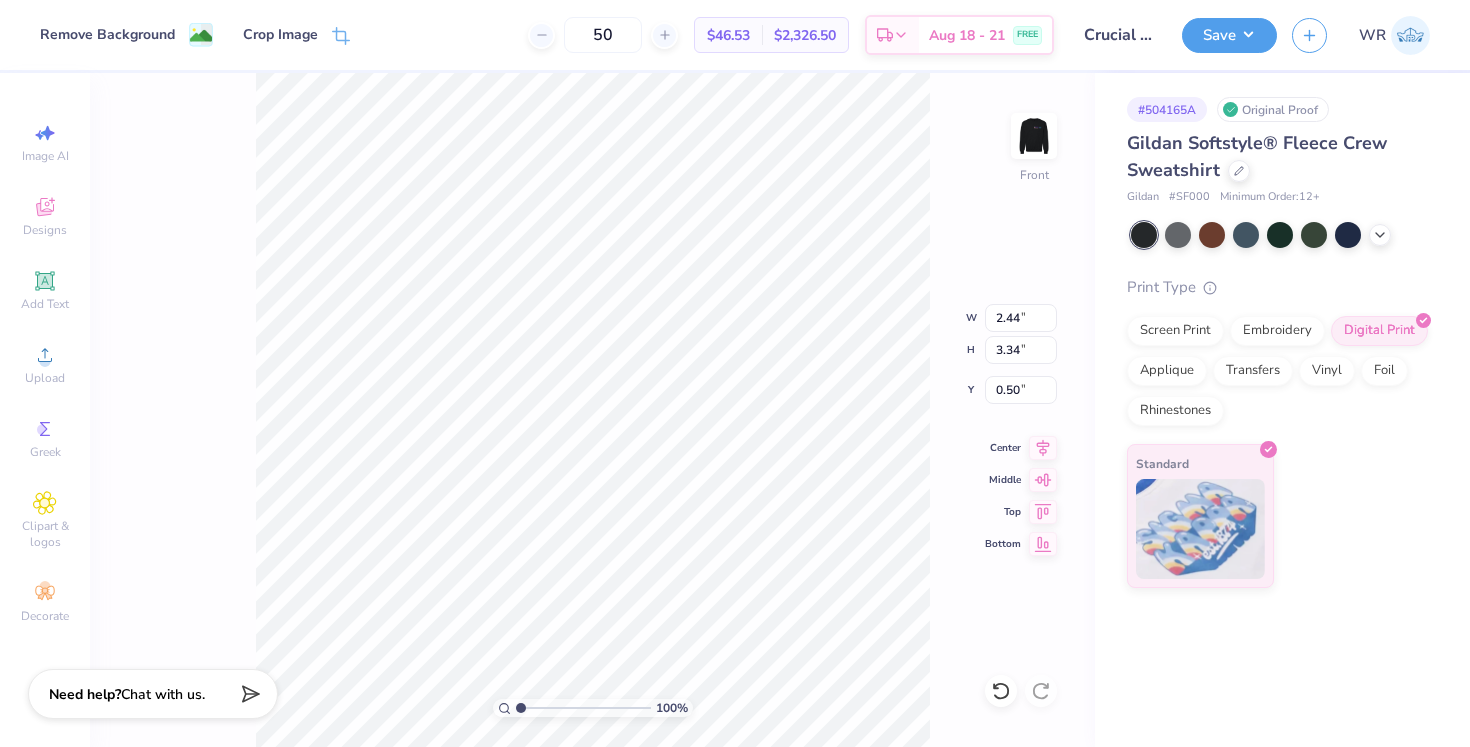 type on "1.51" 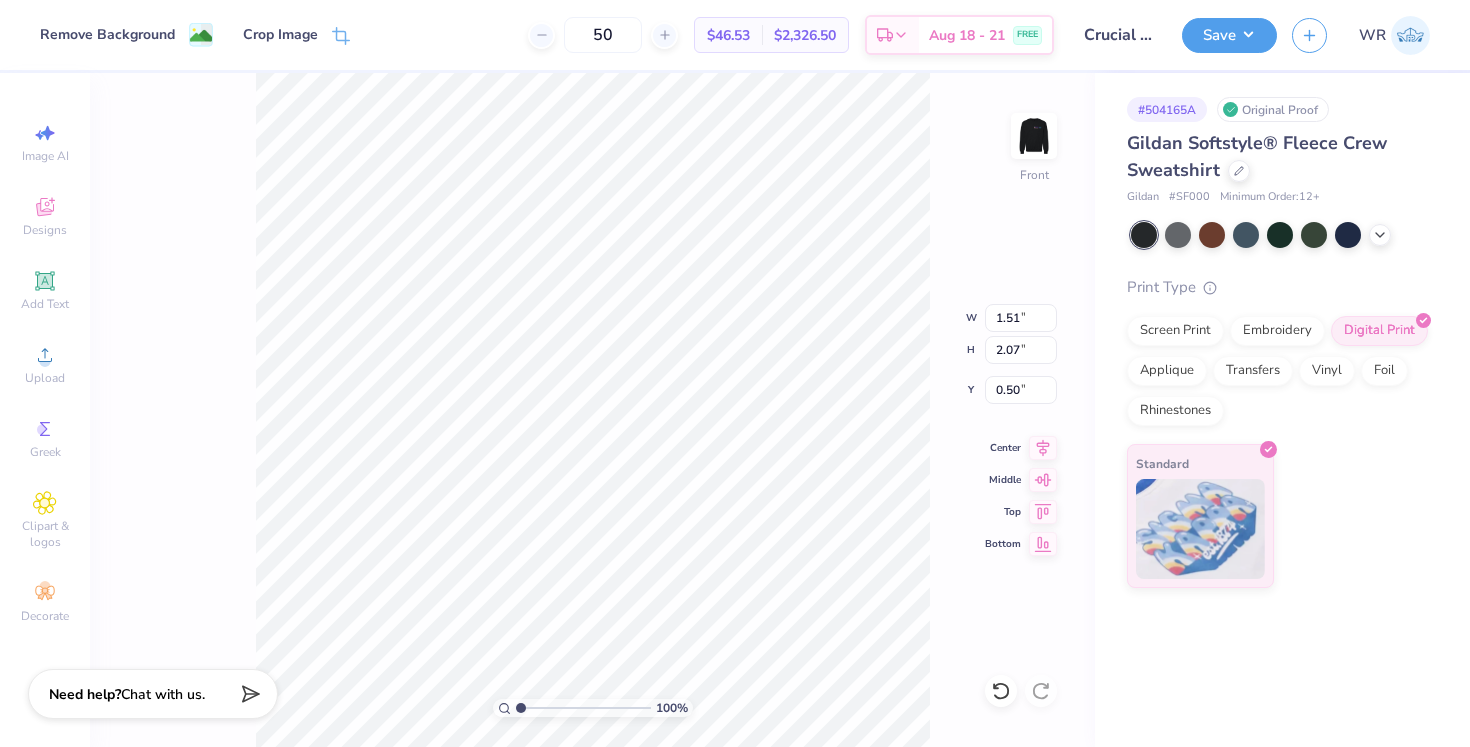 type on "0.93" 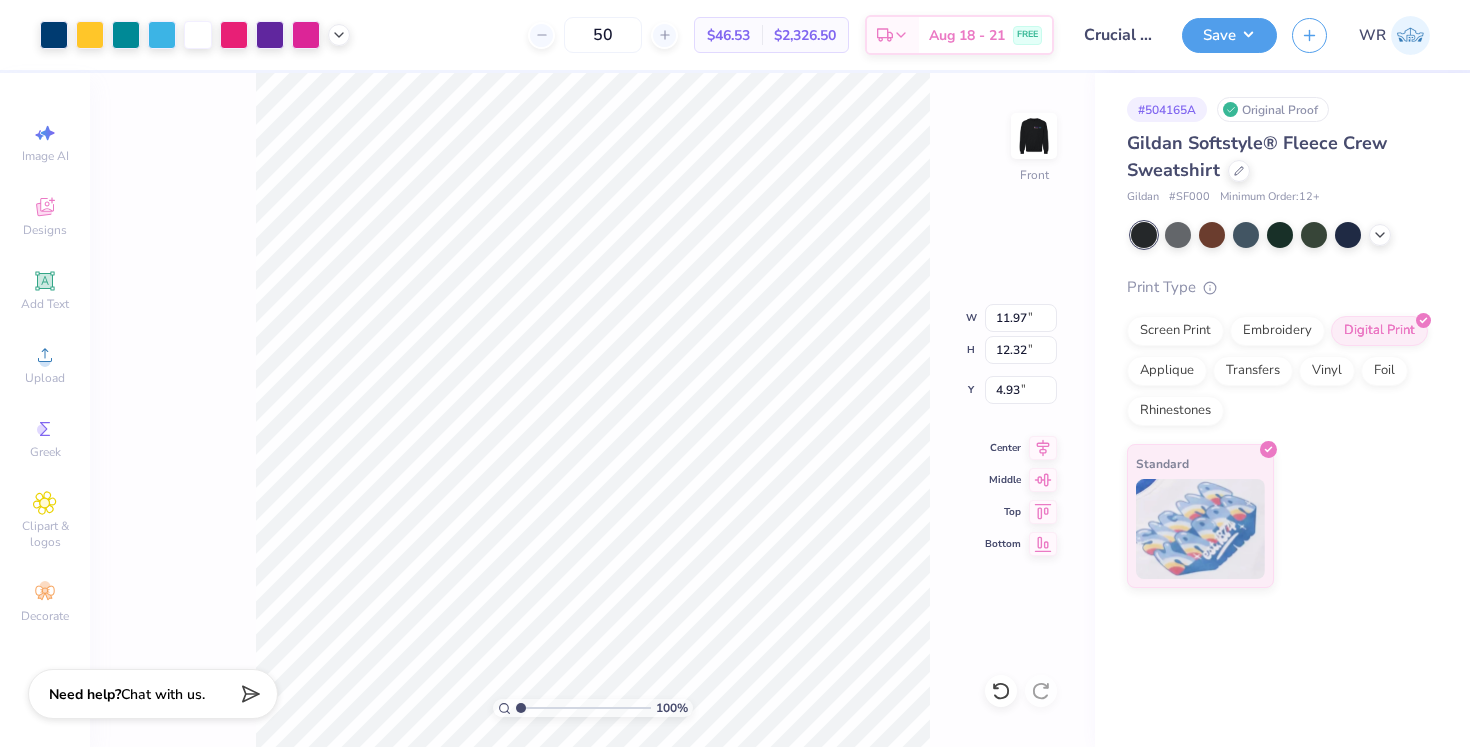 type on "5.63" 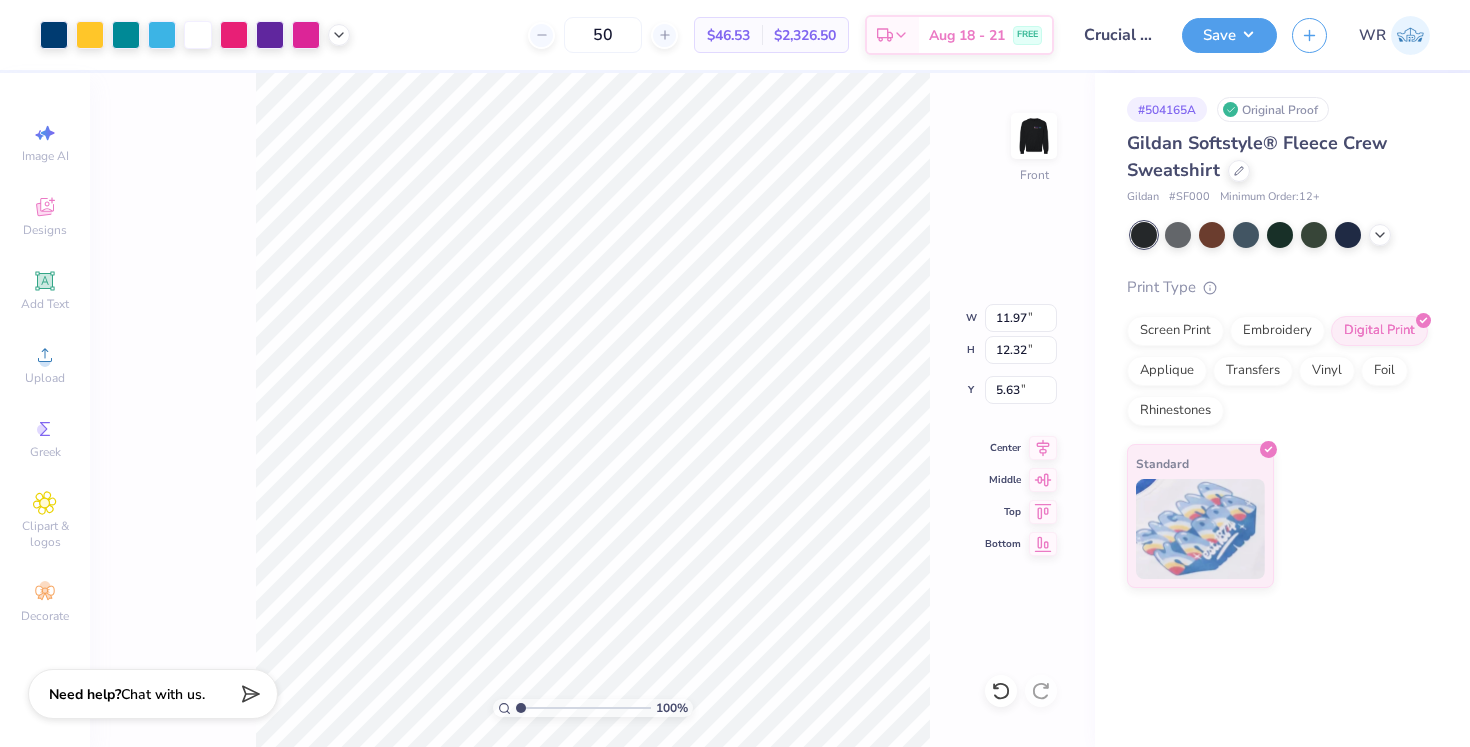 click on "100  % Front W 11.97 11.97 " H 12.32 12.32 " Y 5.63 5.63 " Center Middle Top Bottom" at bounding box center [592, 410] 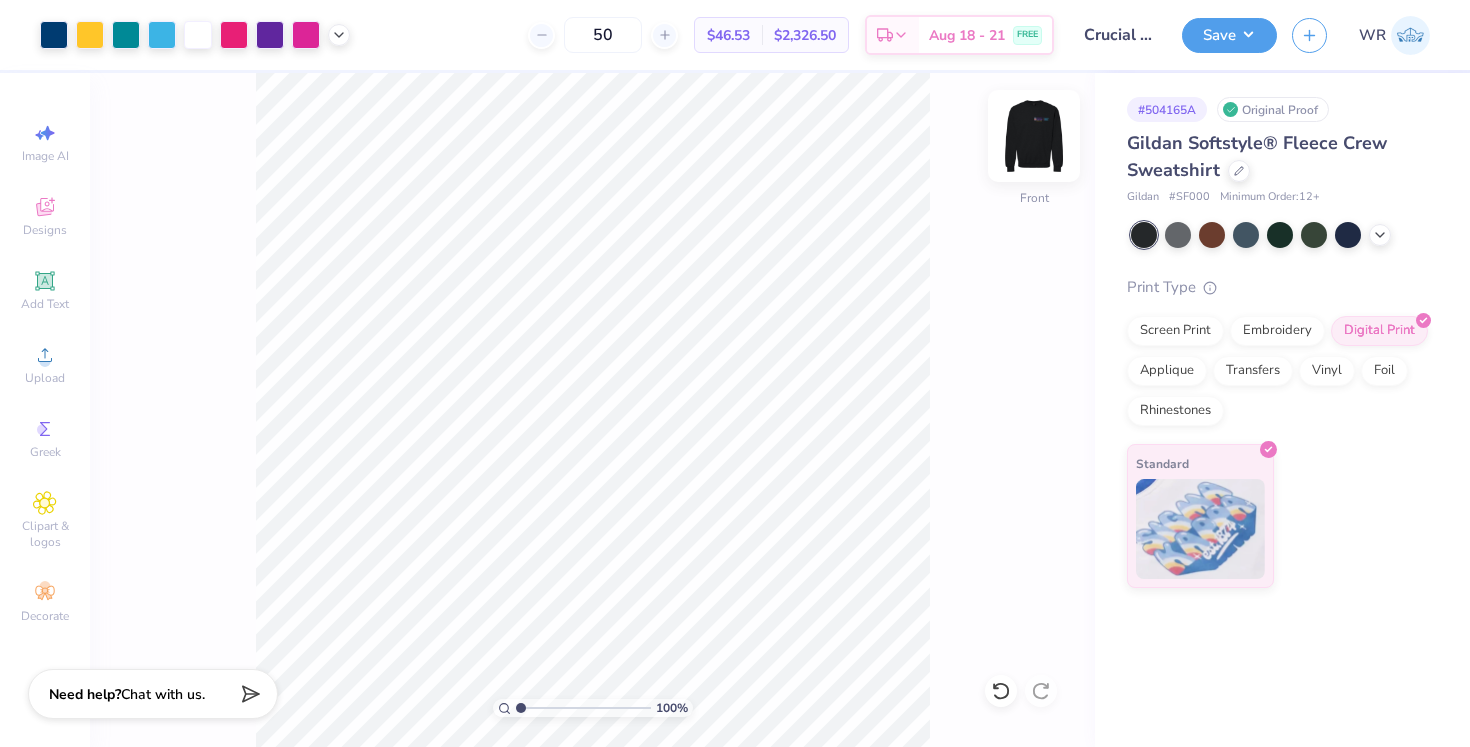click at bounding box center [1034, 136] 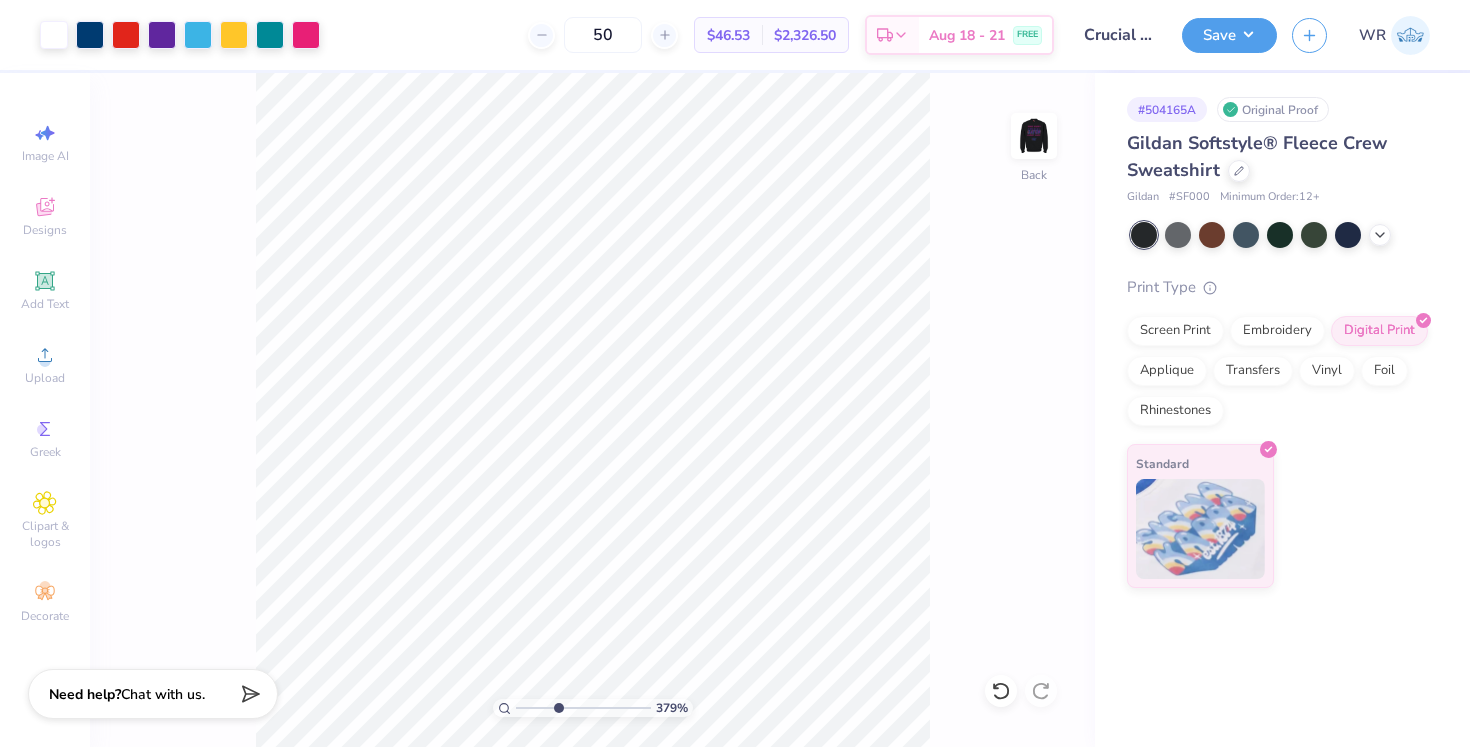 type on "3.79" 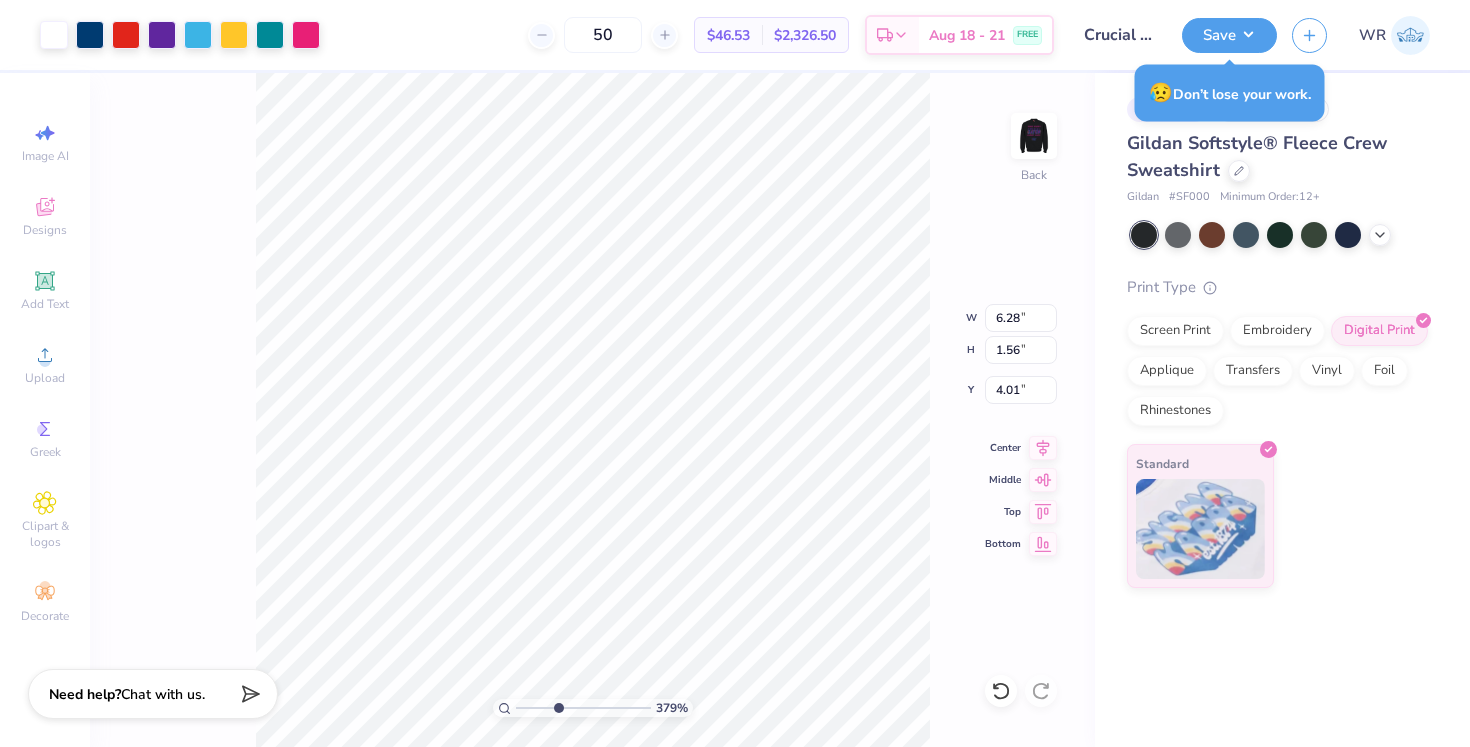 type on "3.99" 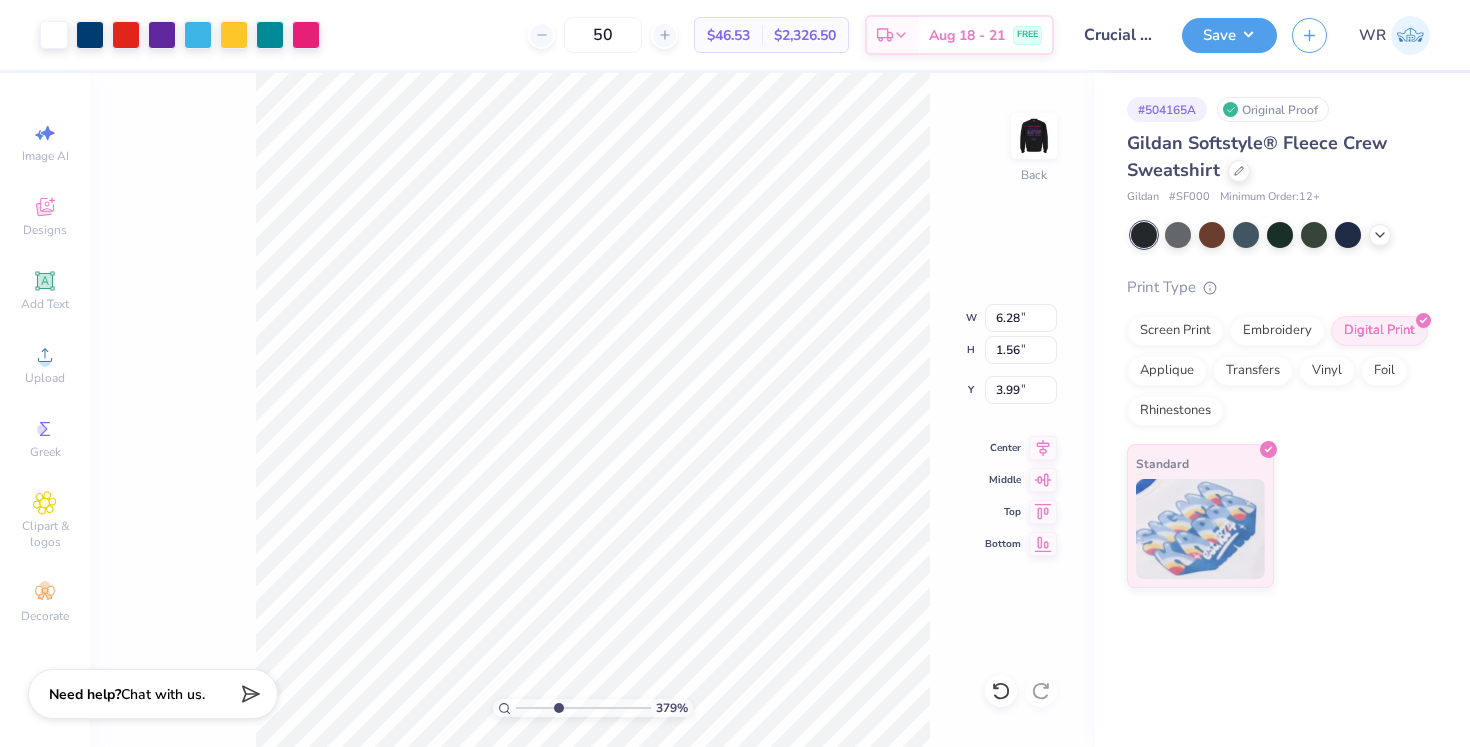 type on "0.07" 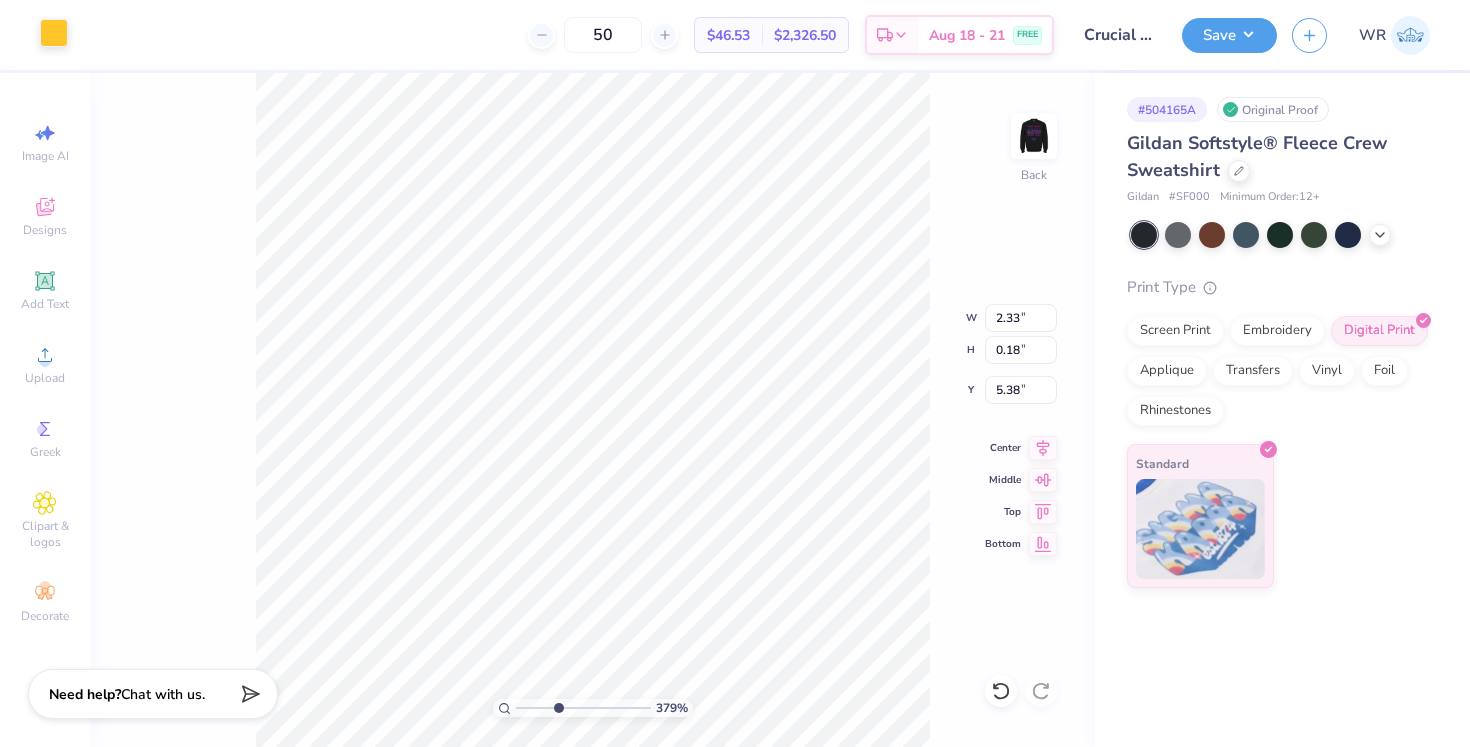 click at bounding box center (54, 33) 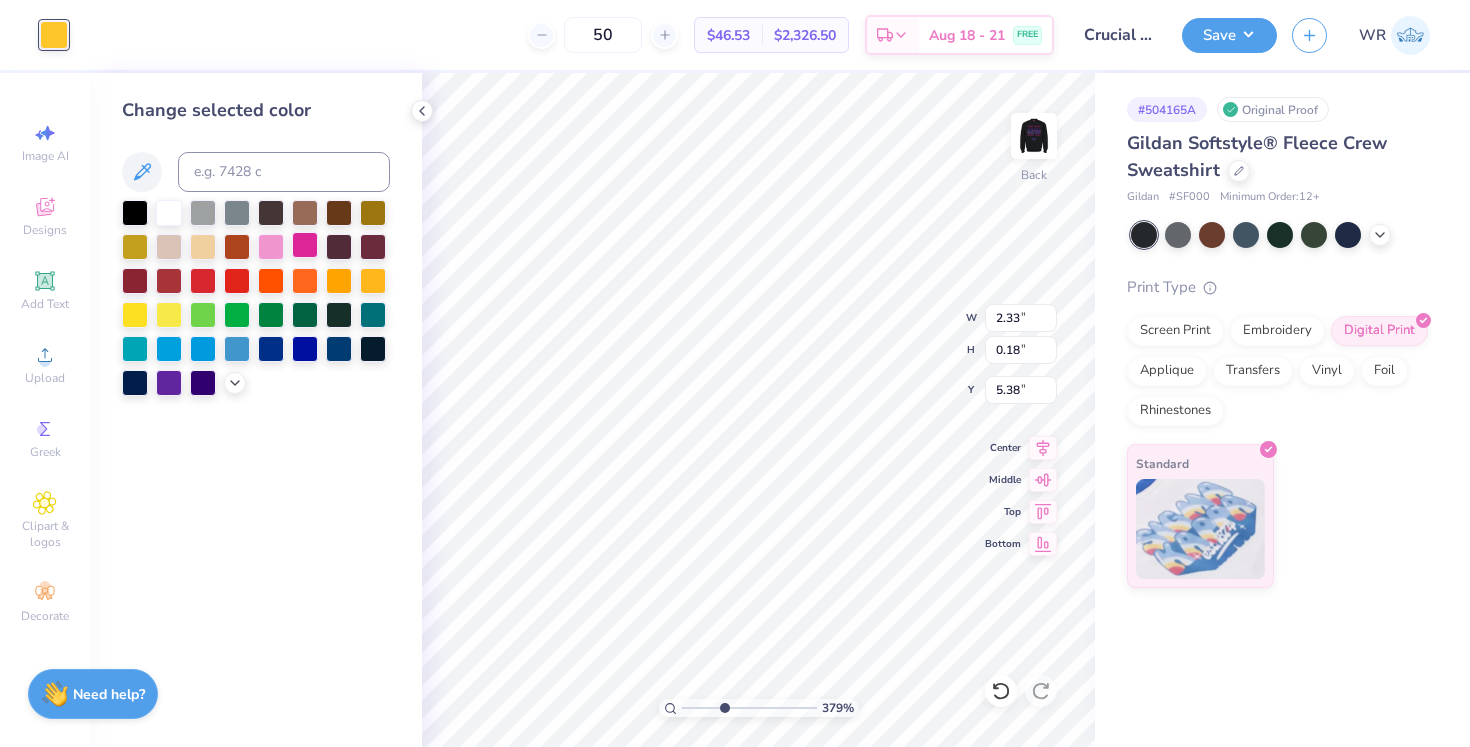 click at bounding box center [305, 245] 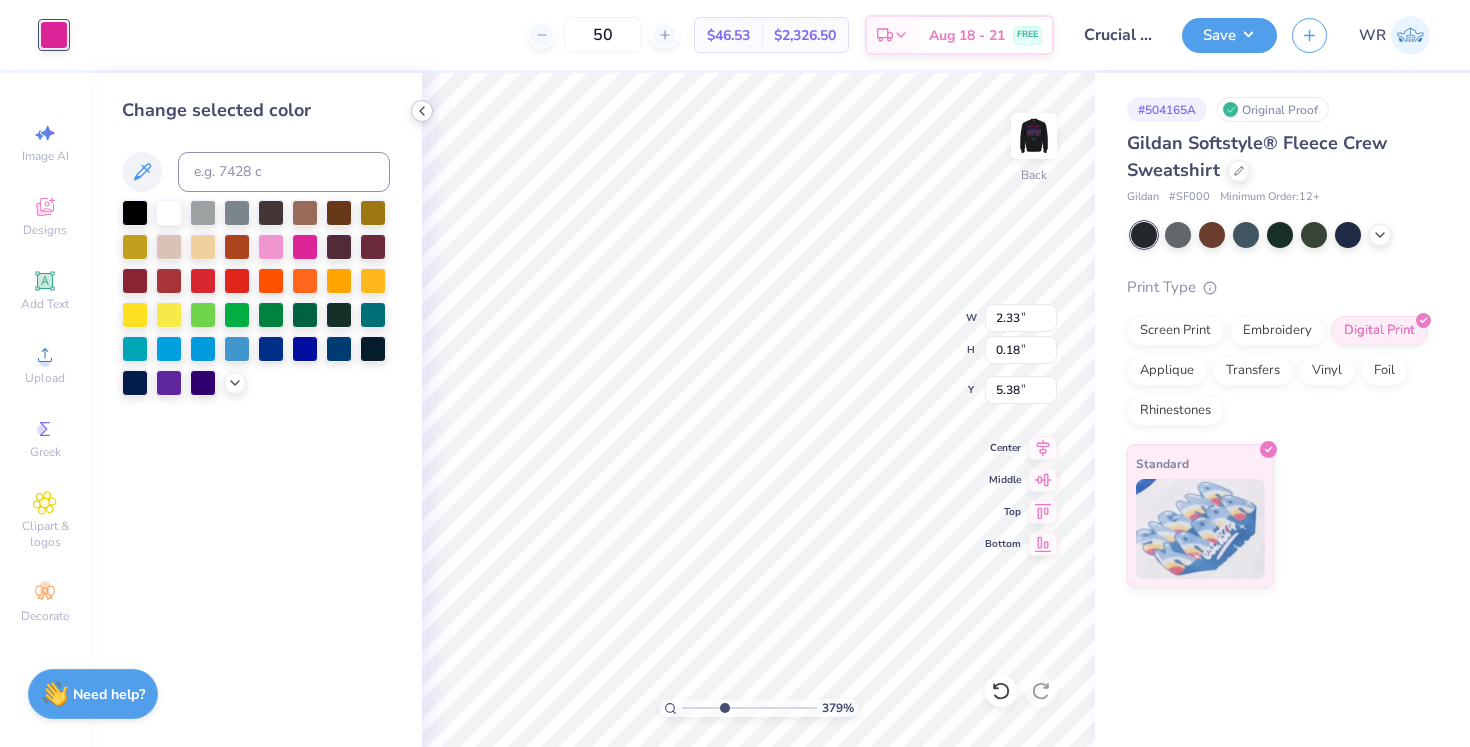 click 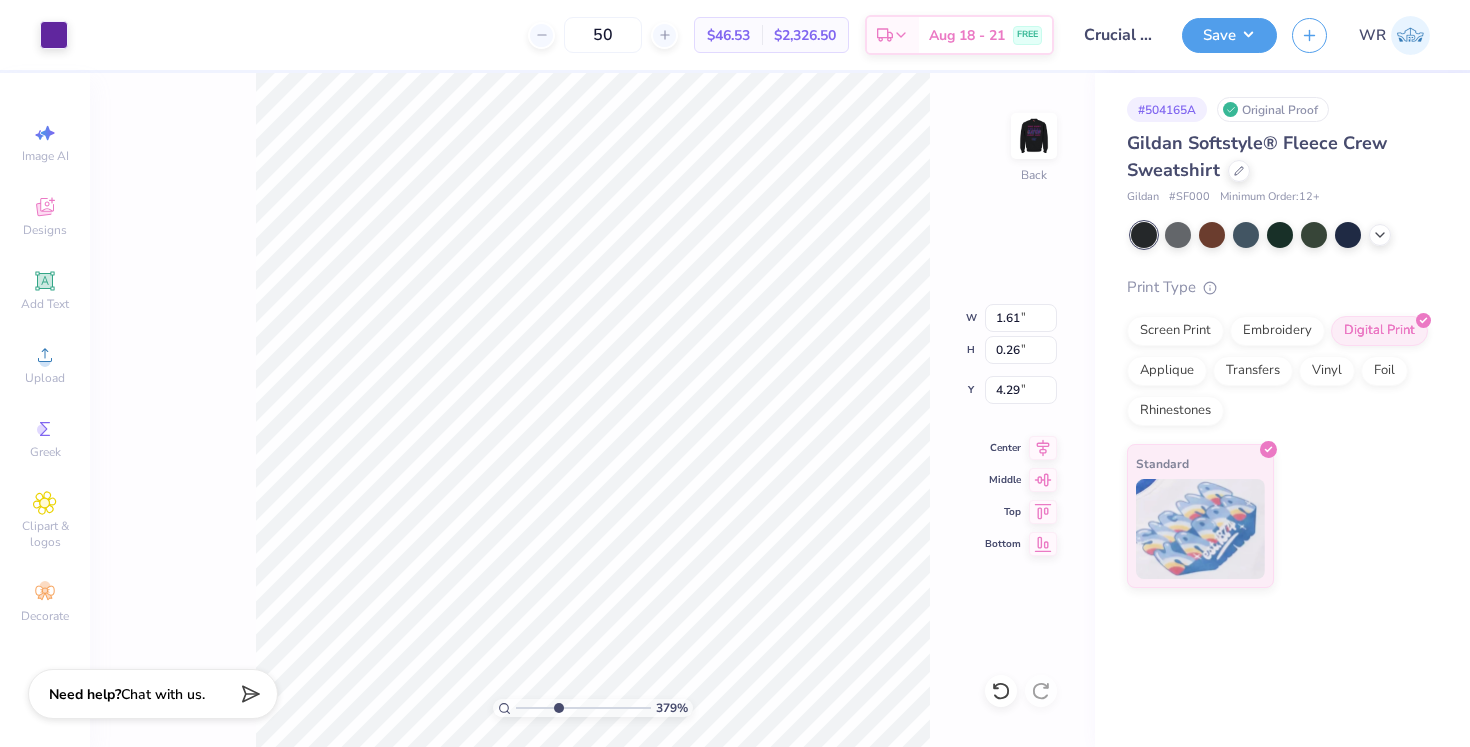 type on "4.37" 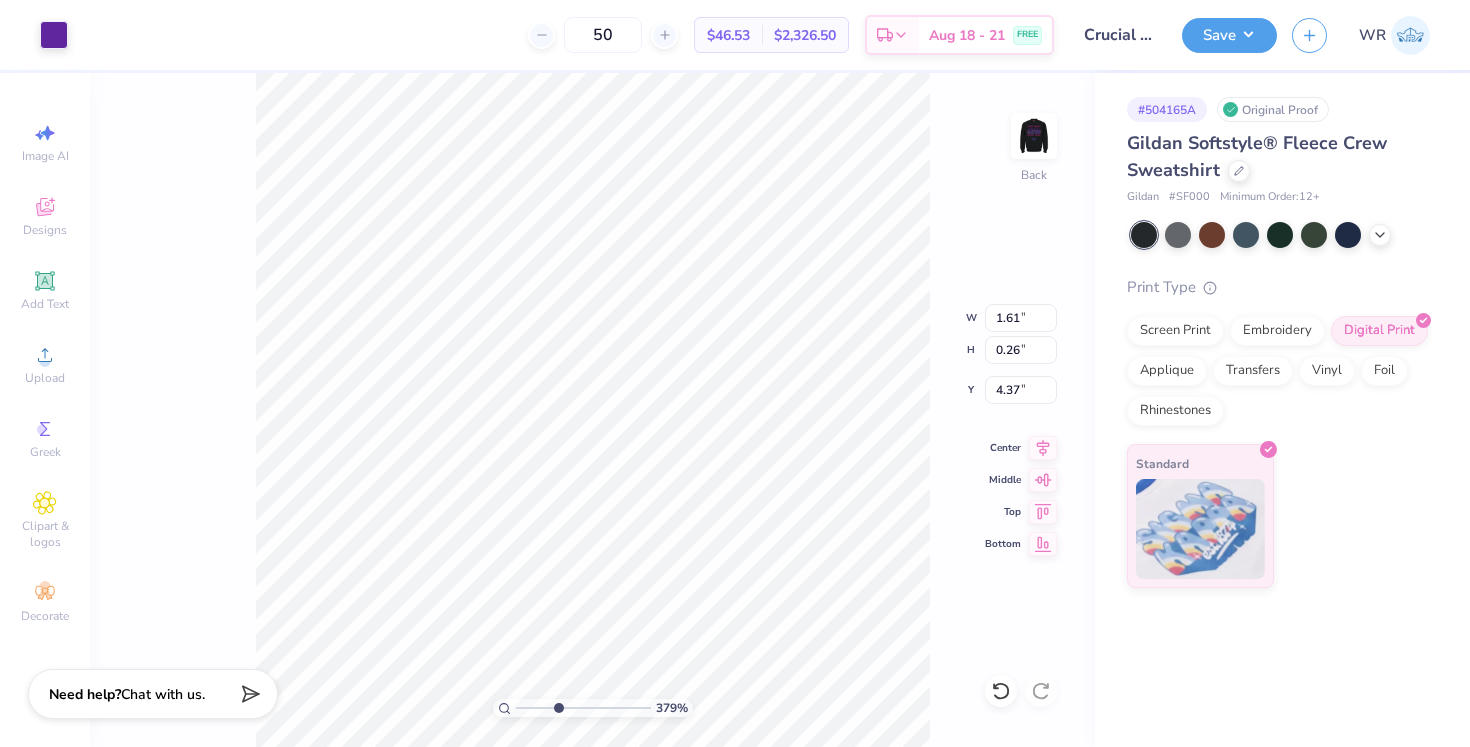 type on "4.26" 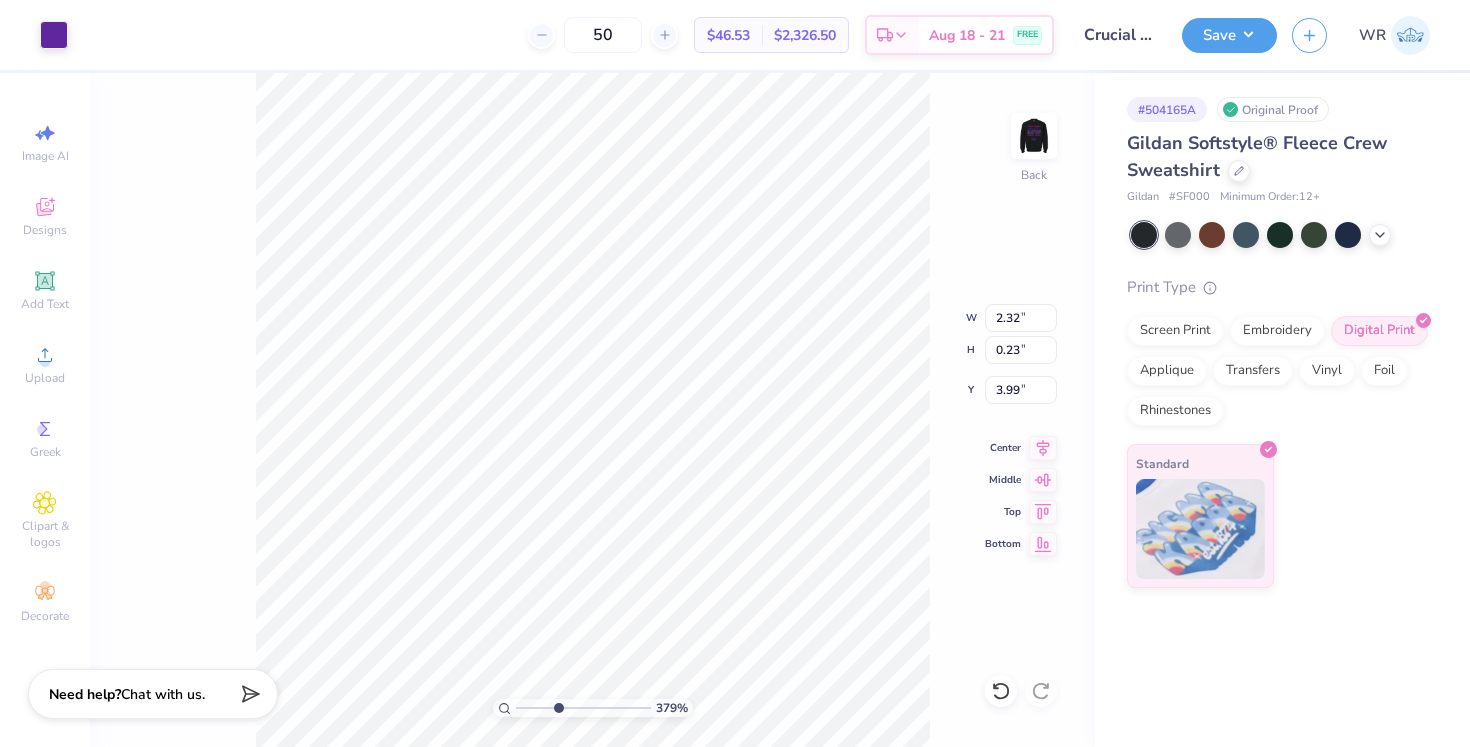 type on "3.91" 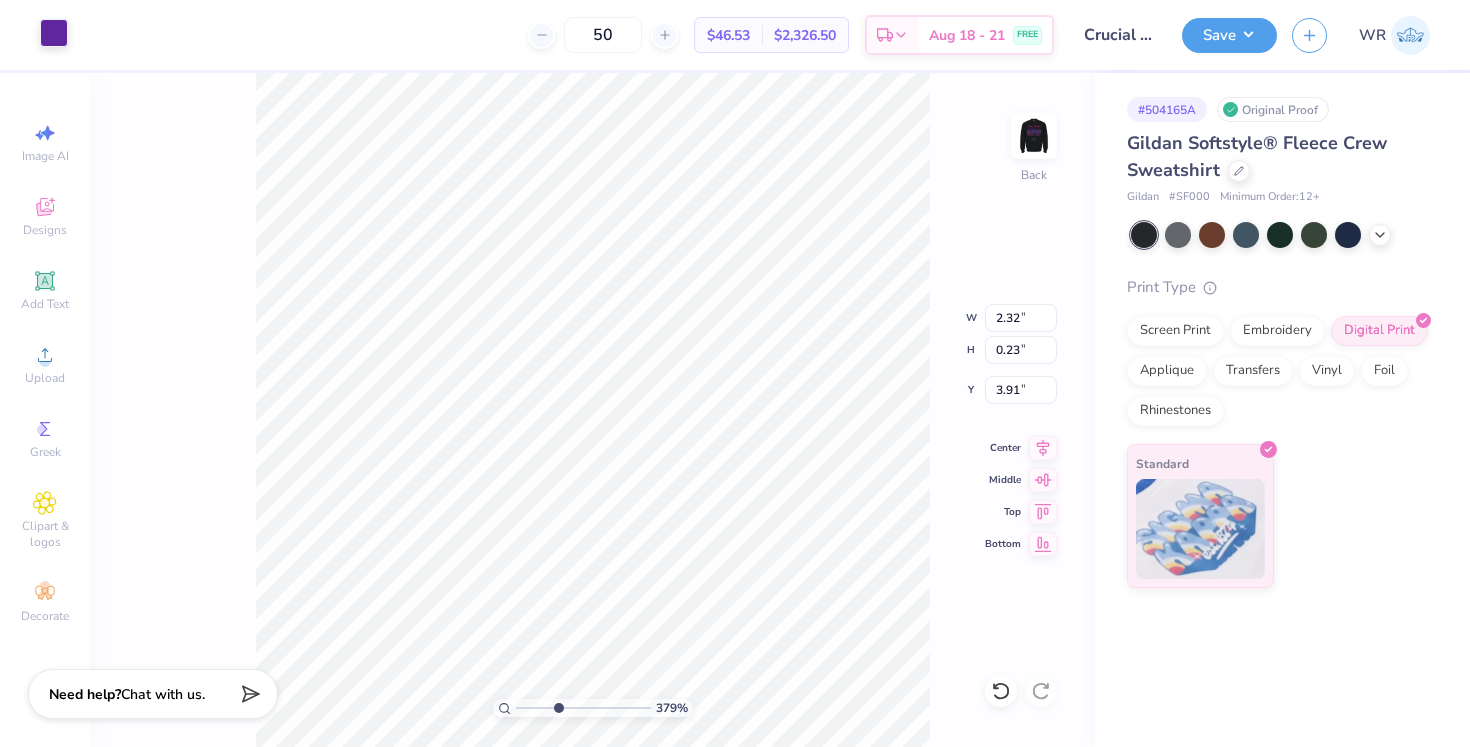 click at bounding box center [54, 33] 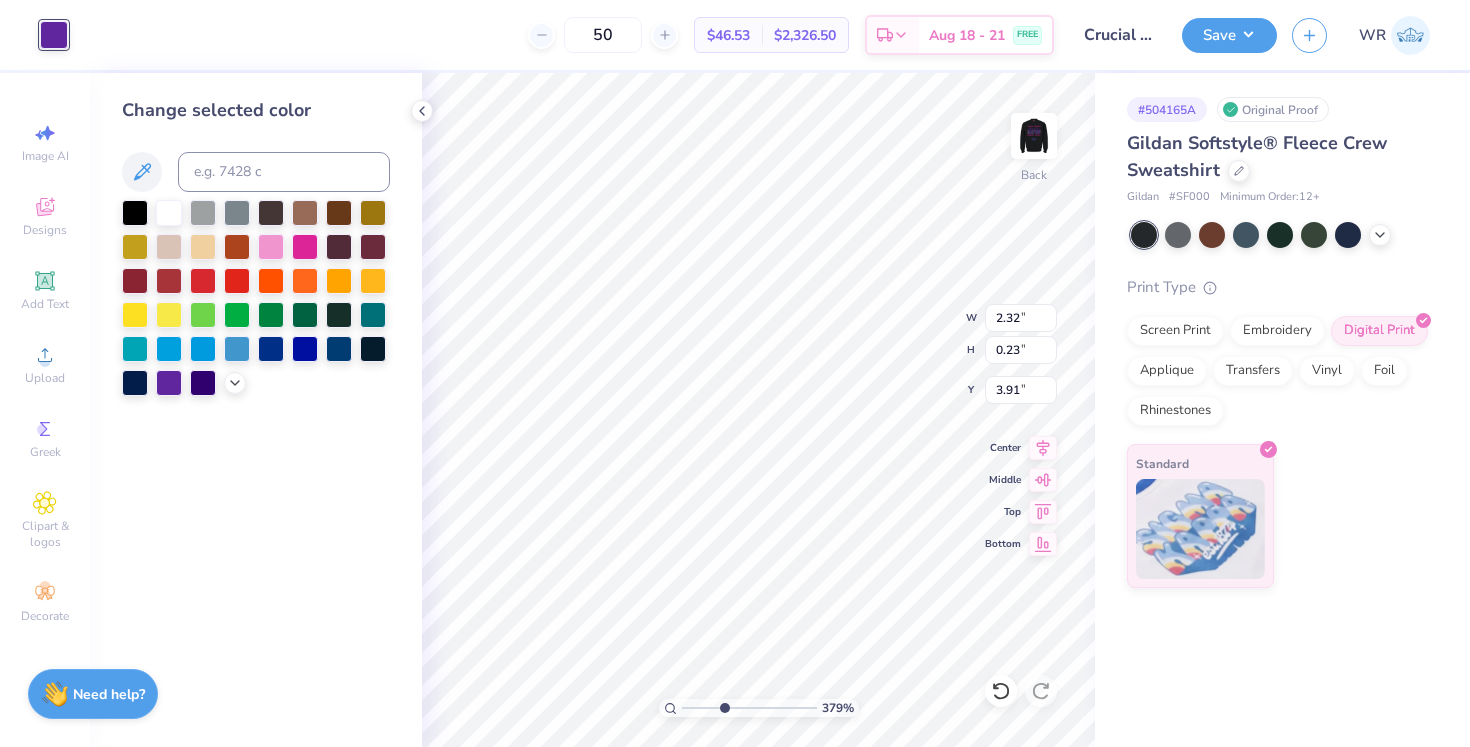 click at bounding box center (305, 247) 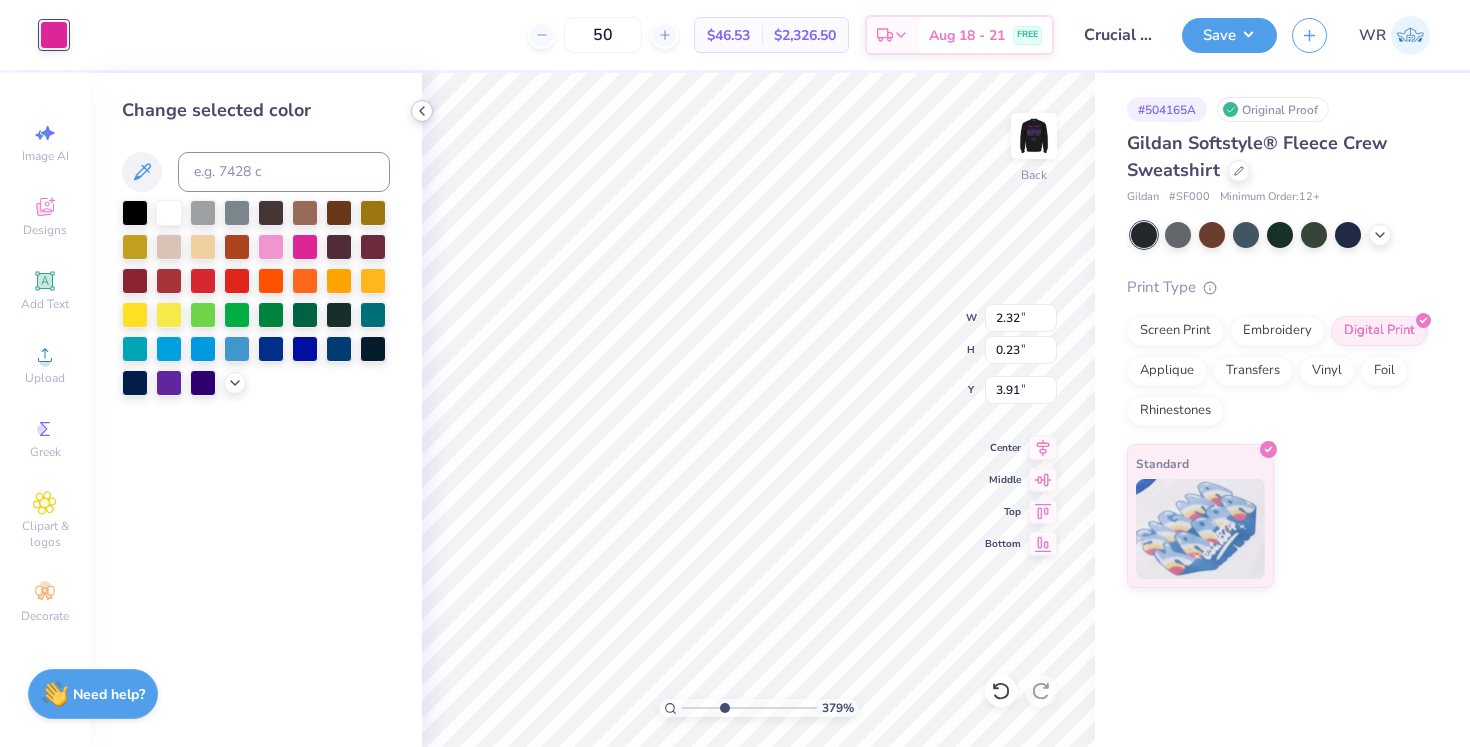 click 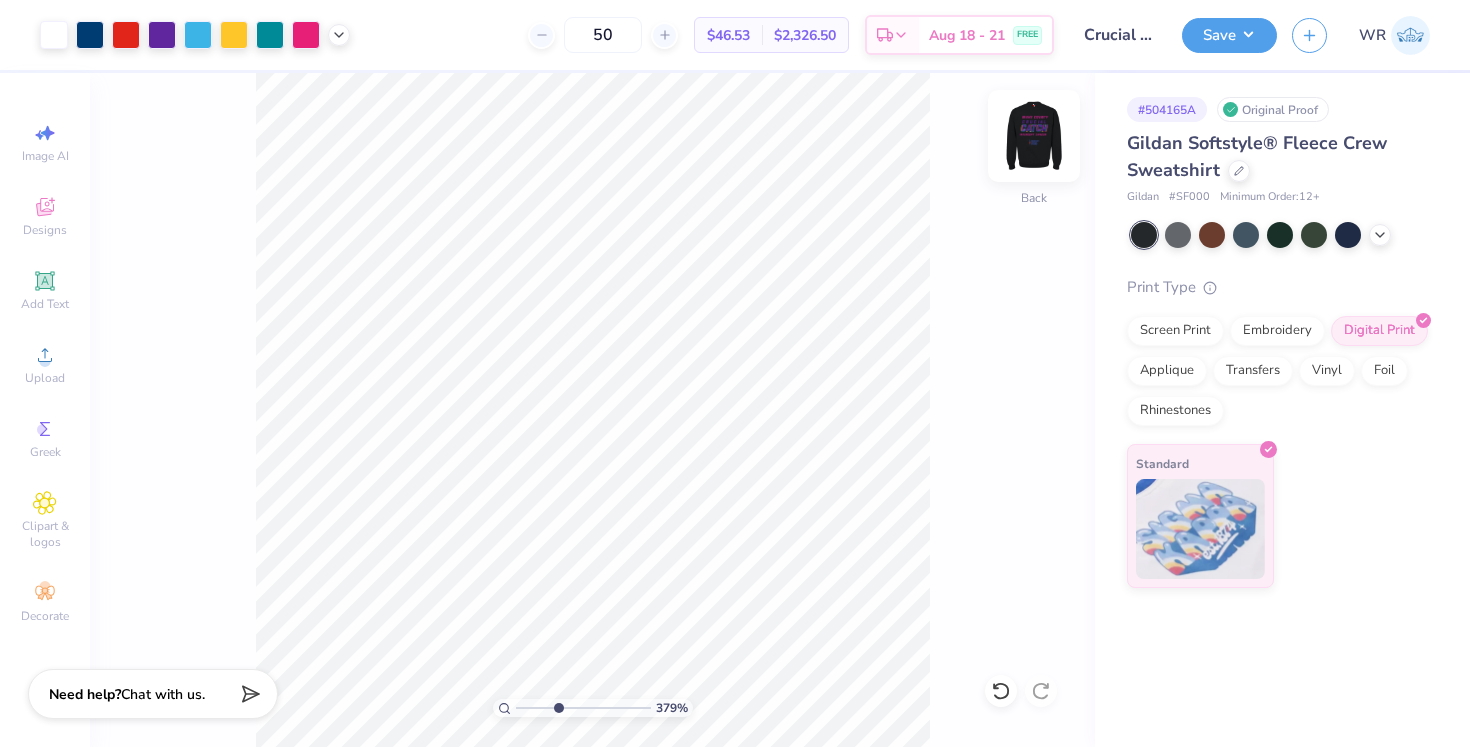 click at bounding box center (1034, 136) 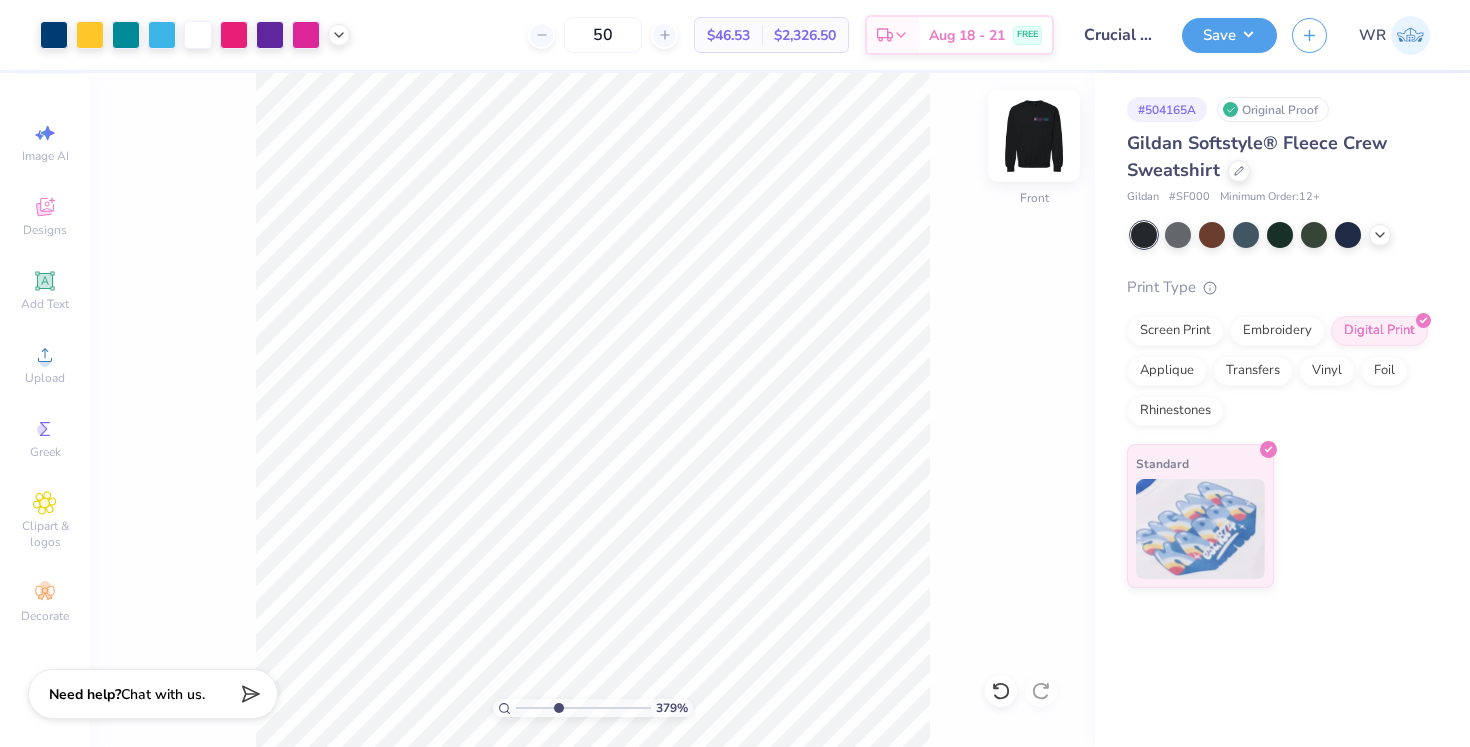 click at bounding box center [1034, 136] 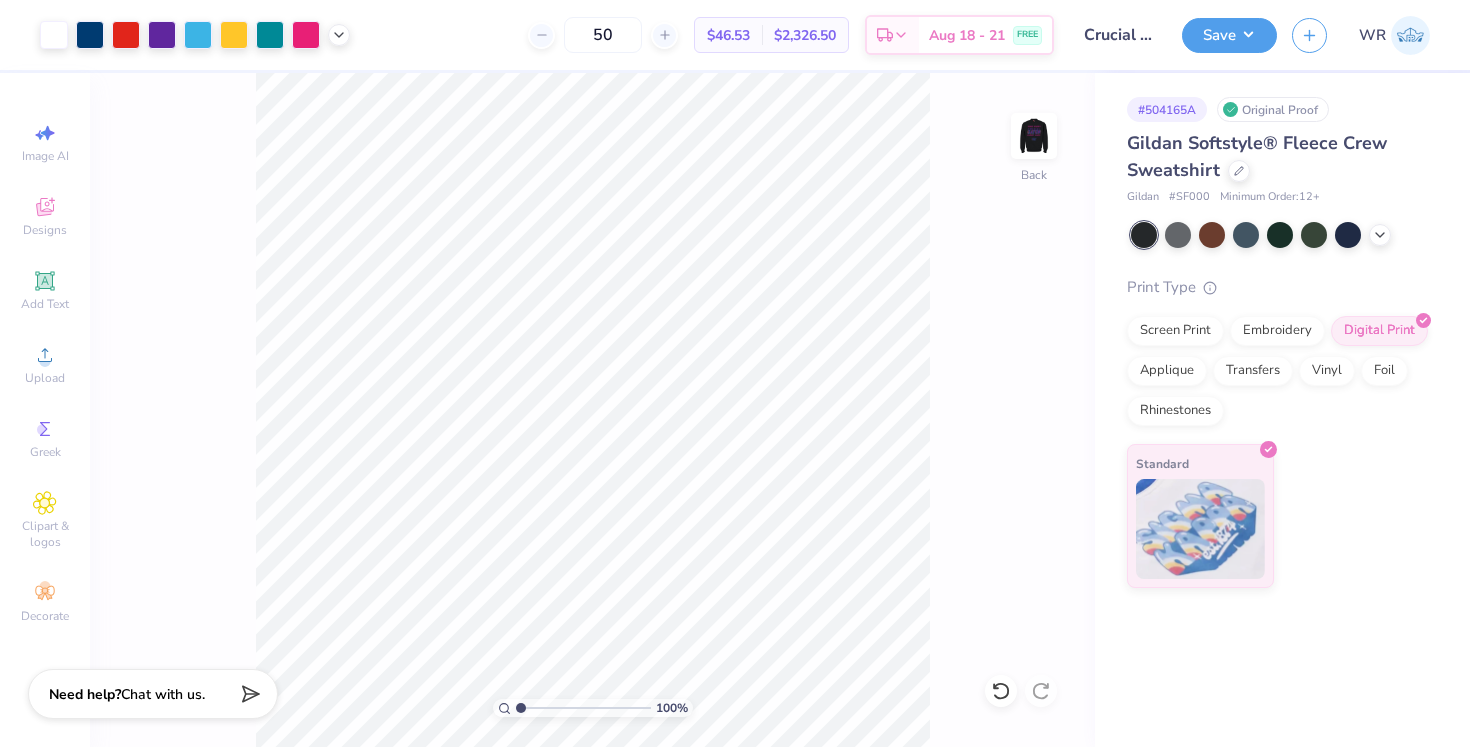drag, startPoint x: 560, startPoint y: 704, endPoint x: 469, endPoint y: 704, distance: 91 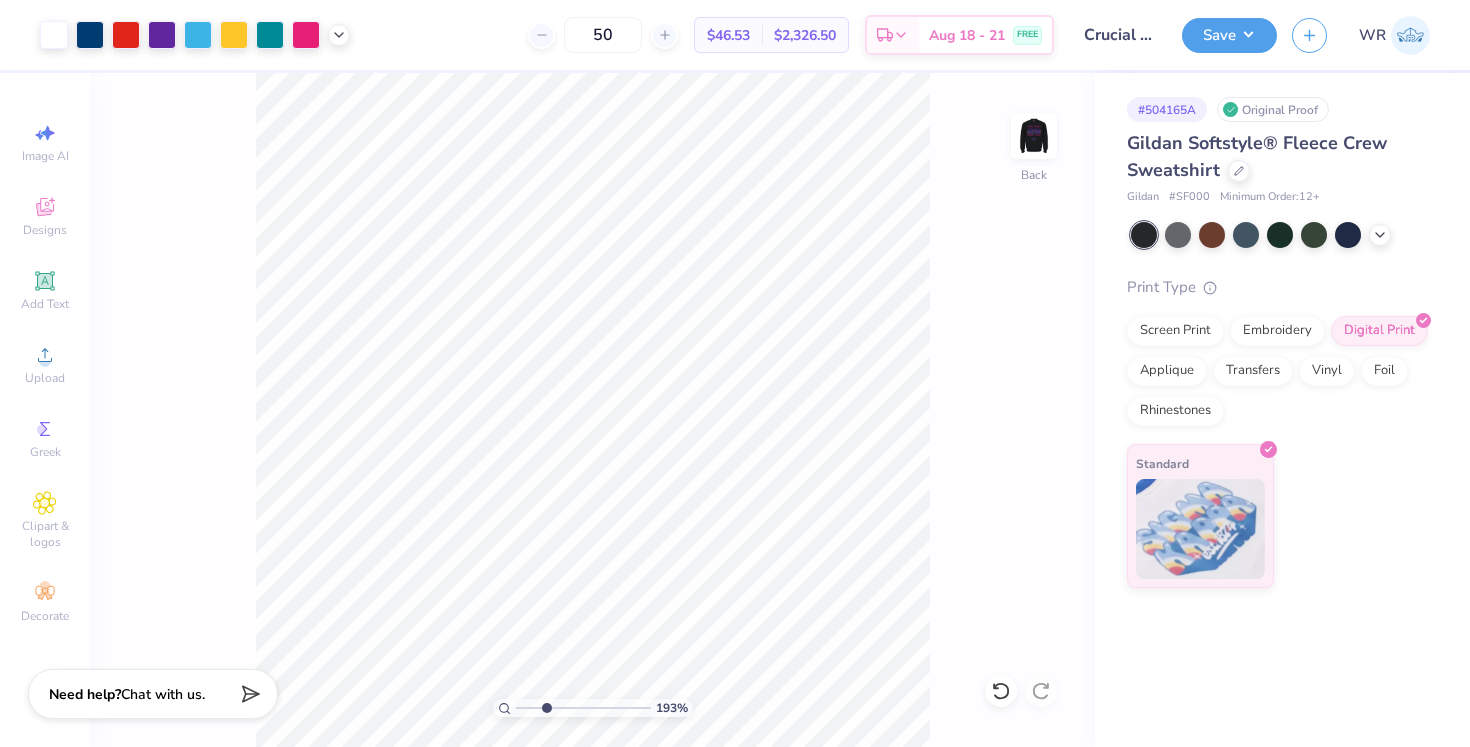 type on "2.9" 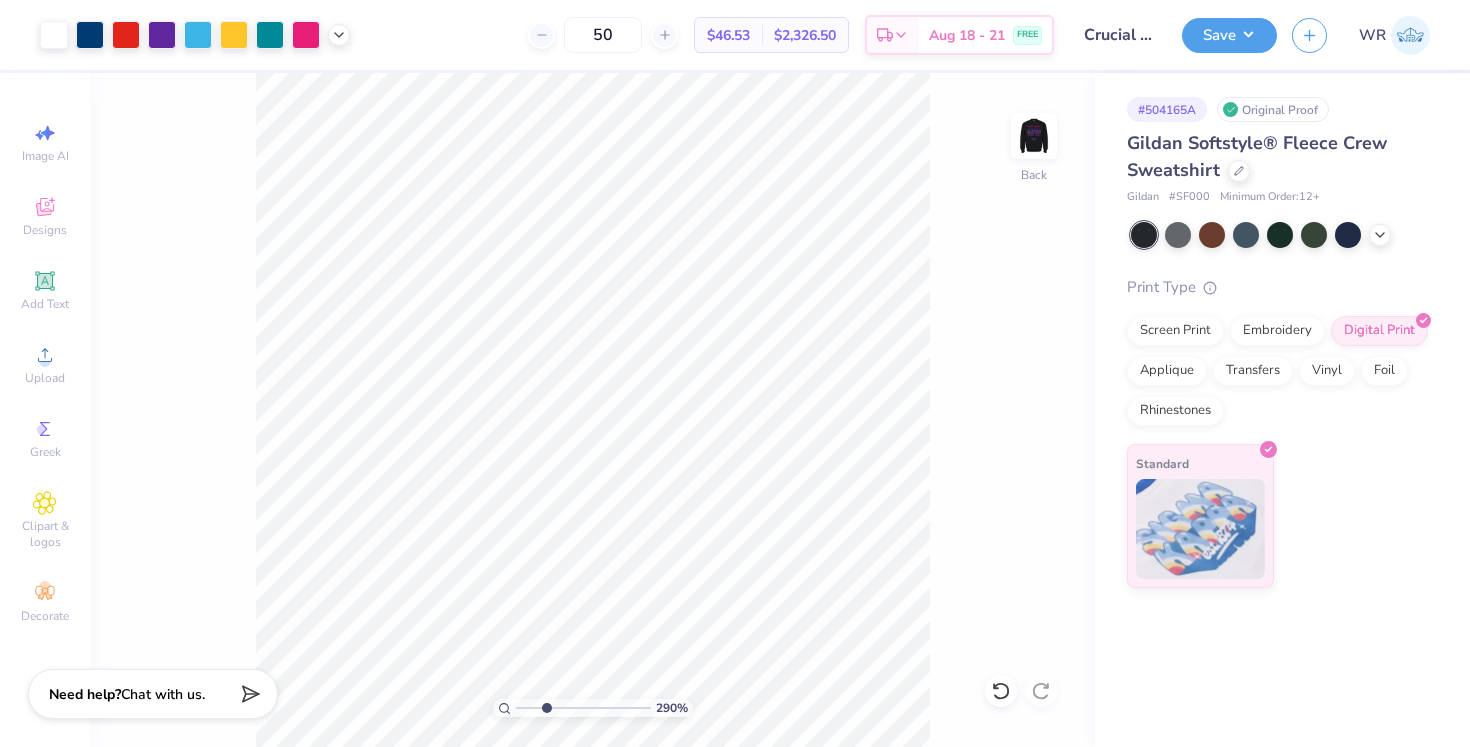 drag, startPoint x: 523, startPoint y: 706, endPoint x: 546, endPoint y: 705, distance: 23.021729 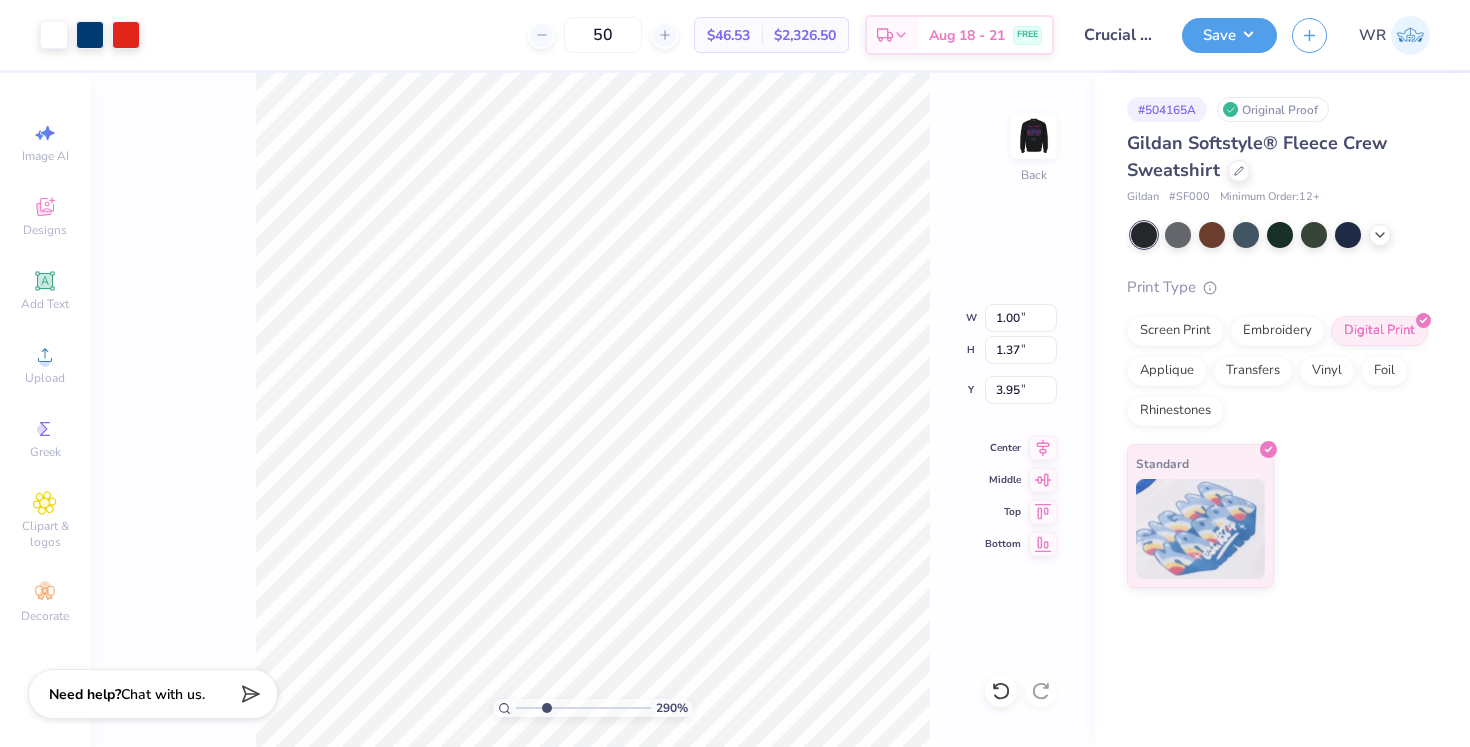 type on "3.95" 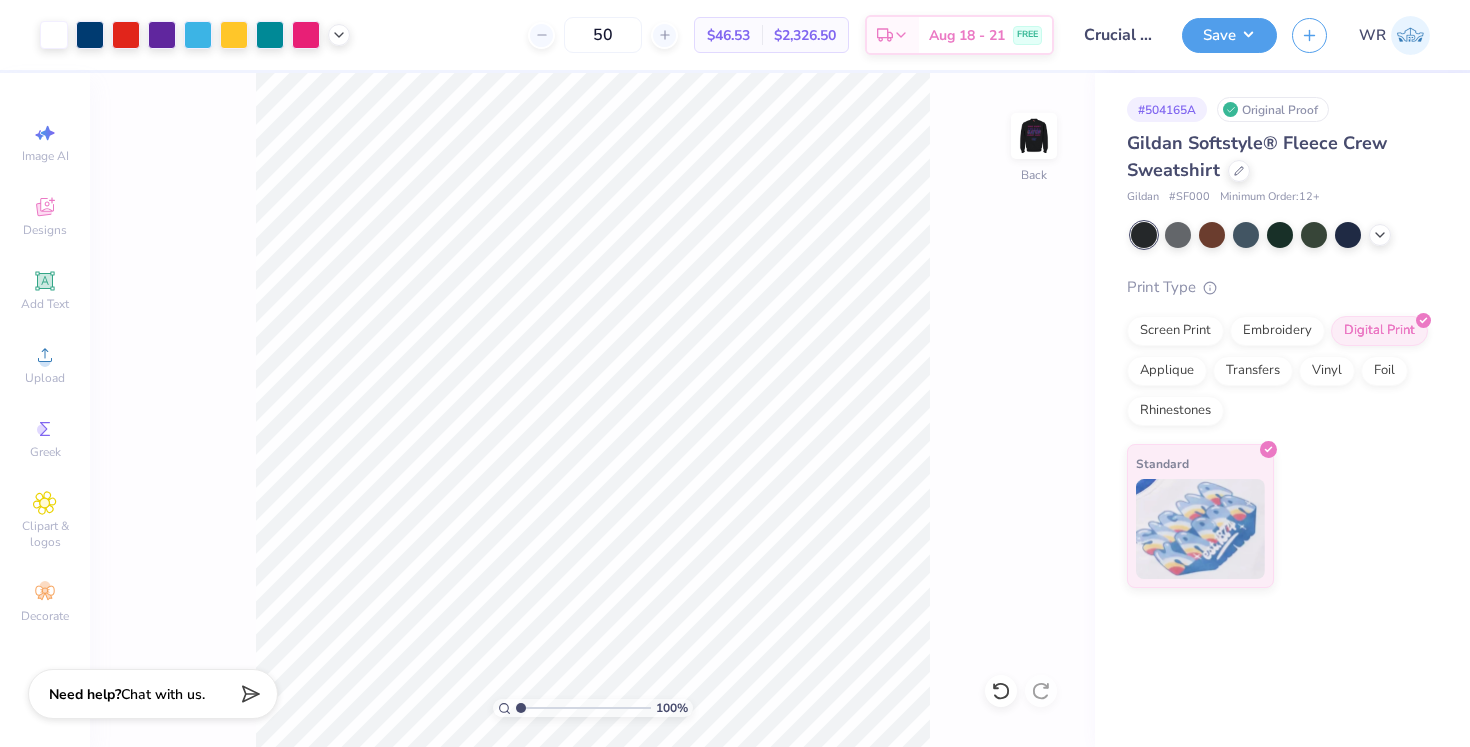 drag, startPoint x: 549, startPoint y: 705, endPoint x: 497, endPoint y: 712, distance: 52.46904 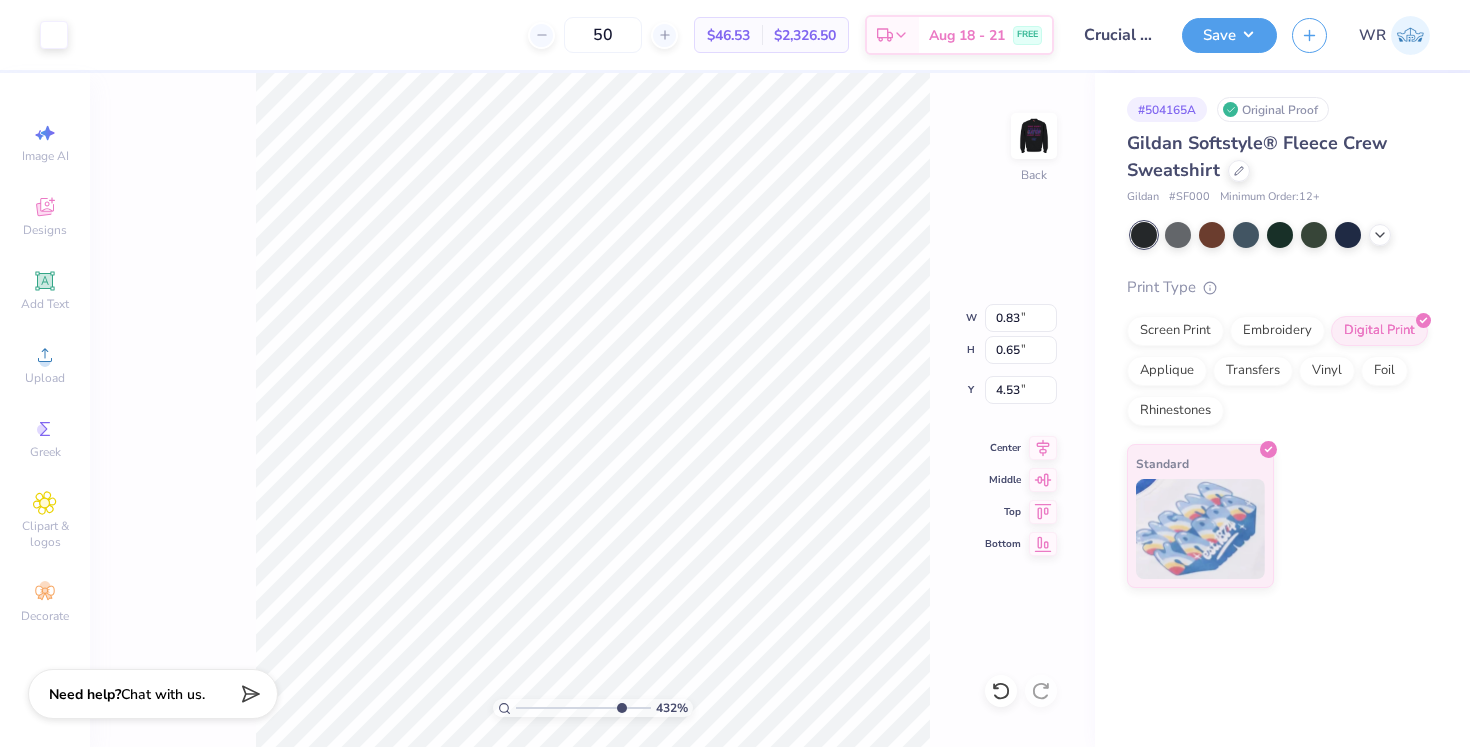 type on "8.34" 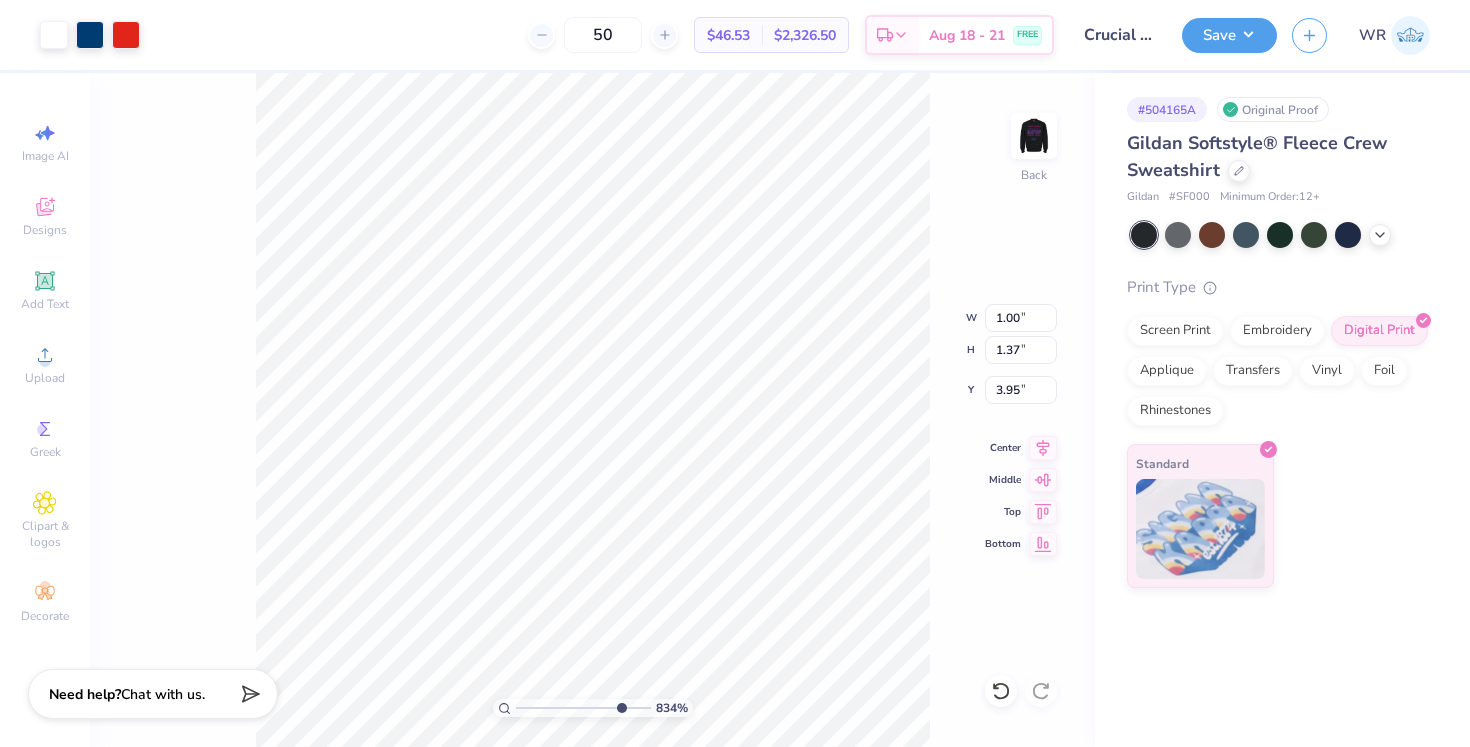type on "4.01" 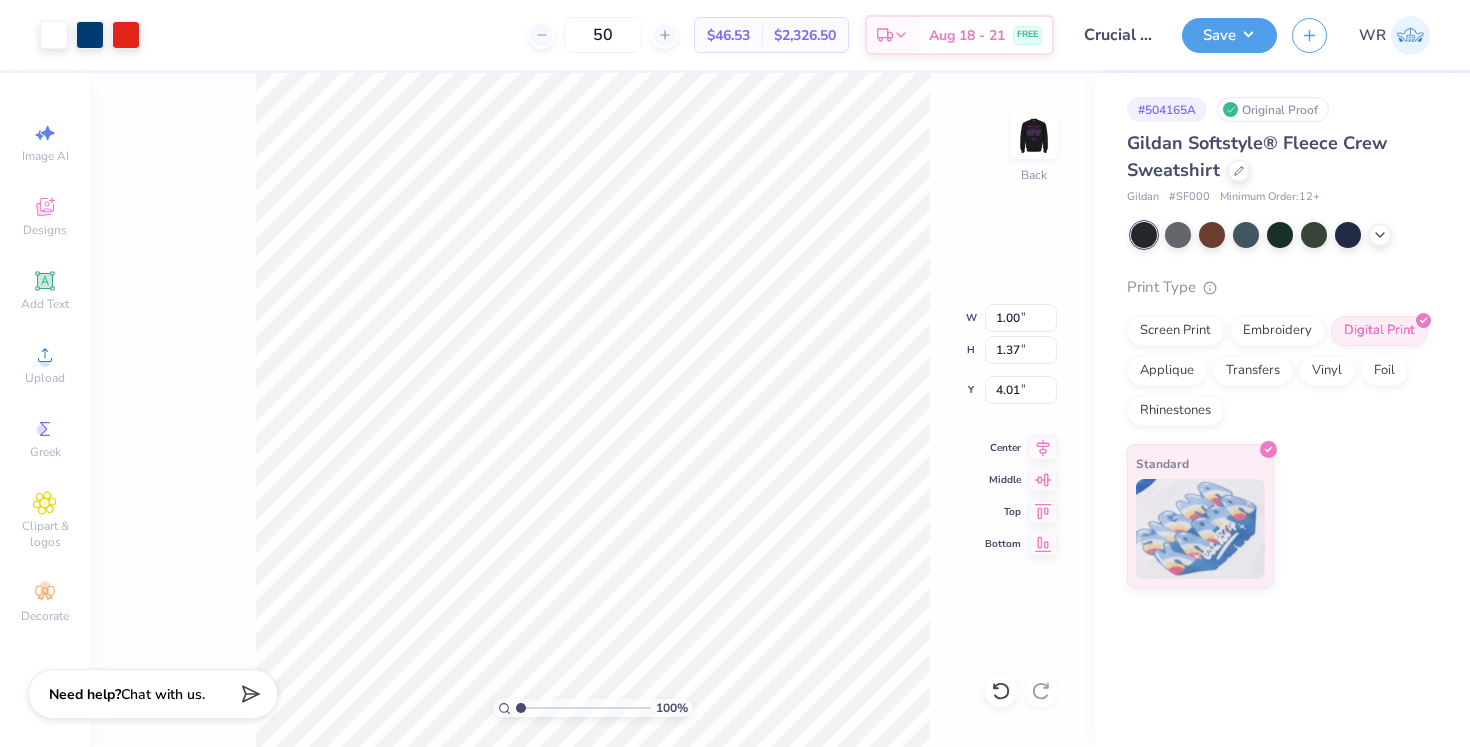 drag, startPoint x: 620, startPoint y: 706, endPoint x: 507, endPoint y: 709, distance: 113.03982 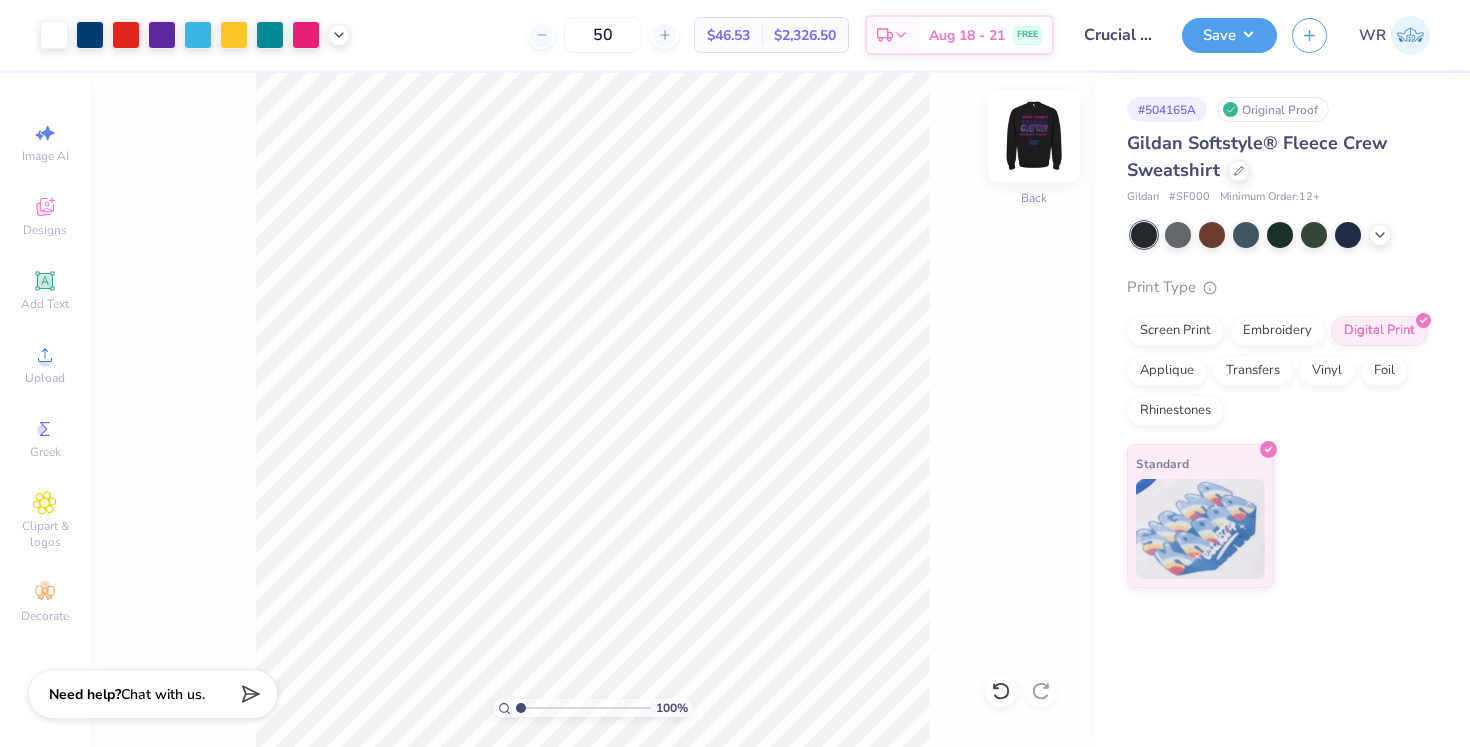 click at bounding box center [1034, 136] 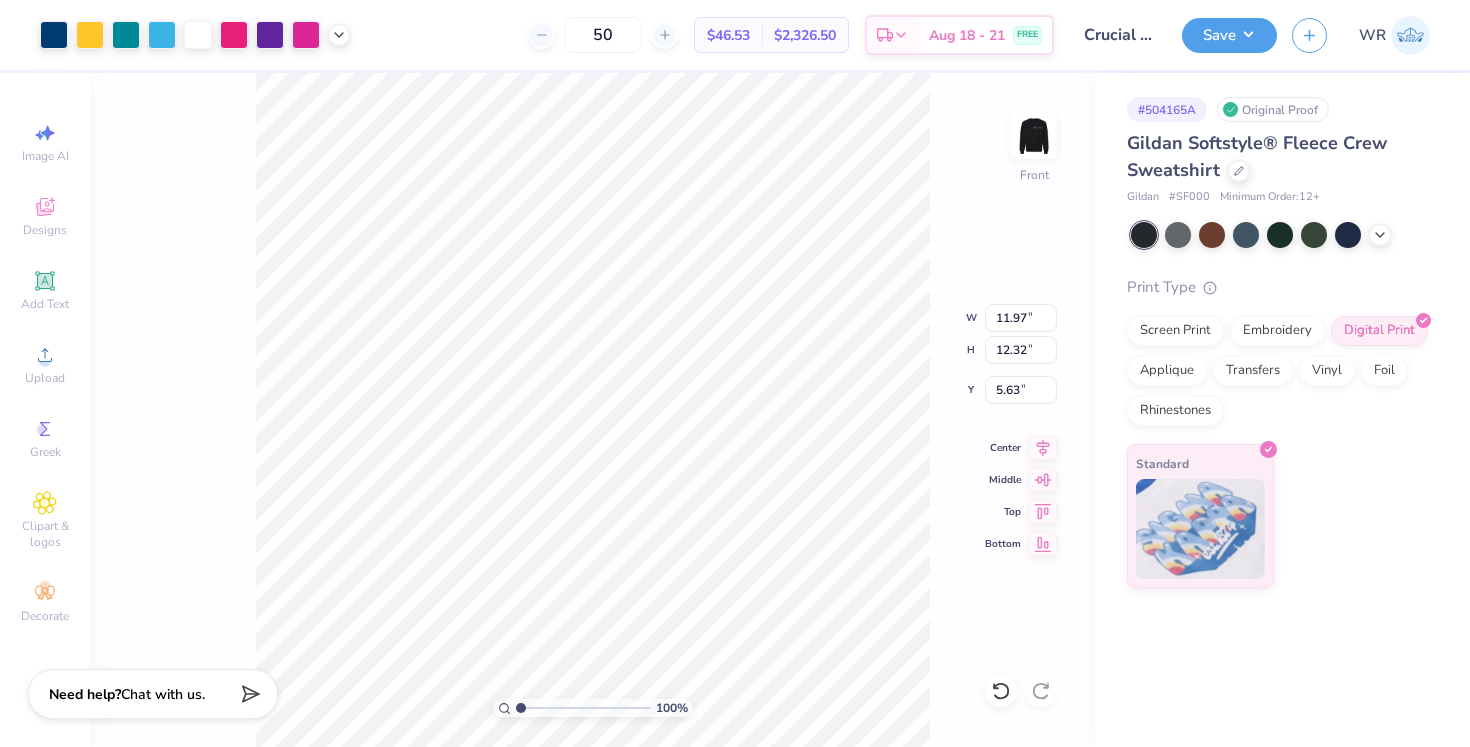 type on "11.62" 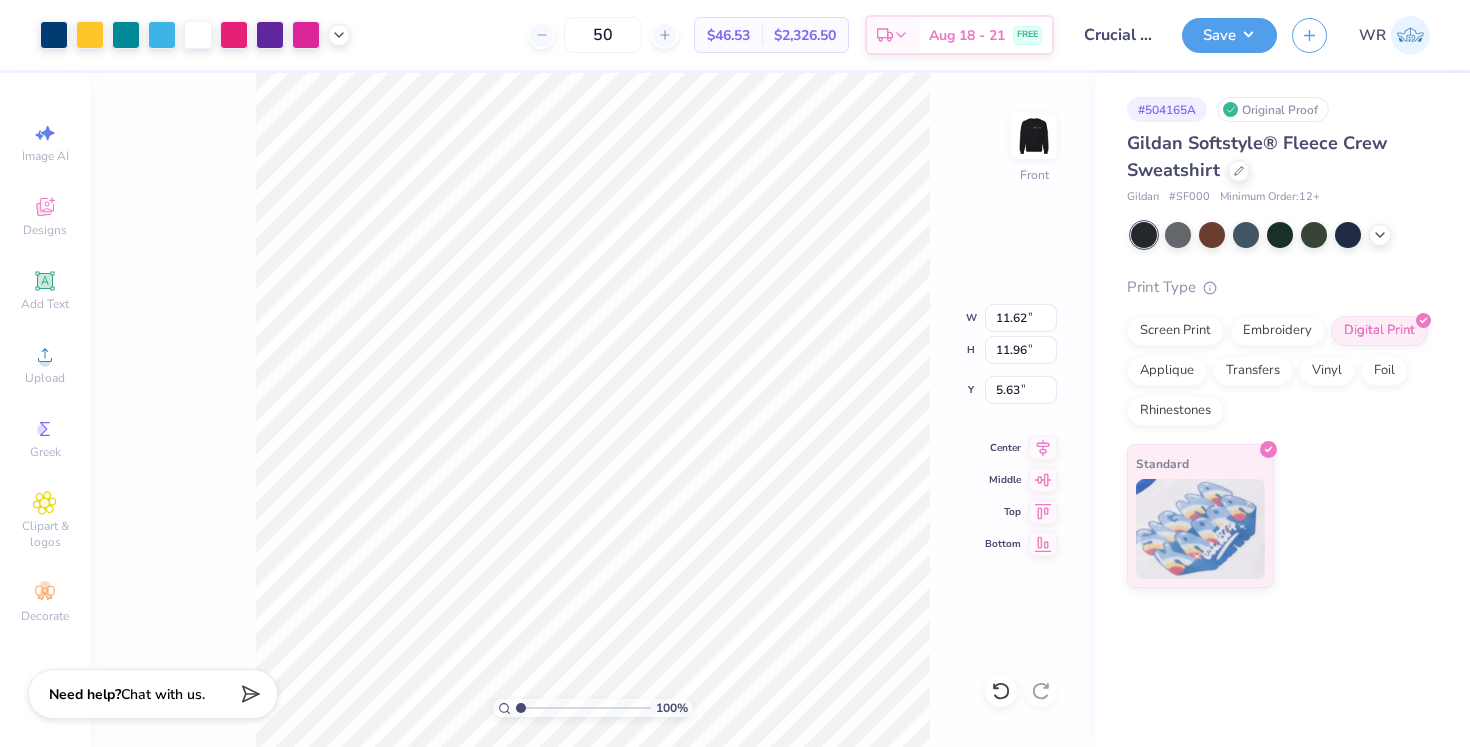 type on "11.40" 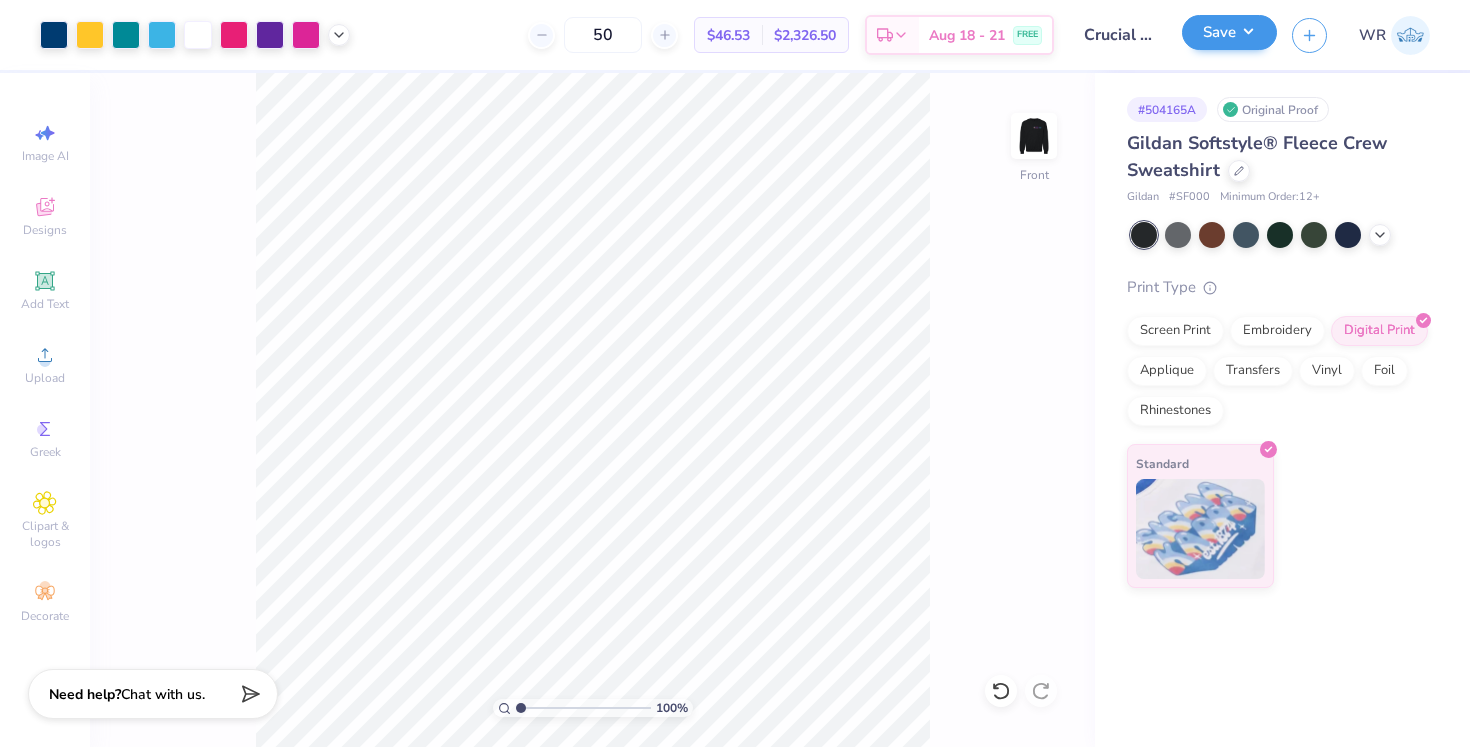 click on "Save" at bounding box center [1229, 32] 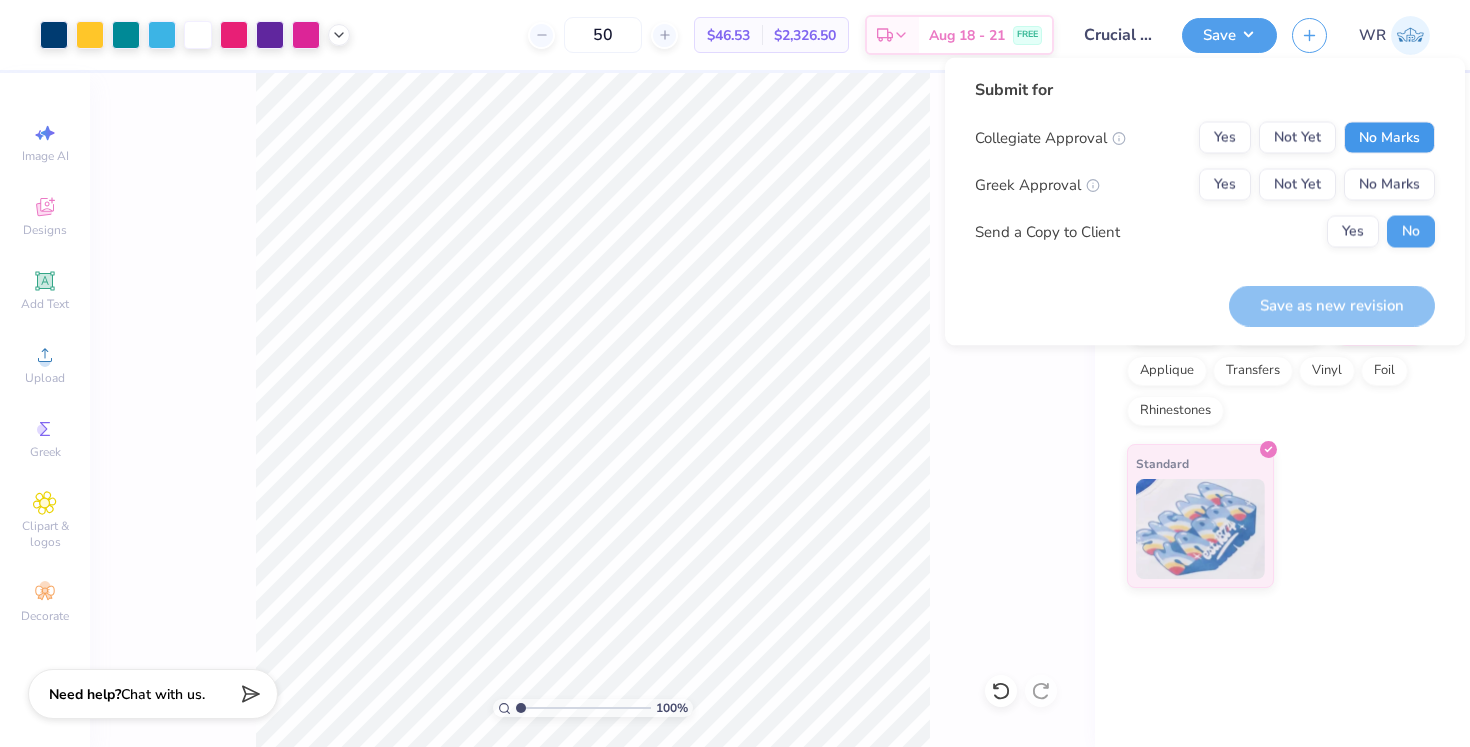 click on "No Marks" at bounding box center (1389, 138) 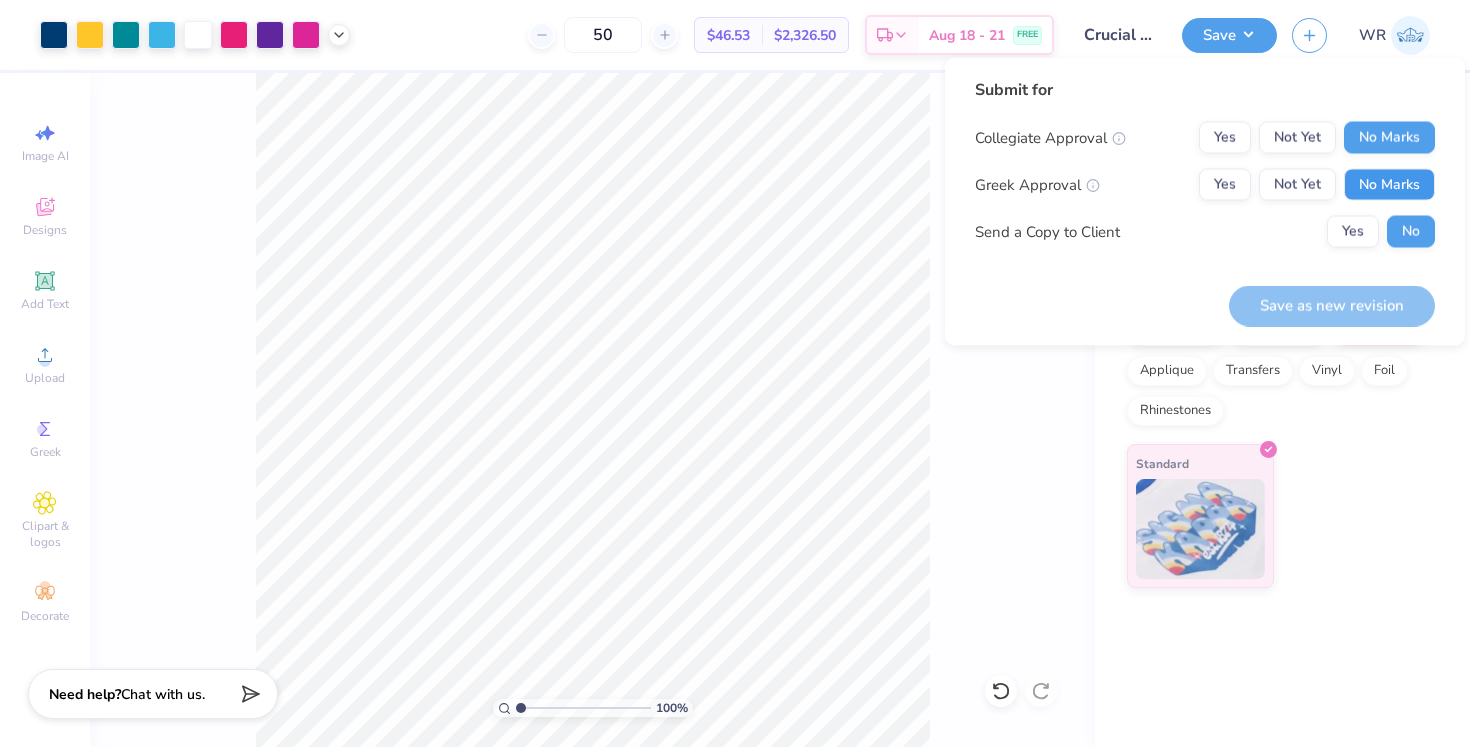 click on "No Marks" at bounding box center (1389, 185) 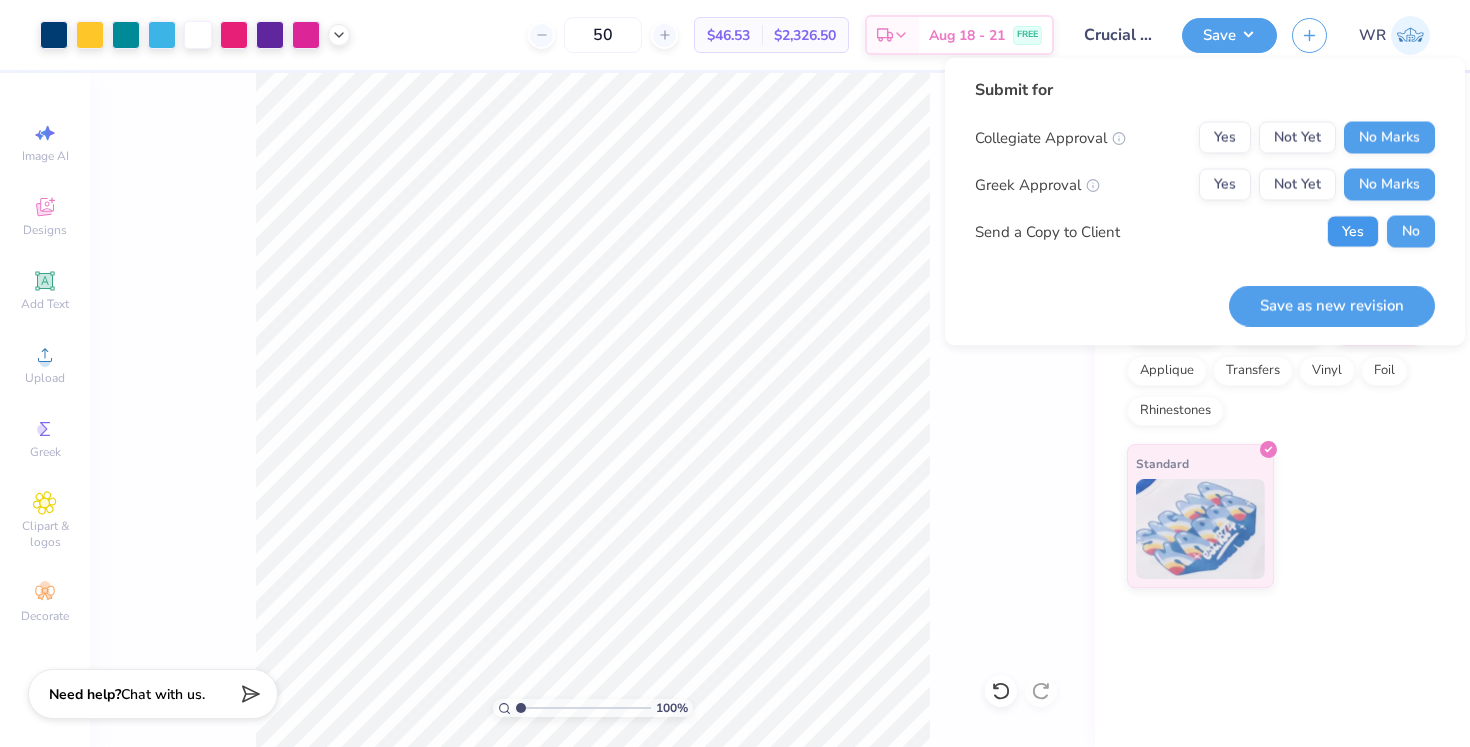 click on "Yes" at bounding box center (1353, 232) 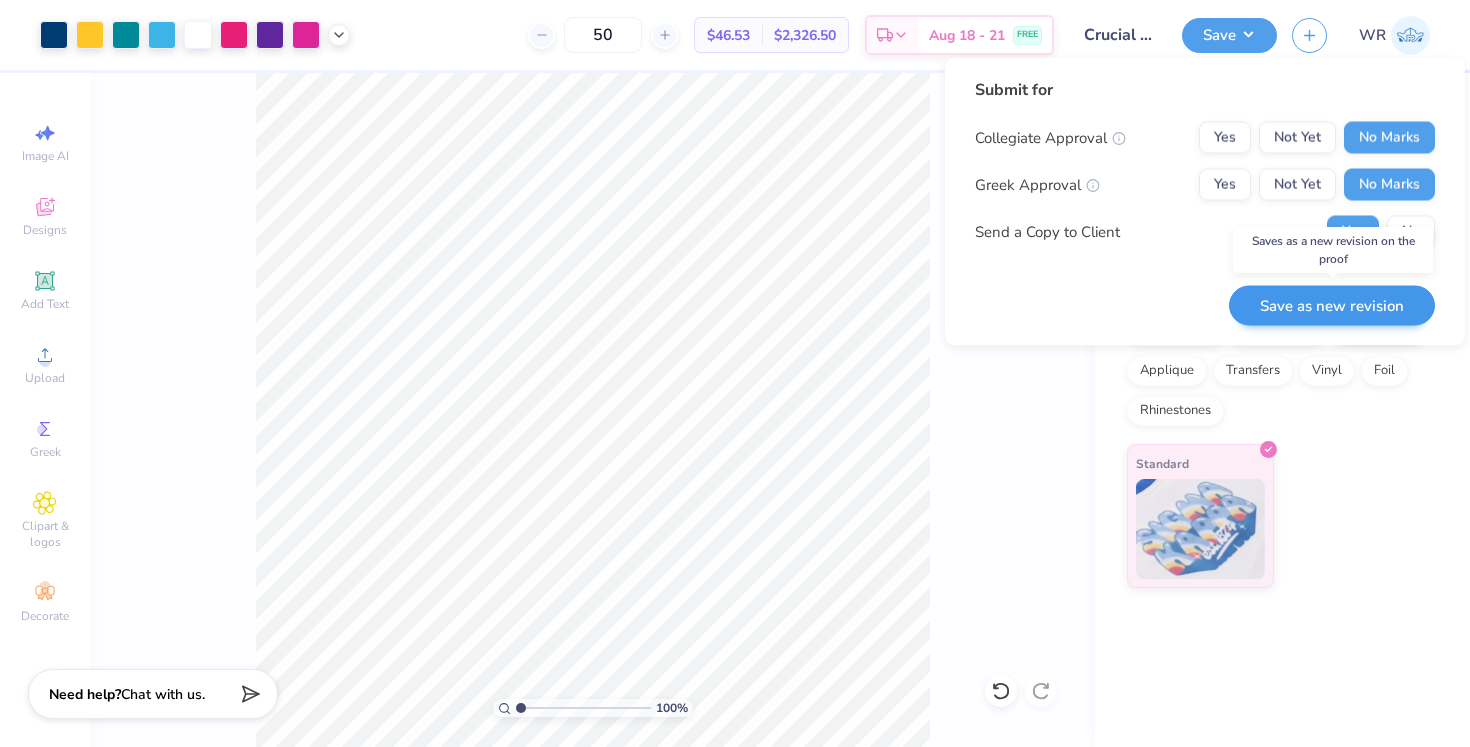click on "Save as new revision" at bounding box center (1332, 305) 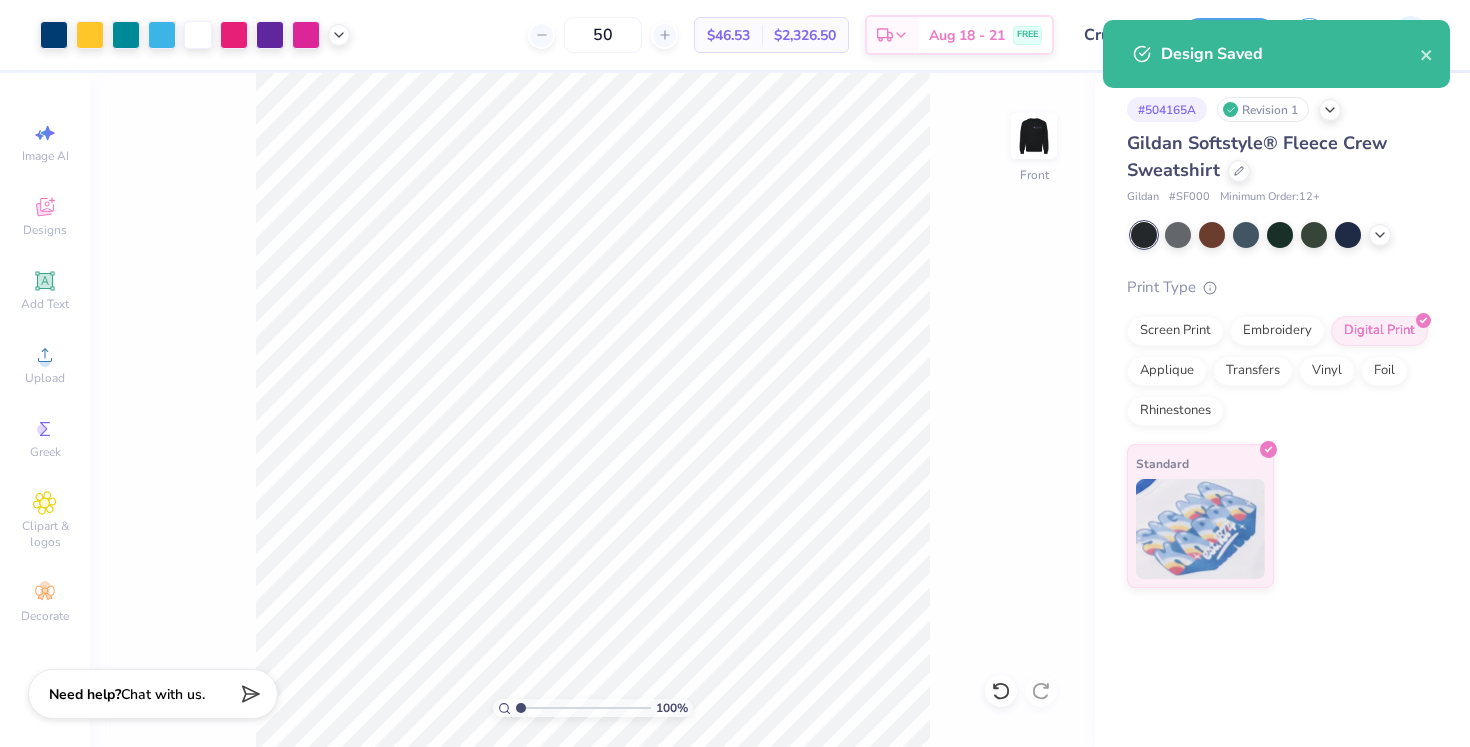 click on "Screen Print Embroidery Digital Print Applique Transfers Vinyl Foil Rhinestones" at bounding box center [1278, 371] 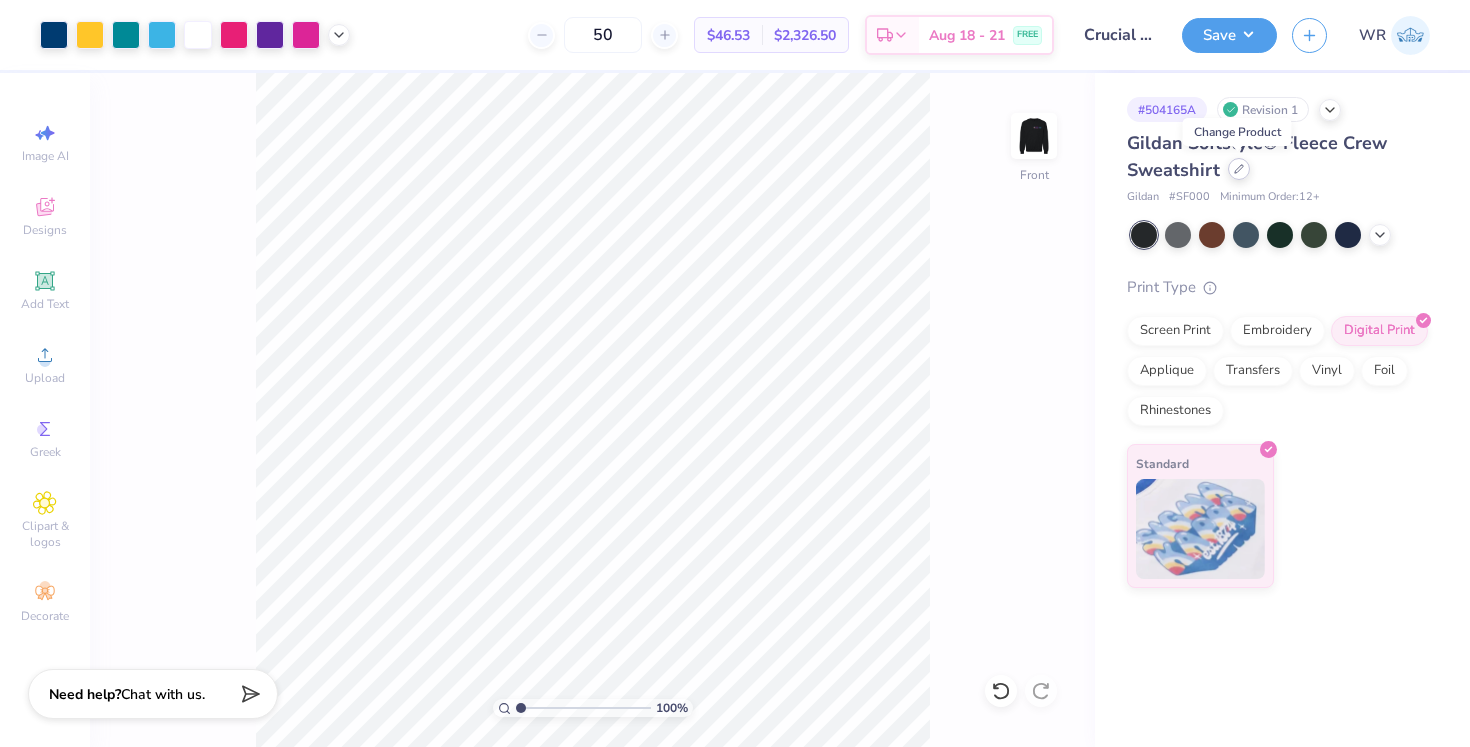 click at bounding box center [1239, 169] 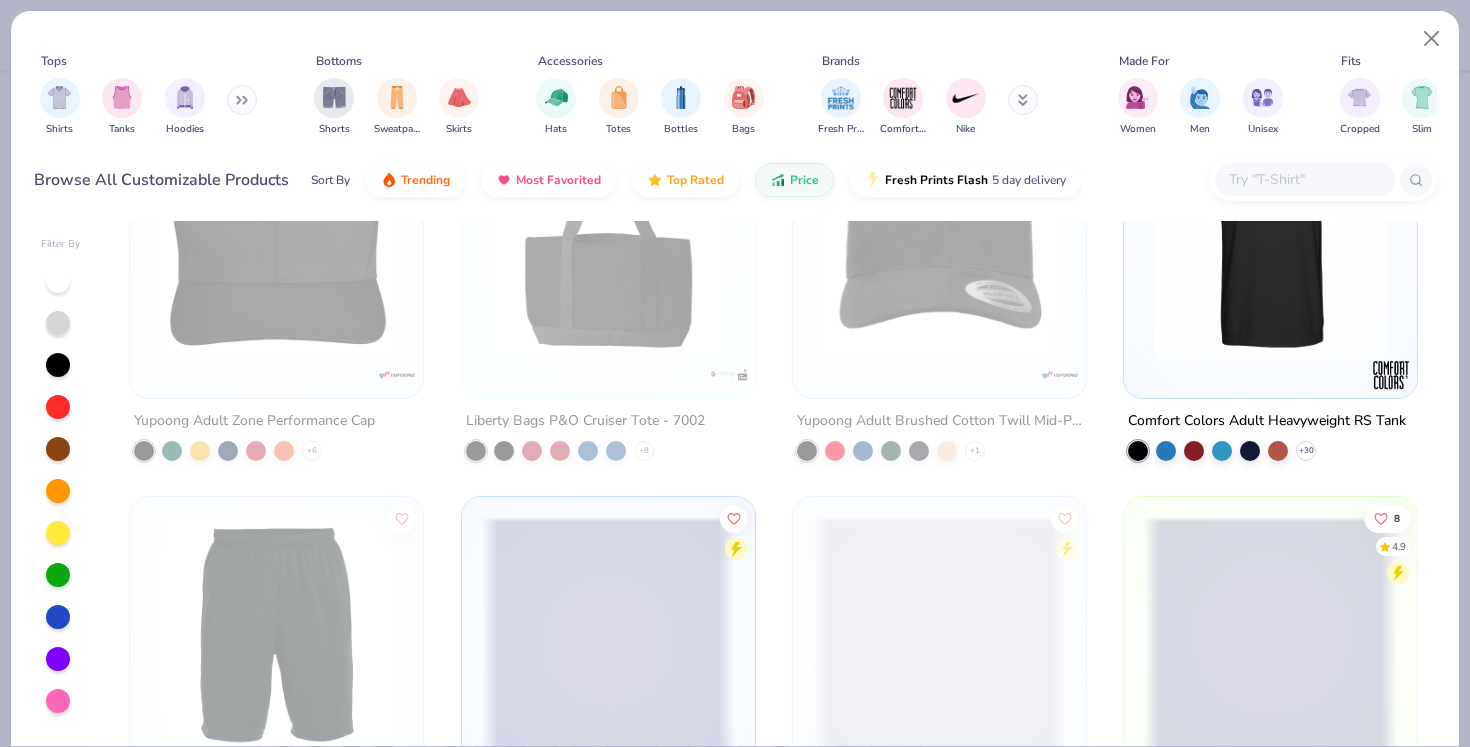 scroll, scrollTop: 9213, scrollLeft: 0, axis: vertical 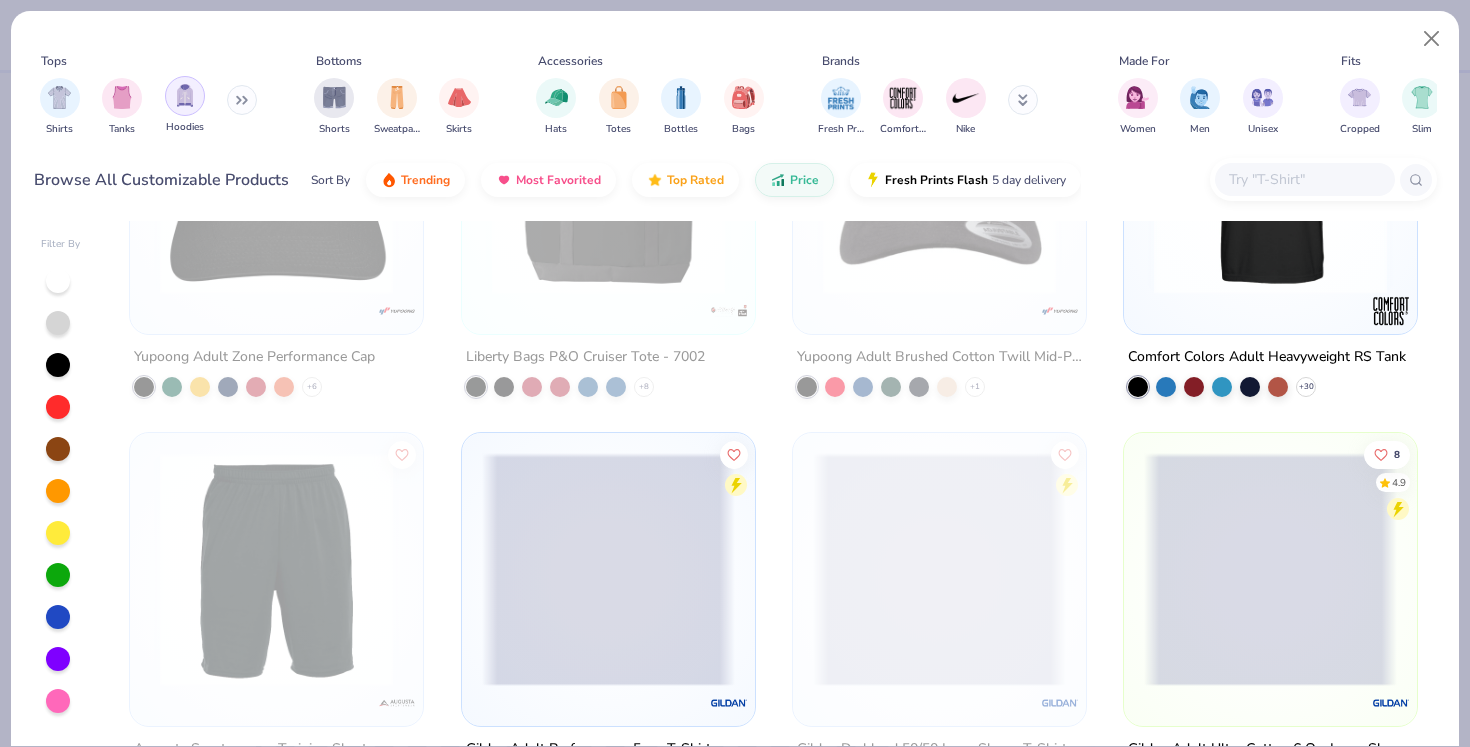click at bounding box center (185, 95) 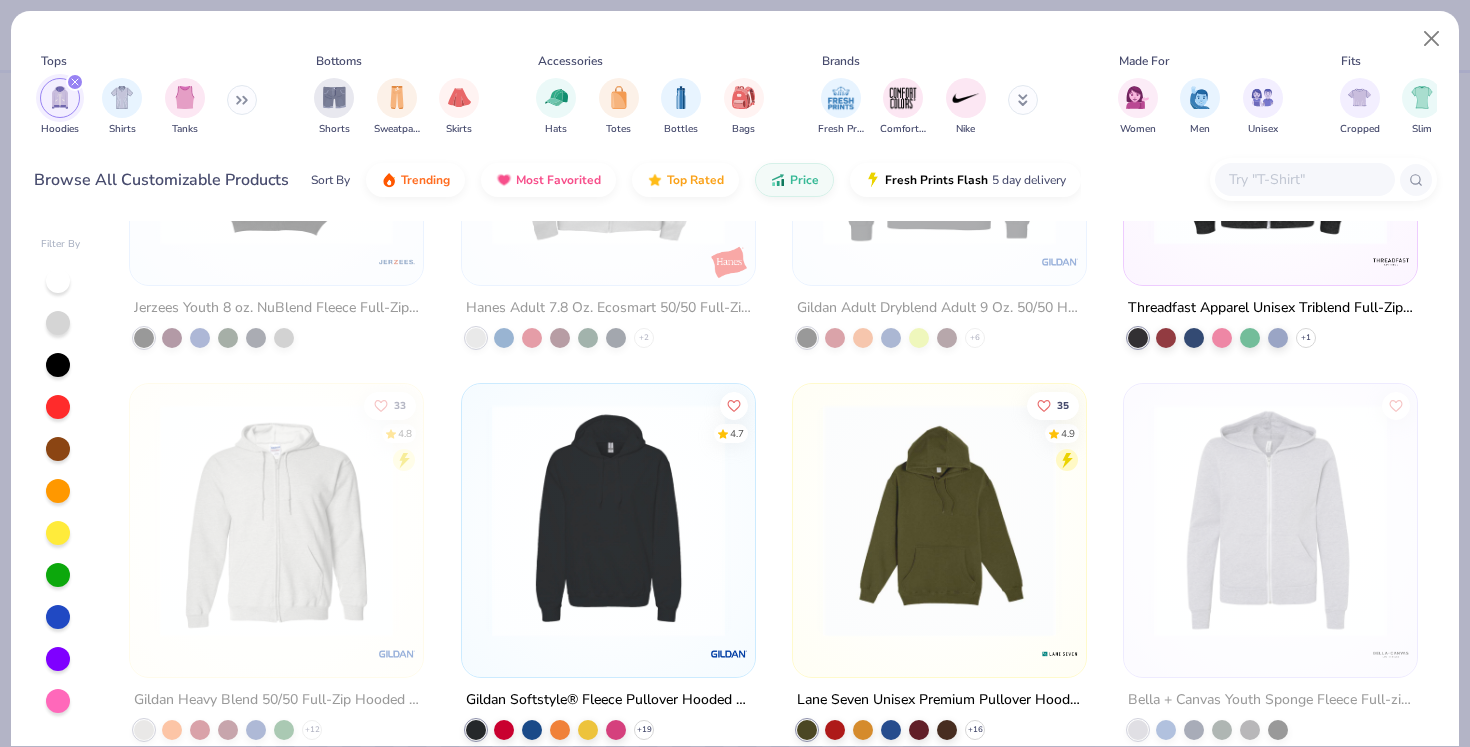 scroll, scrollTop: 1073, scrollLeft: 0, axis: vertical 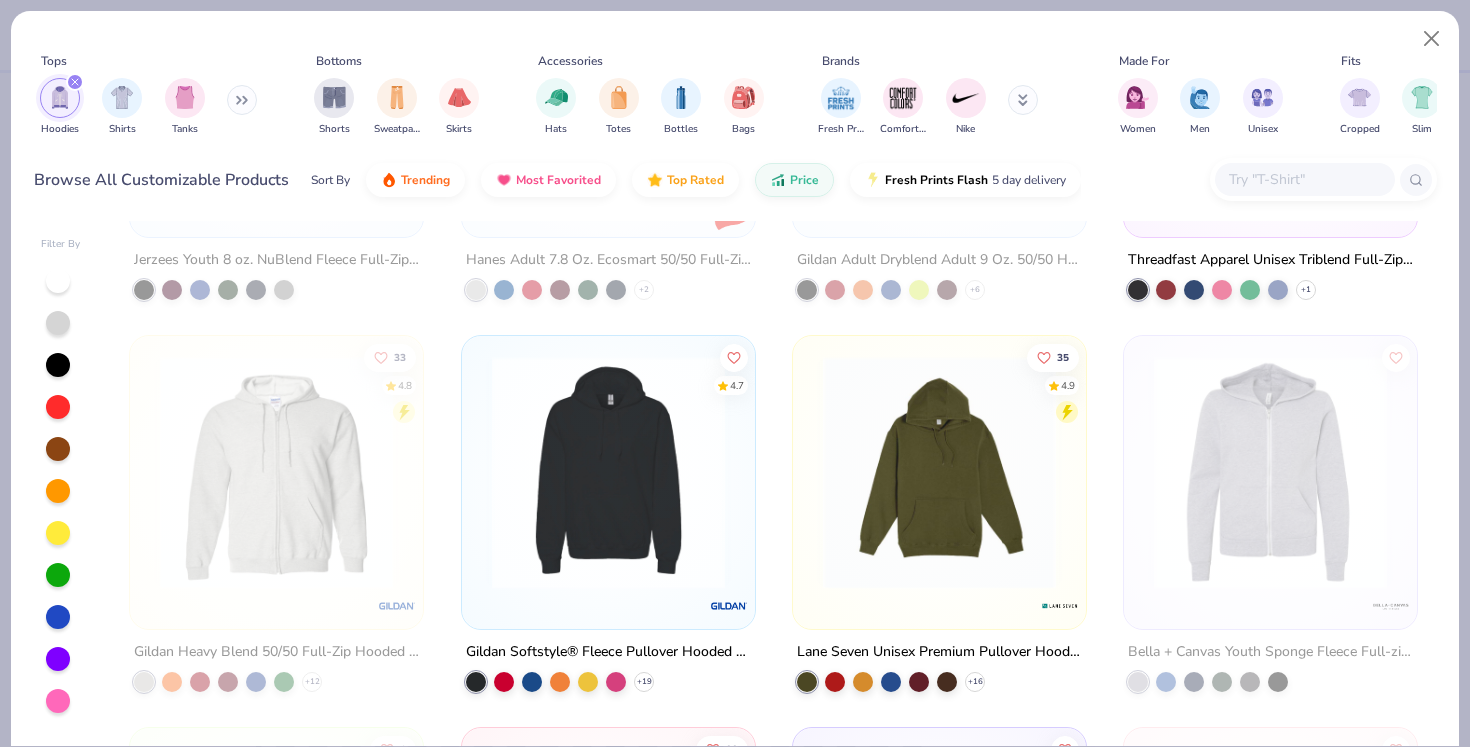 click at bounding box center [608, 472] 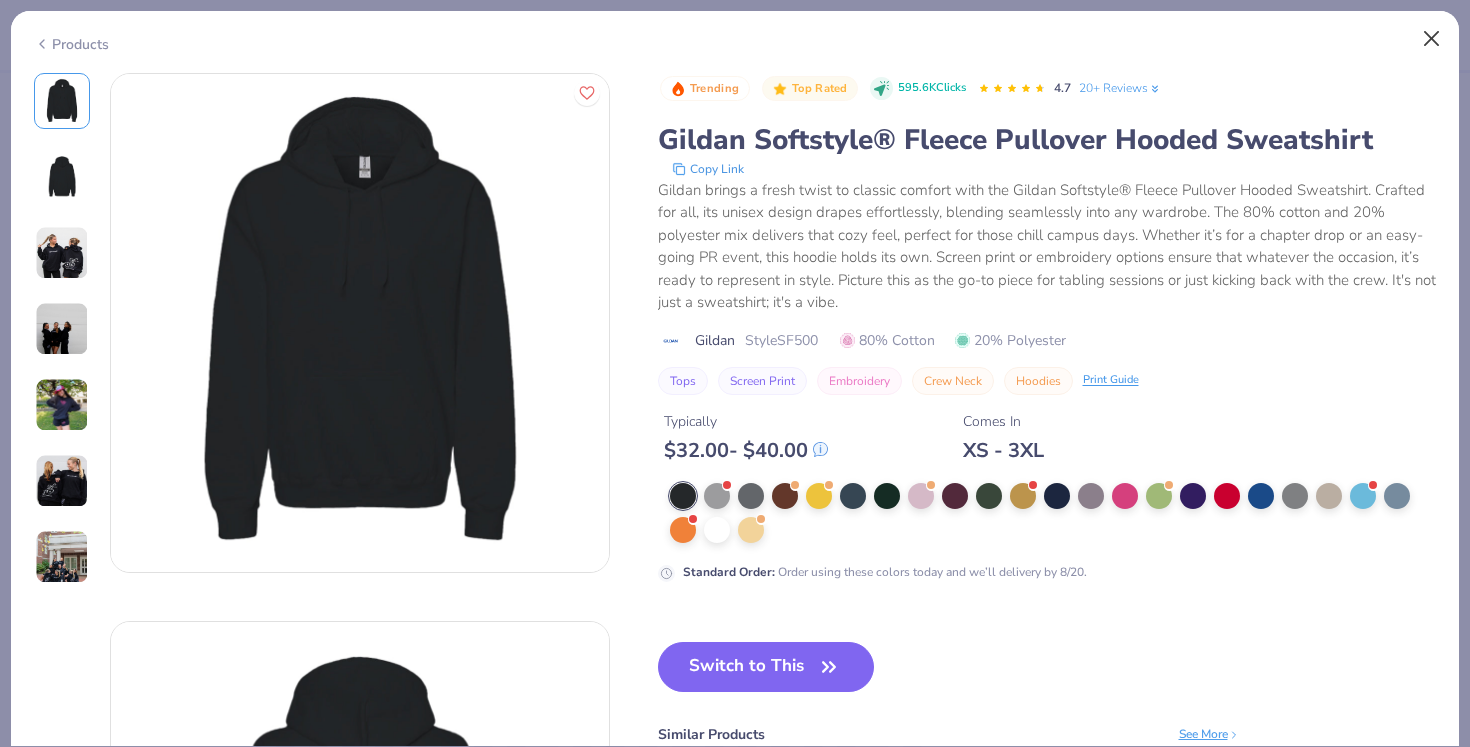 click at bounding box center (1432, 39) 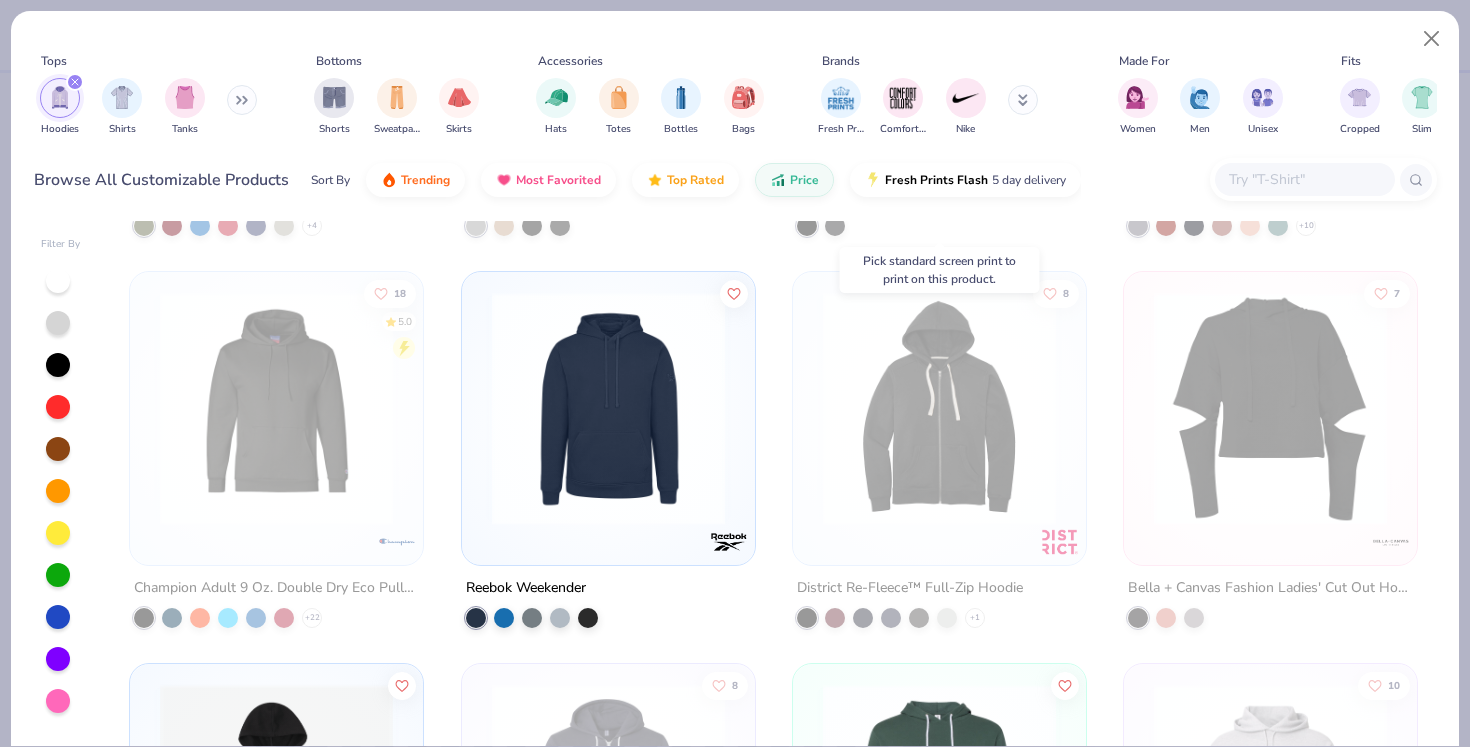 scroll, scrollTop: 3099, scrollLeft: 0, axis: vertical 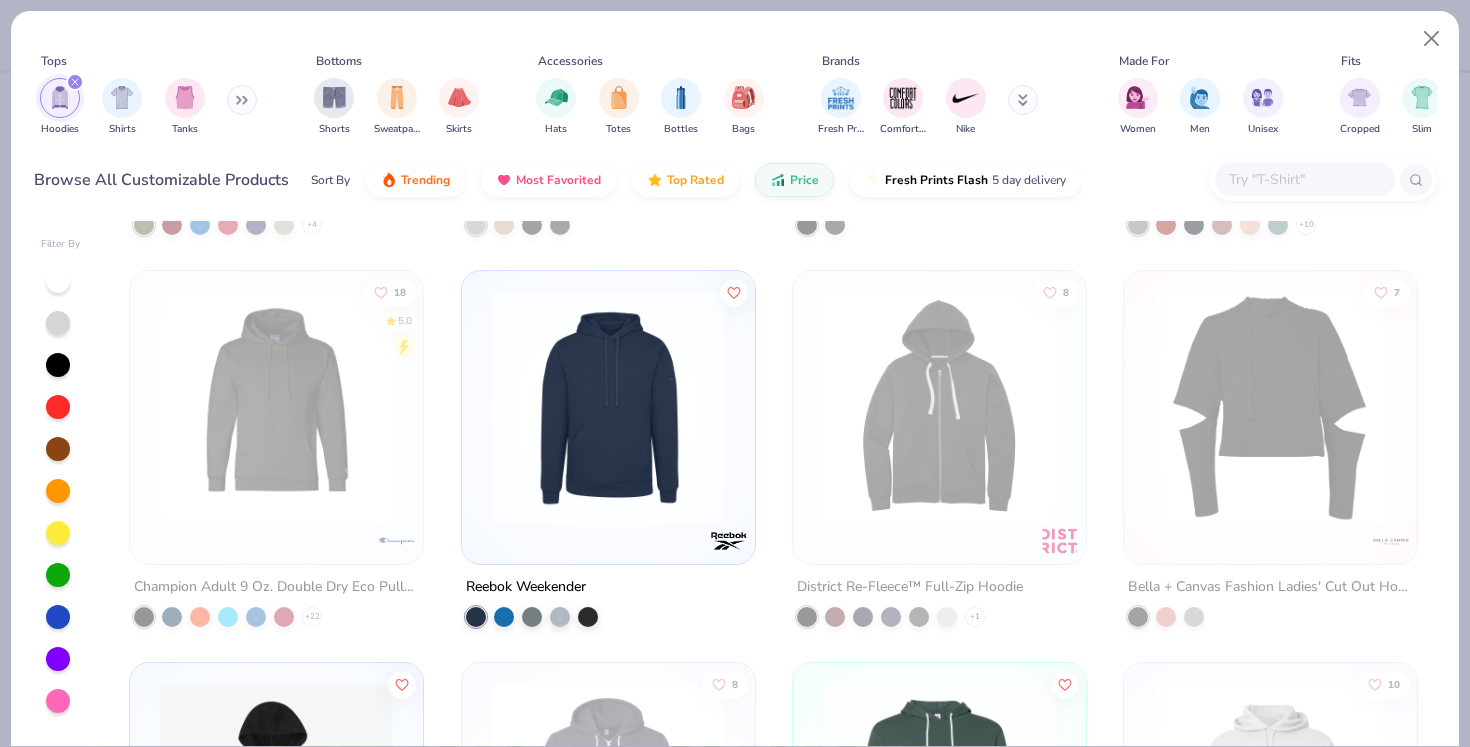 click at bounding box center (75, 82) 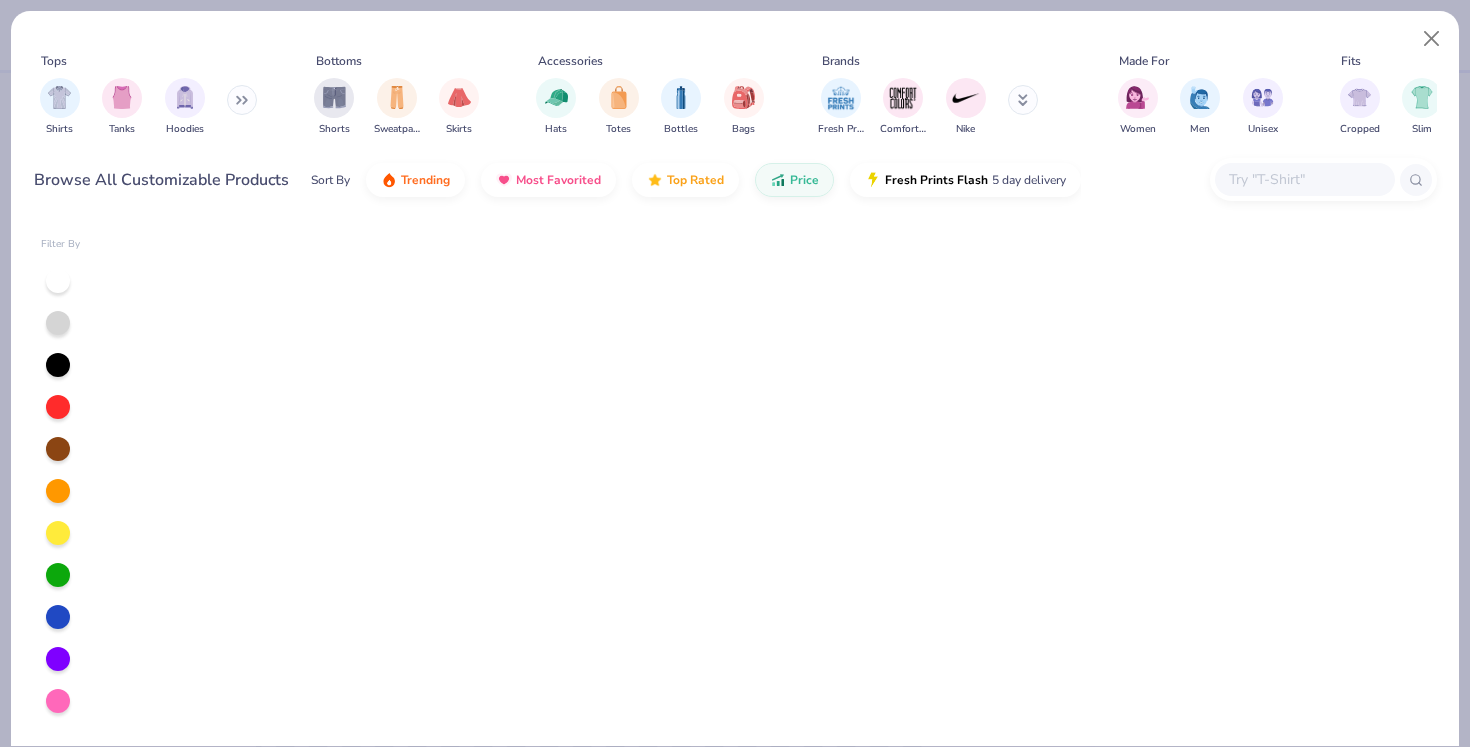 scroll, scrollTop: 0, scrollLeft: 0, axis: both 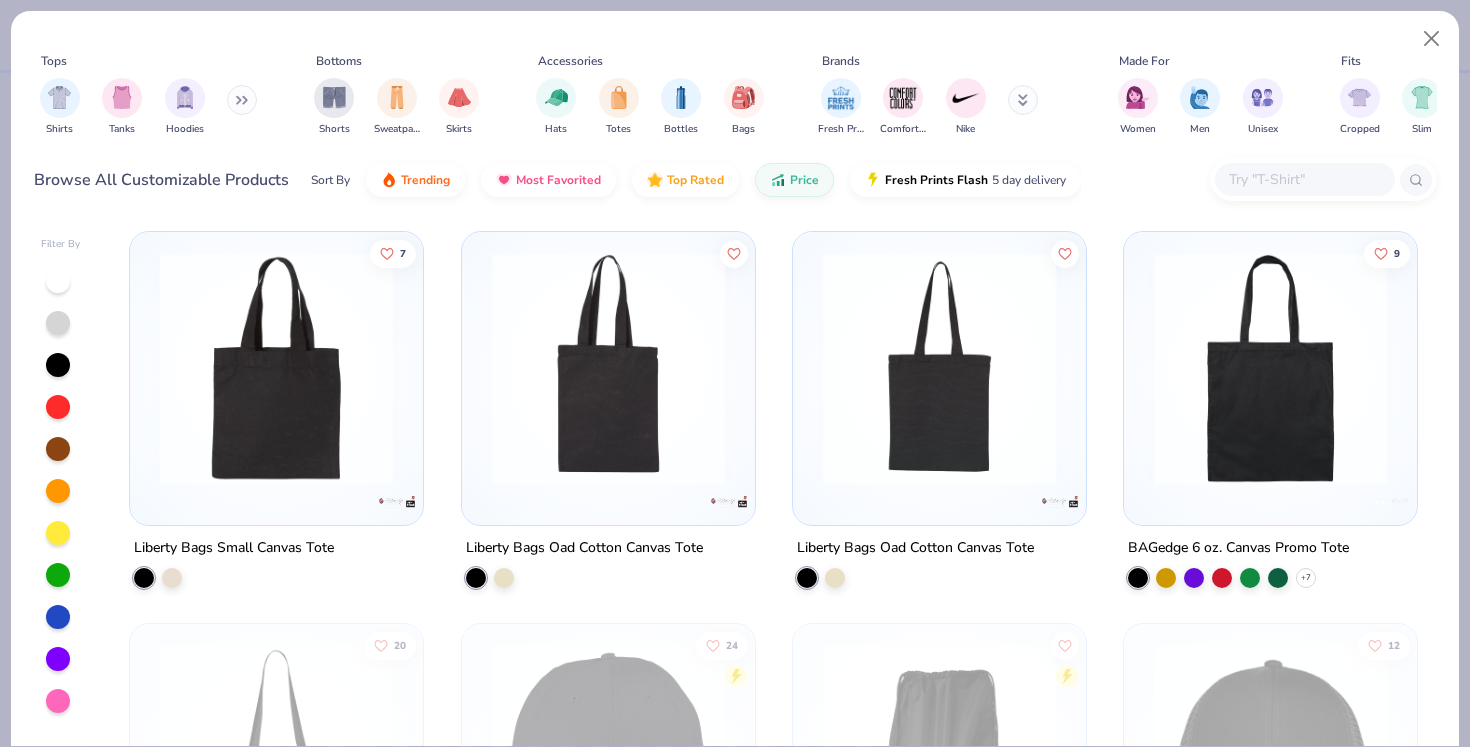 click at bounding box center [242, 100] 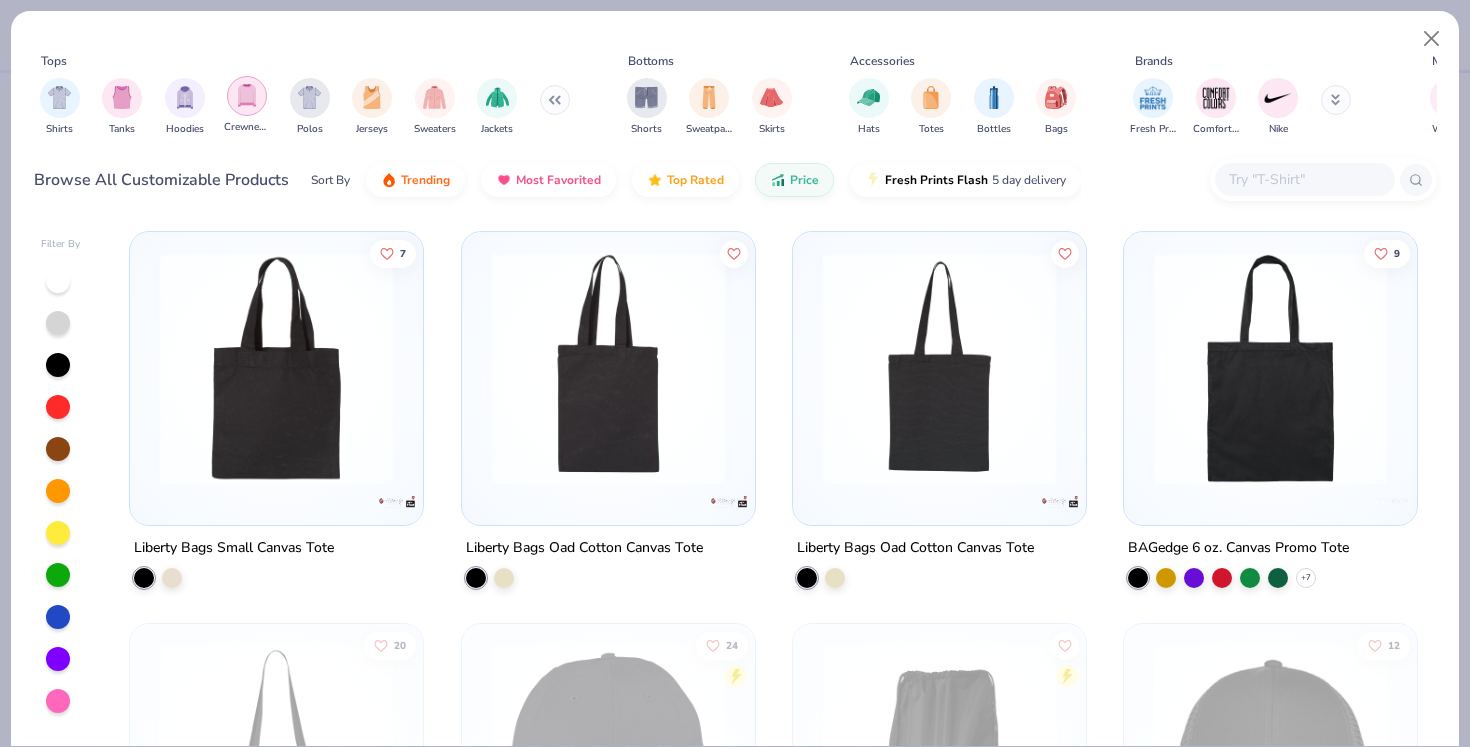 click at bounding box center (247, 95) 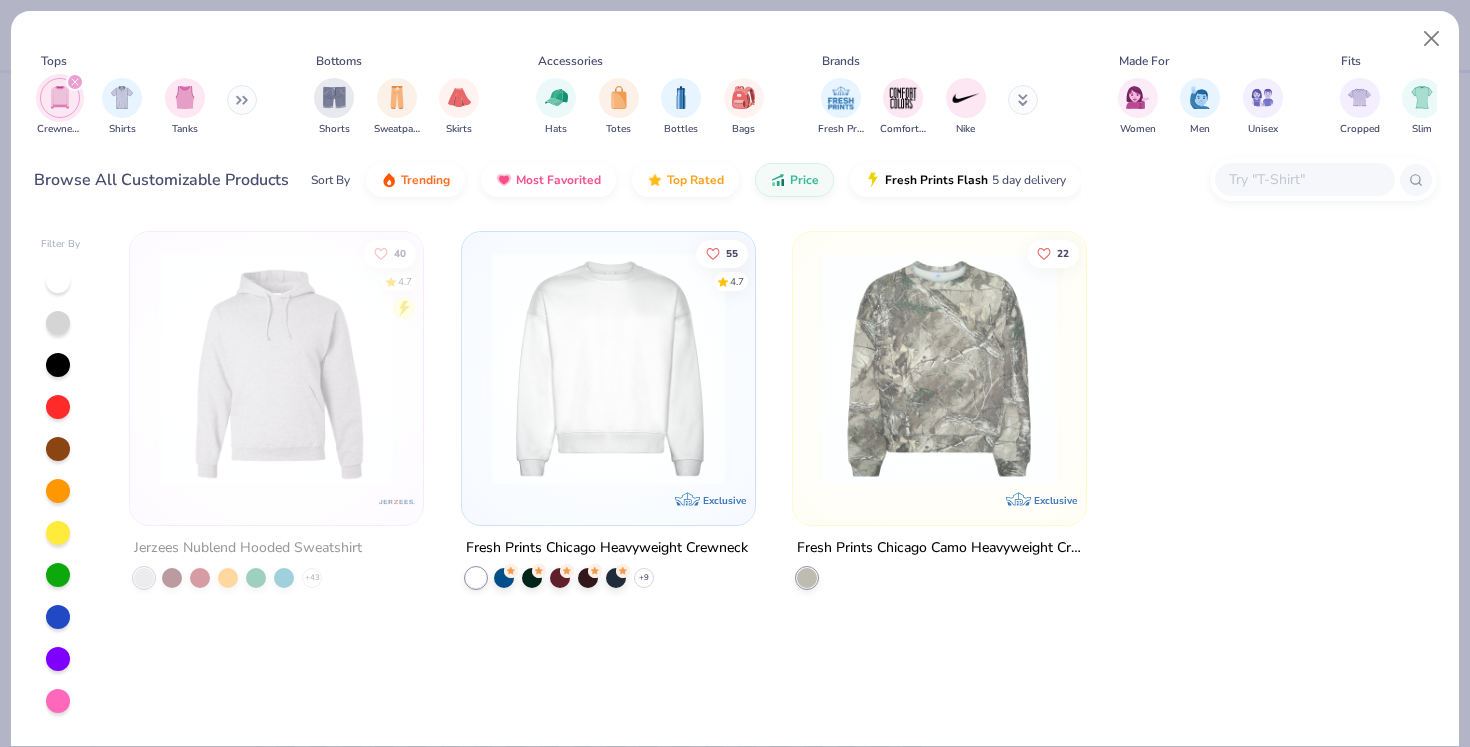 click at bounding box center [1023, 100] 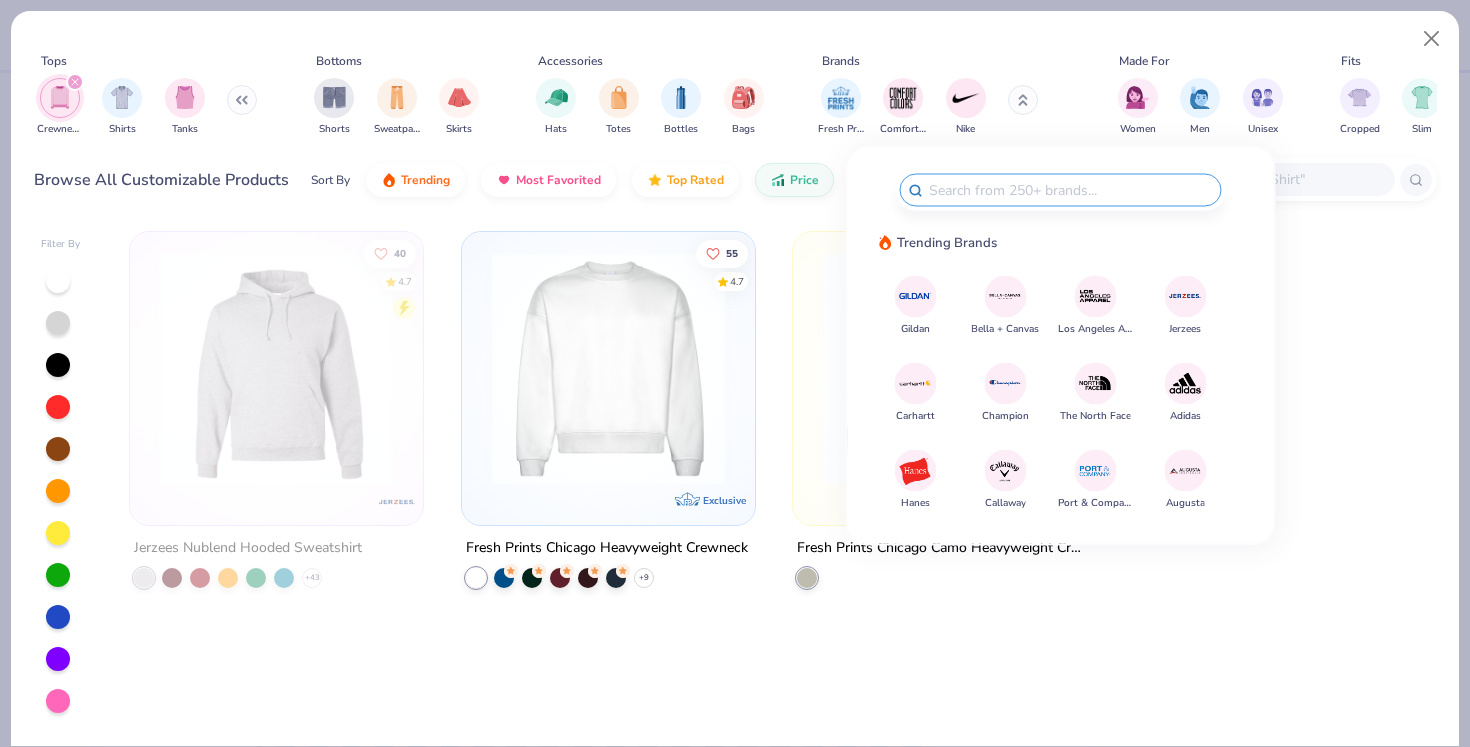 click at bounding box center (1070, 190) 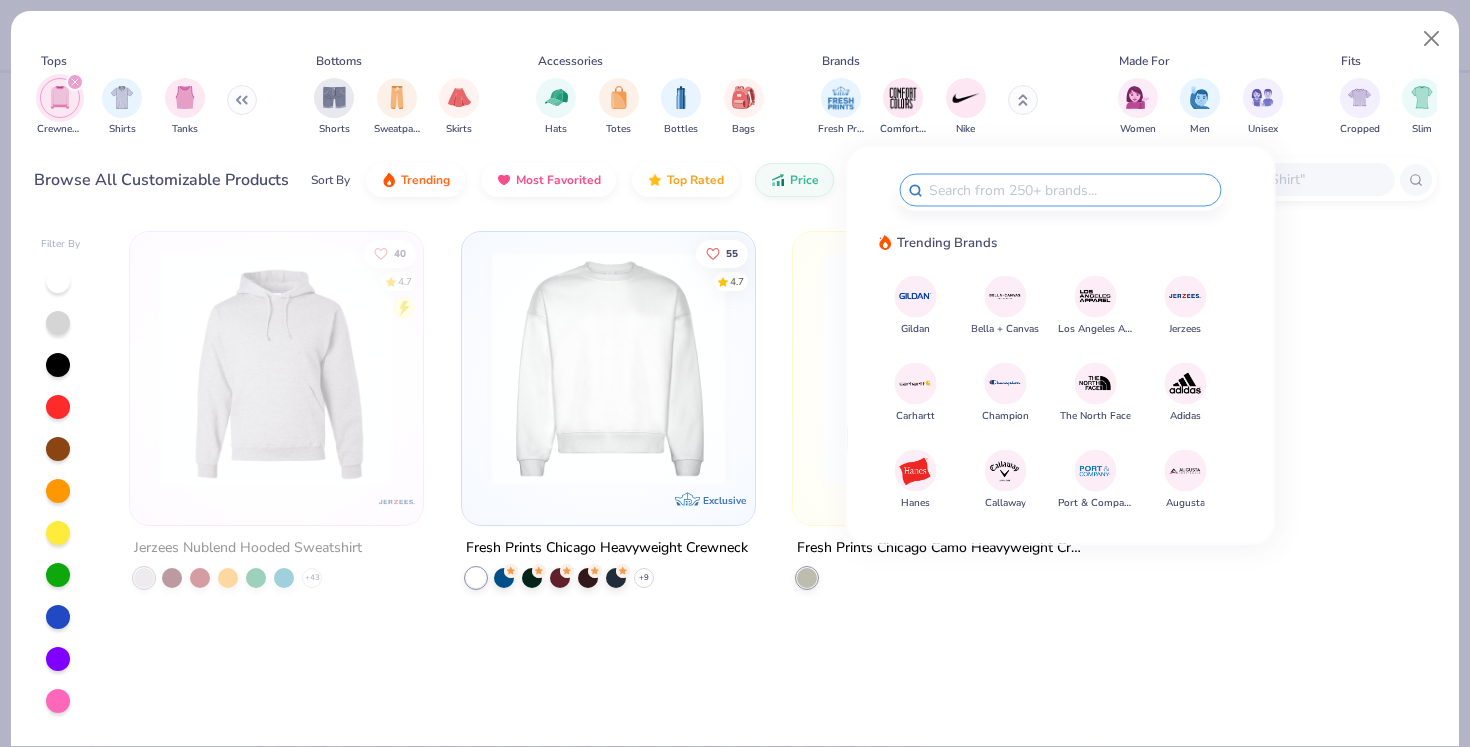 click at bounding box center (1270, 426) 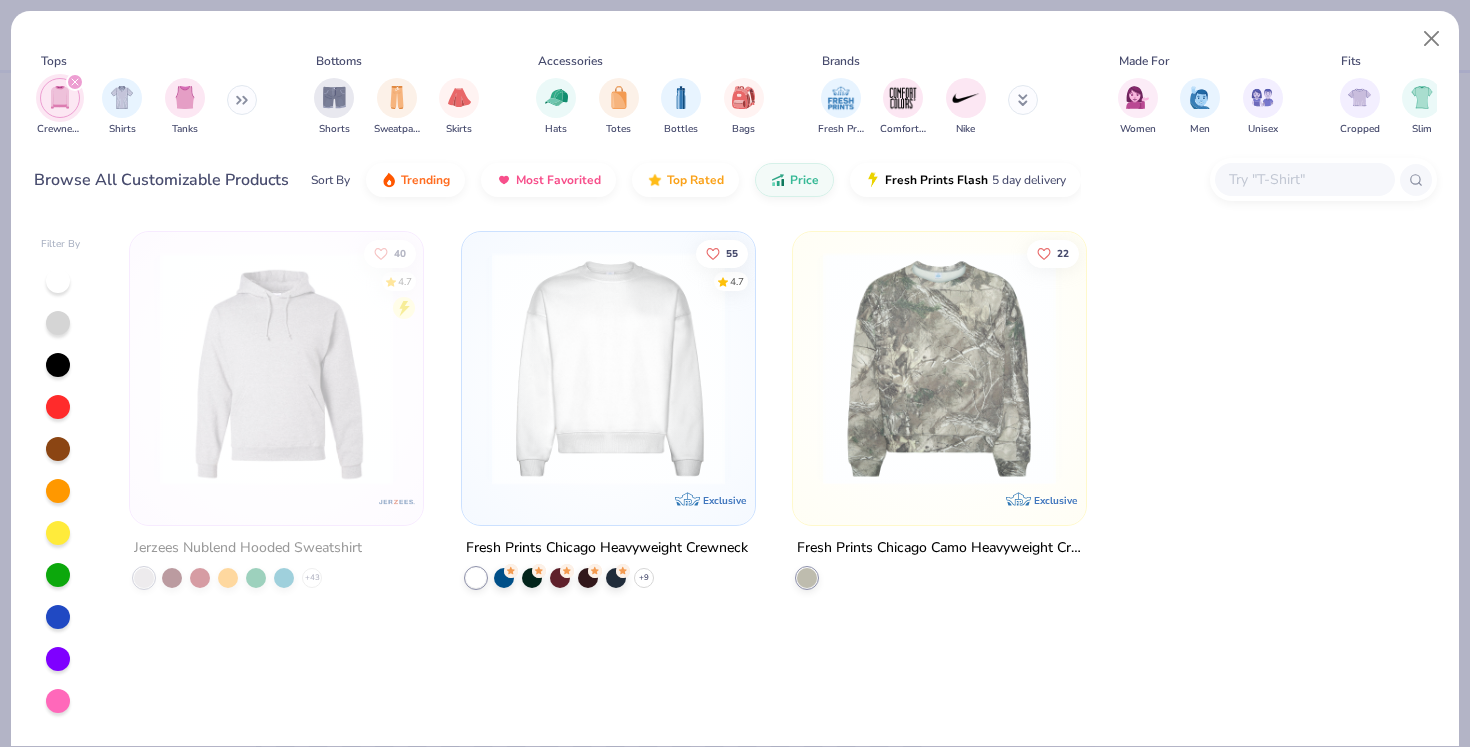 click on "Fresh Prints Comfort Colors Nike" at bounding box center (941, 107) 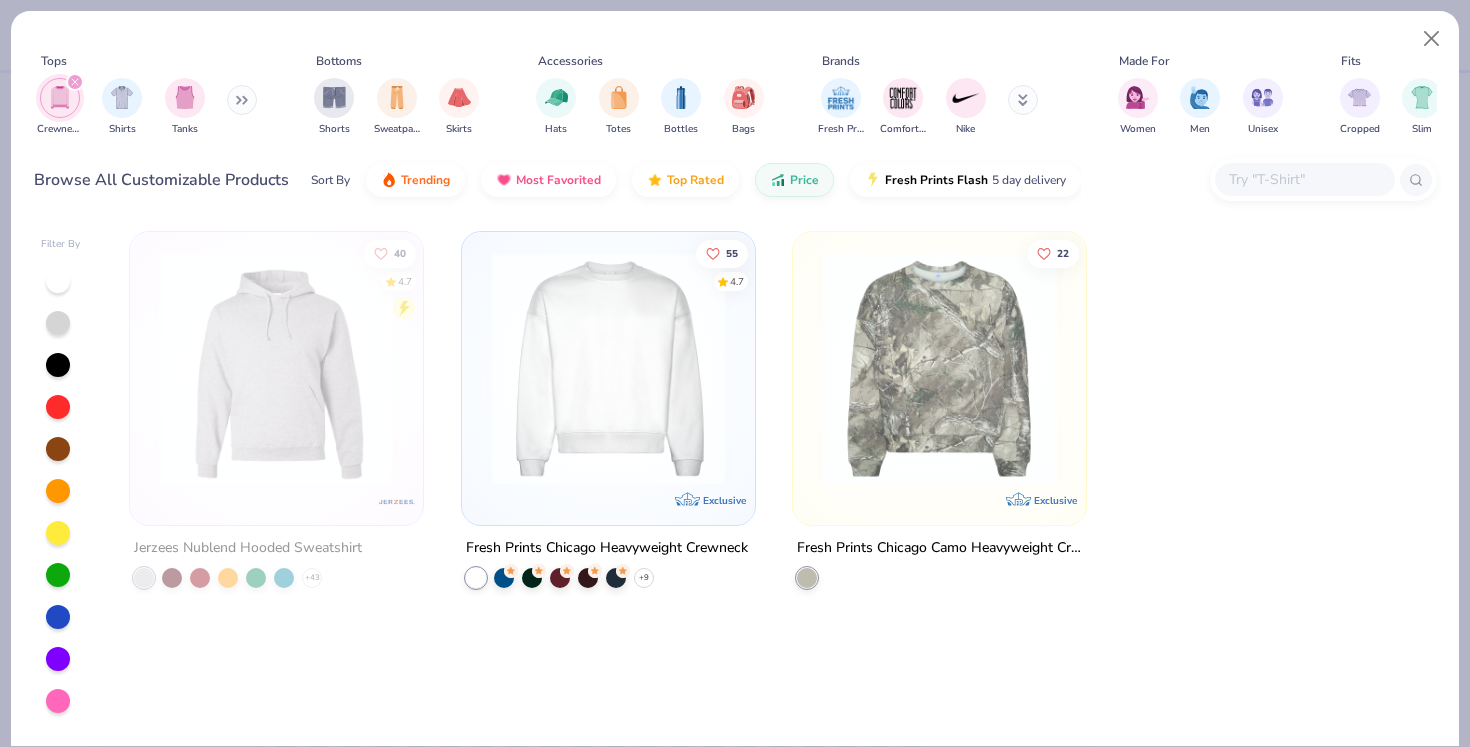 click at bounding box center [1023, 100] 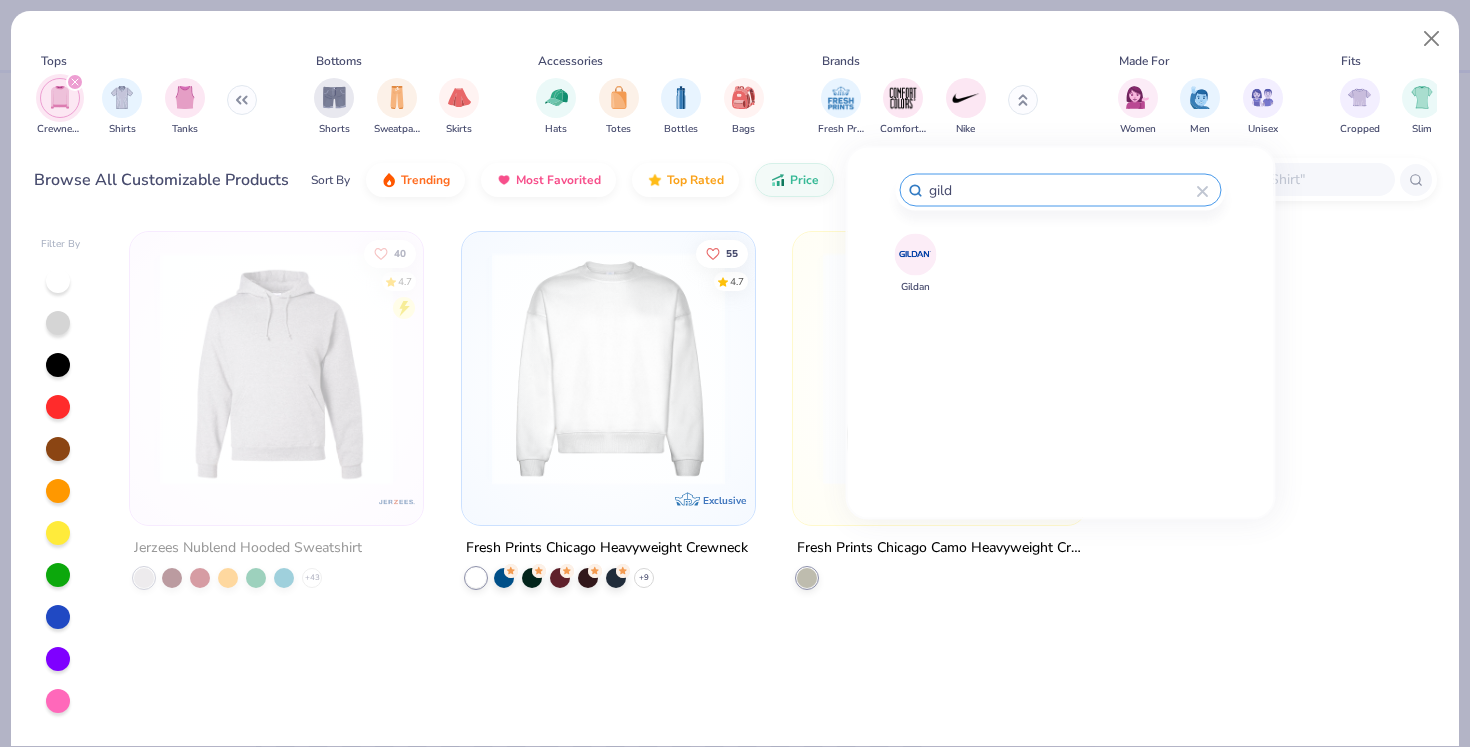 type on "gild" 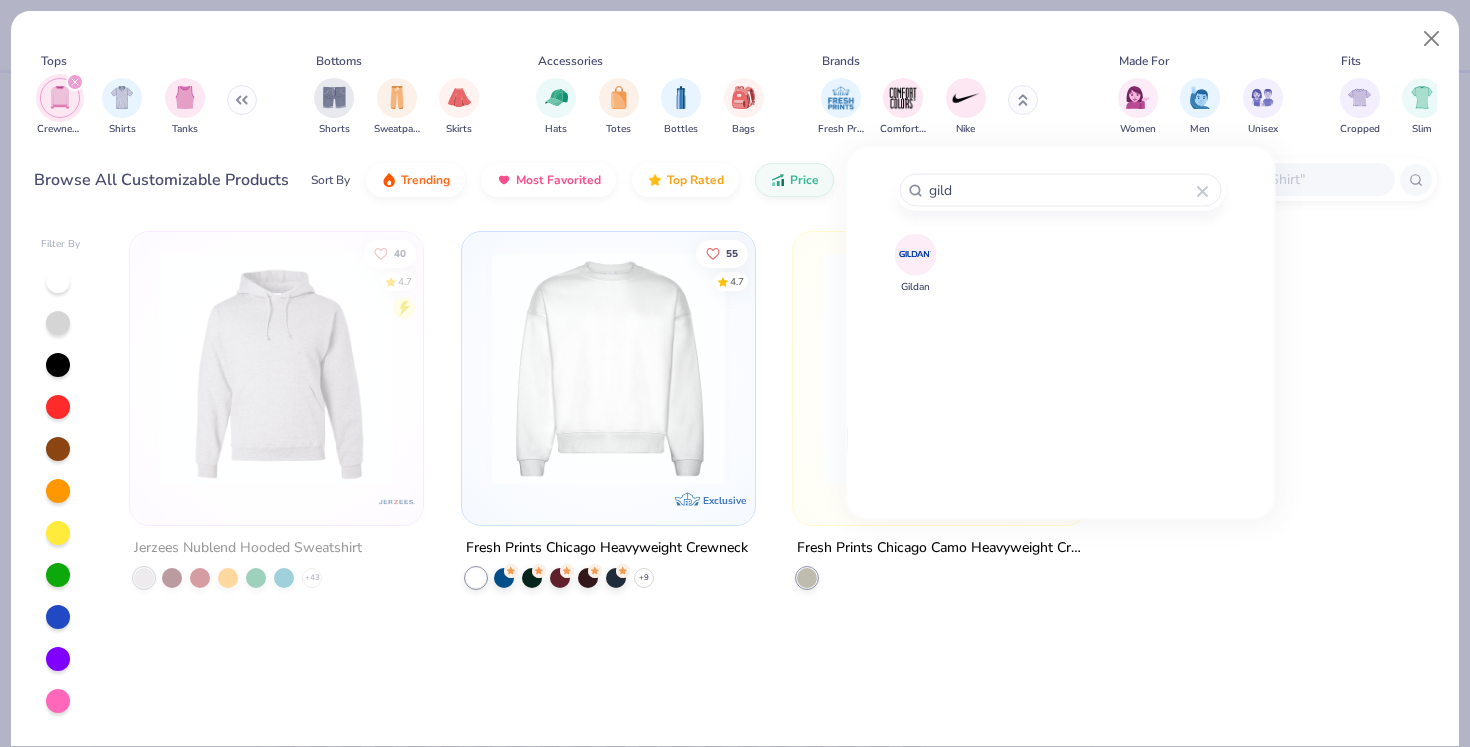 click at bounding box center [915, 254] 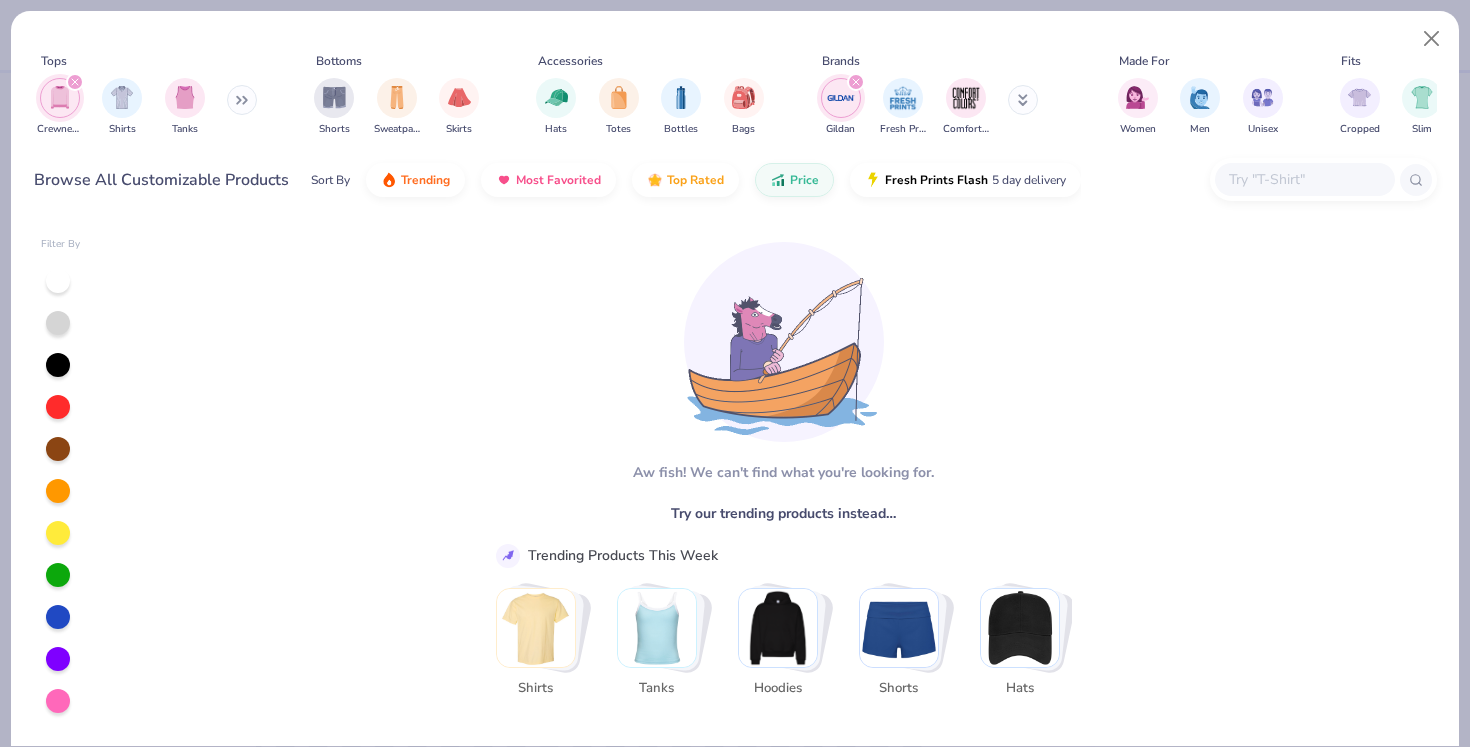 click 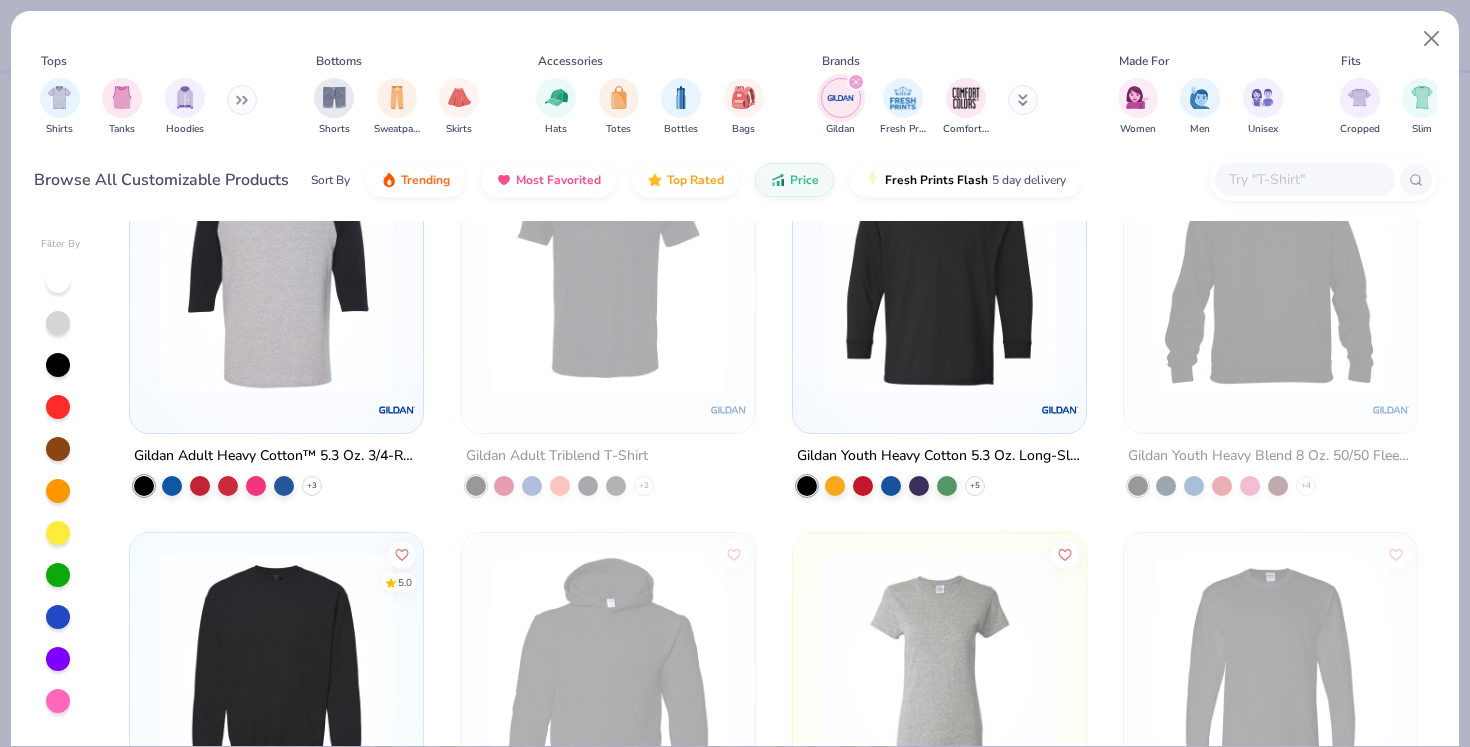 scroll, scrollTop: 1975, scrollLeft: 0, axis: vertical 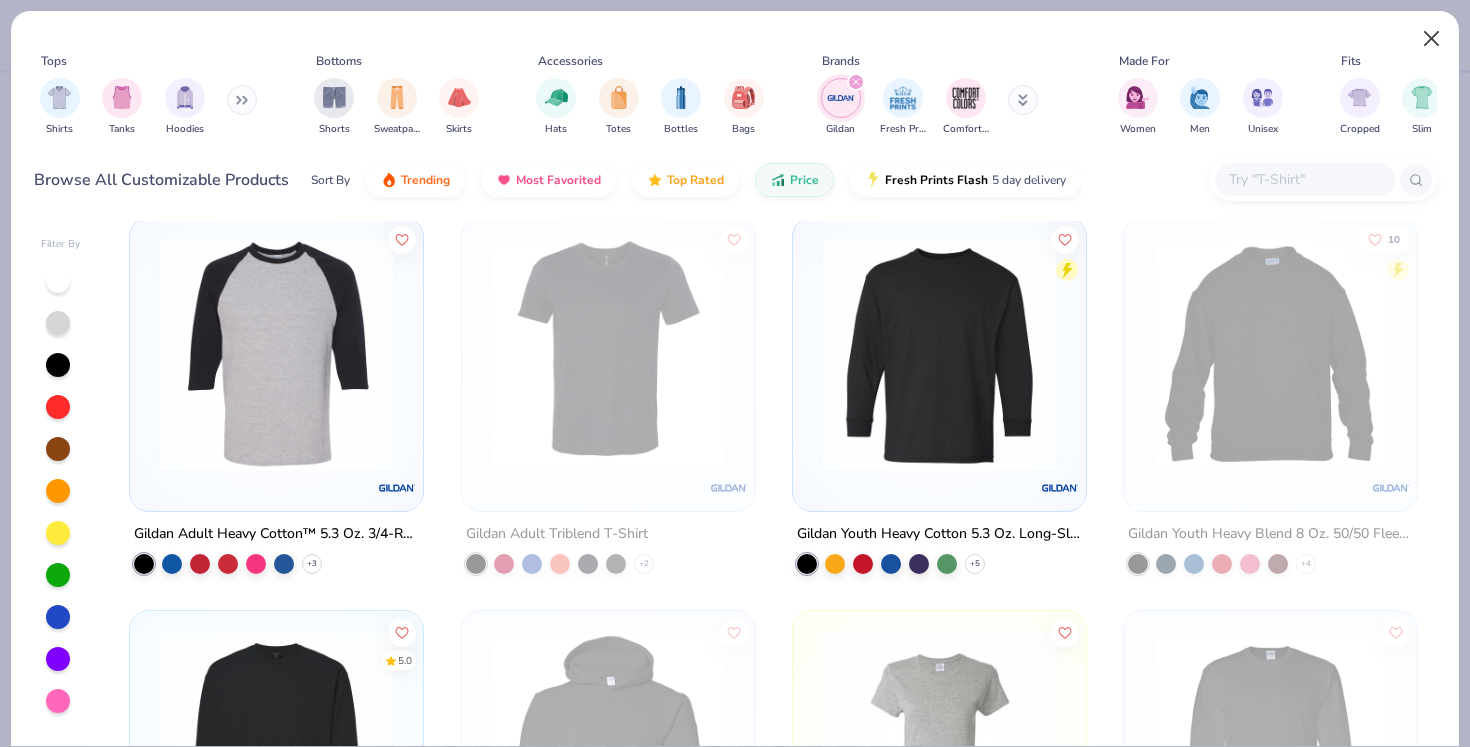 click at bounding box center [1432, 39] 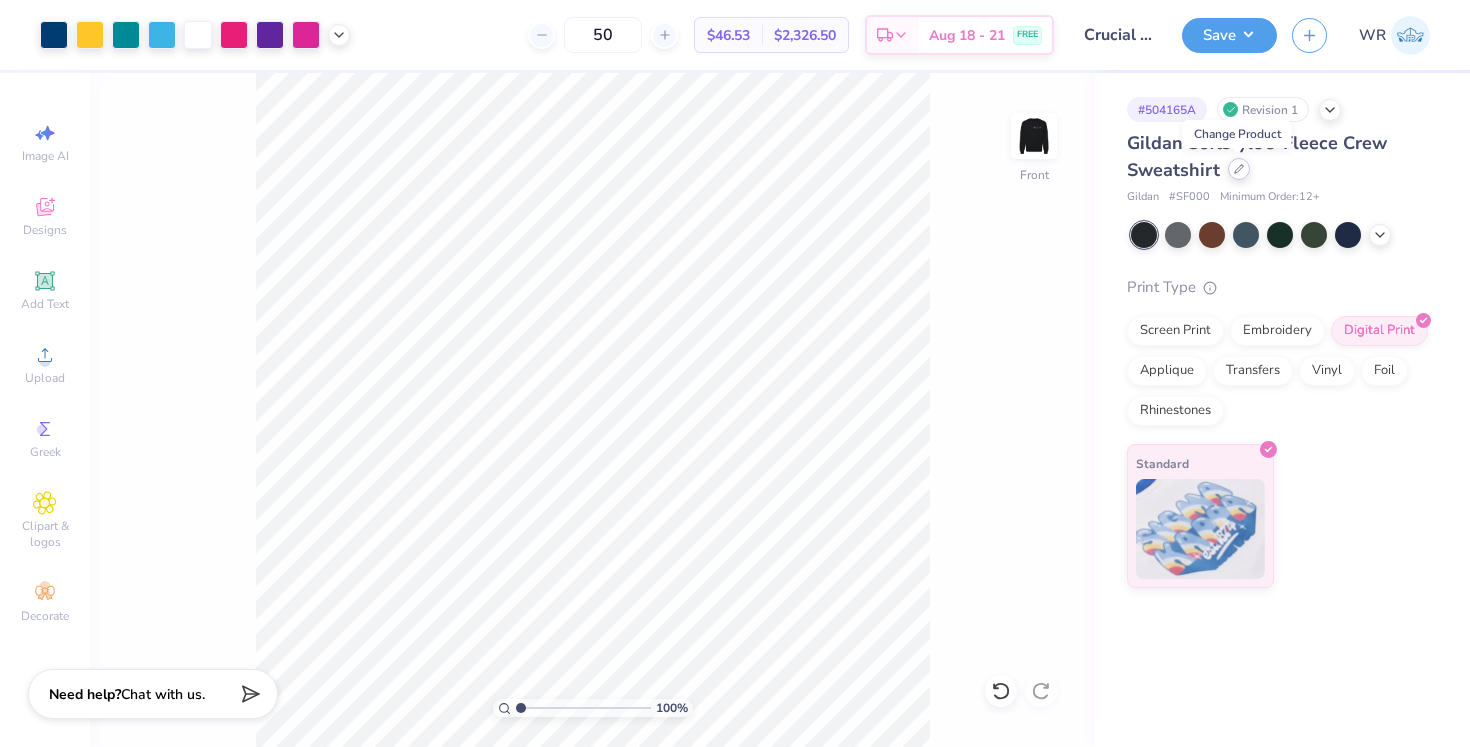 click at bounding box center (1239, 169) 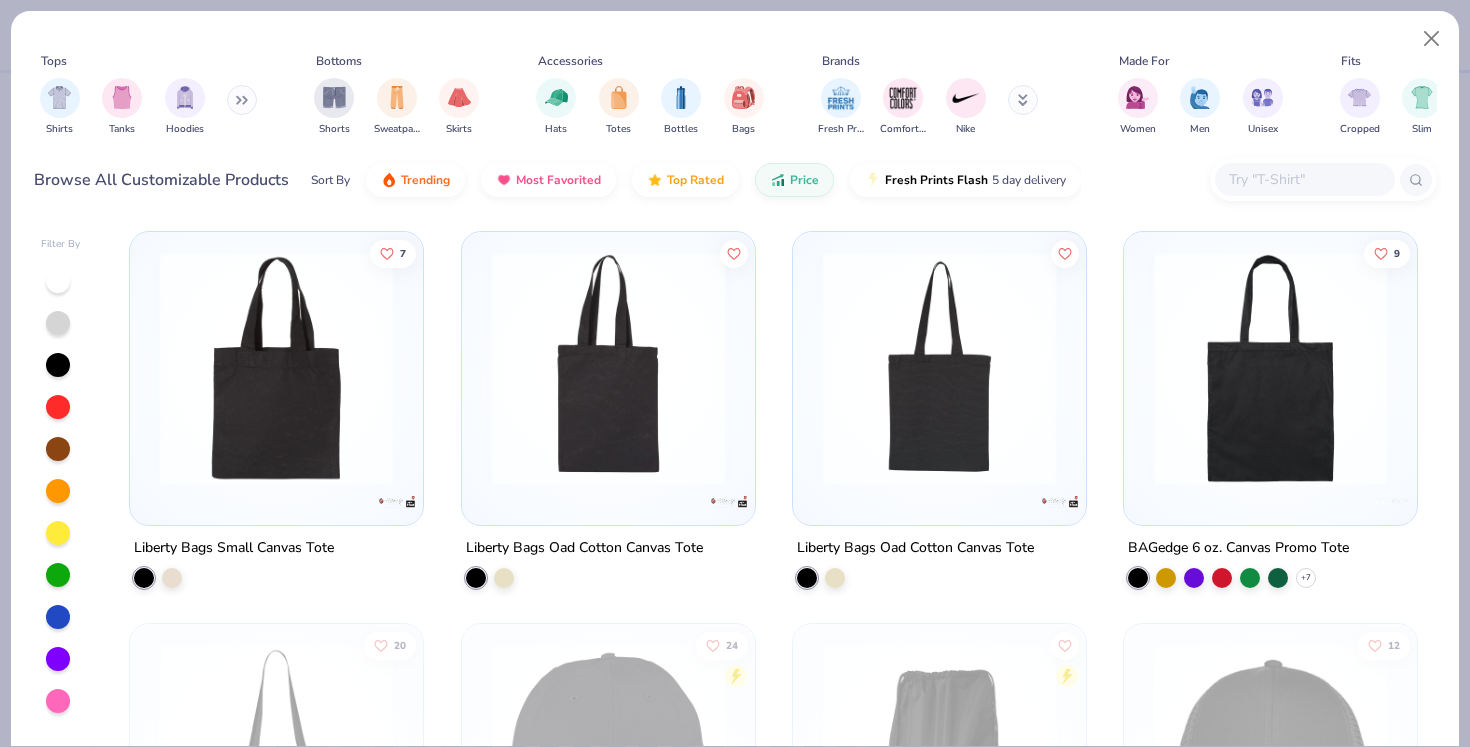 click 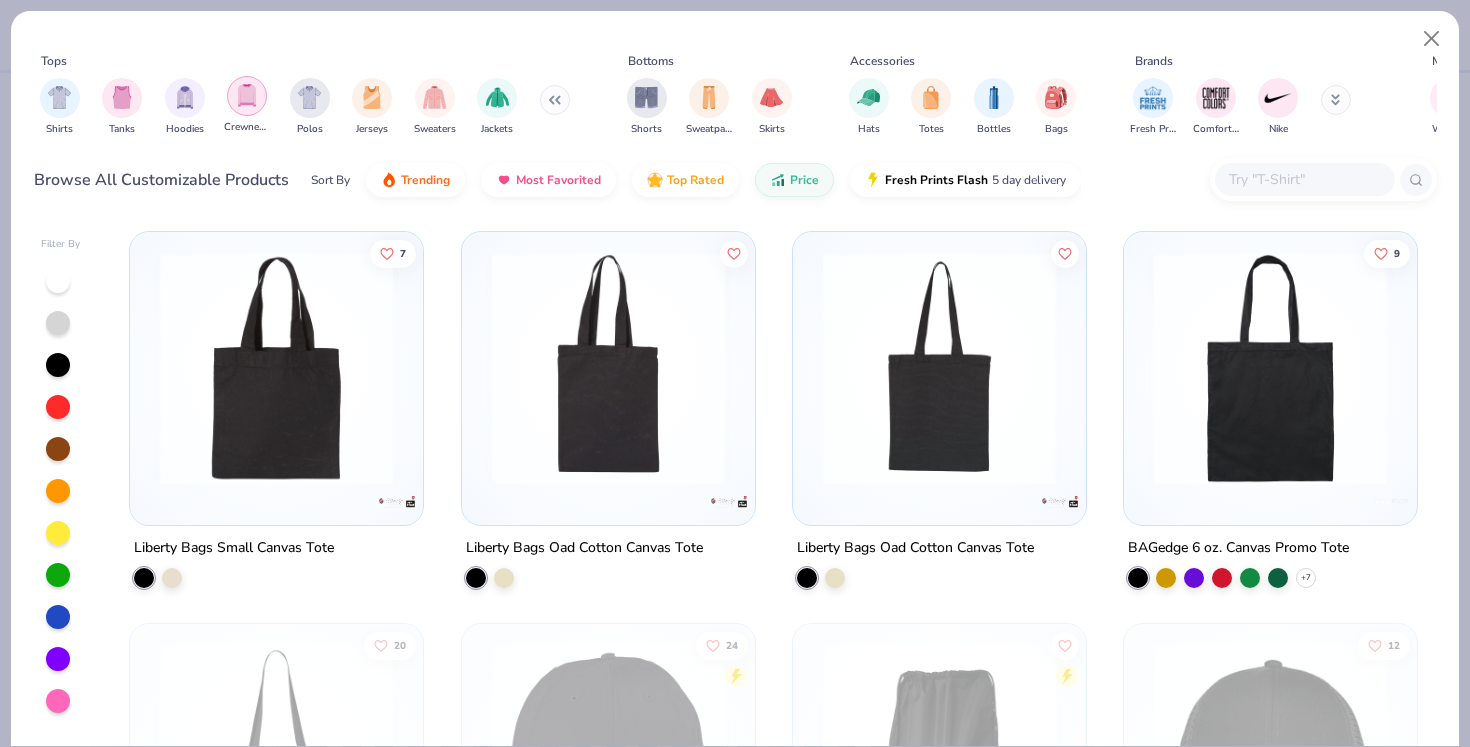 click at bounding box center (247, 95) 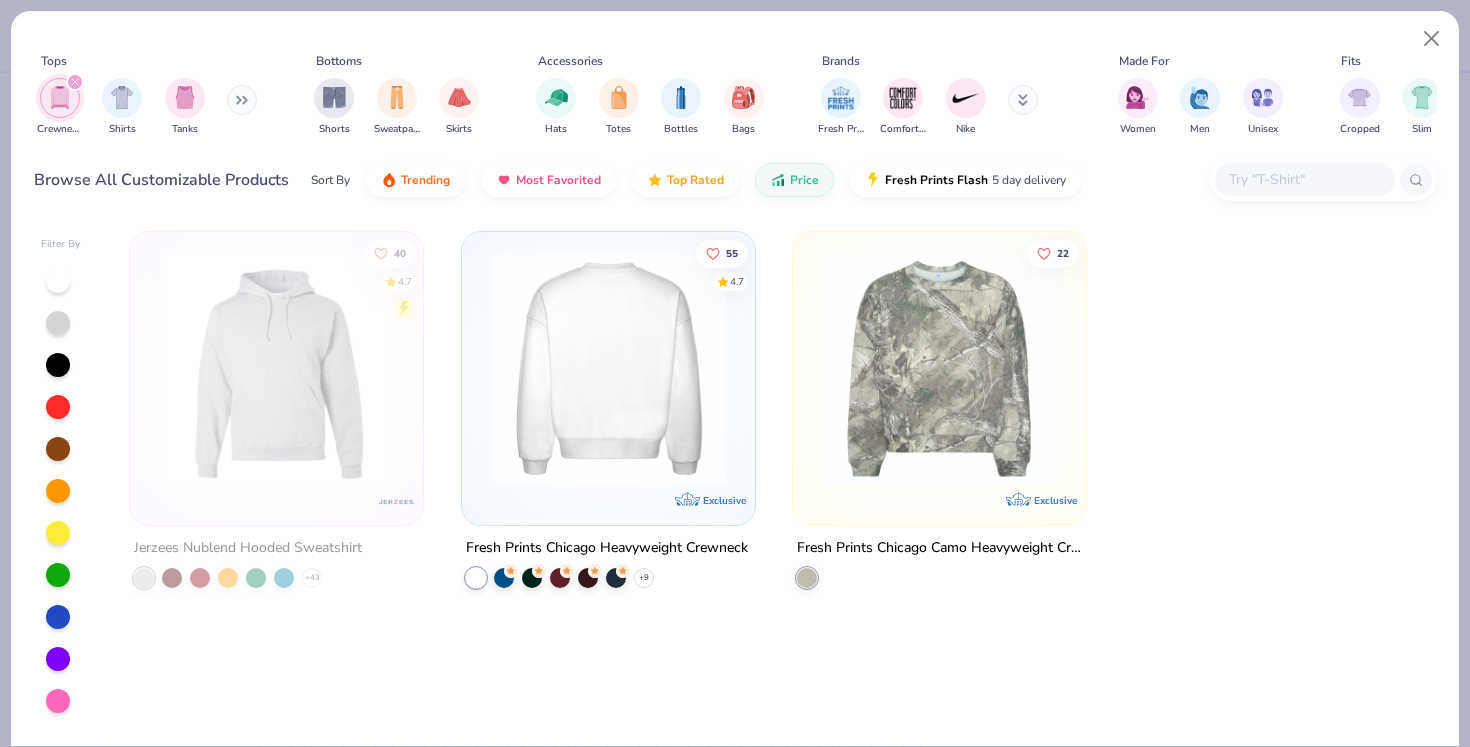 click at bounding box center (608, 368) 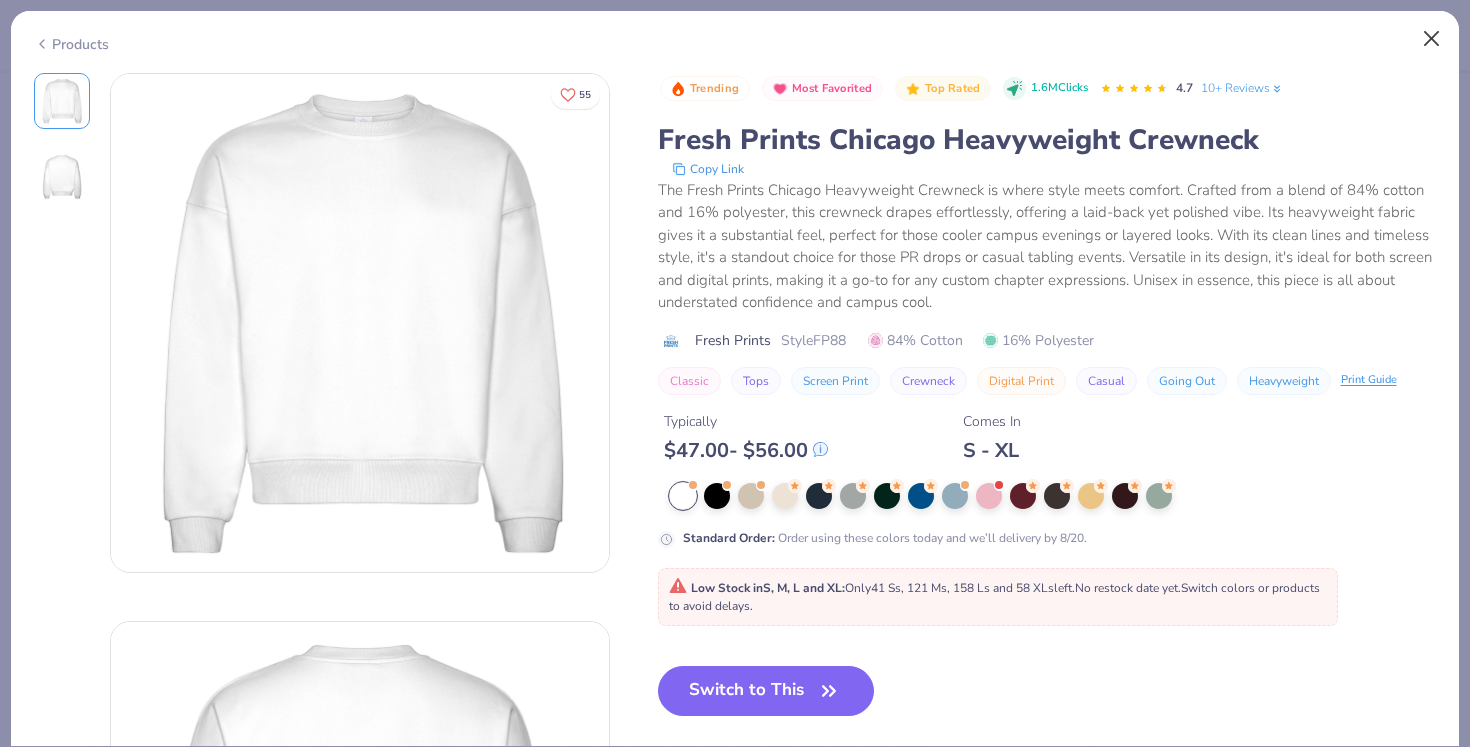 click at bounding box center (1432, 39) 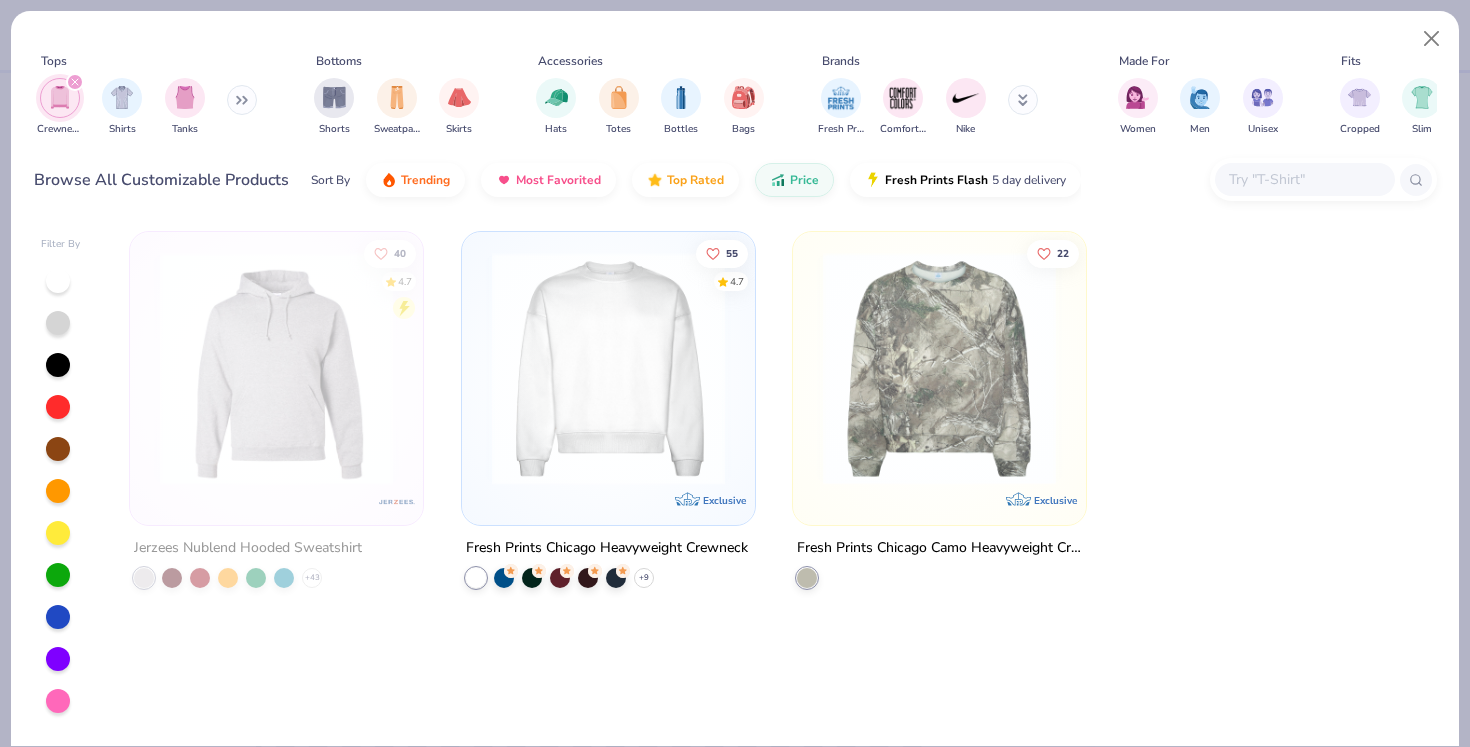 click at bounding box center (939, 368) 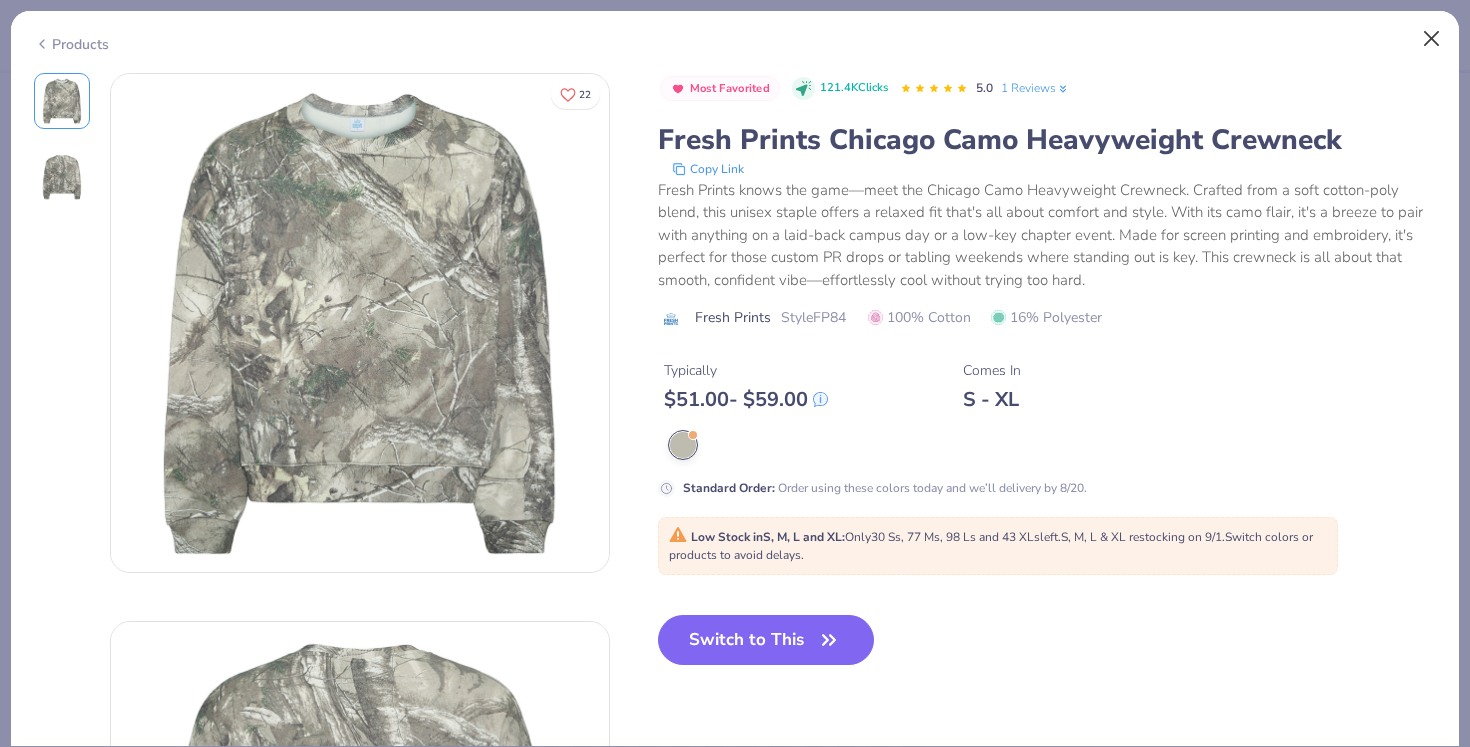 click at bounding box center [1432, 39] 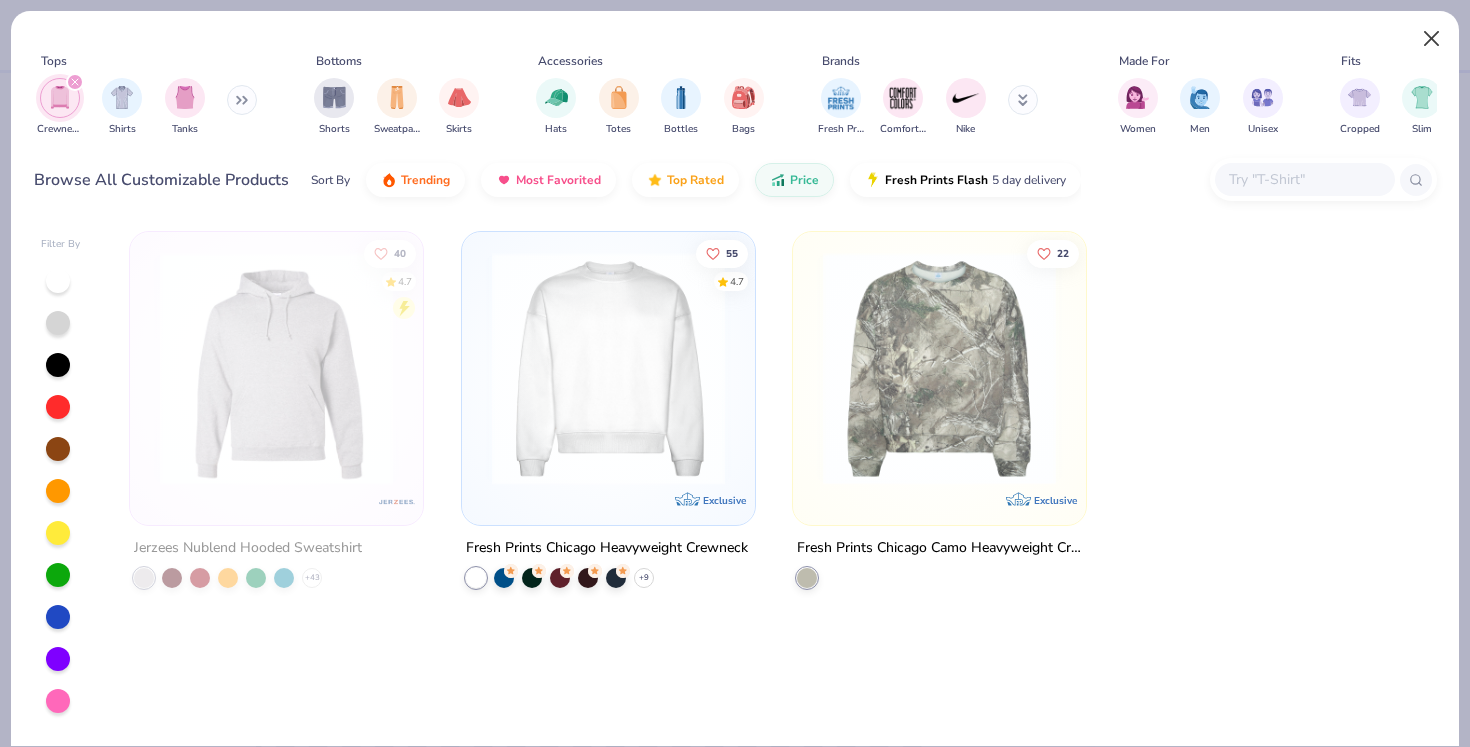 click at bounding box center (1432, 39) 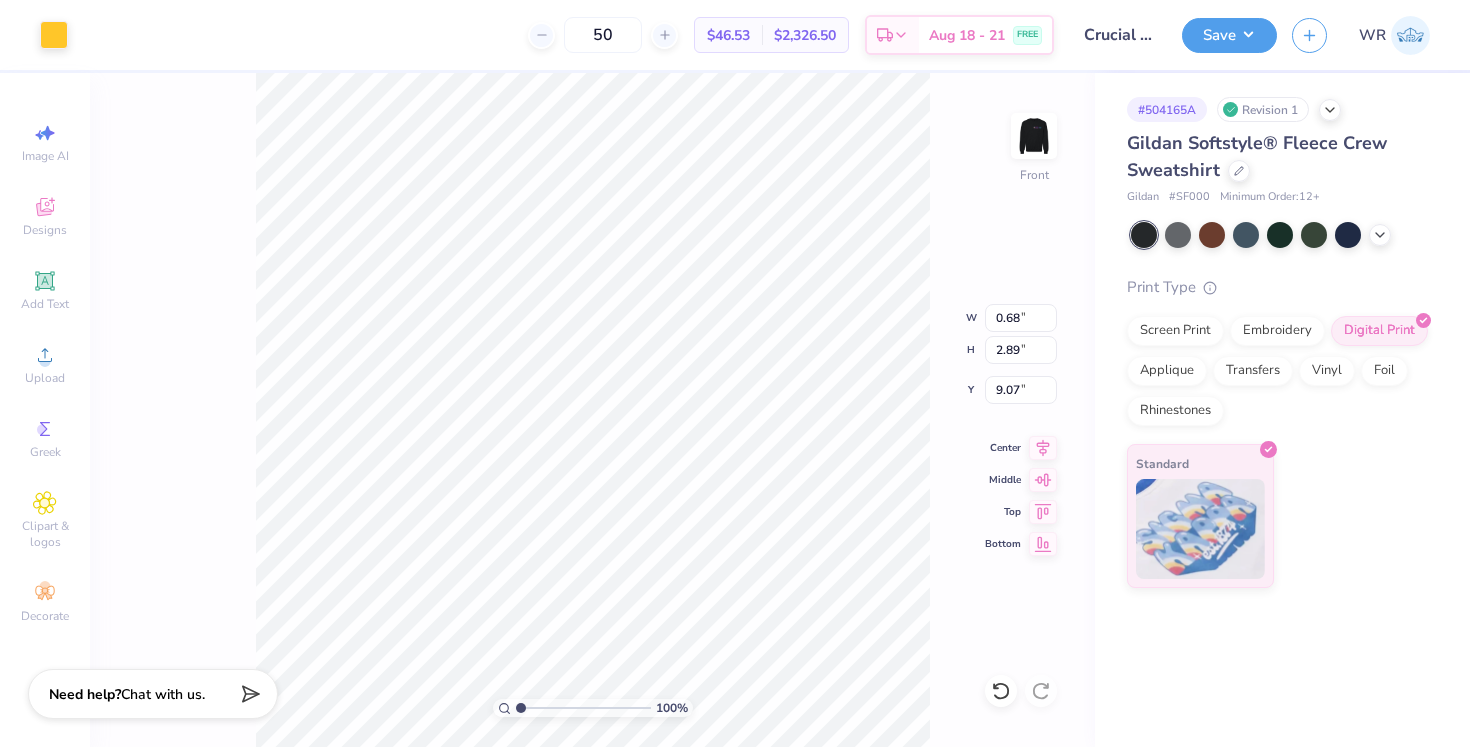 type on "2.18" 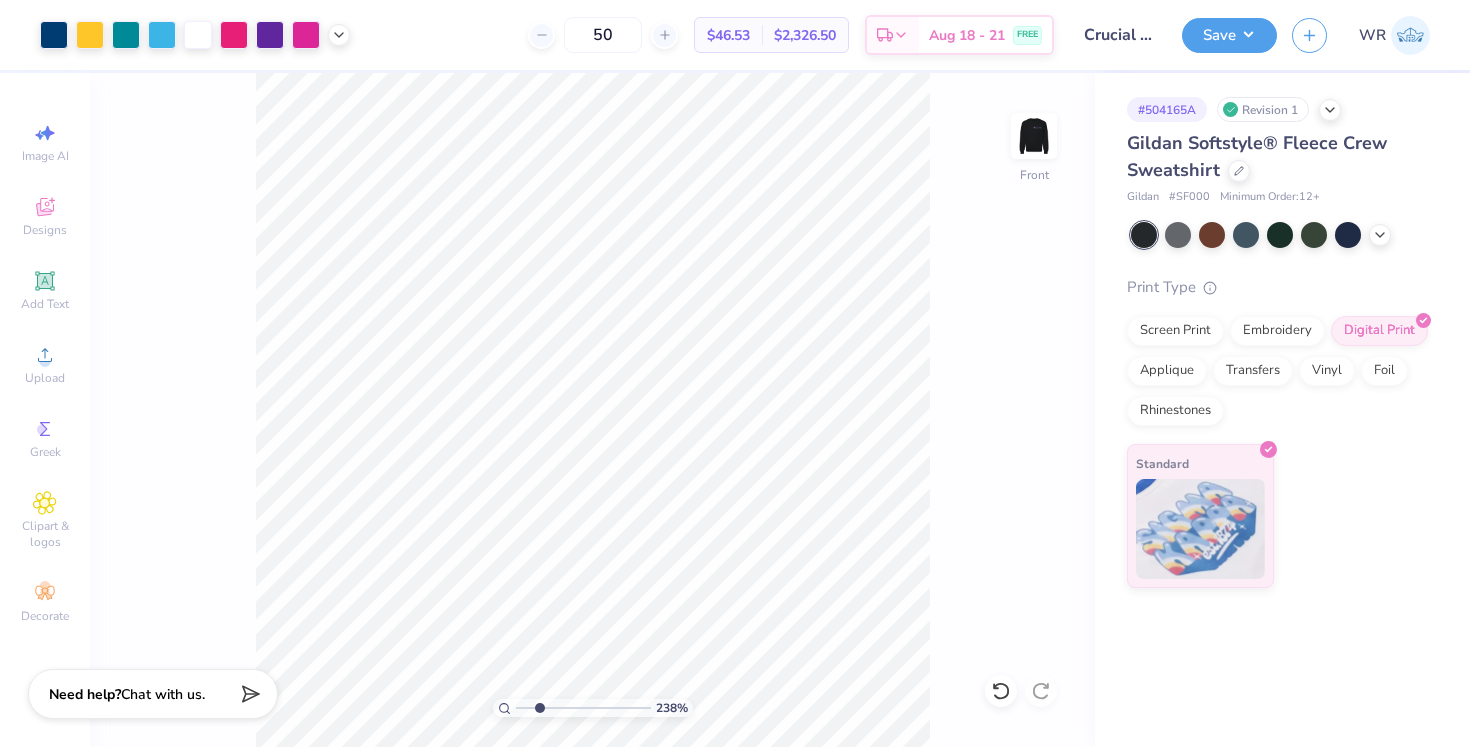 drag, startPoint x: 524, startPoint y: 707, endPoint x: 539, endPoint y: 706, distance: 15.033297 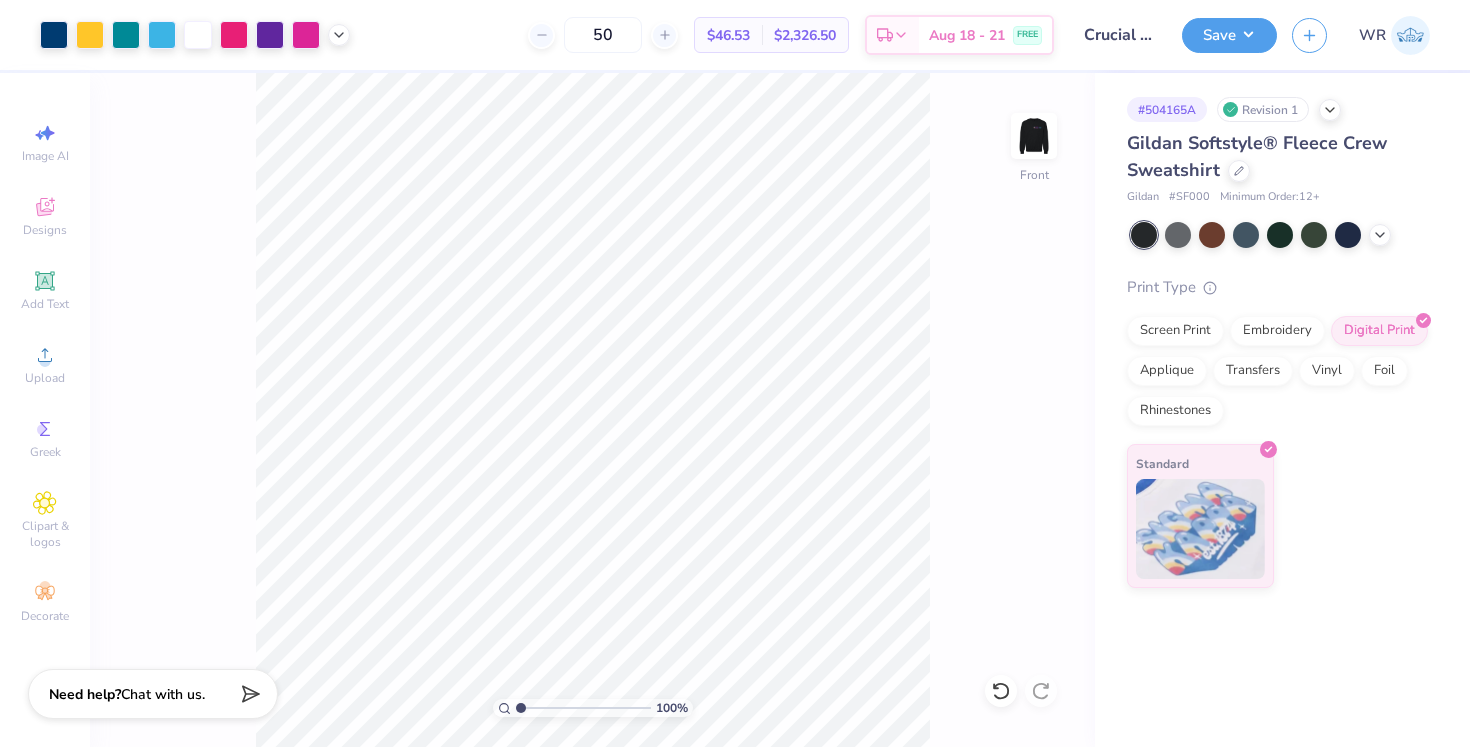 drag, startPoint x: 542, startPoint y: 711, endPoint x: 506, endPoint y: 707, distance: 36.221542 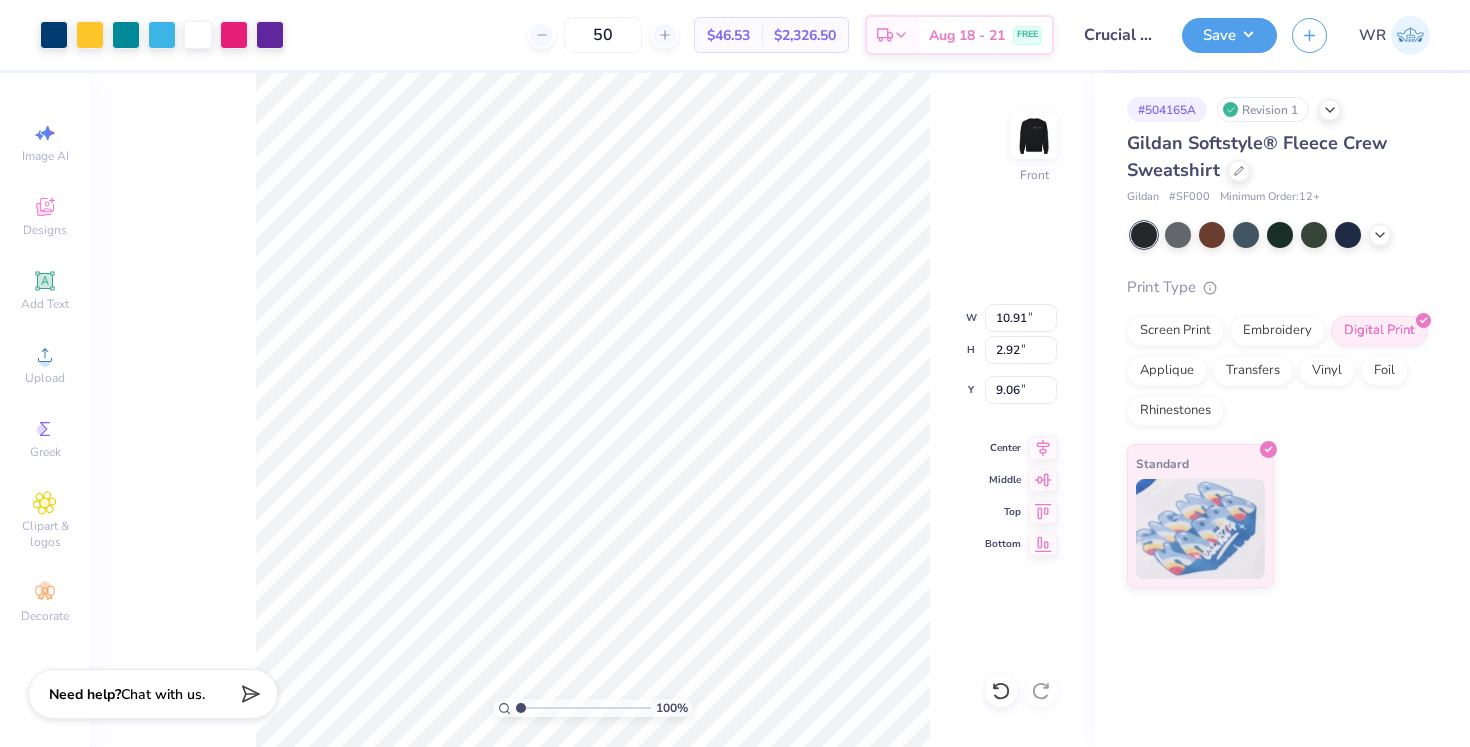click on "100  % Front W 10.91 10.91 " H 2.92 2.92 " Y 9.06 9.06 " Center Middle Top Bottom" at bounding box center (592, 410) 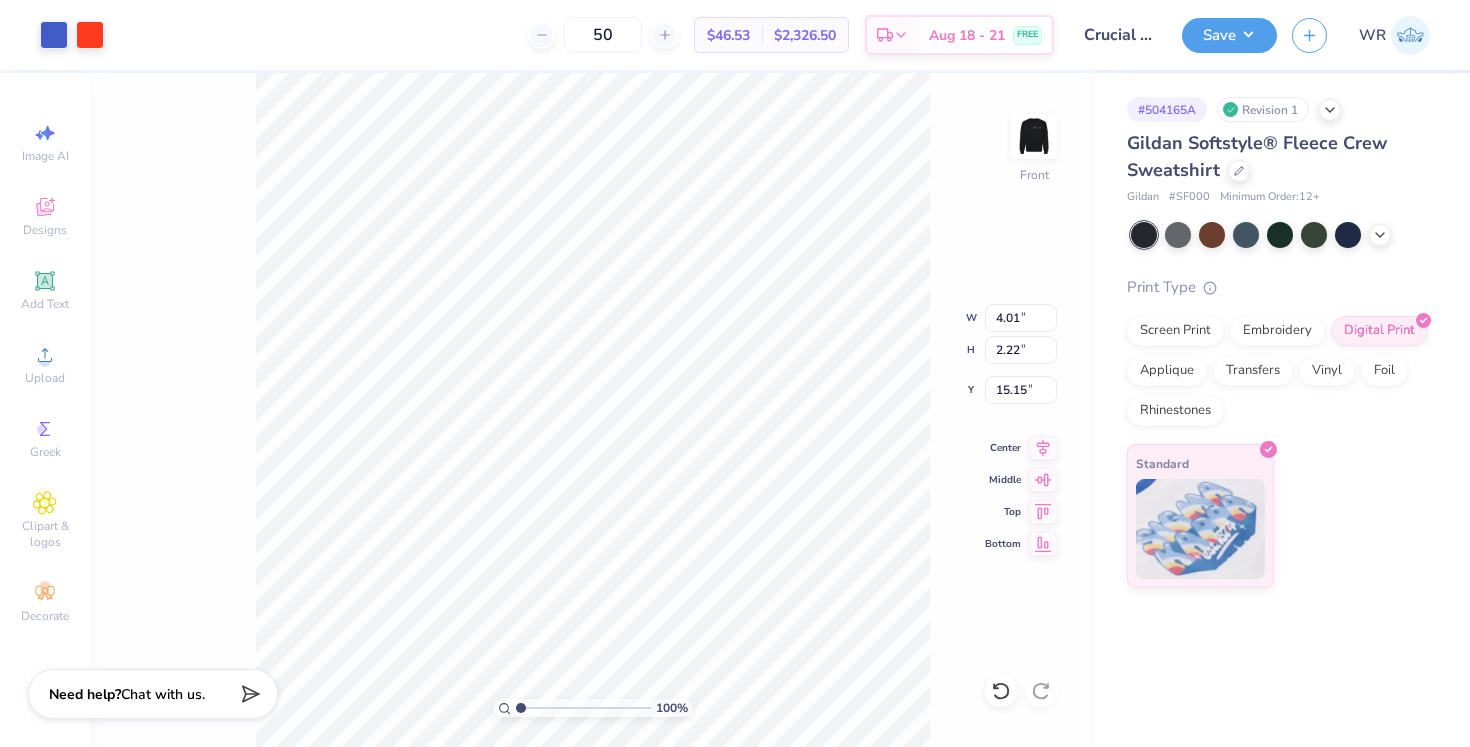 click on "100  % Front W 4.01 4.01 " H 2.22 2.22 " Y 15.15 15.15 " Center Middle Top Bottom" at bounding box center (592, 410) 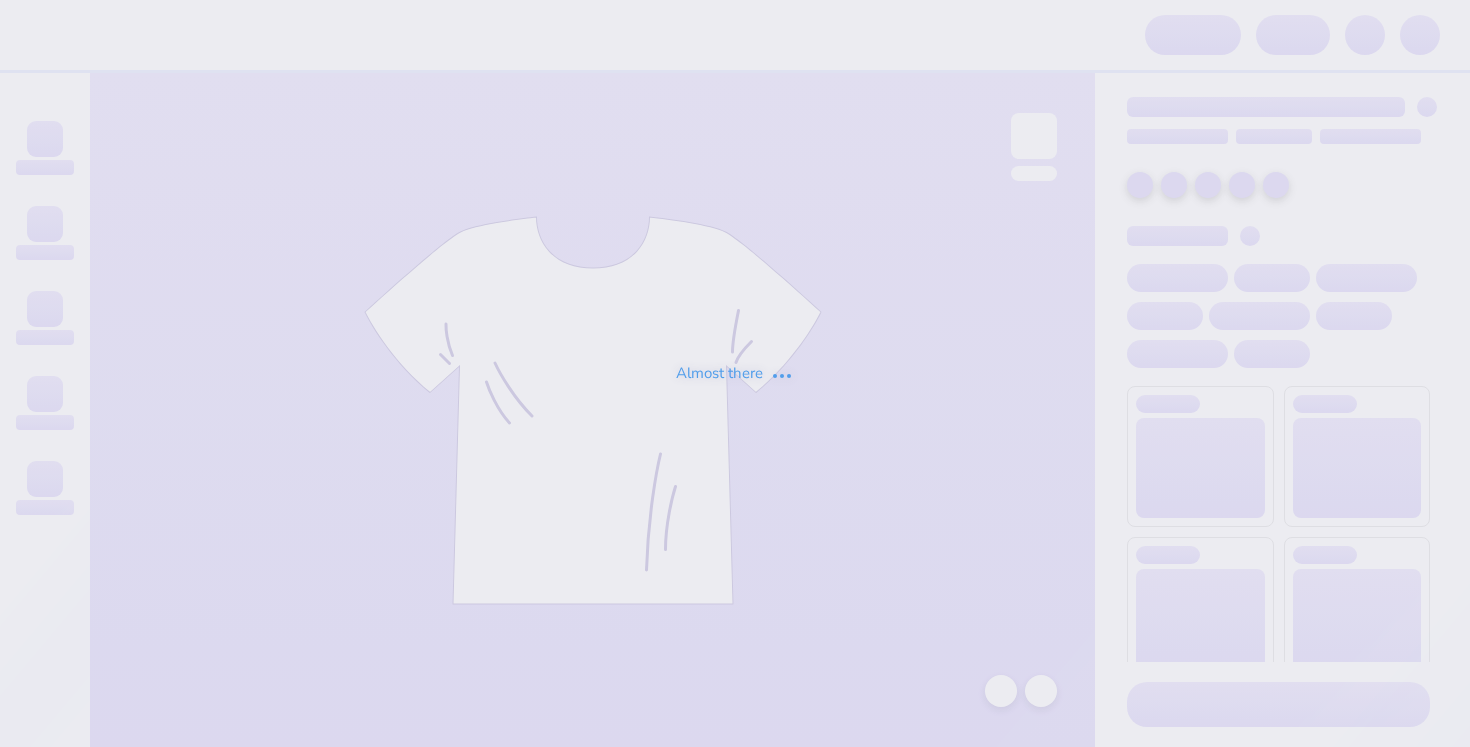 scroll, scrollTop: 0, scrollLeft: 0, axis: both 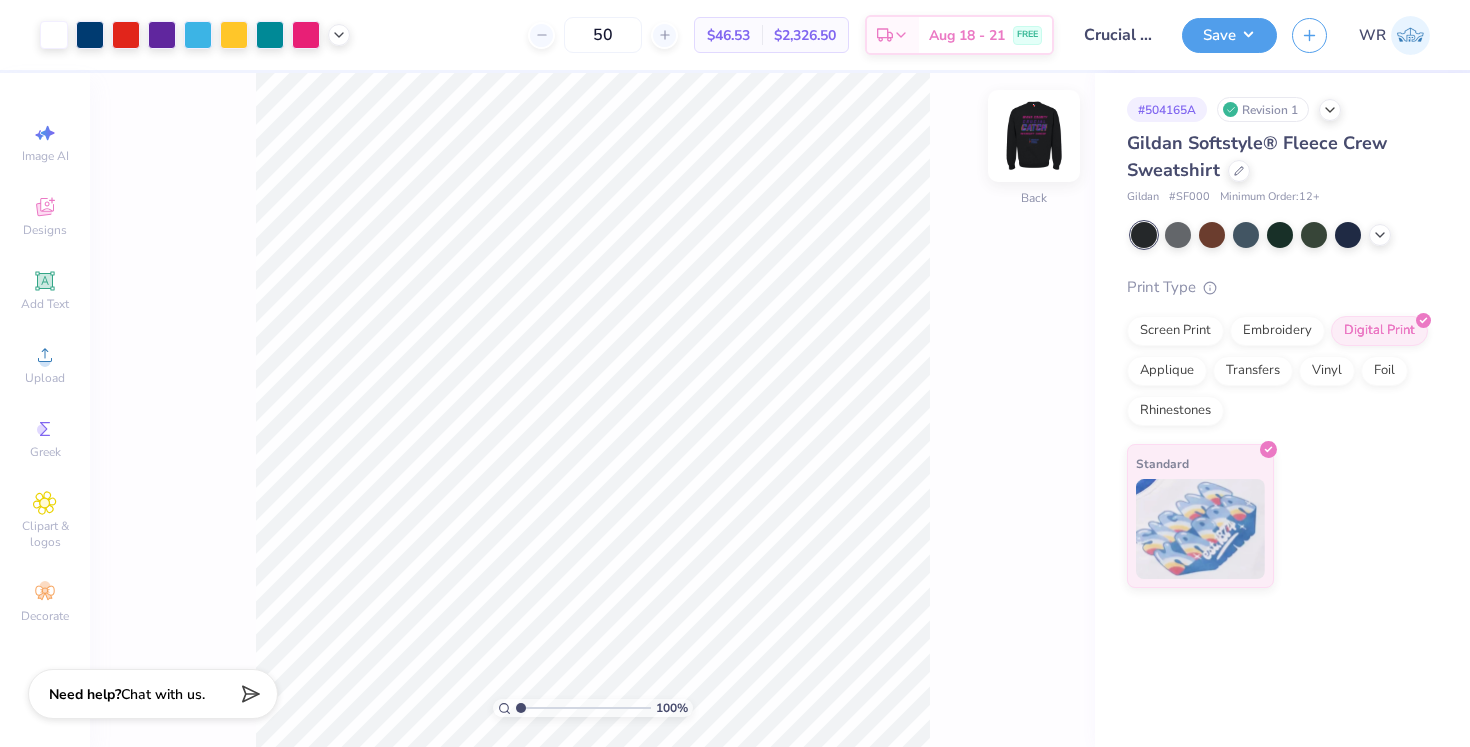 click at bounding box center (1034, 136) 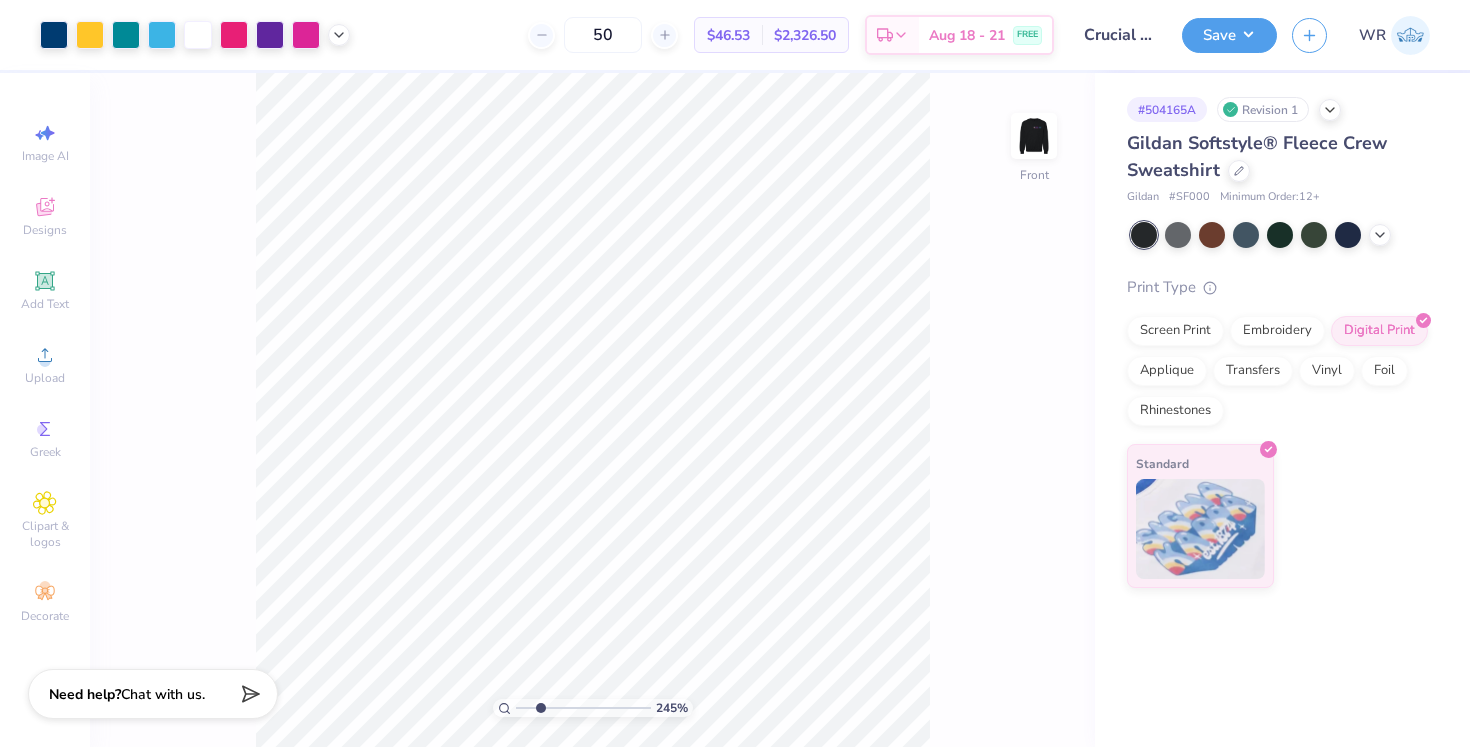 type on "2.45" 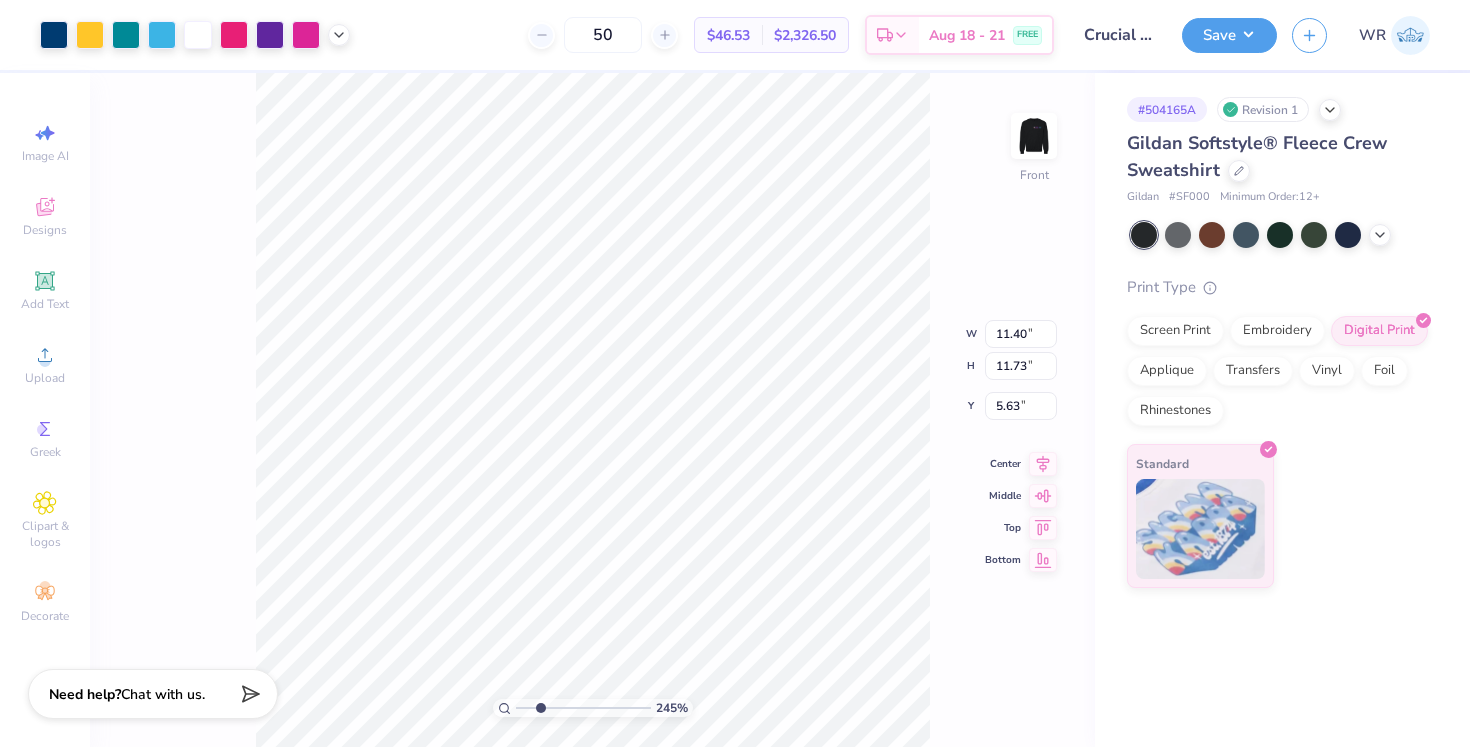type on "9.16" 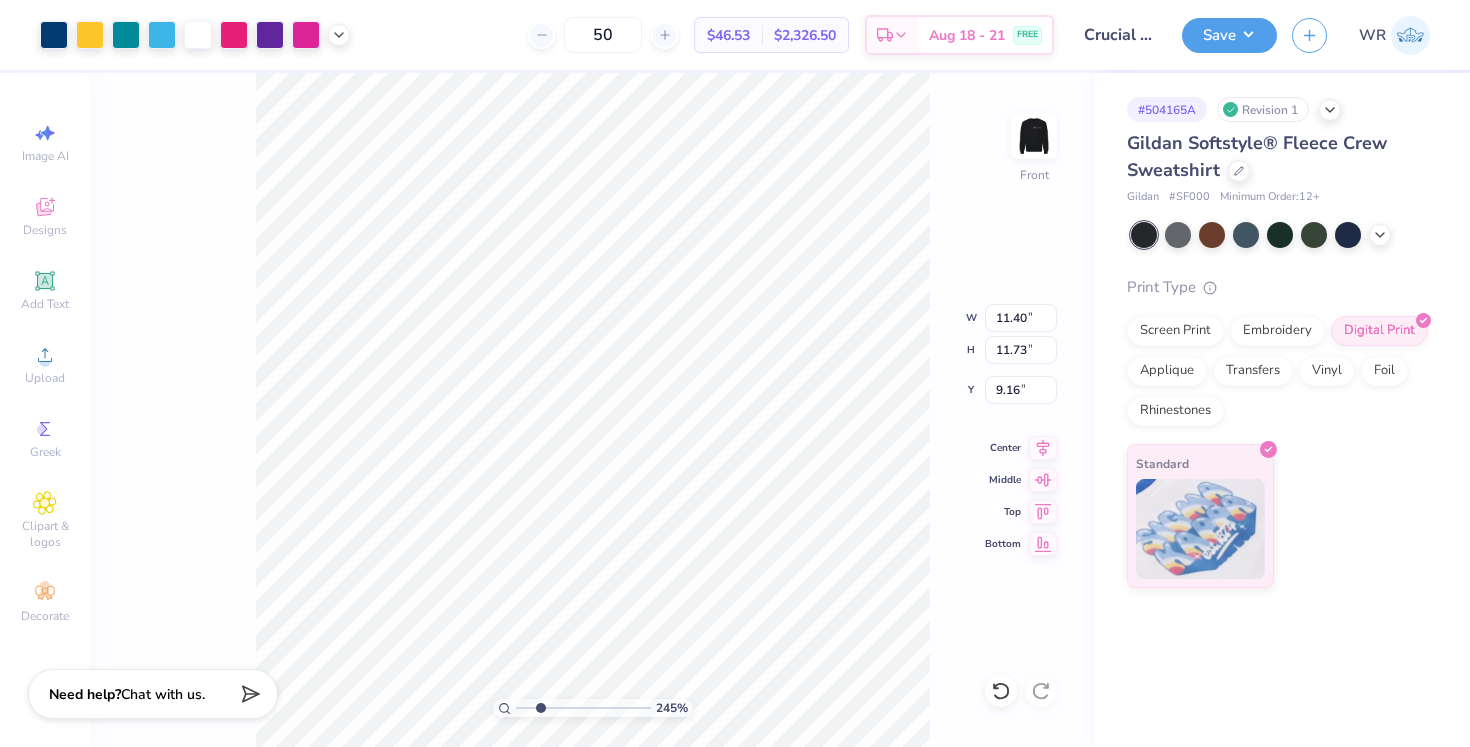 type on "9.43" 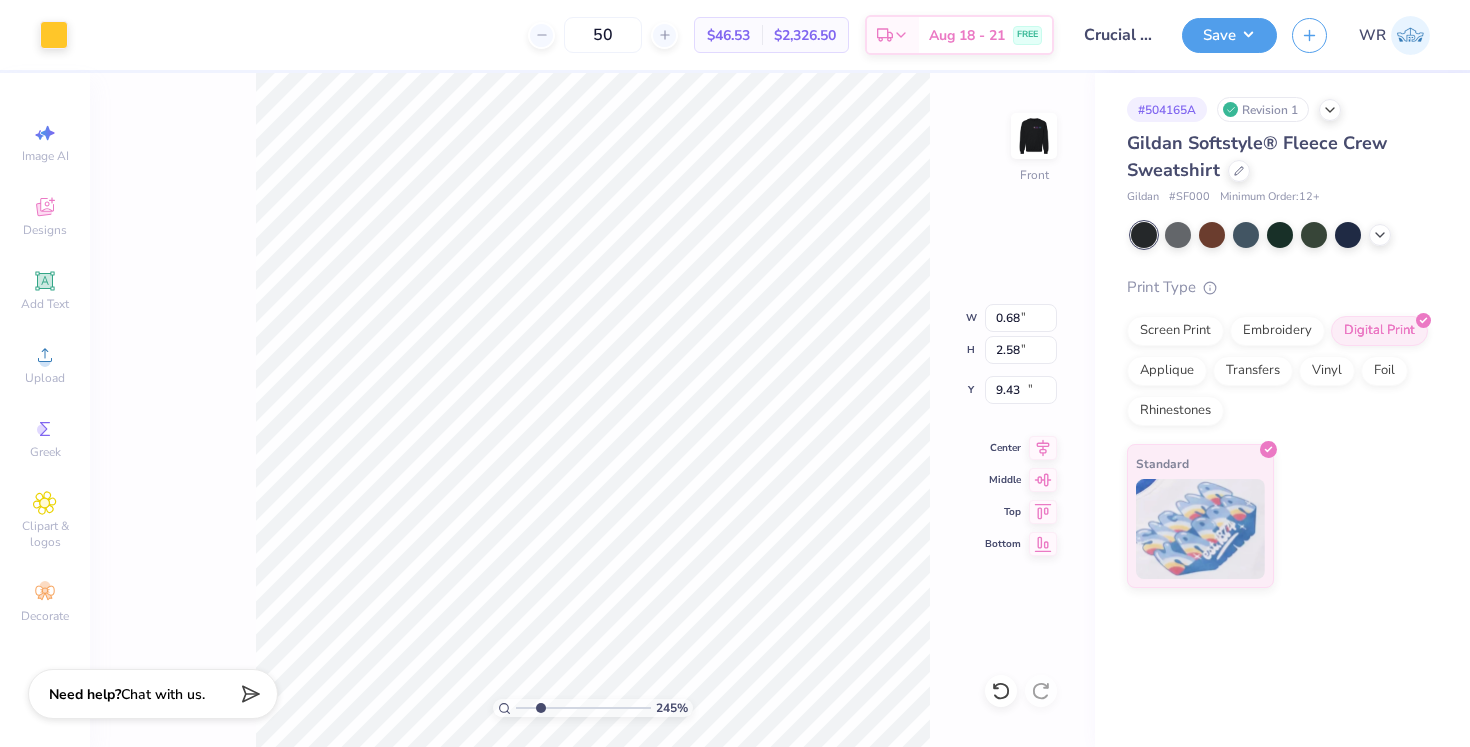 type on "0.68" 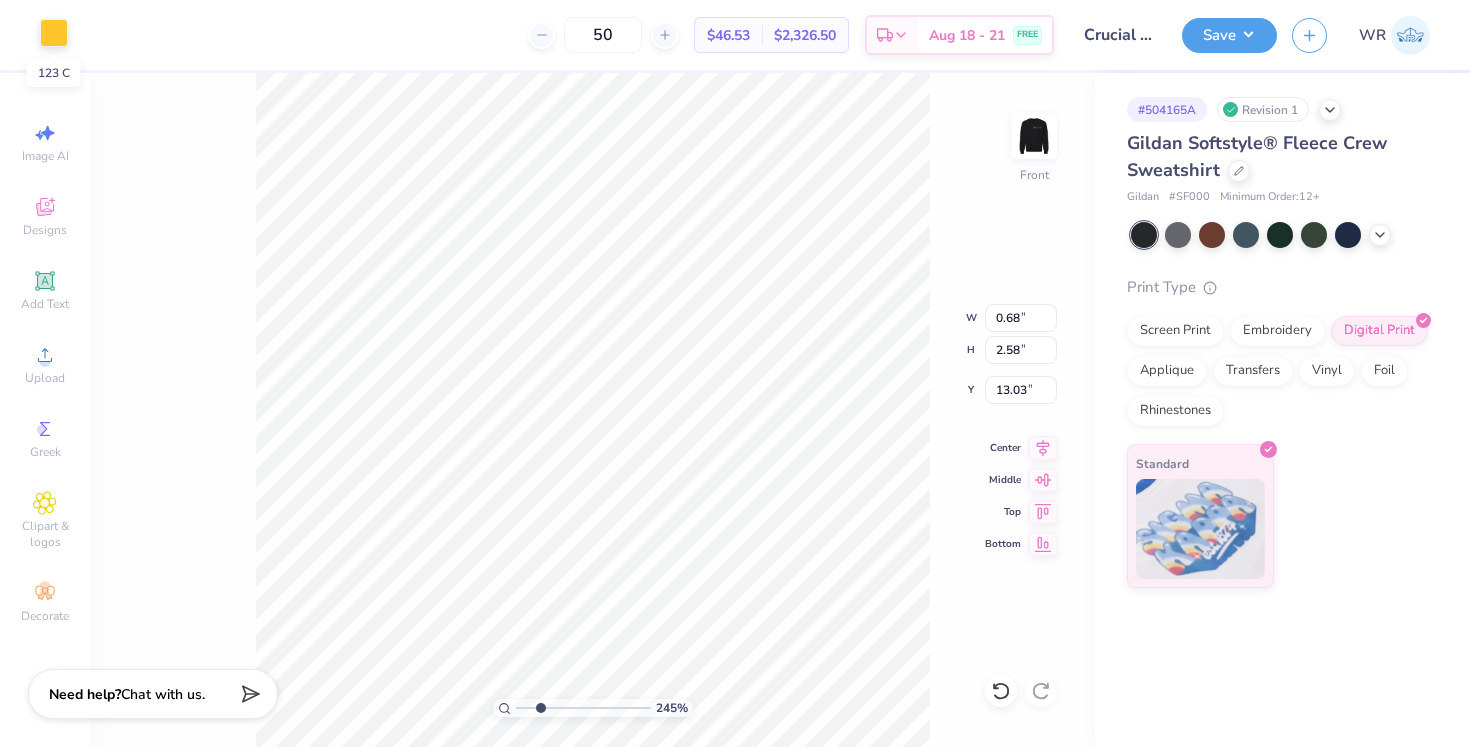 click at bounding box center (54, 33) 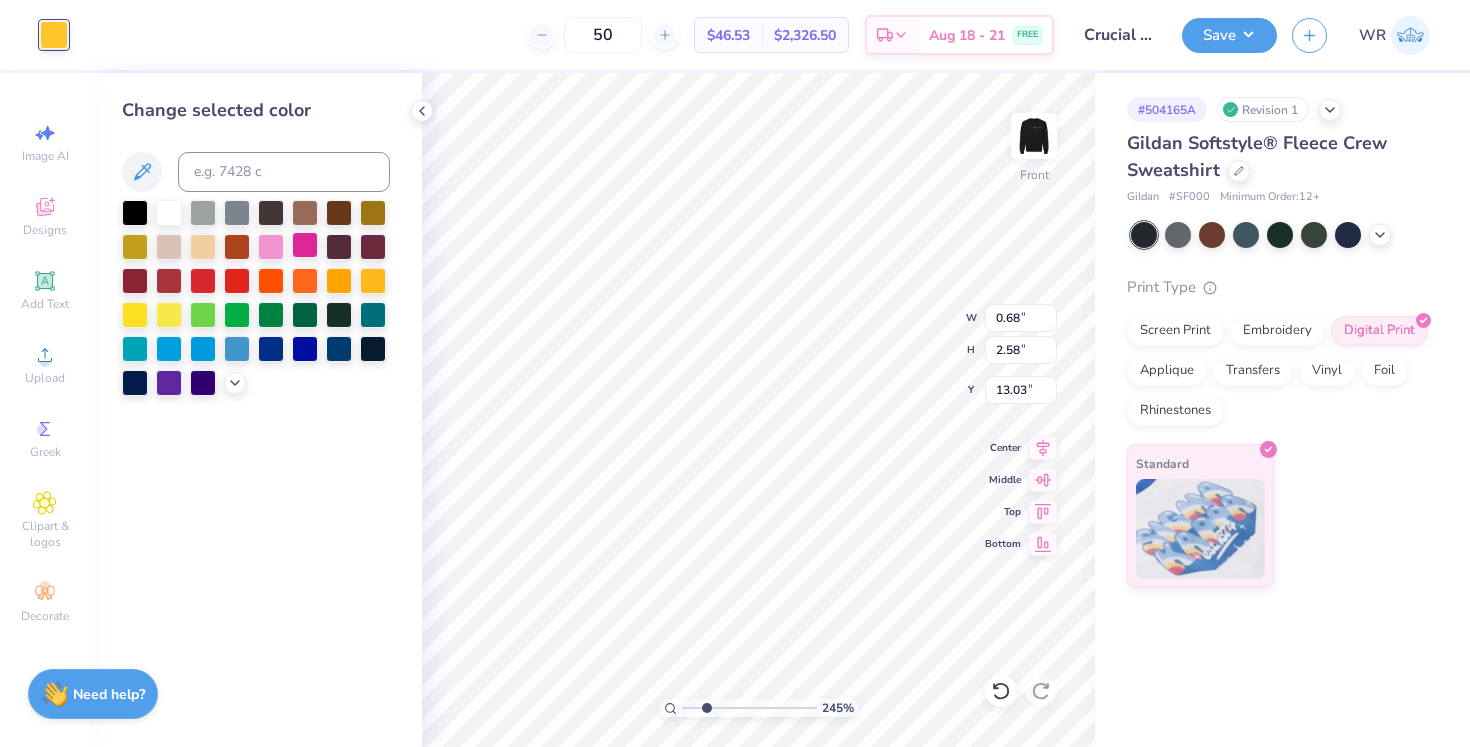 click at bounding box center (305, 245) 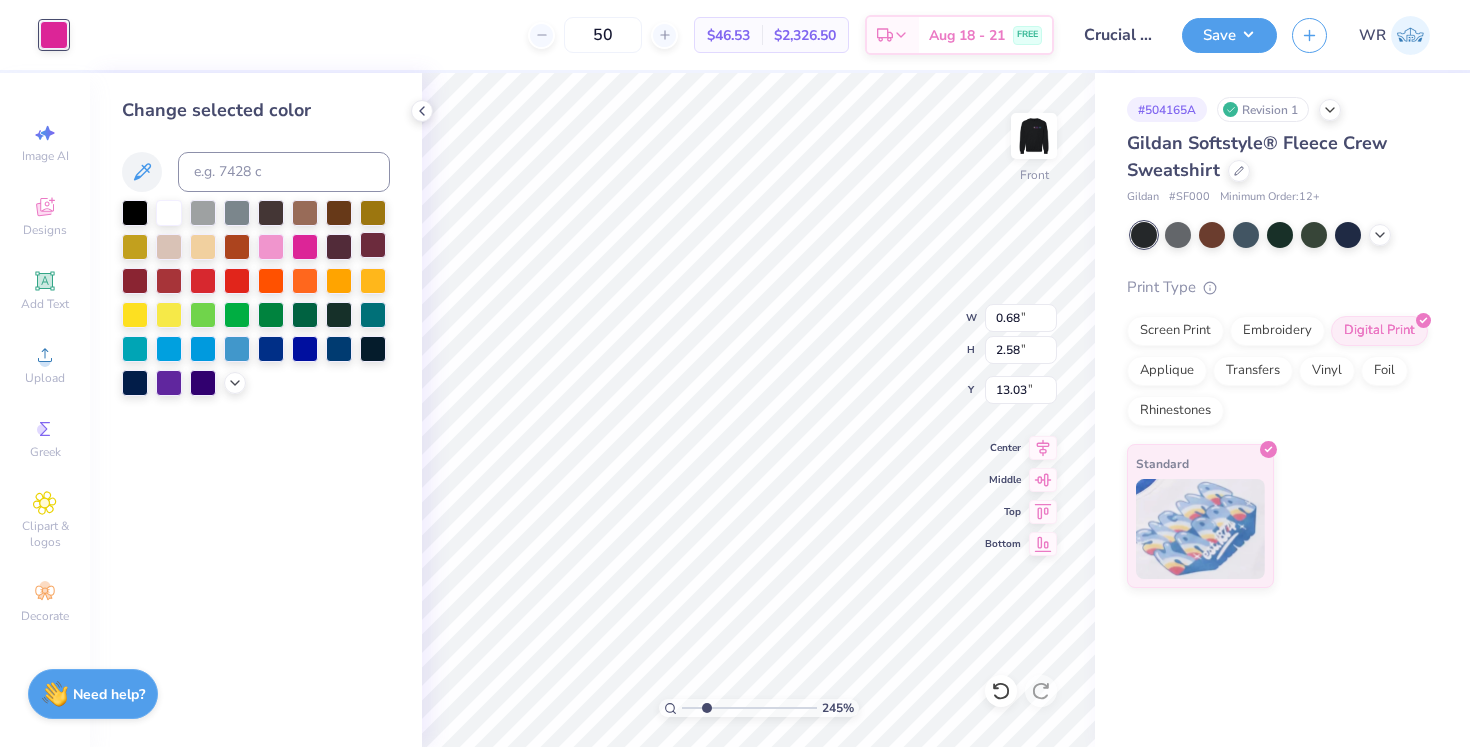 type on "1.72" 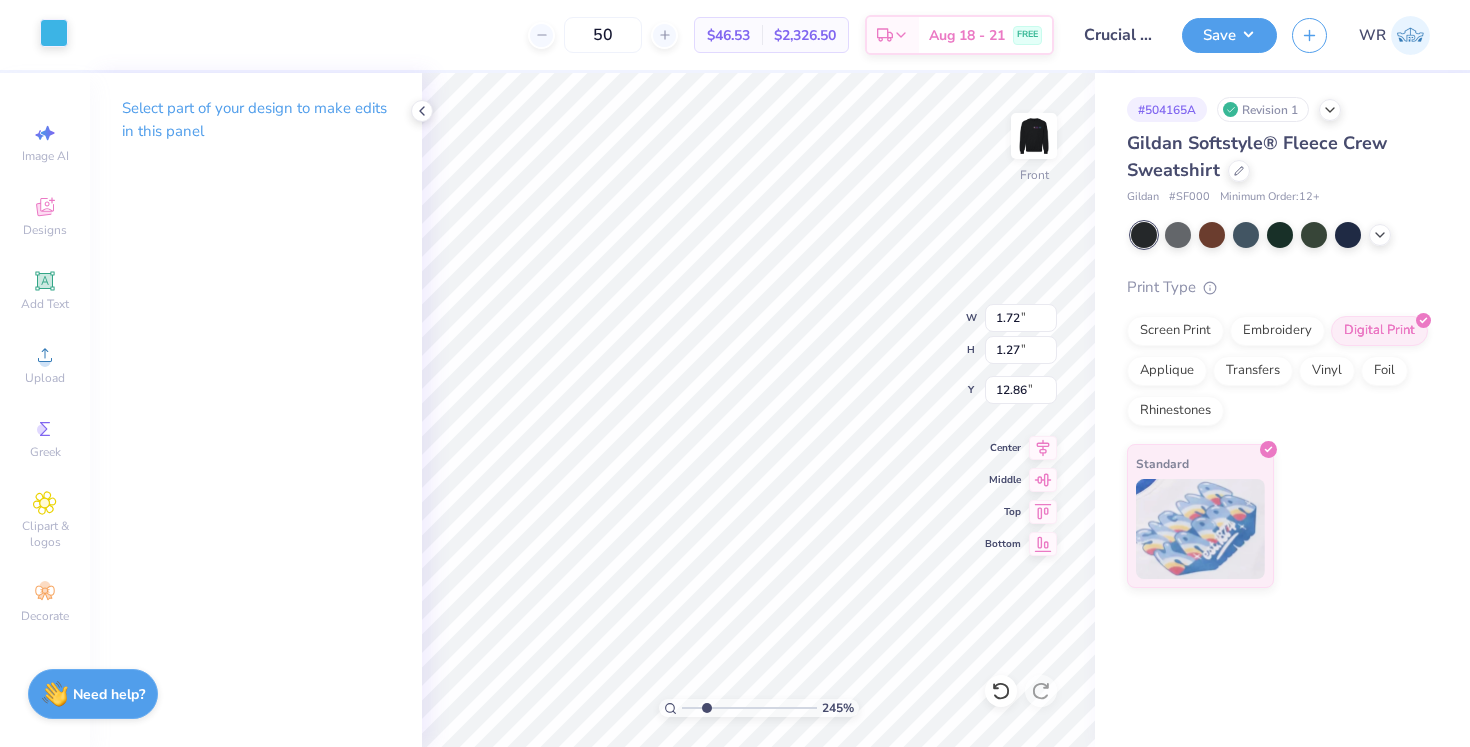 click at bounding box center (54, 33) 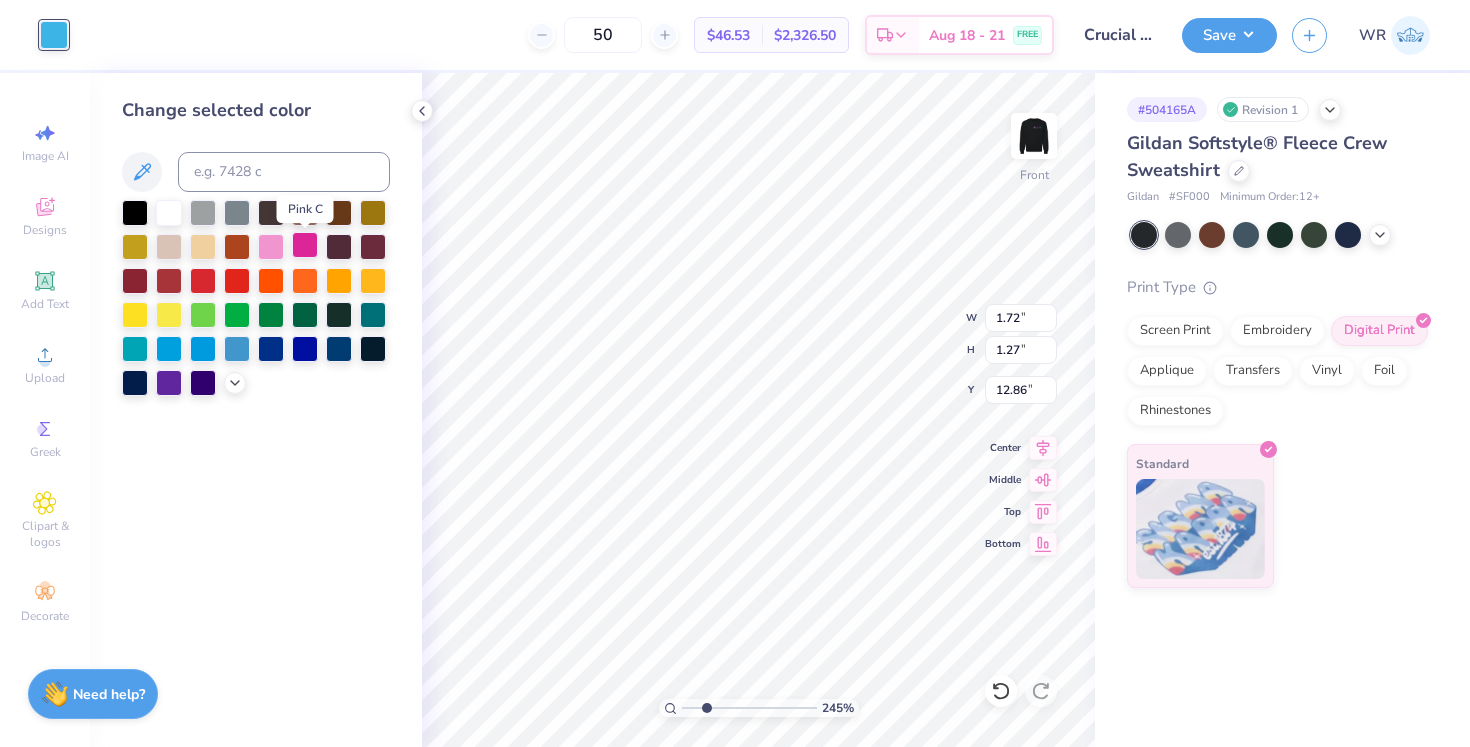 click at bounding box center [305, 245] 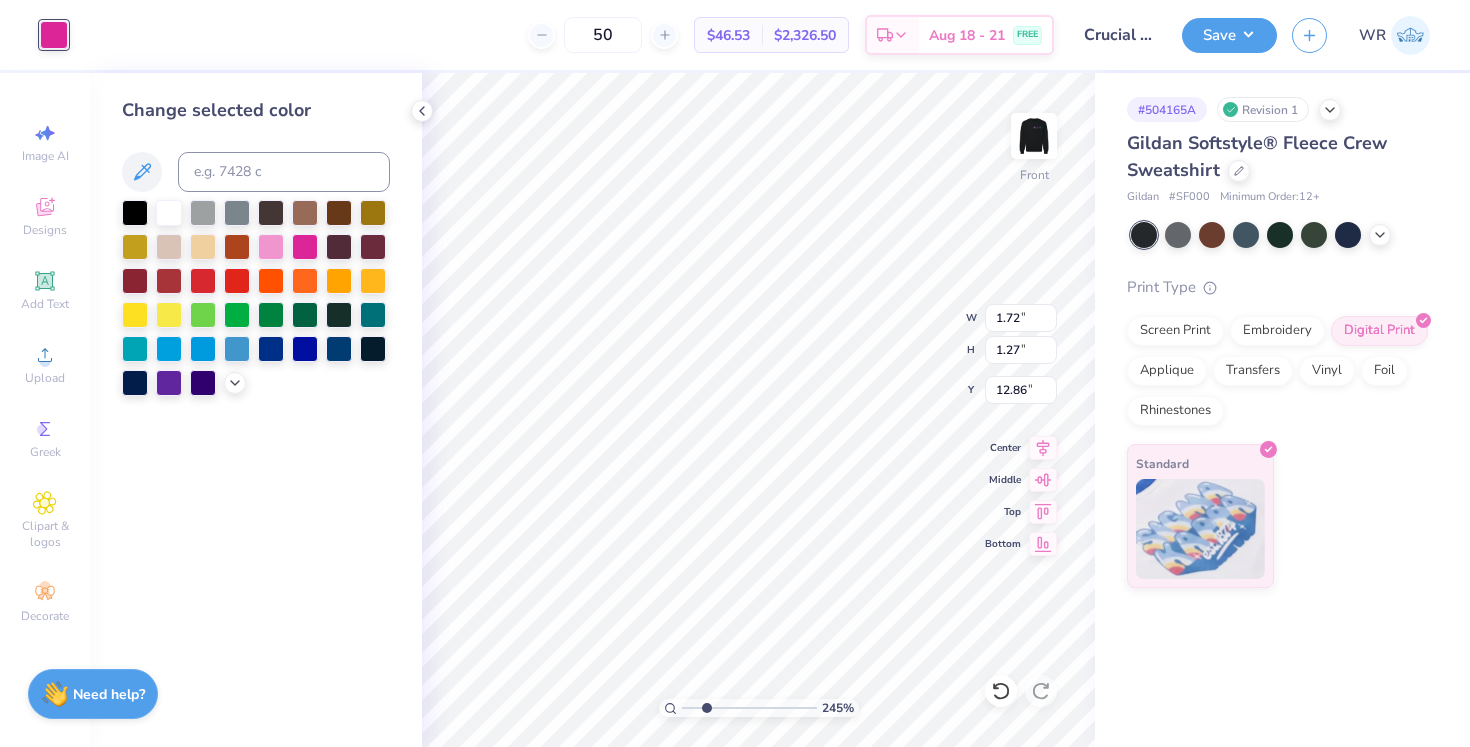 type on "1.21" 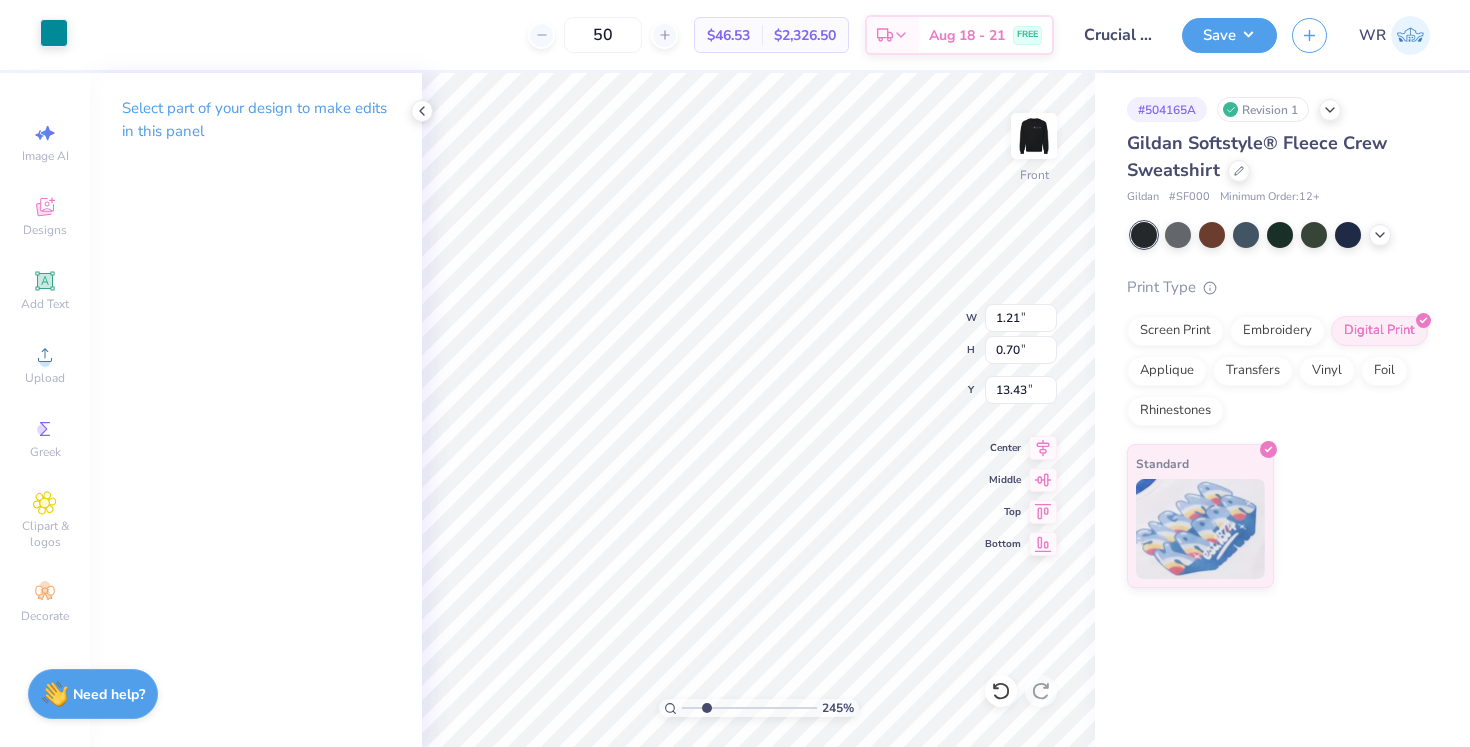 click at bounding box center [54, 33] 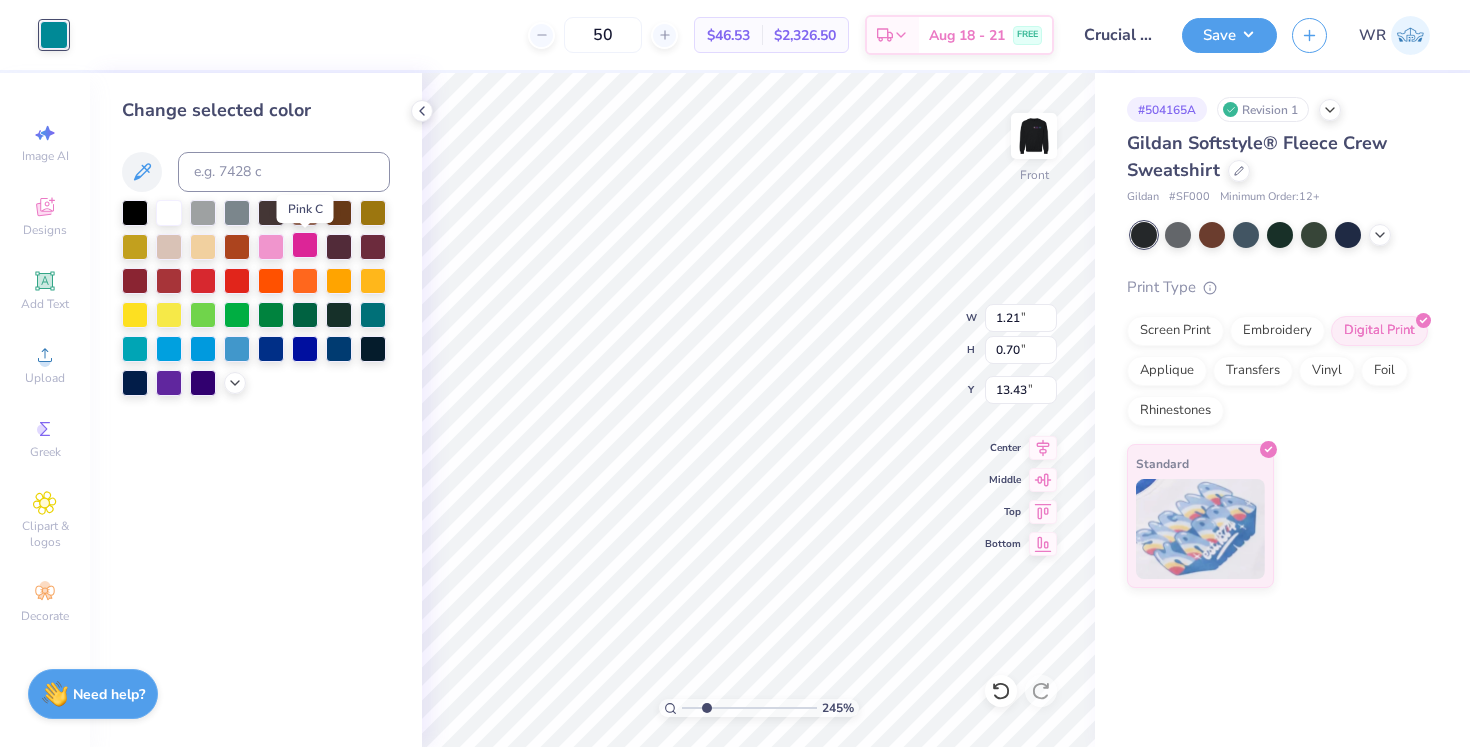 click at bounding box center [305, 245] 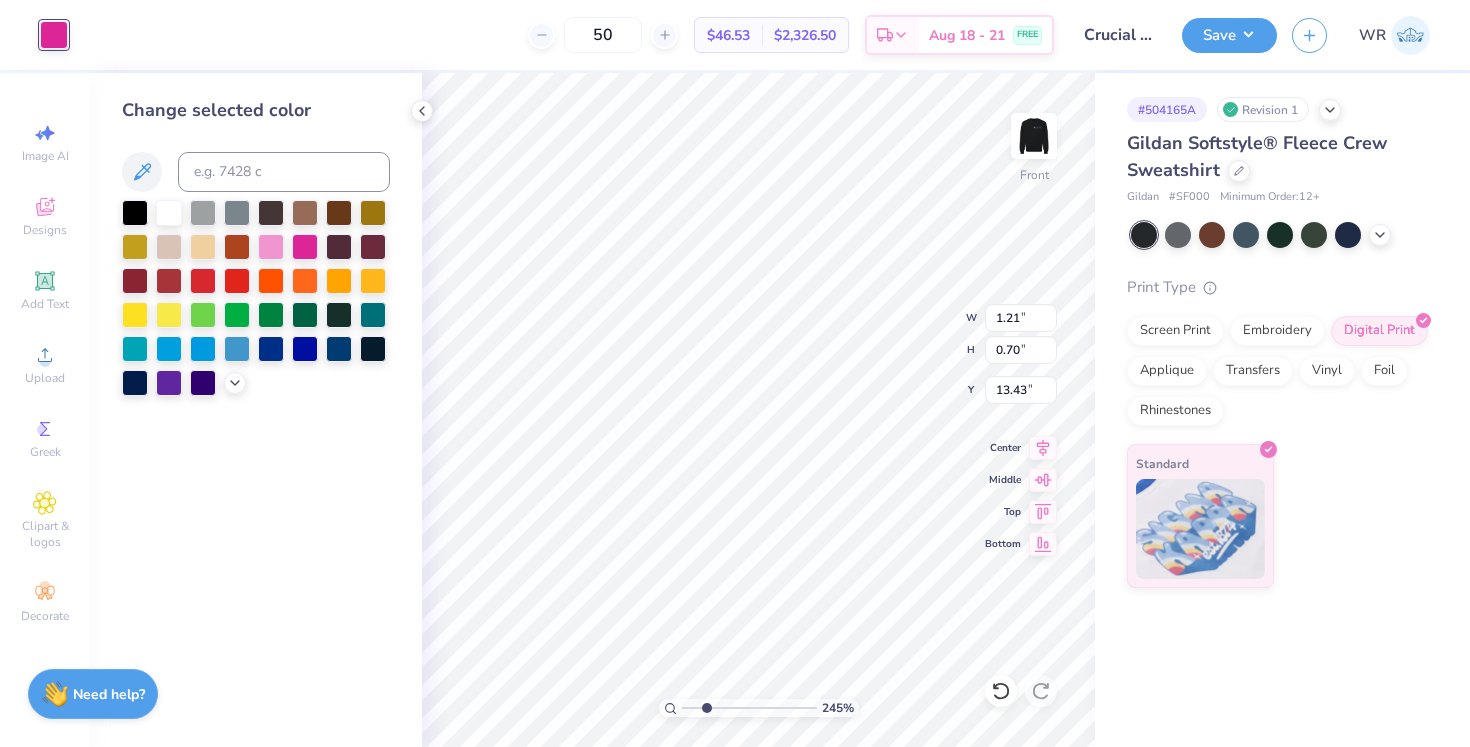 type on "0.86" 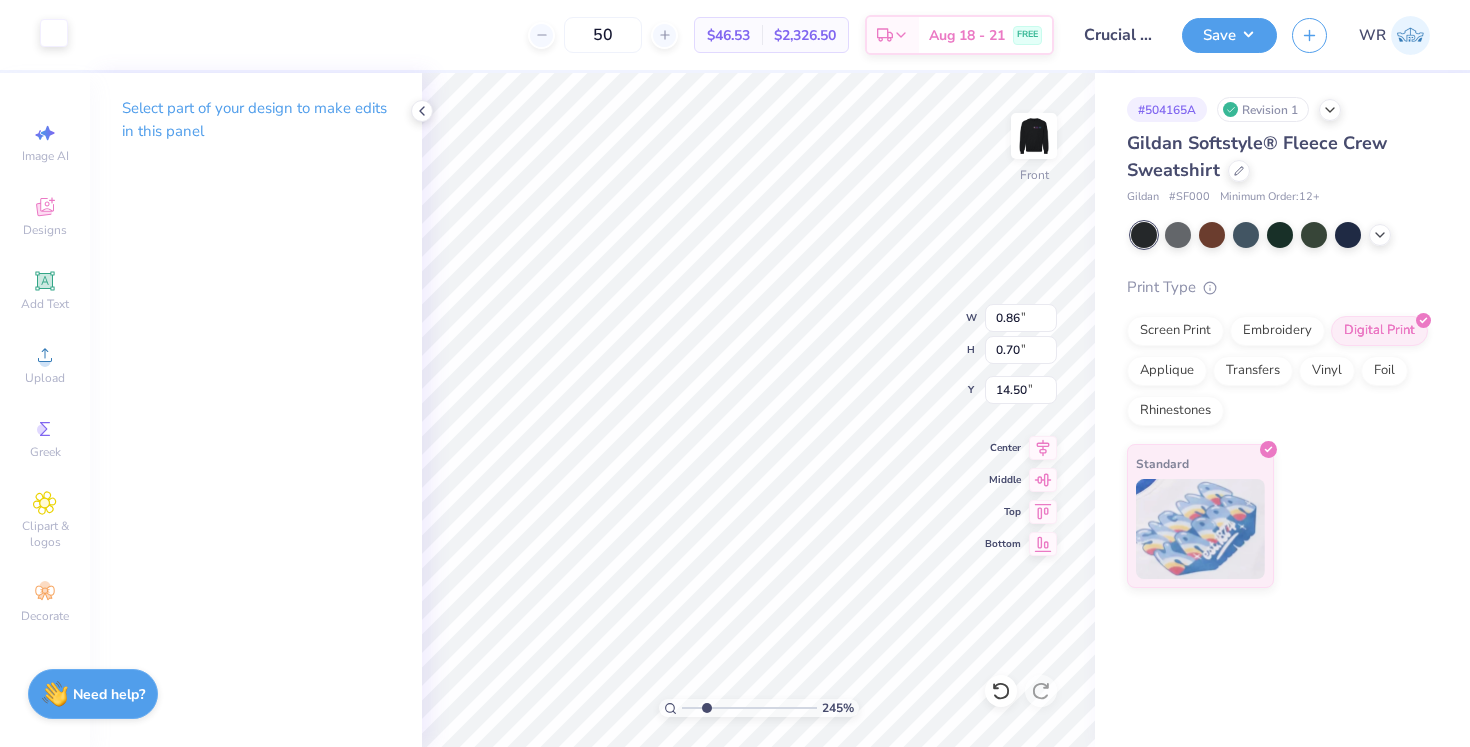 click at bounding box center (54, 33) 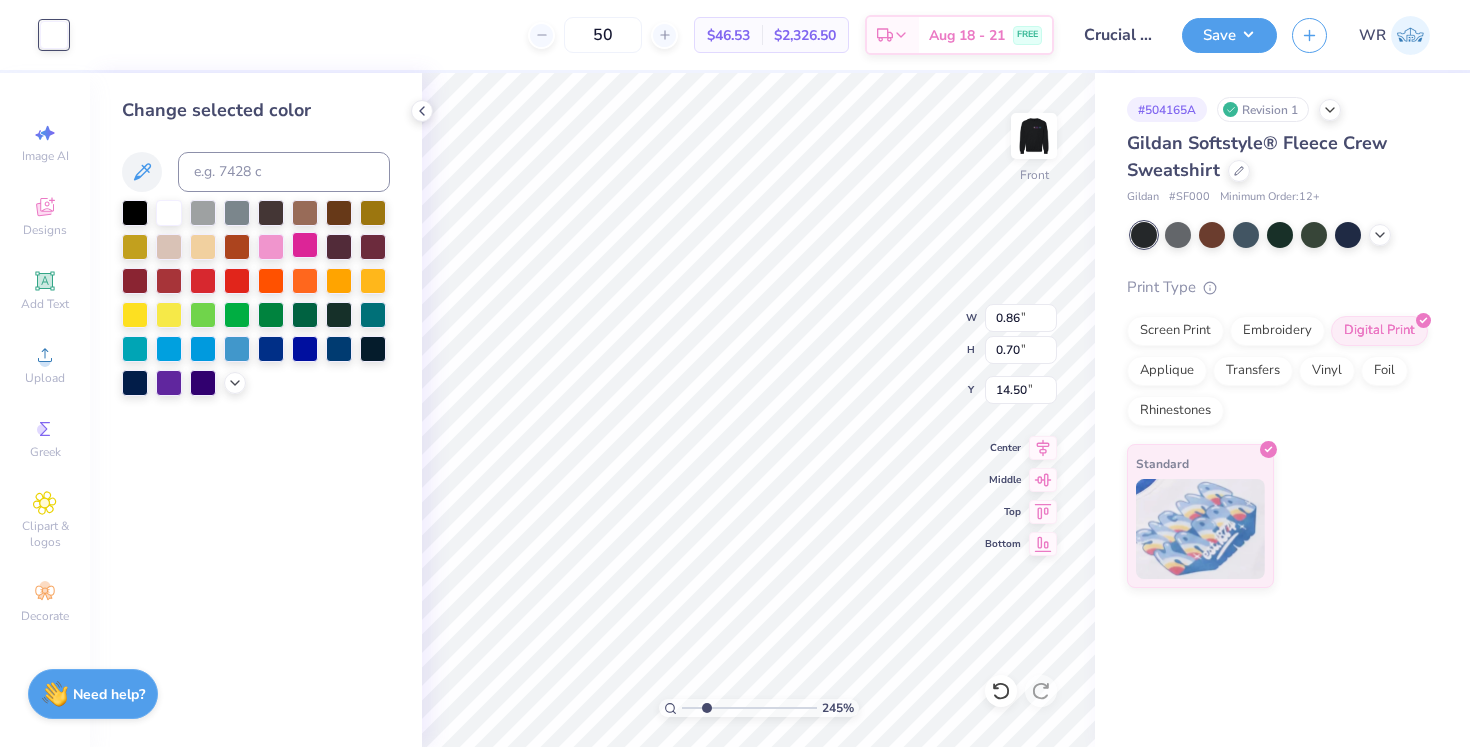click at bounding box center (305, 245) 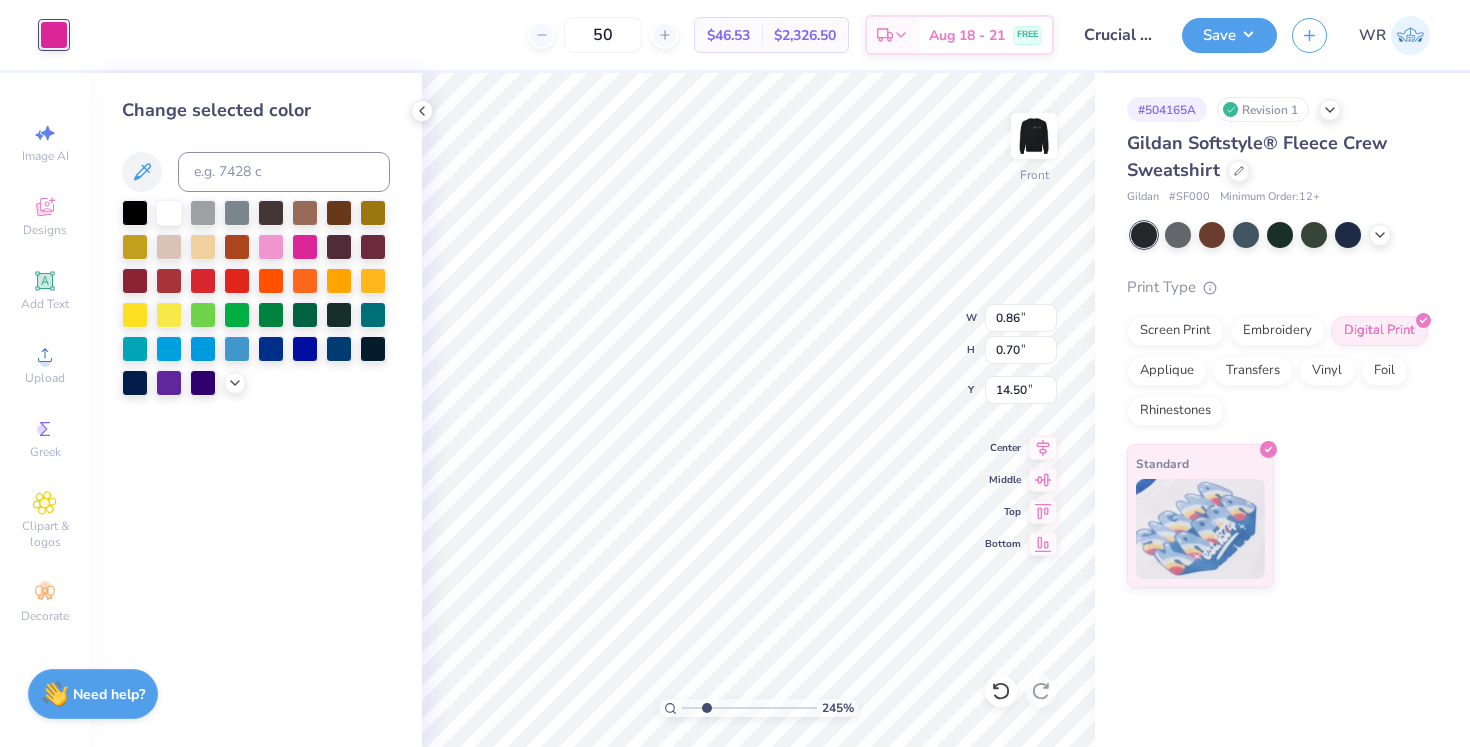 type on "0.75" 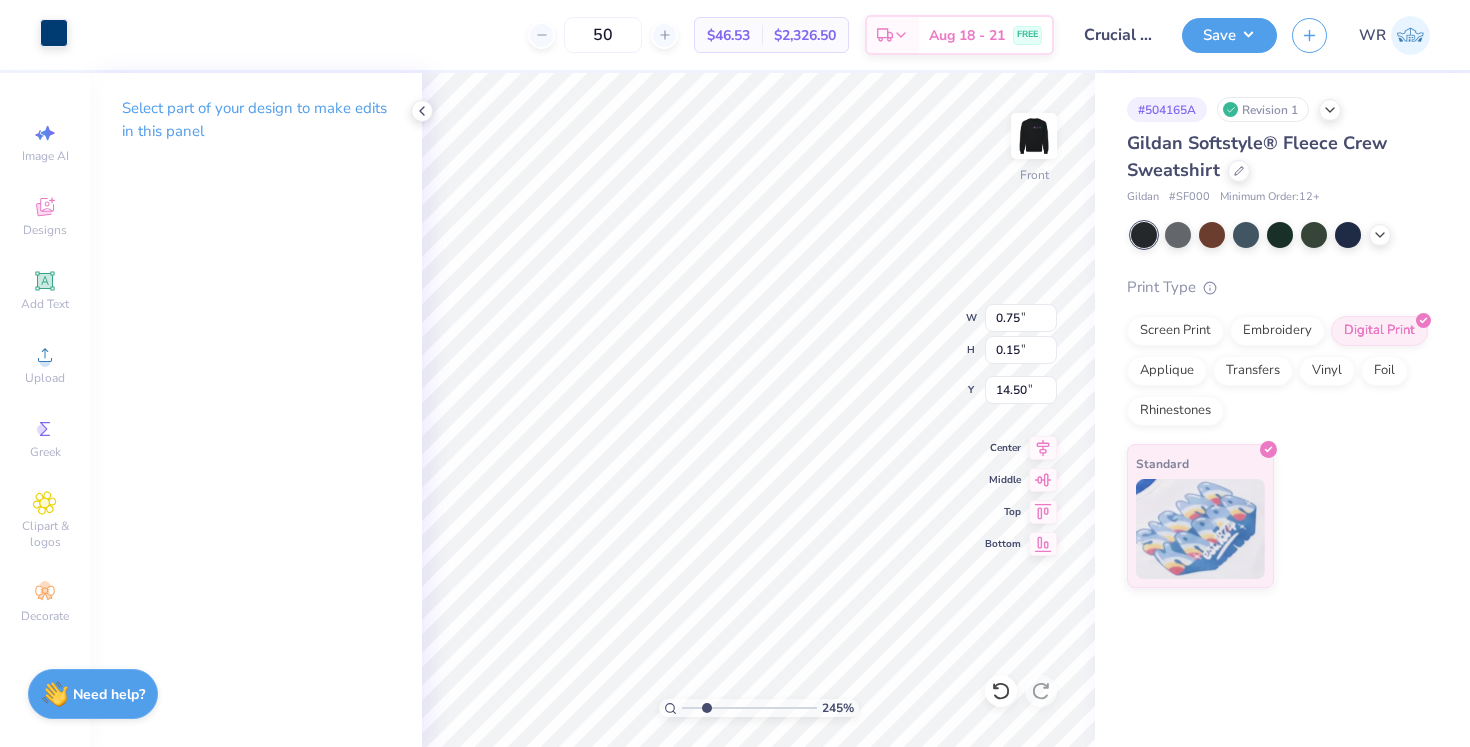click at bounding box center [54, 33] 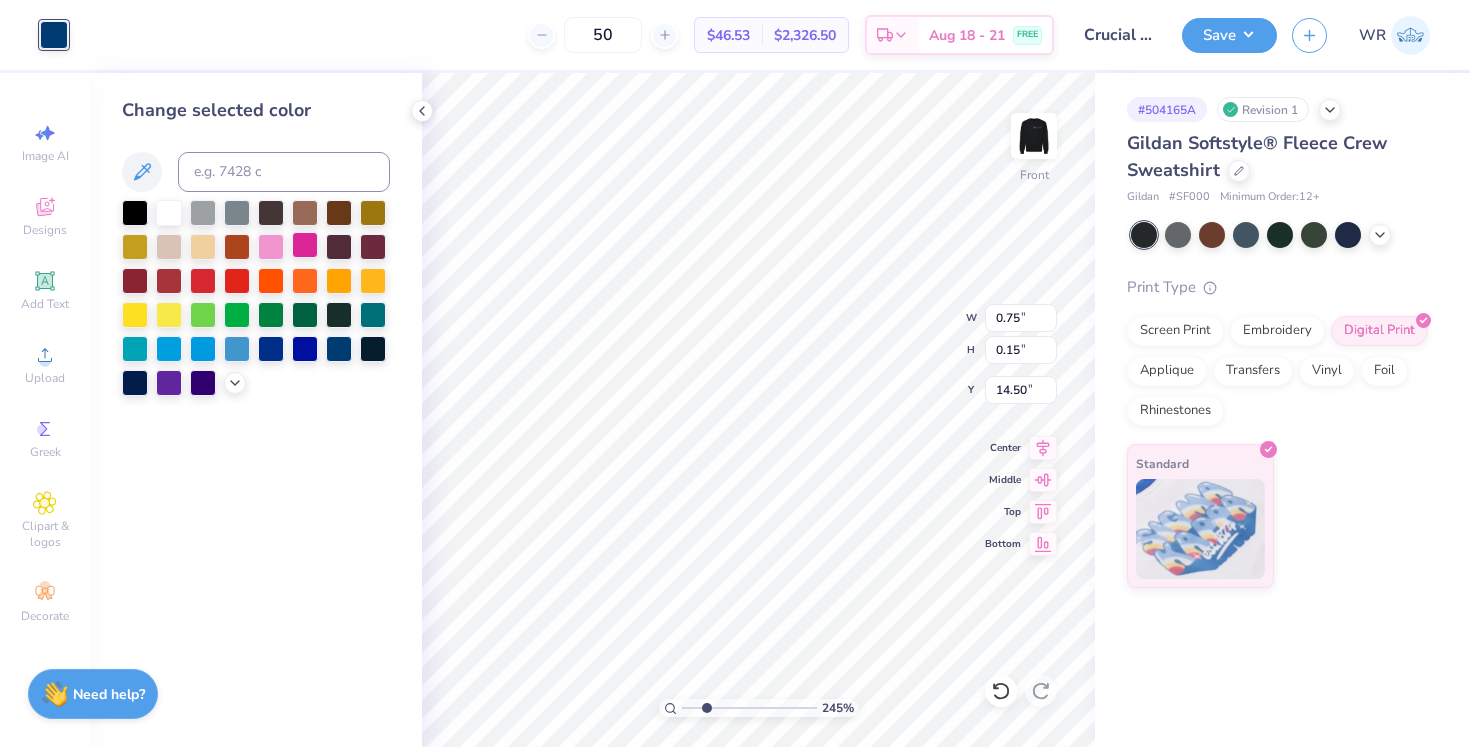 click at bounding box center (305, 245) 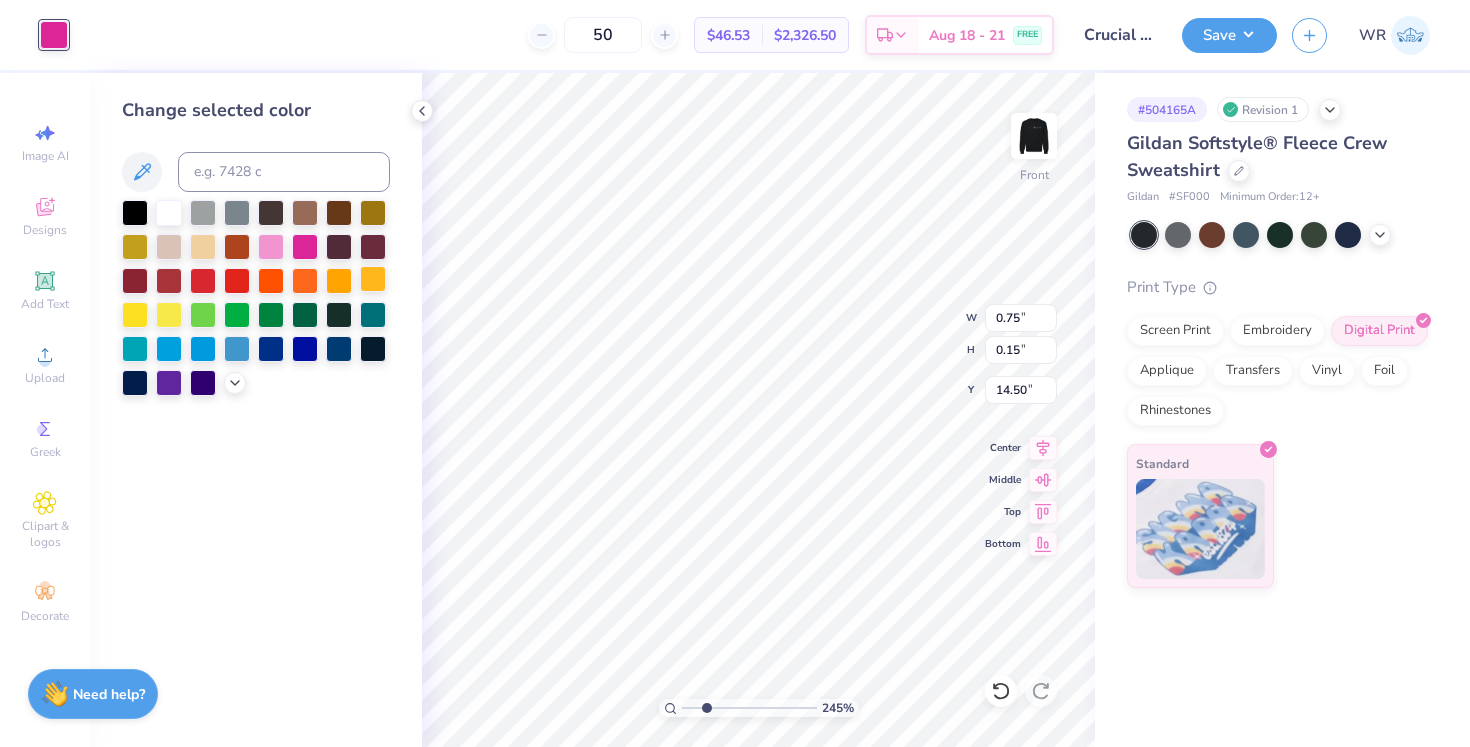 type on "0.50" 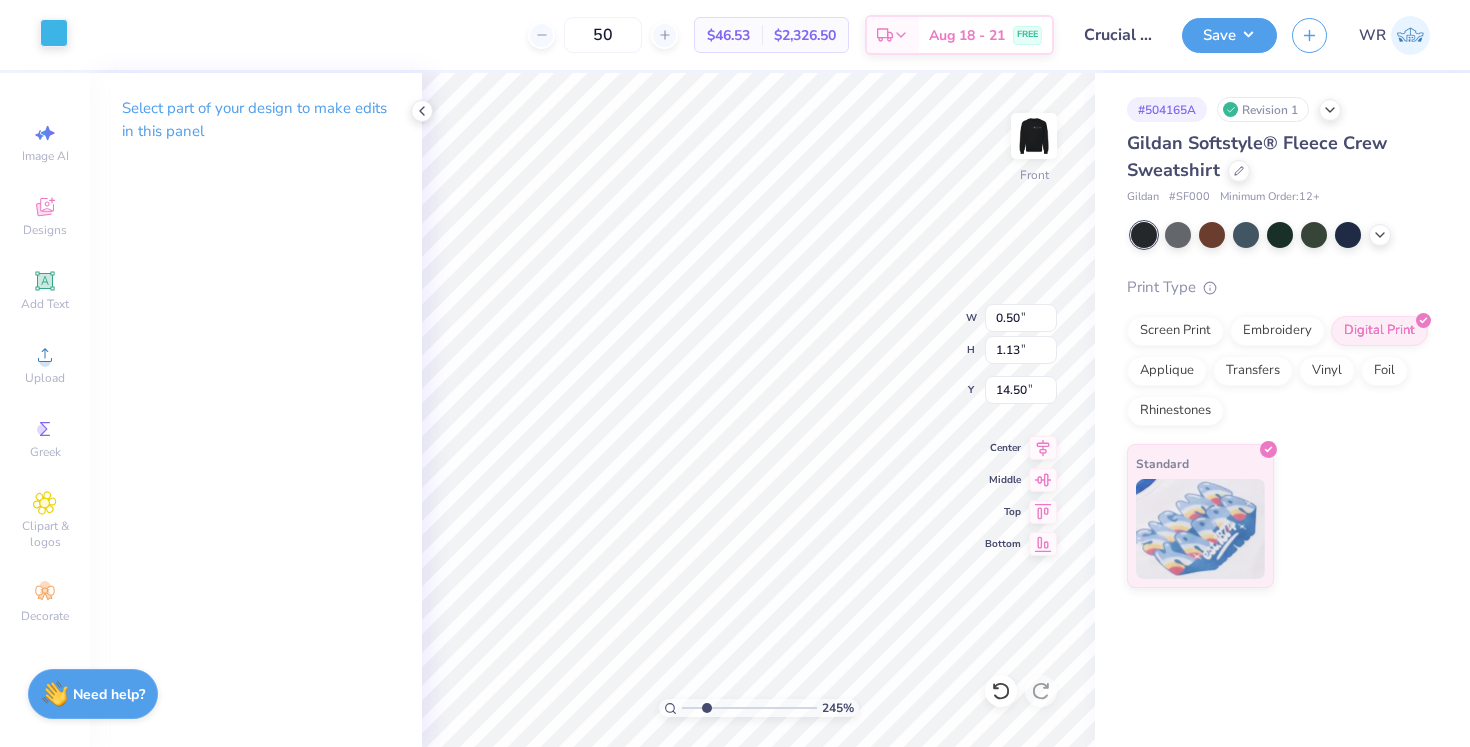 click at bounding box center [54, 33] 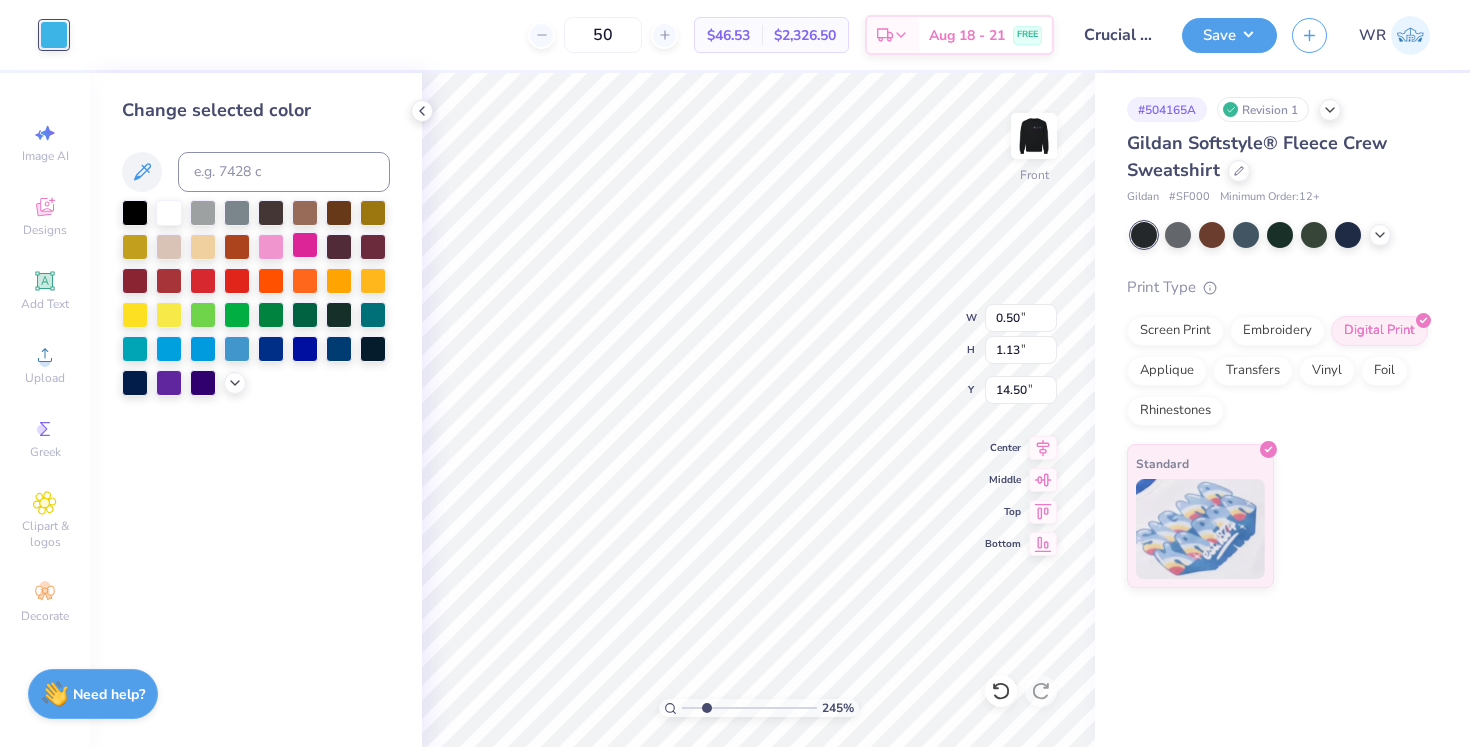 click at bounding box center (305, 245) 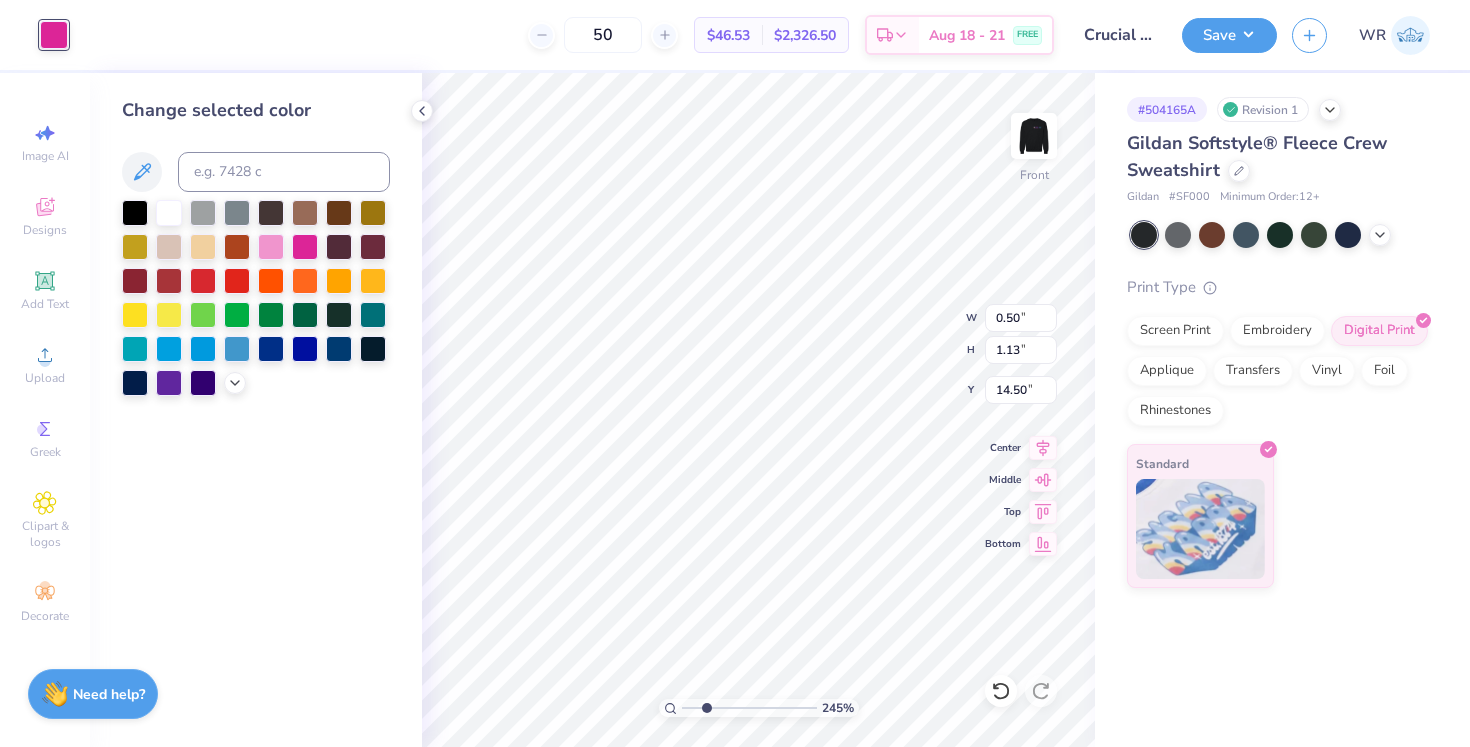 type on "1.57" 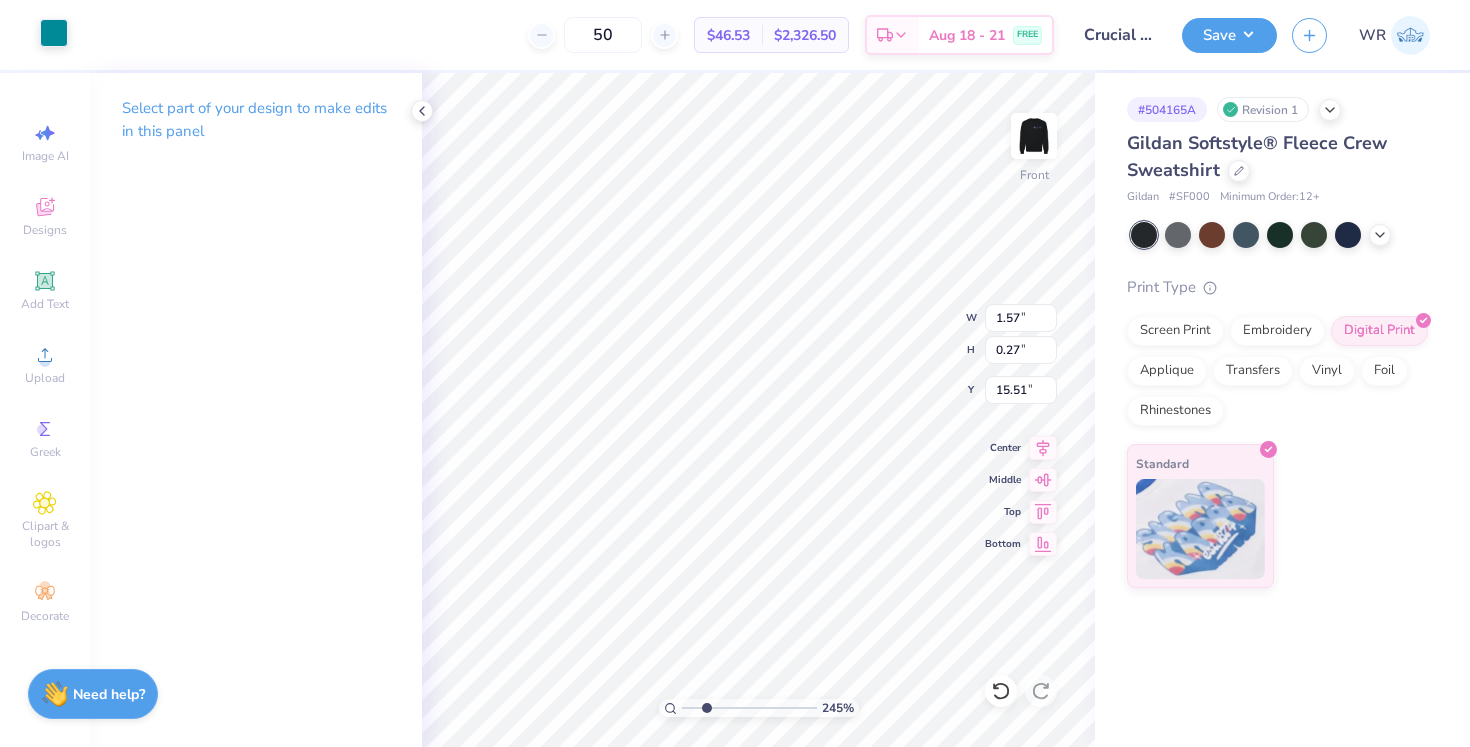 click at bounding box center (54, 33) 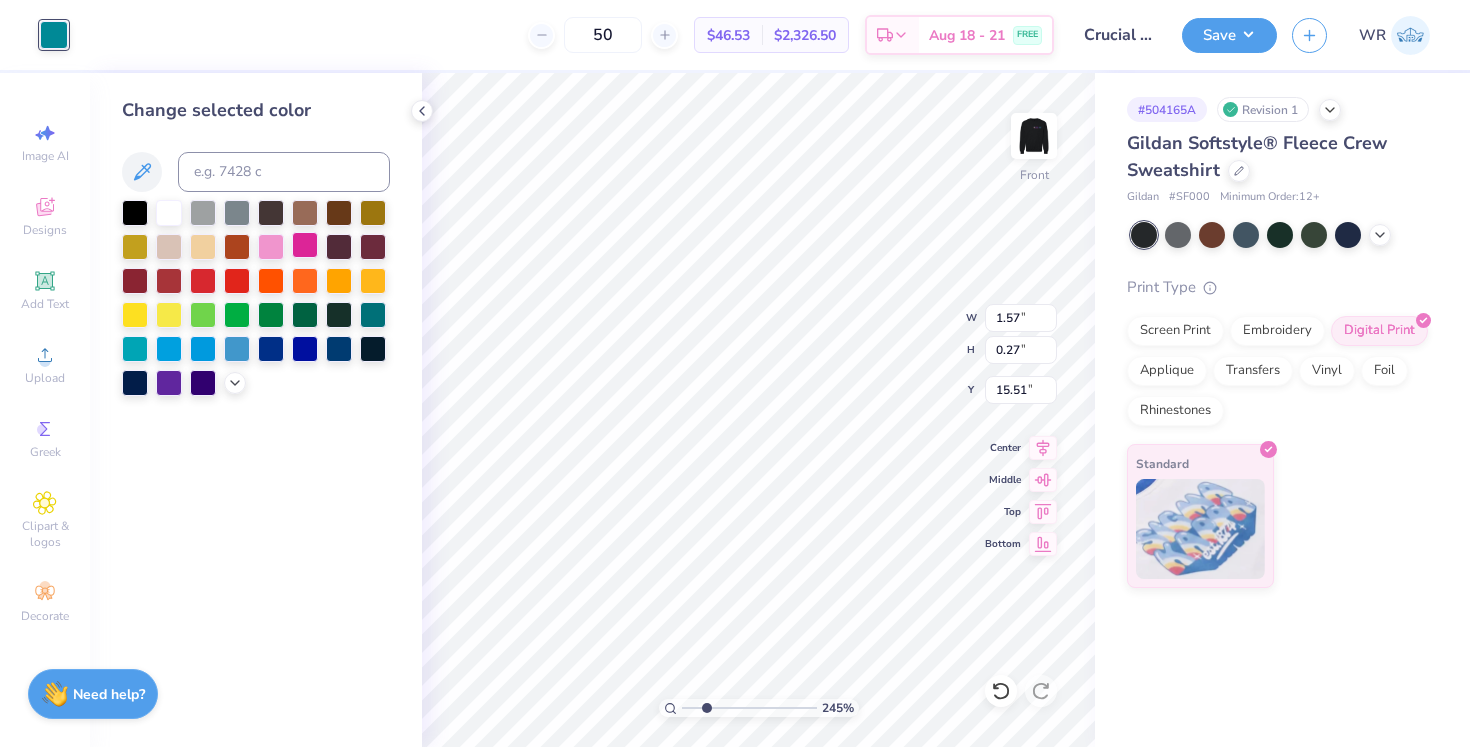 click at bounding box center (305, 245) 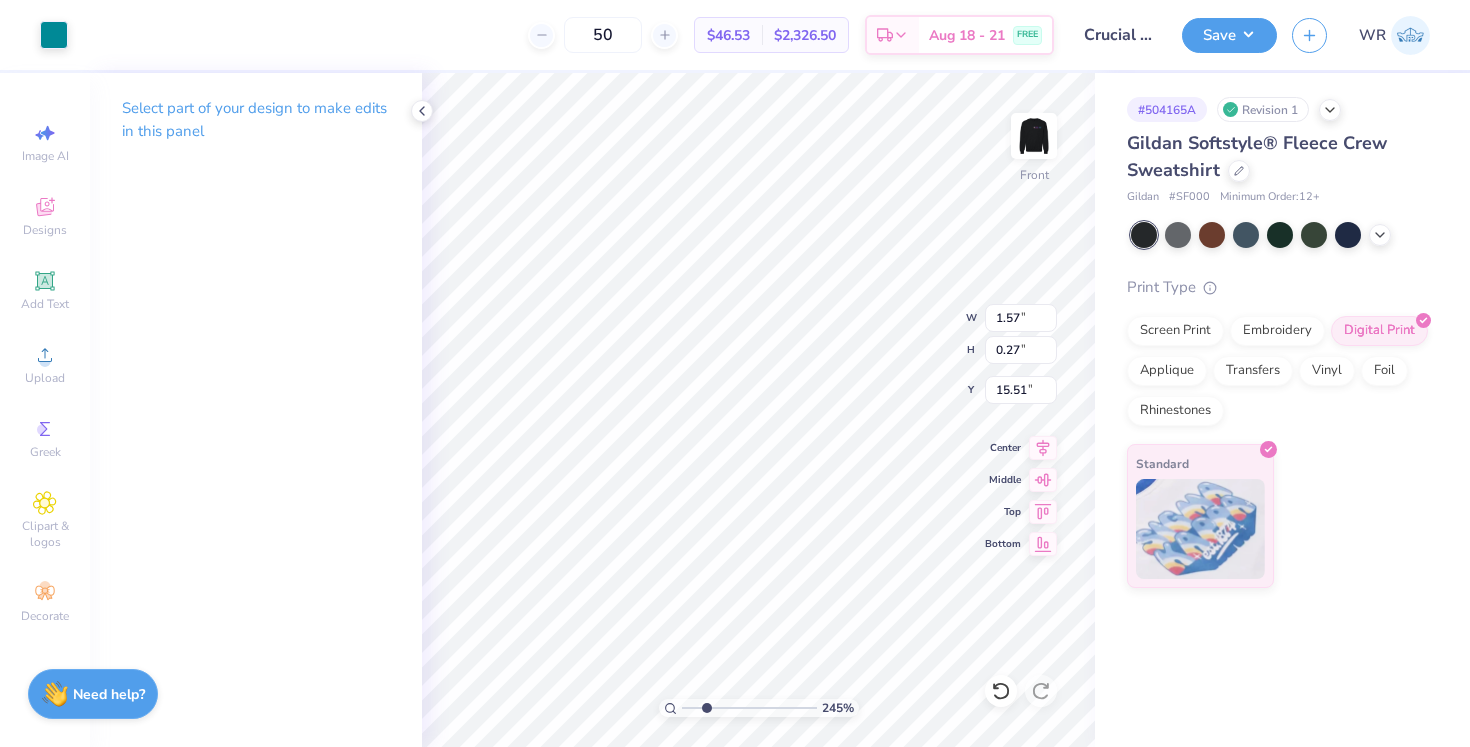 type on "0.33" 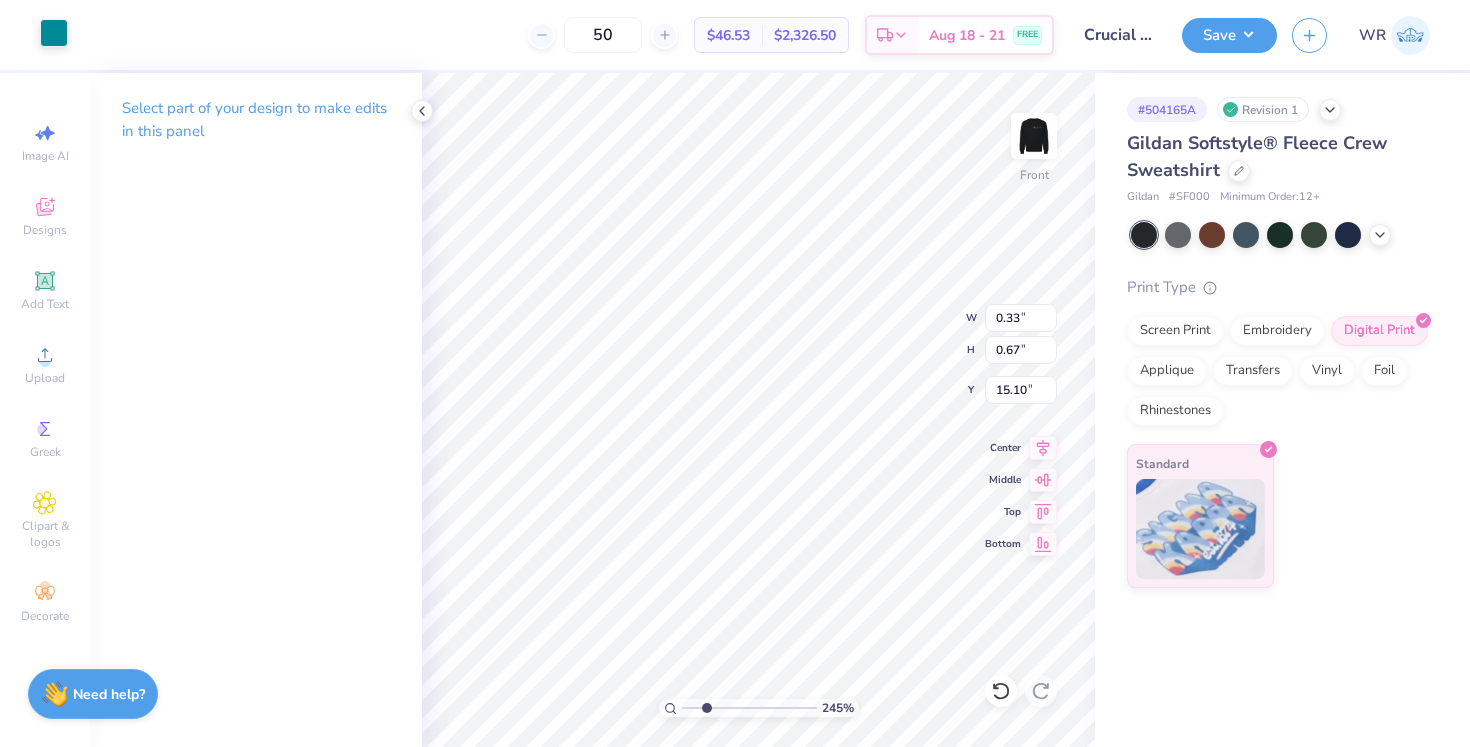 click at bounding box center [54, 33] 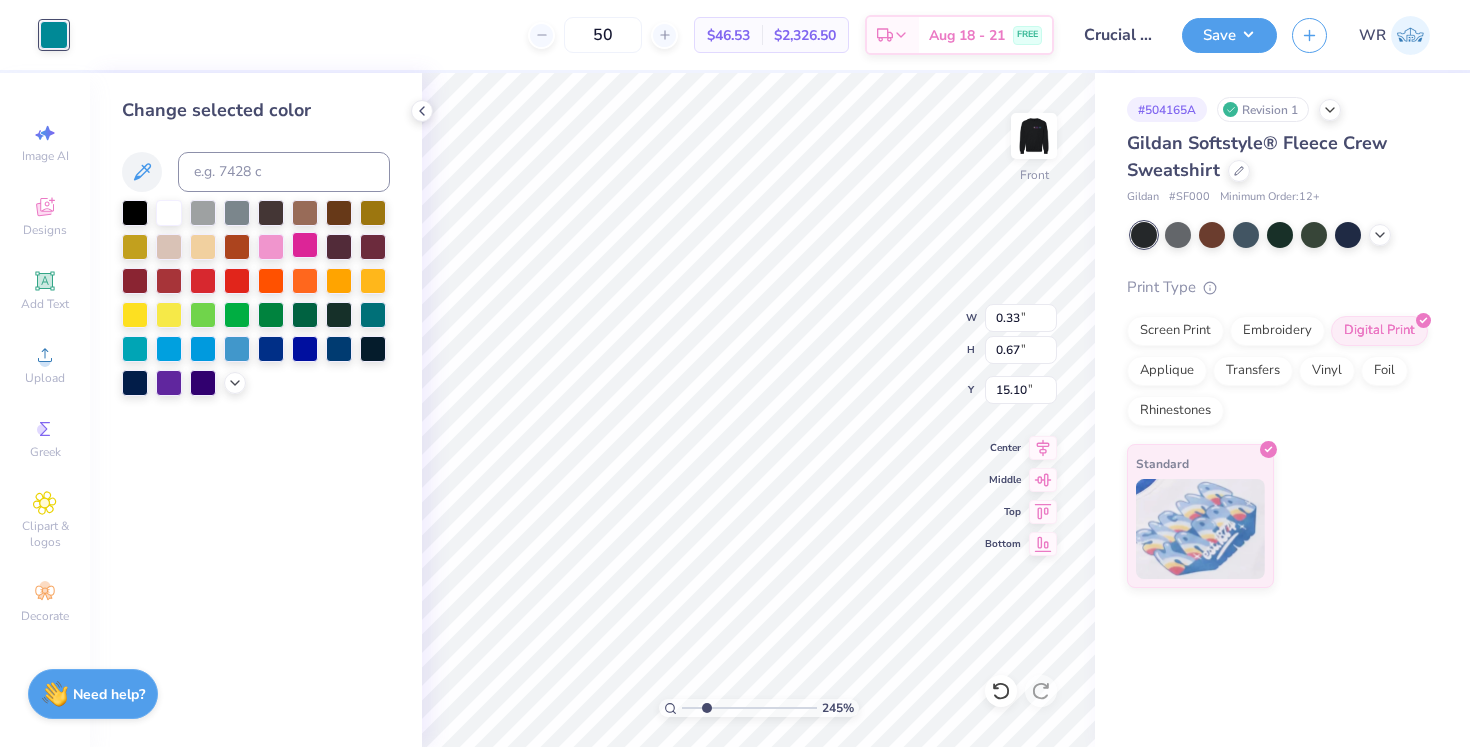 click at bounding box center (305, 245) 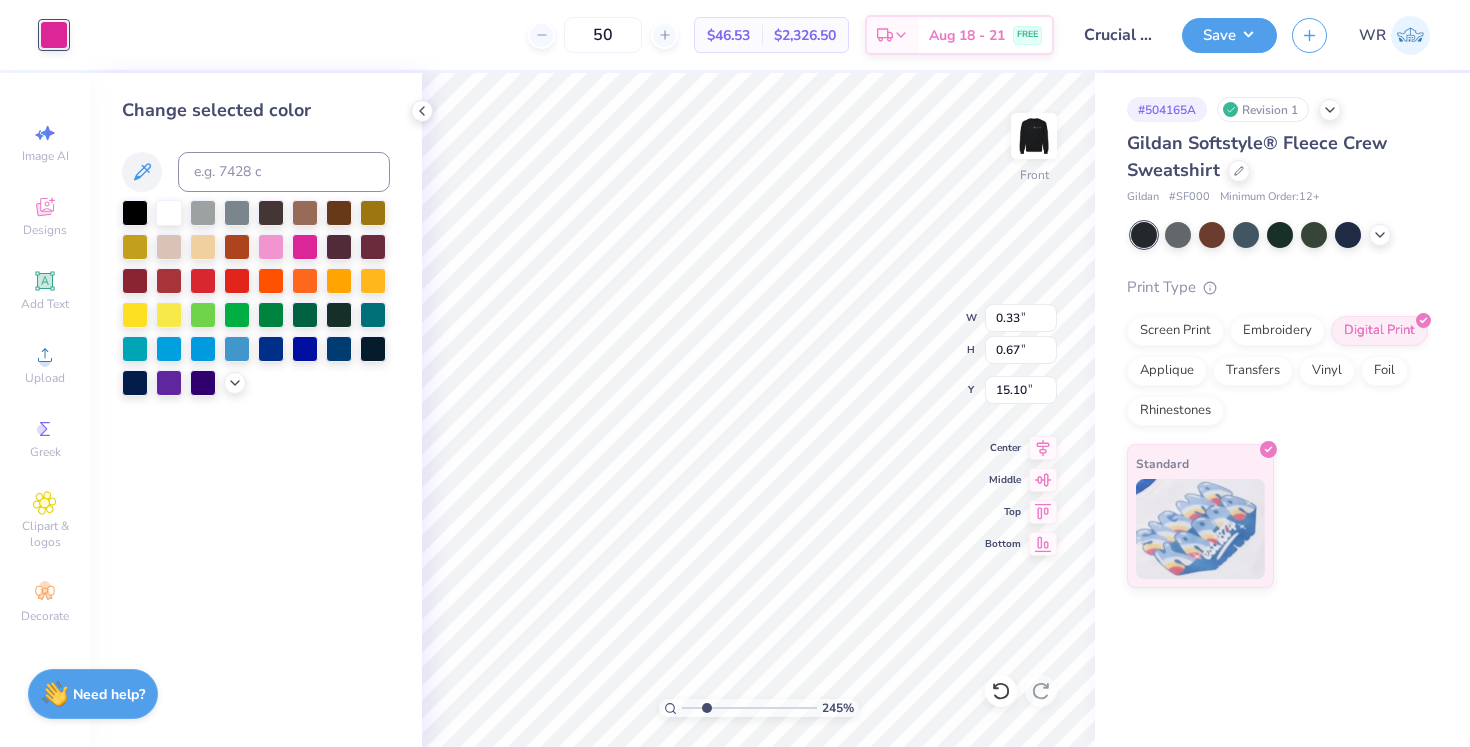 click on "Change selected color" at bounding box center (256, 410) 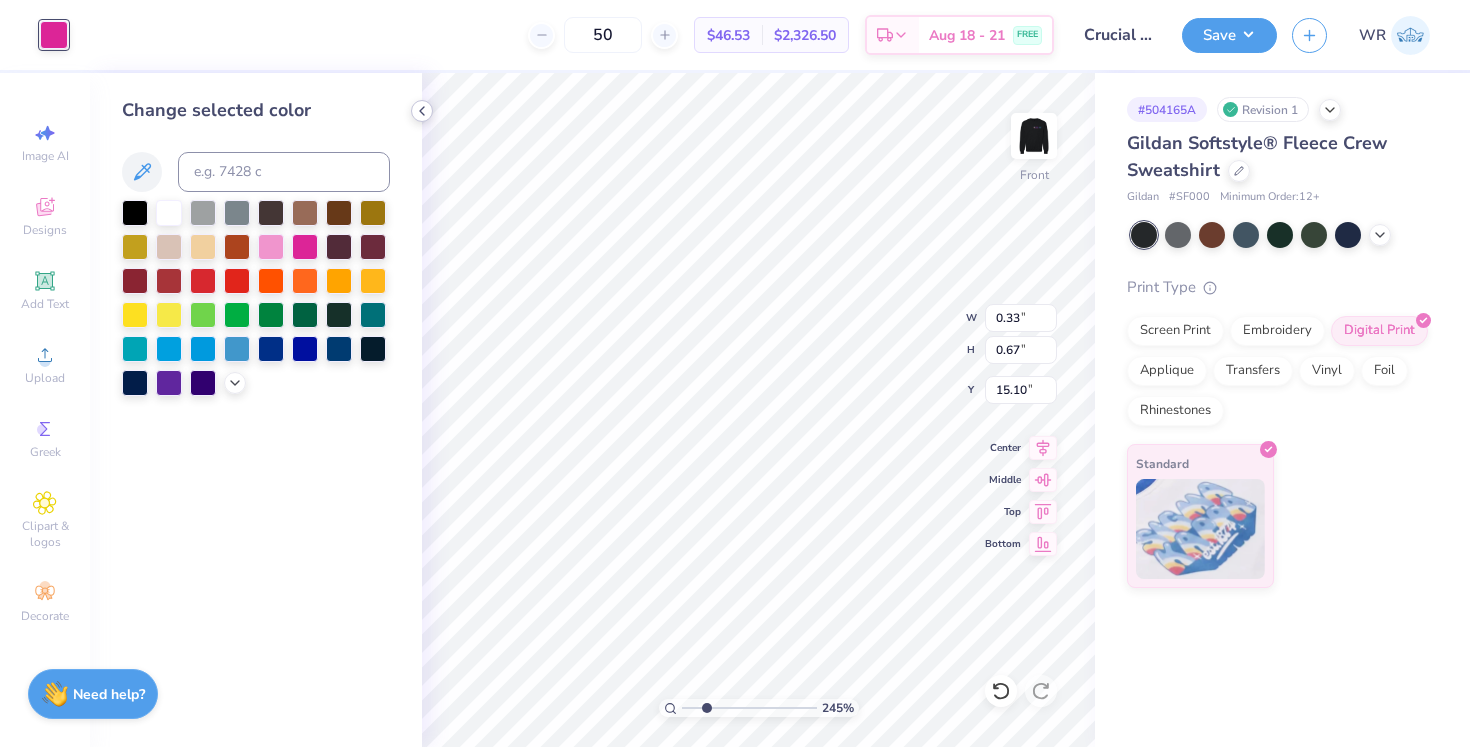 click 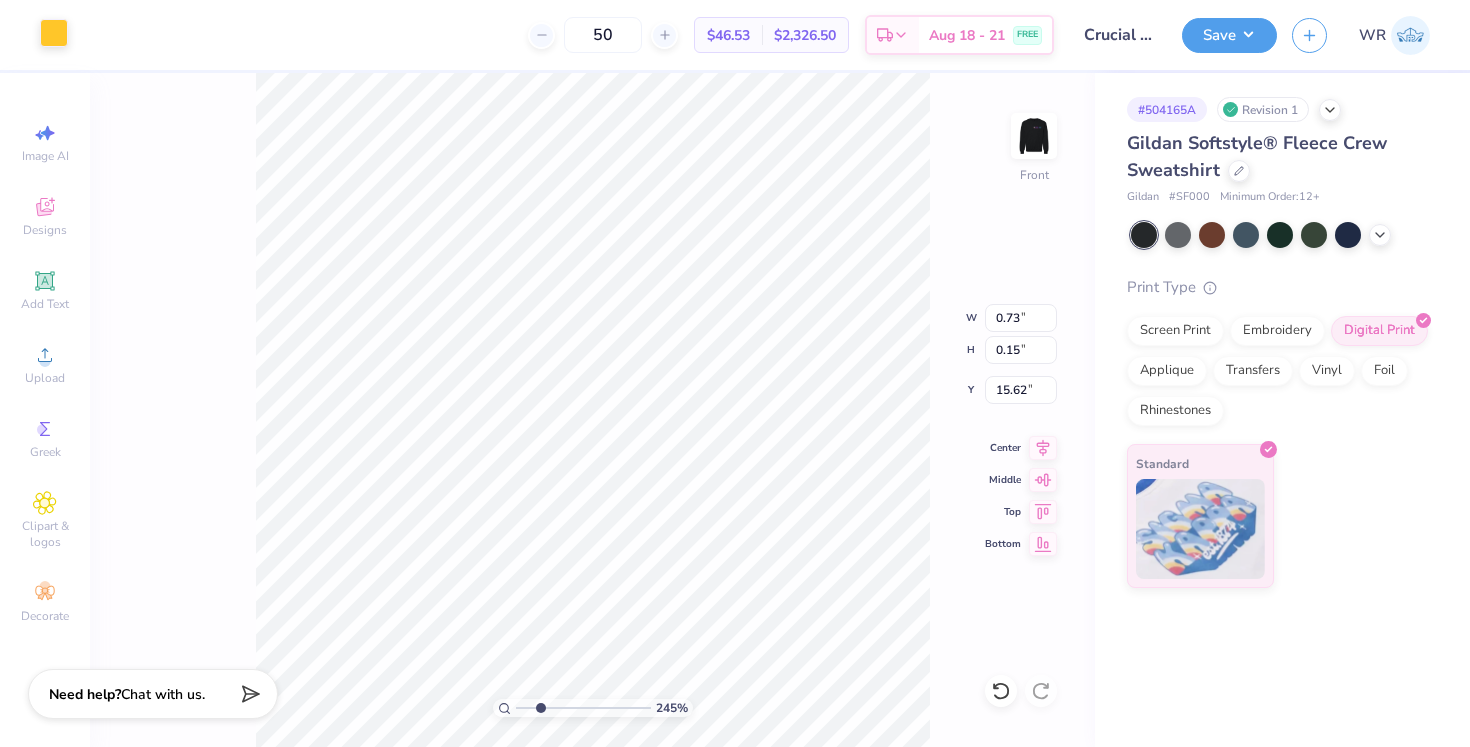 click at bounding box center [54, 33] 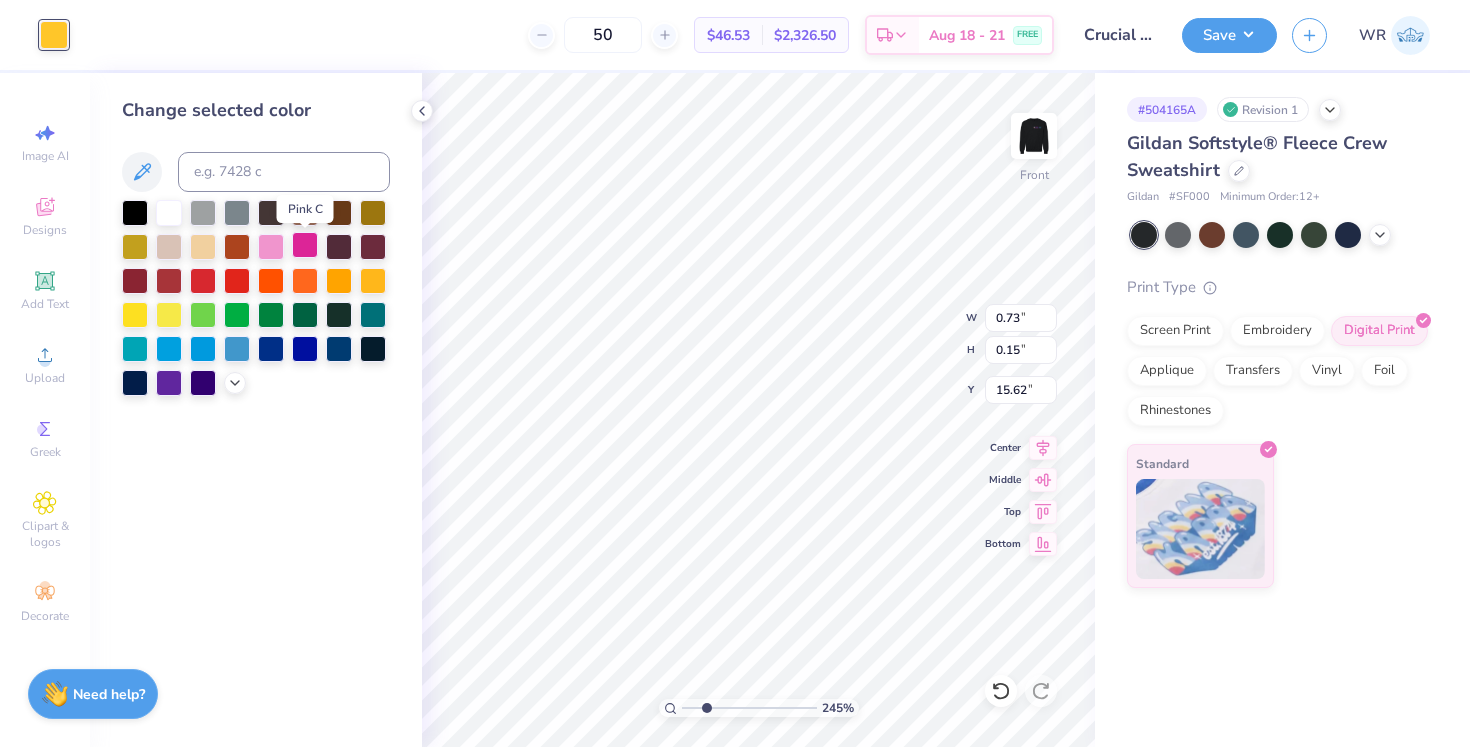 click at bounding box center [305, 245] 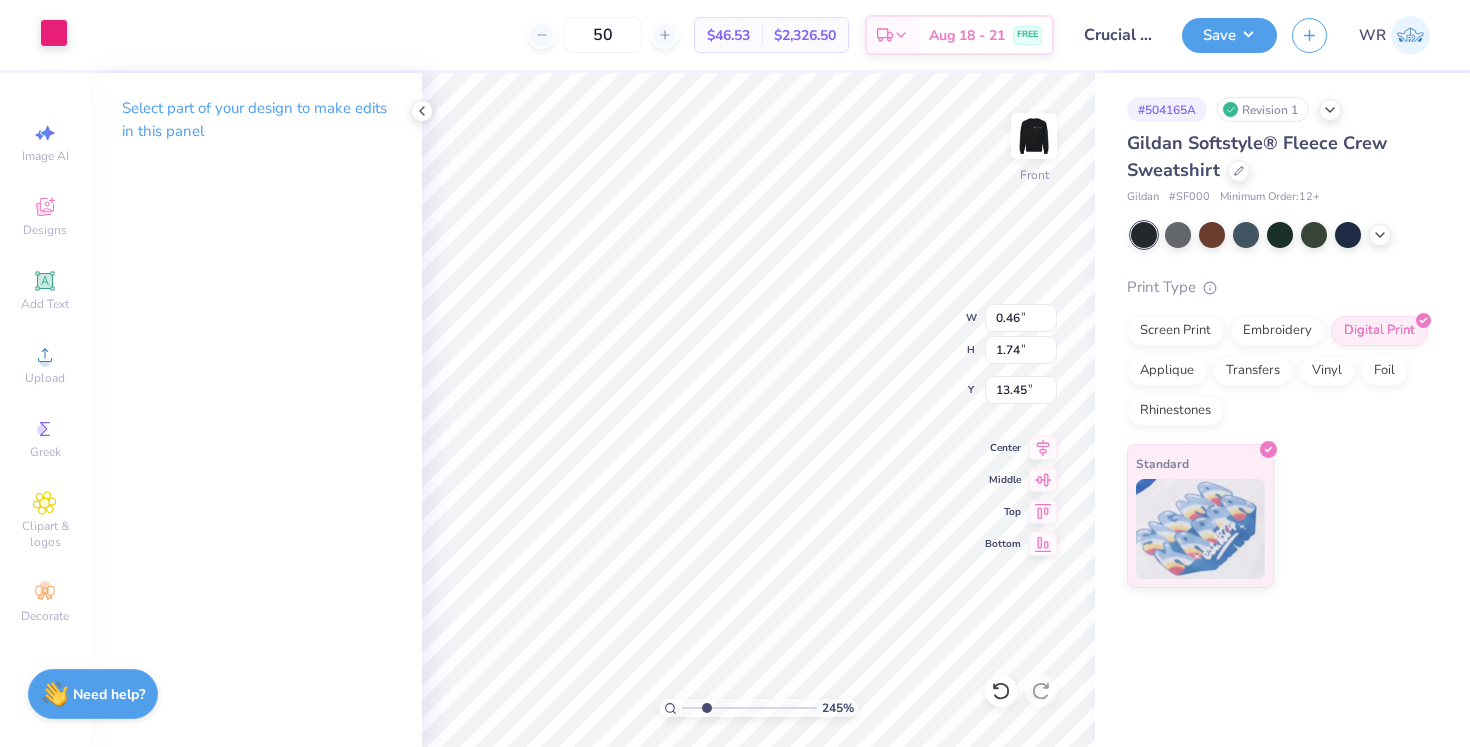 click at bounding box center (54, 33) 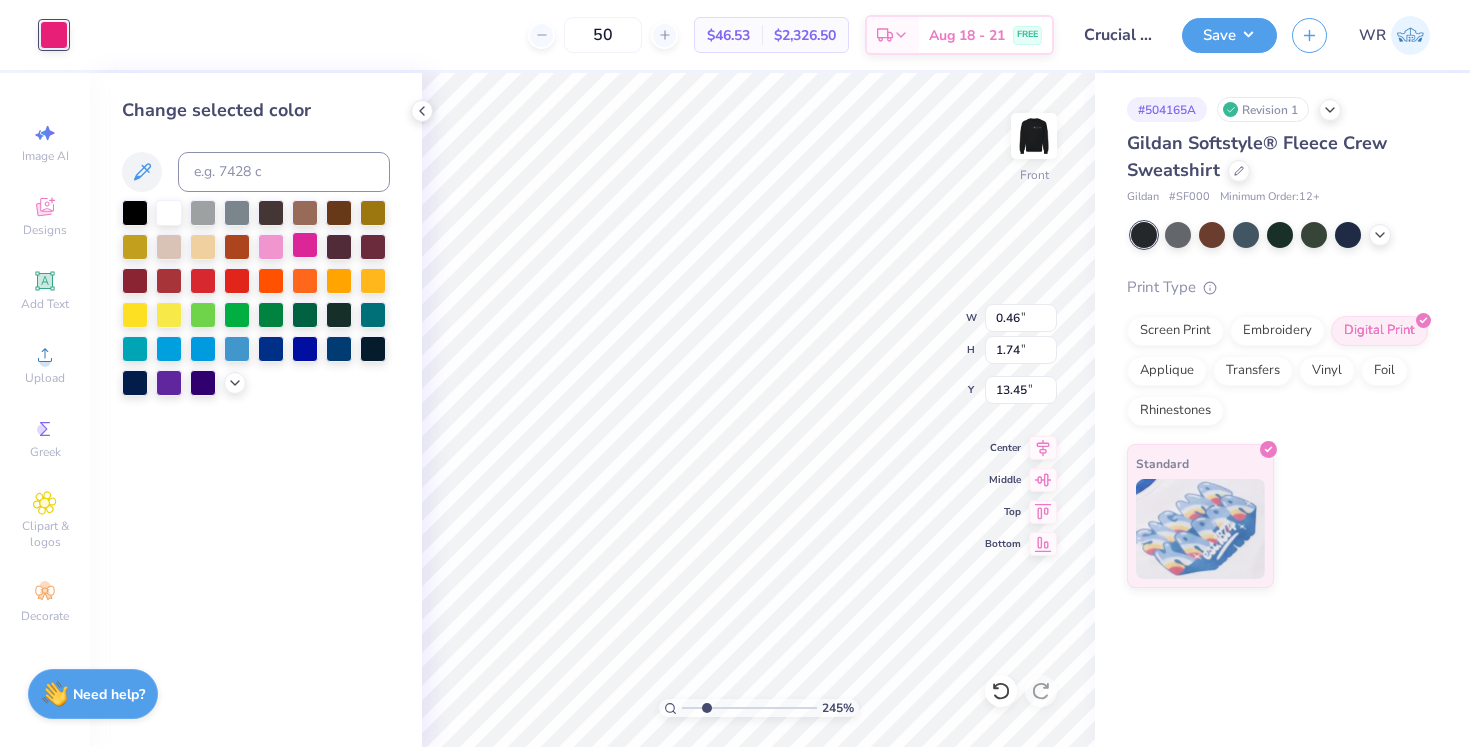 click at bounding box center (305, 245) 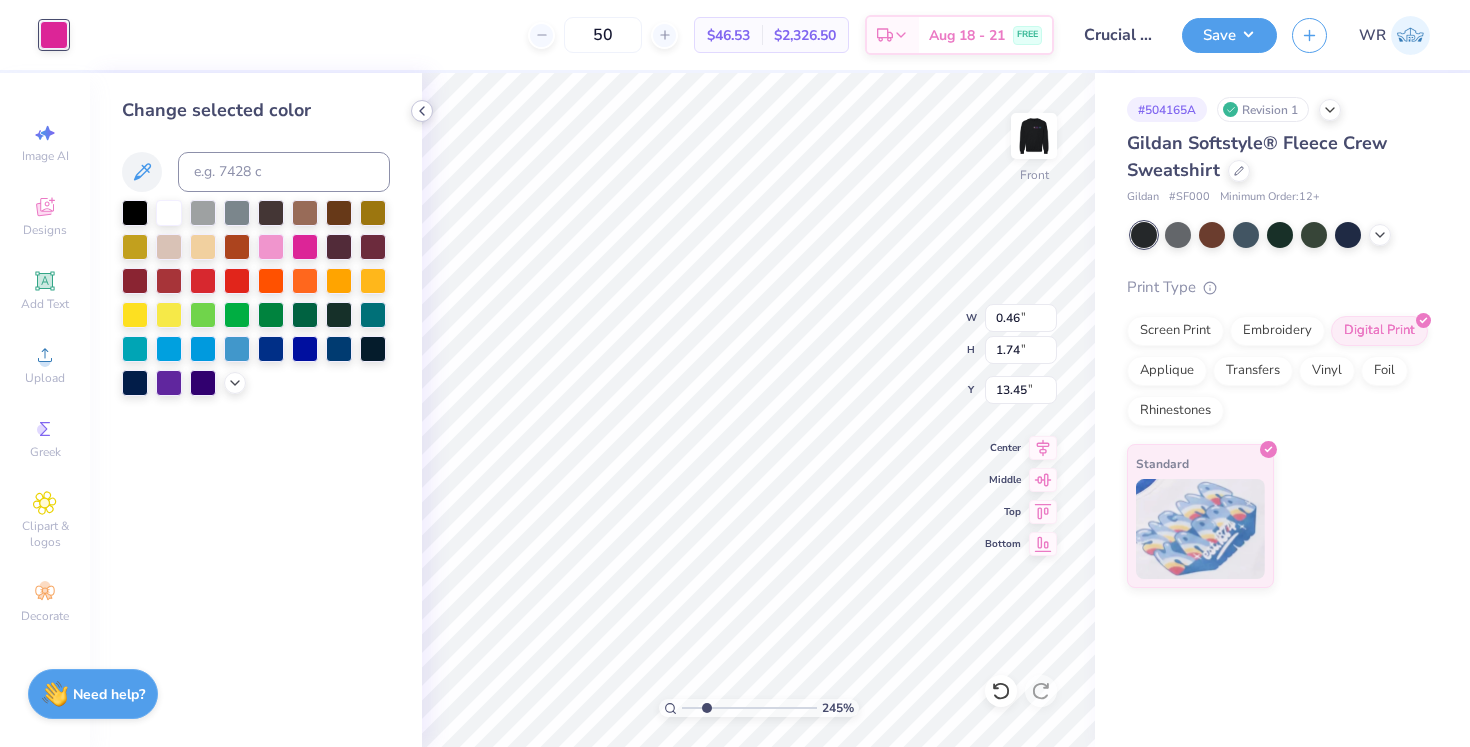 click 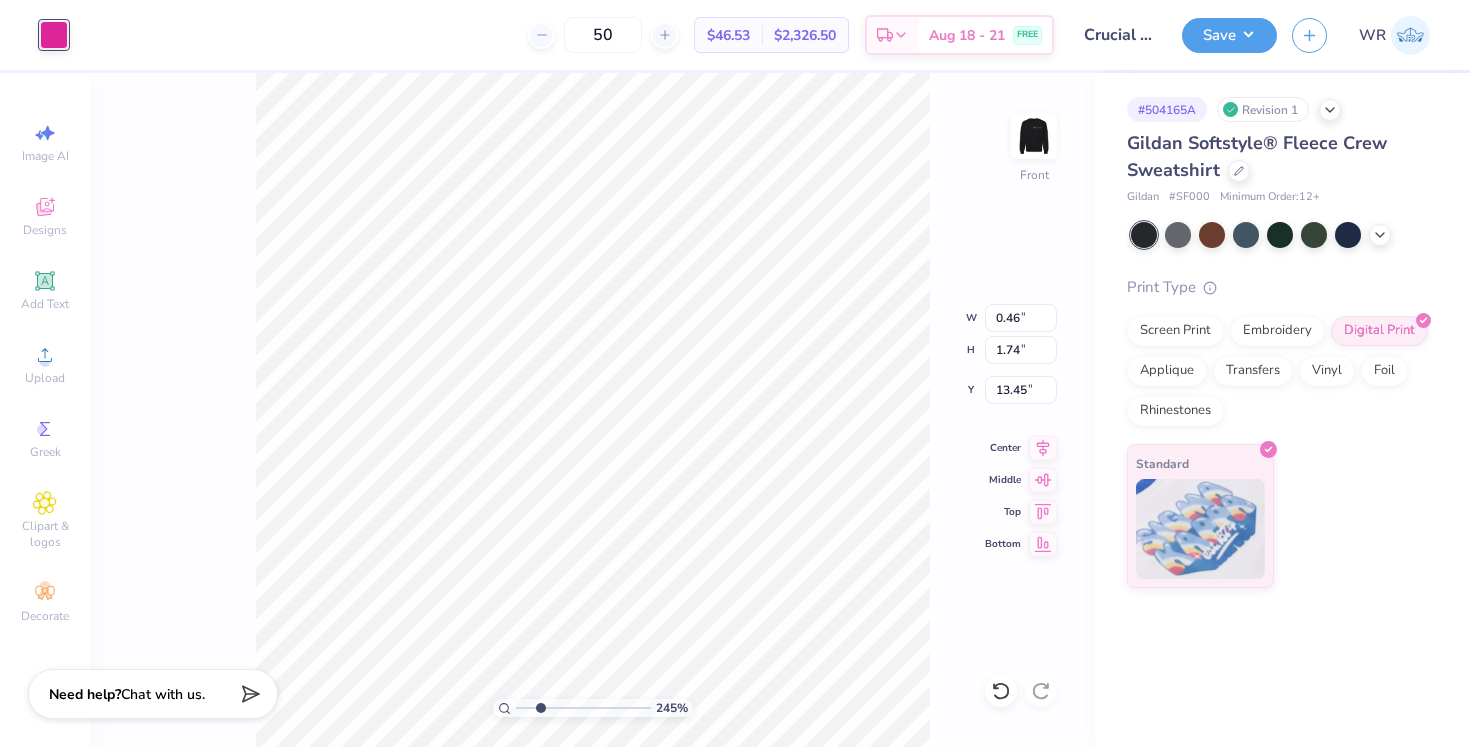 click on "245  % Front W 0.46 0.46 " H 1.74 1.74 " Y 13.45 13.45 " Center Middle Top Bottom" at bounding box center [592, 410] 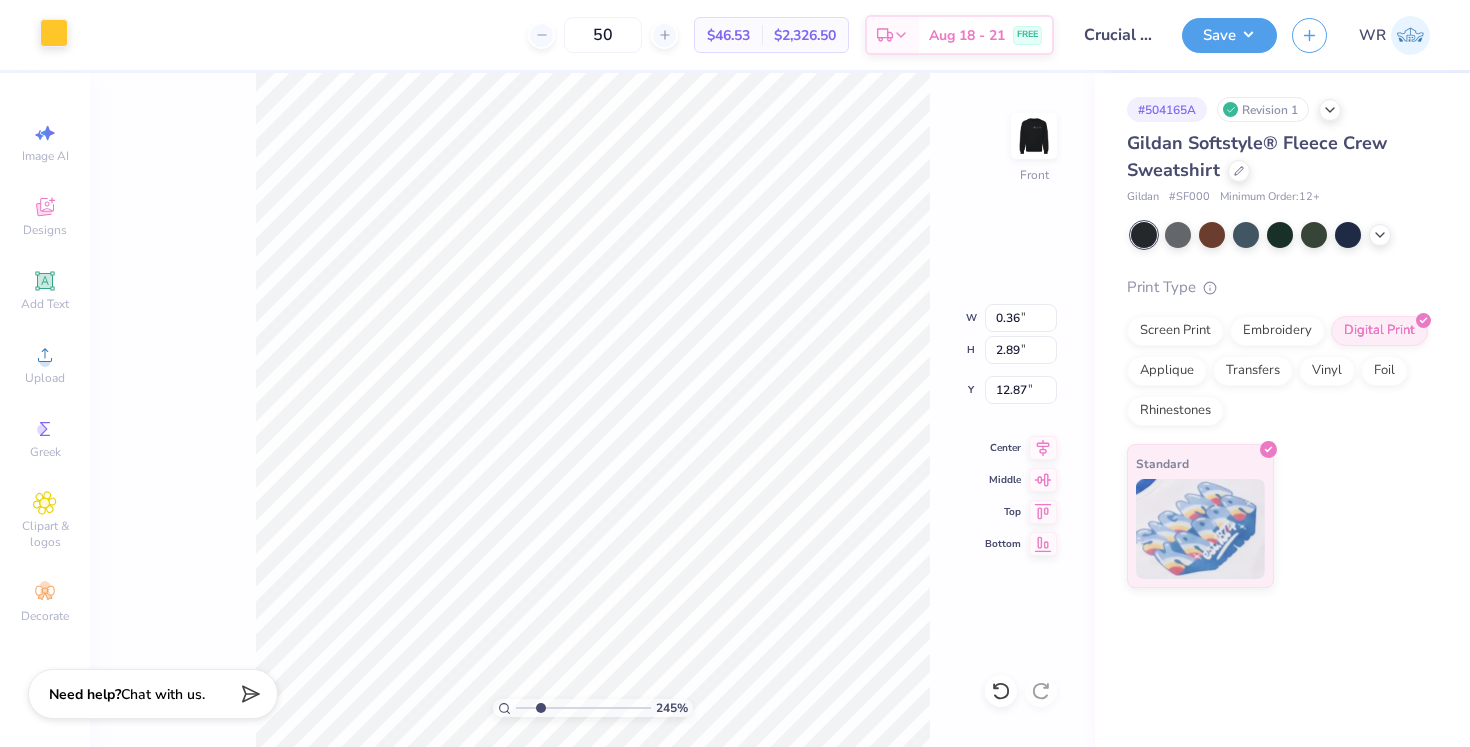 click at bounding box center [54, 33] 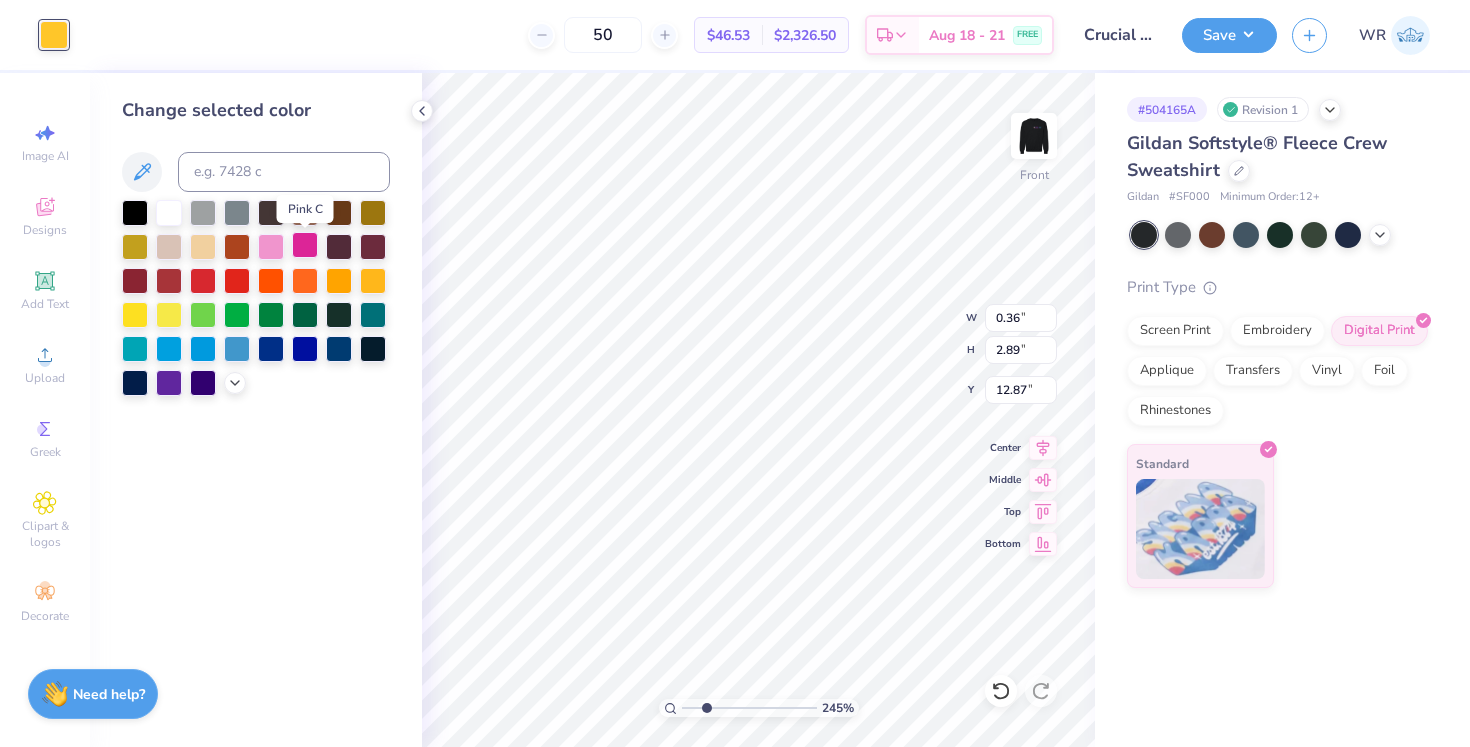 click at bounding box center [305, 245] 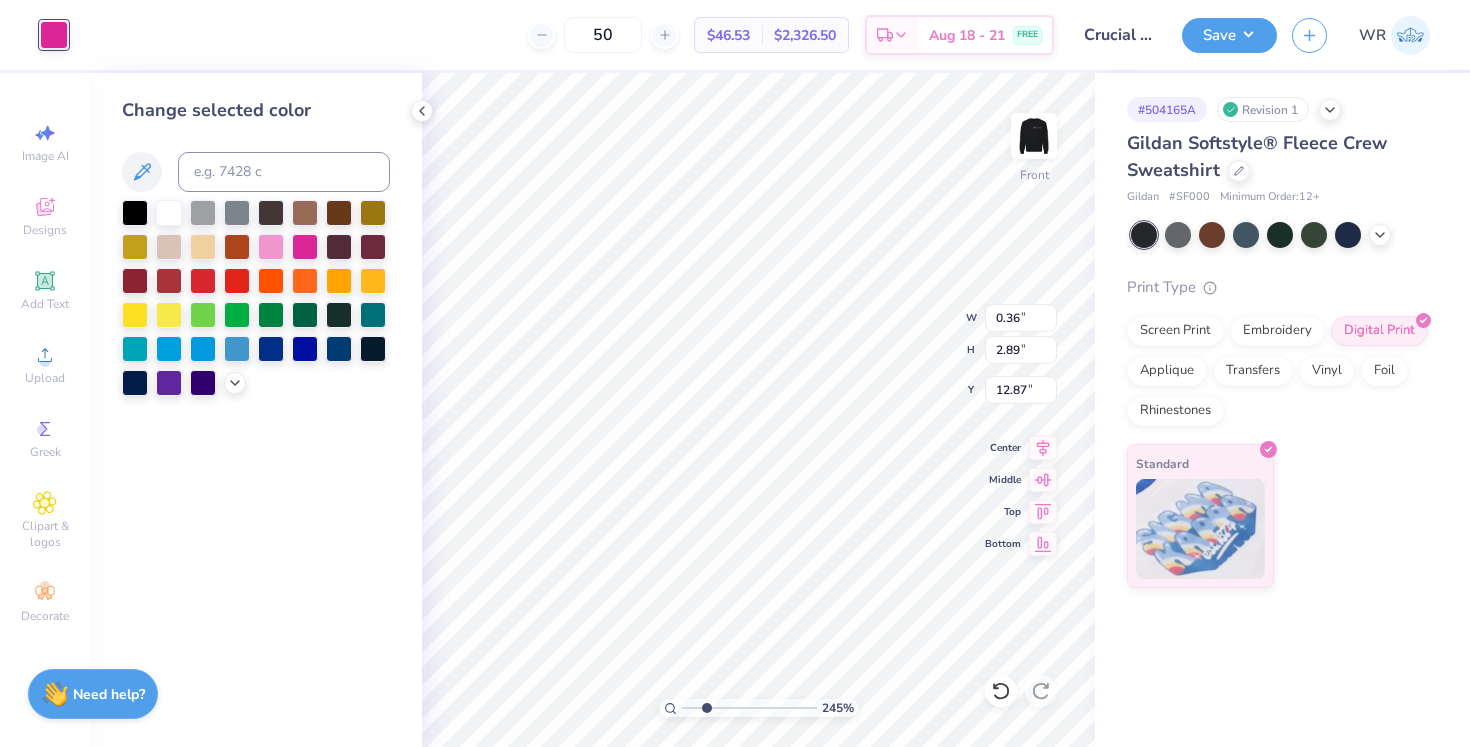 type on "0.49" 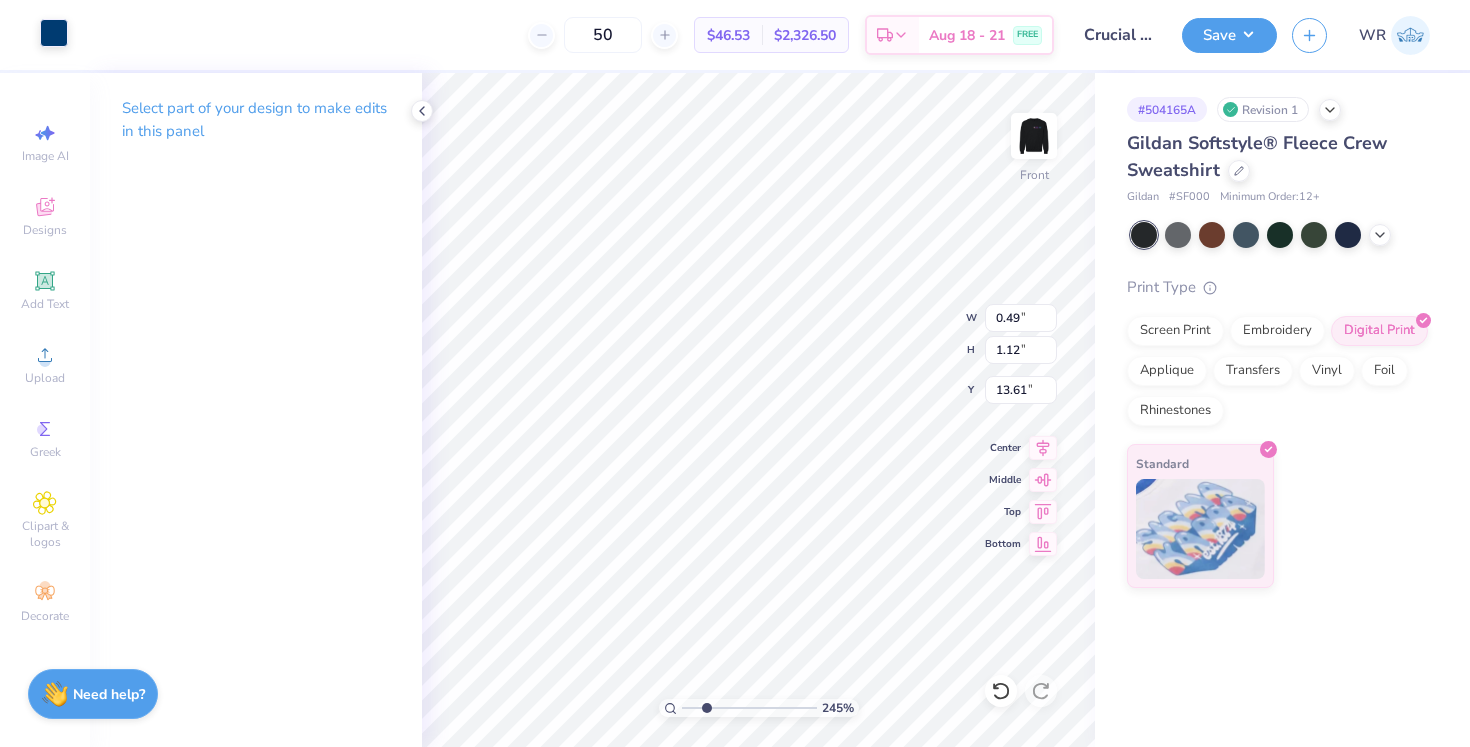 click at bounding box center (54, 33) 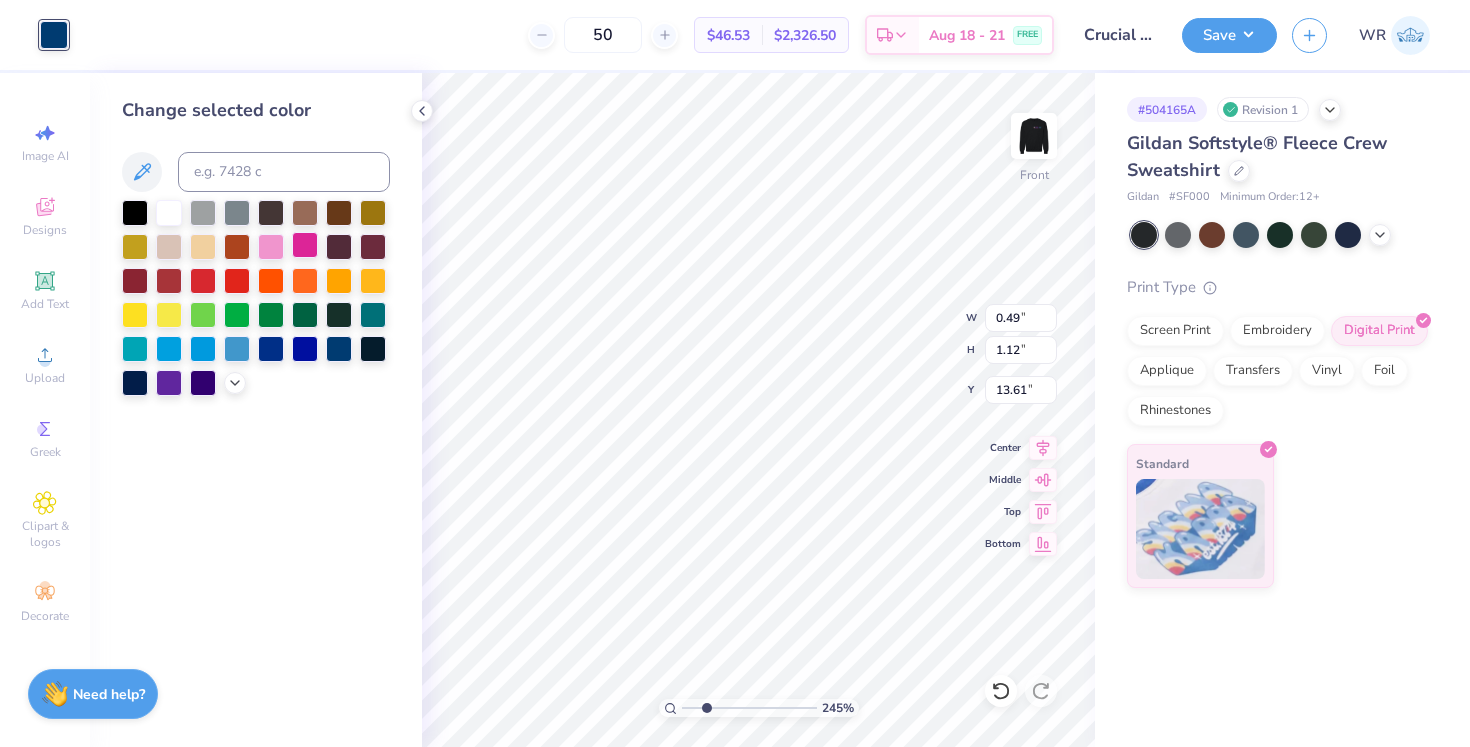 click at bounding box center [305, 245] 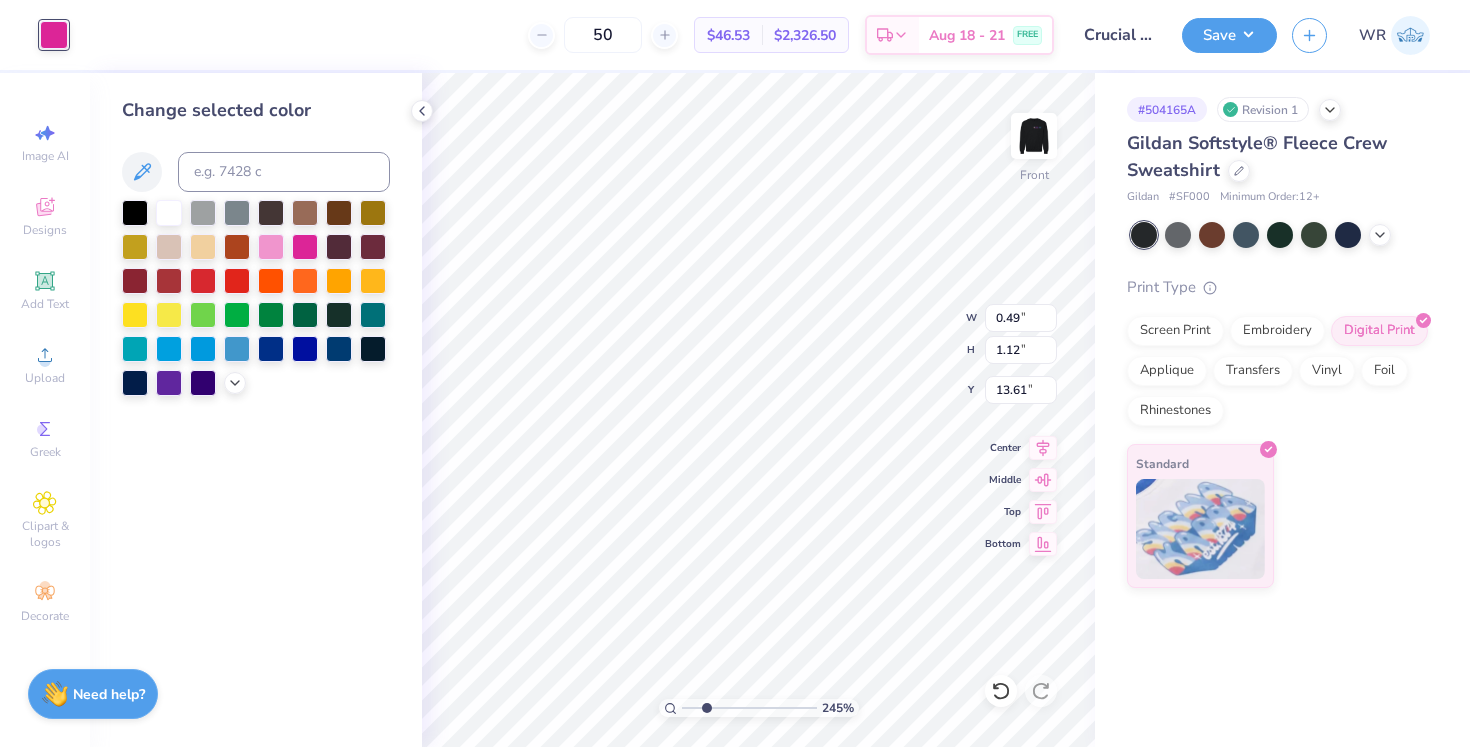 type on "0.71" 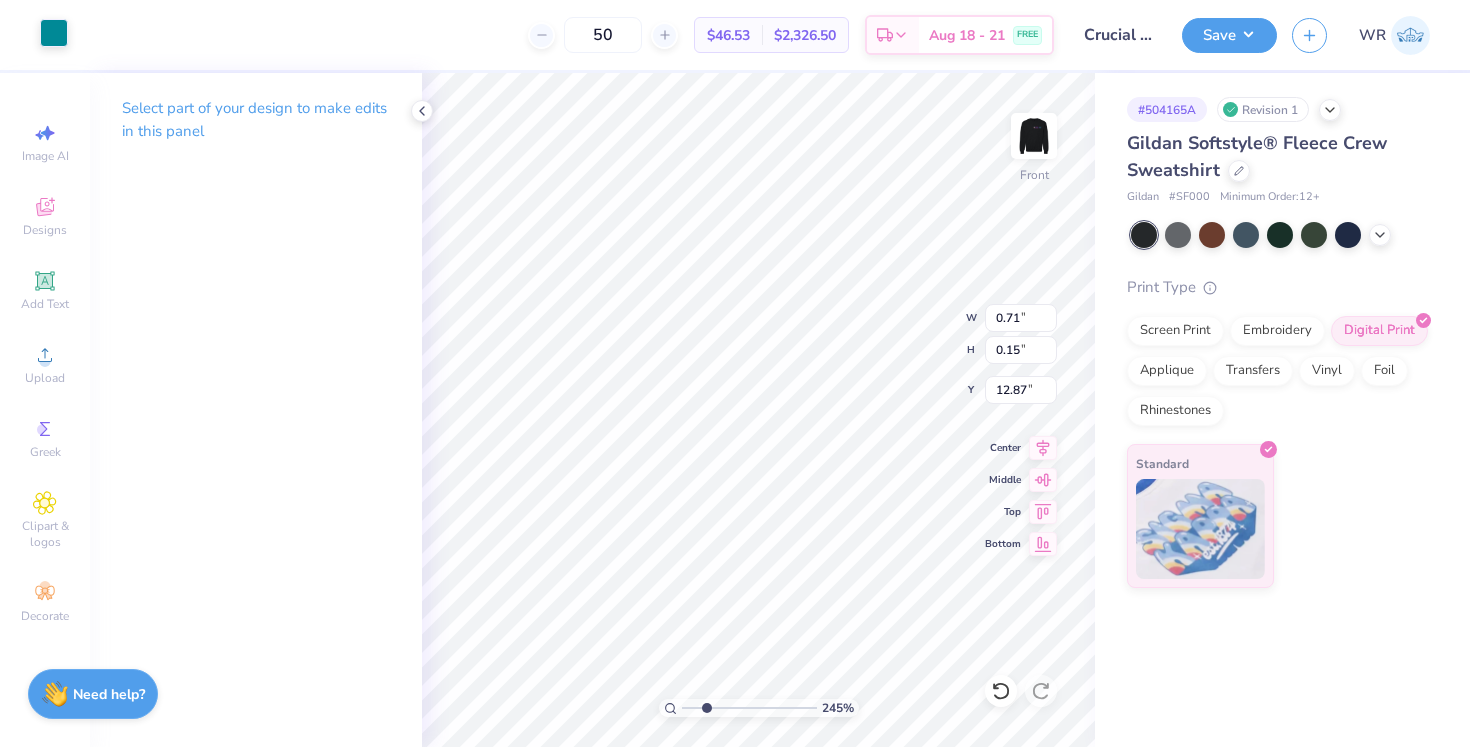 click at bounding box center (54, 33) 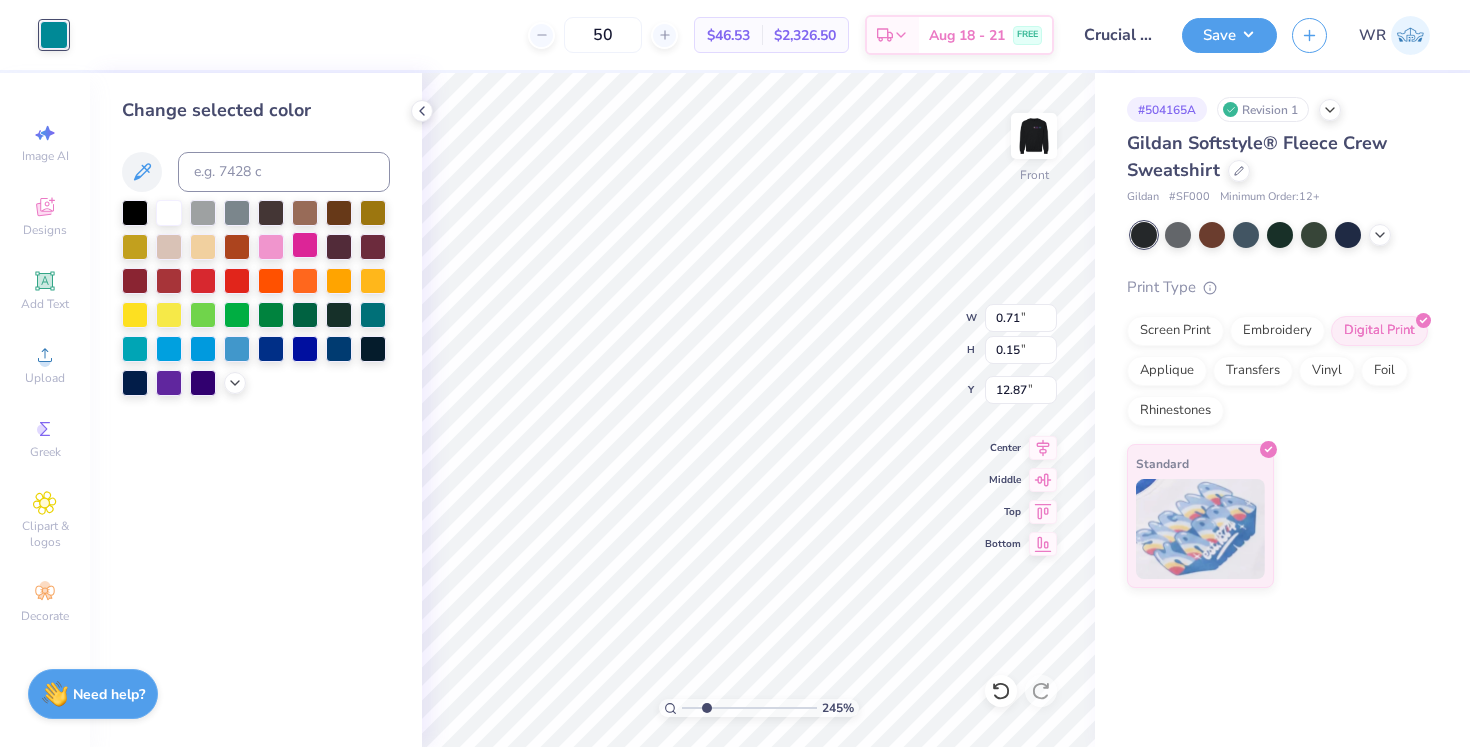 click at bounding box center (305, 245) 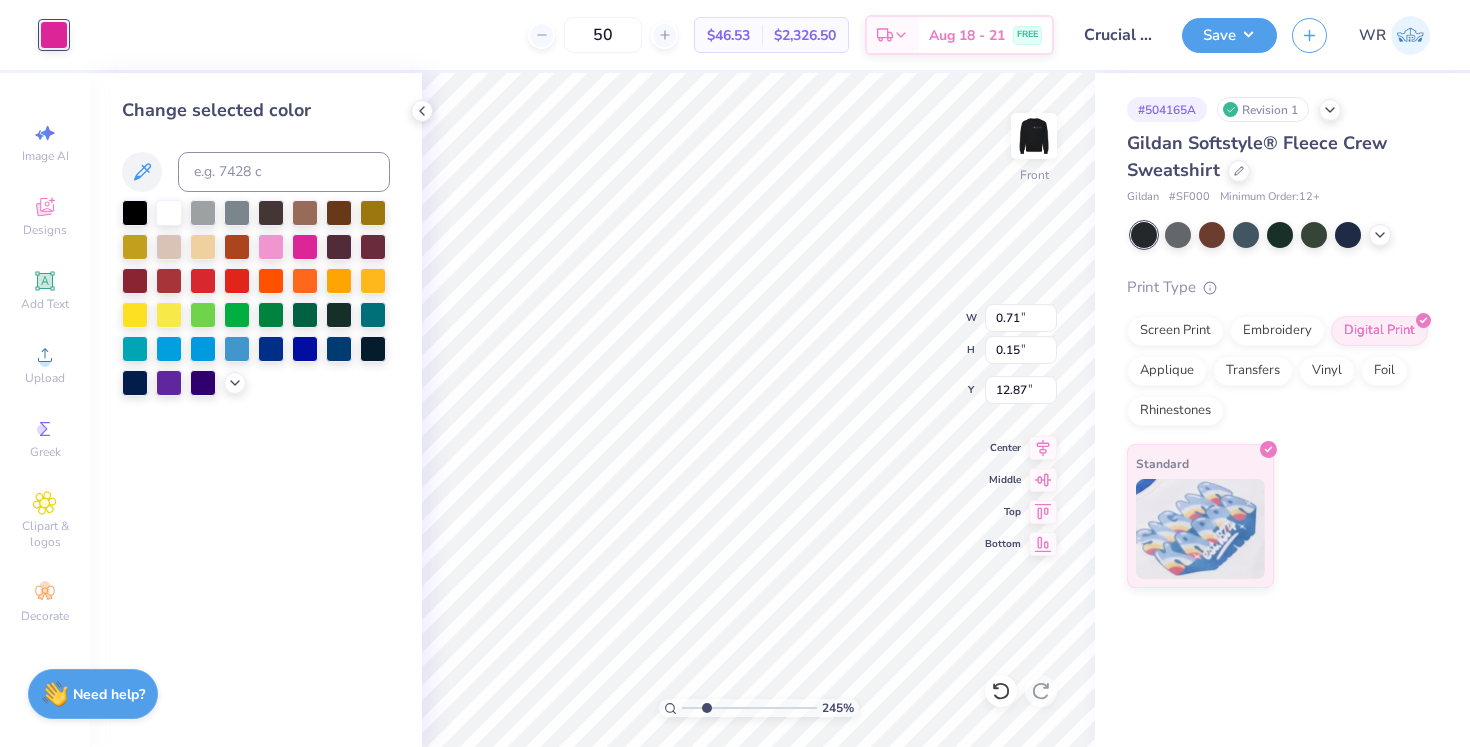 type on "0.49" 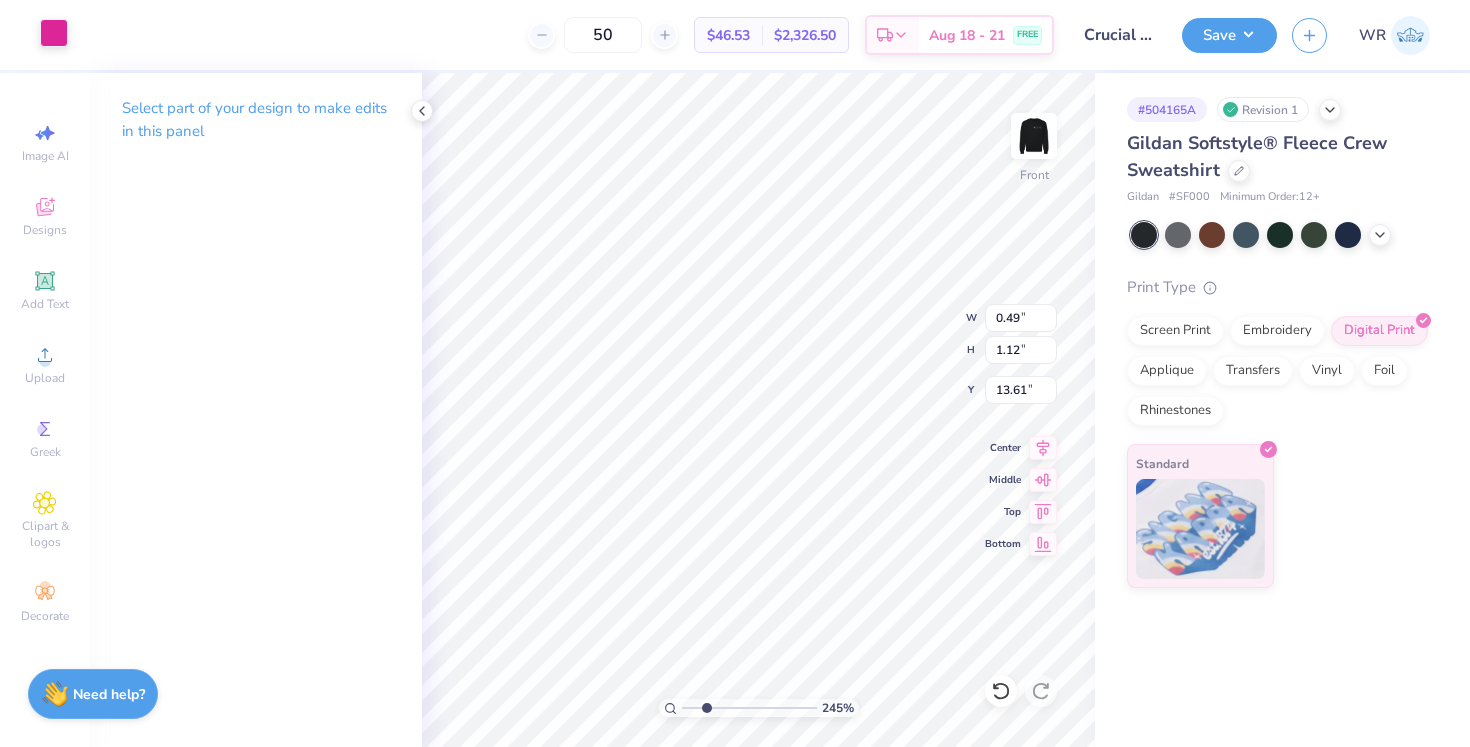 click at bounding box center (54, 33) 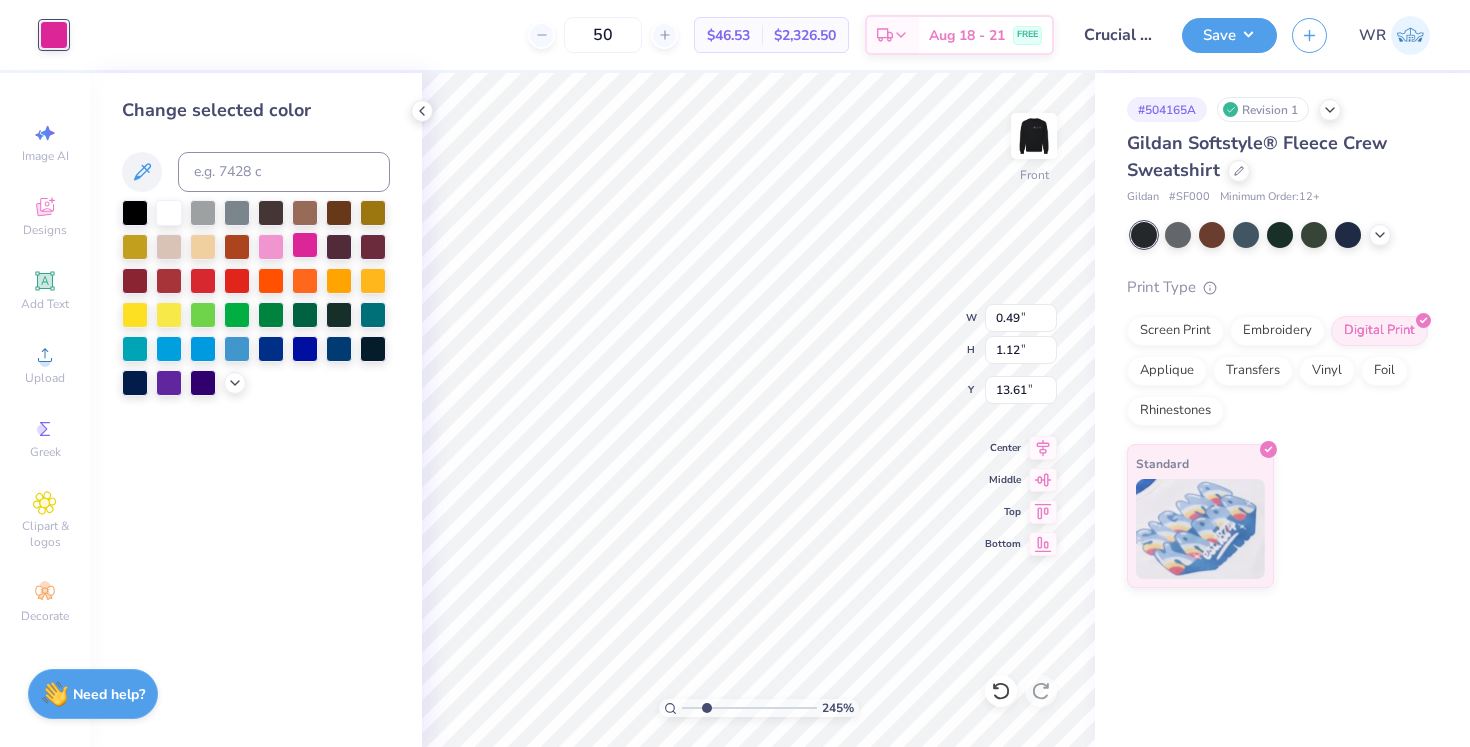 click at bounding box center [305, 245] 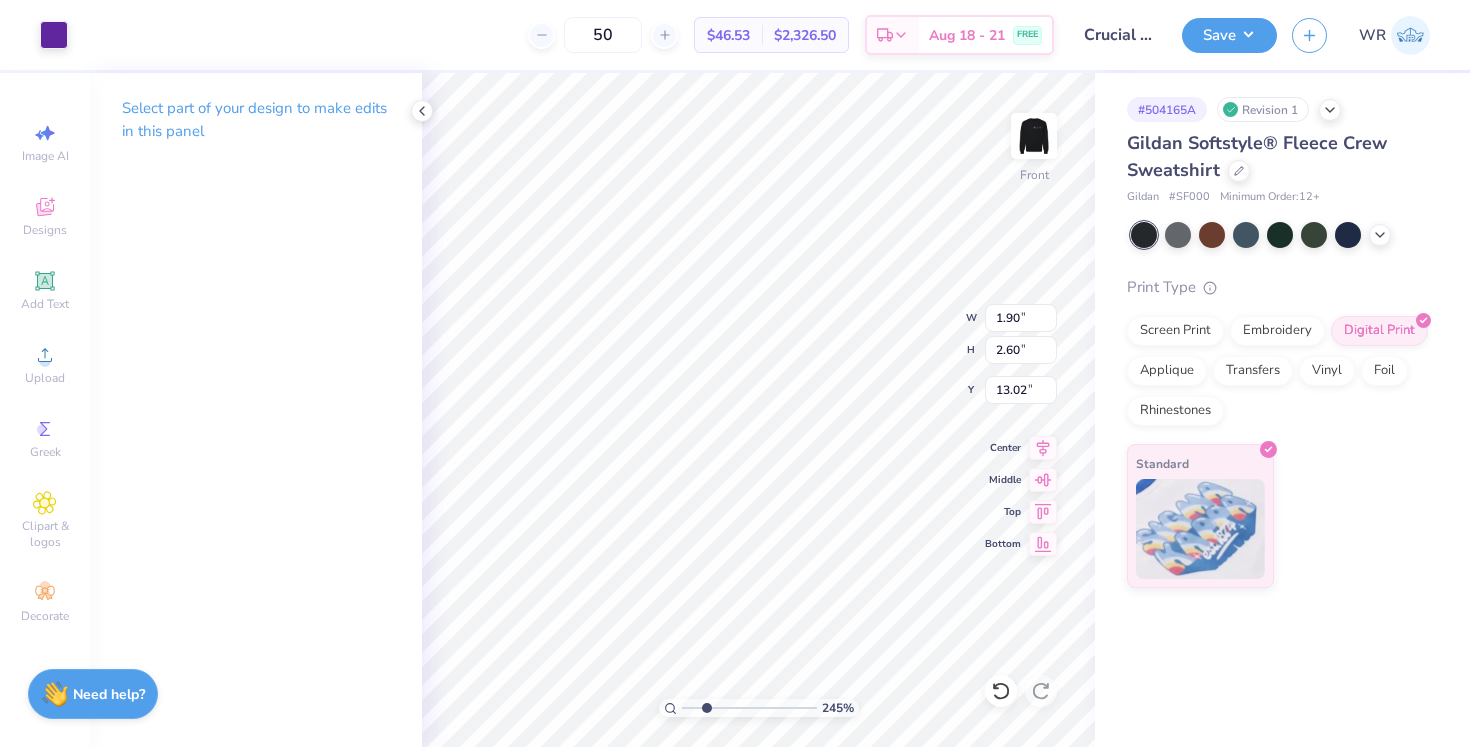 type on "0.49" 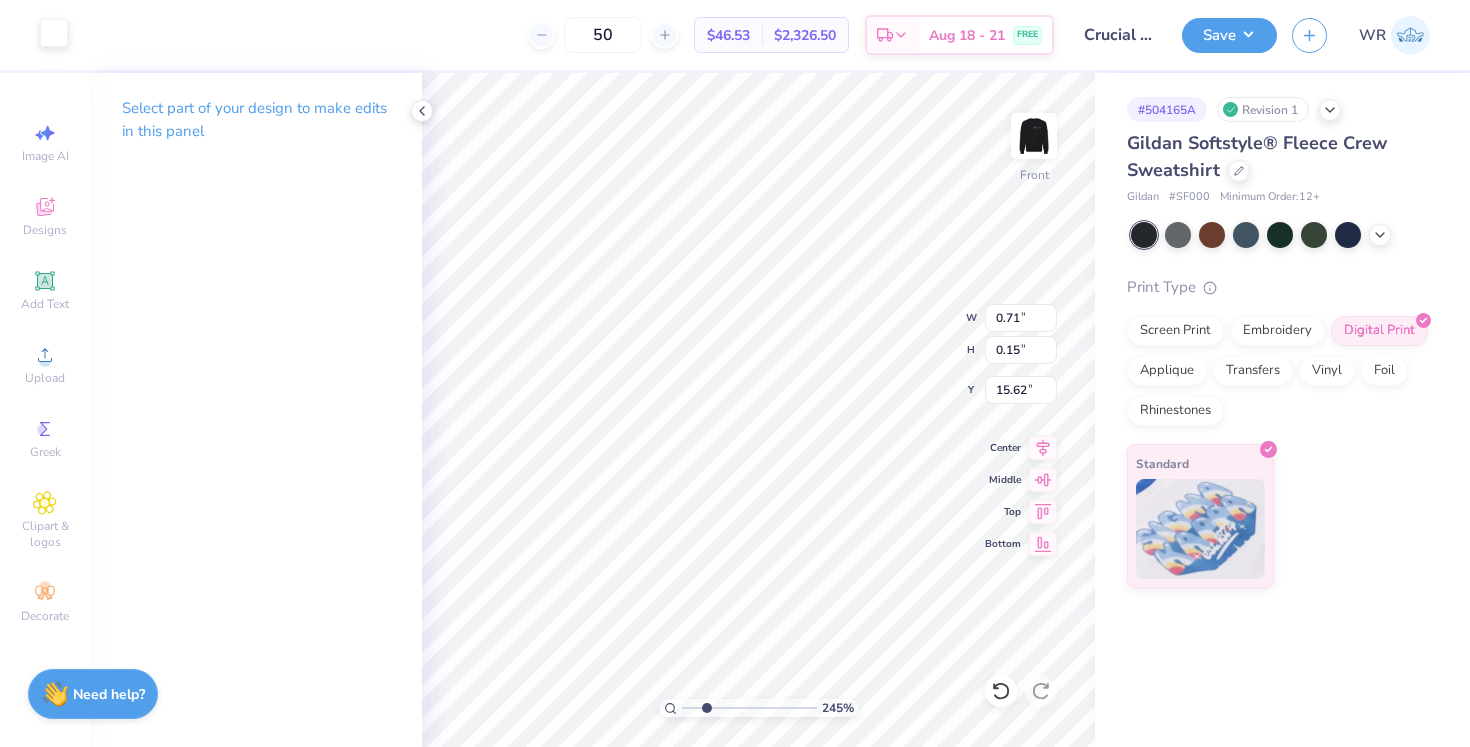 click at bounding box center (54, 33) 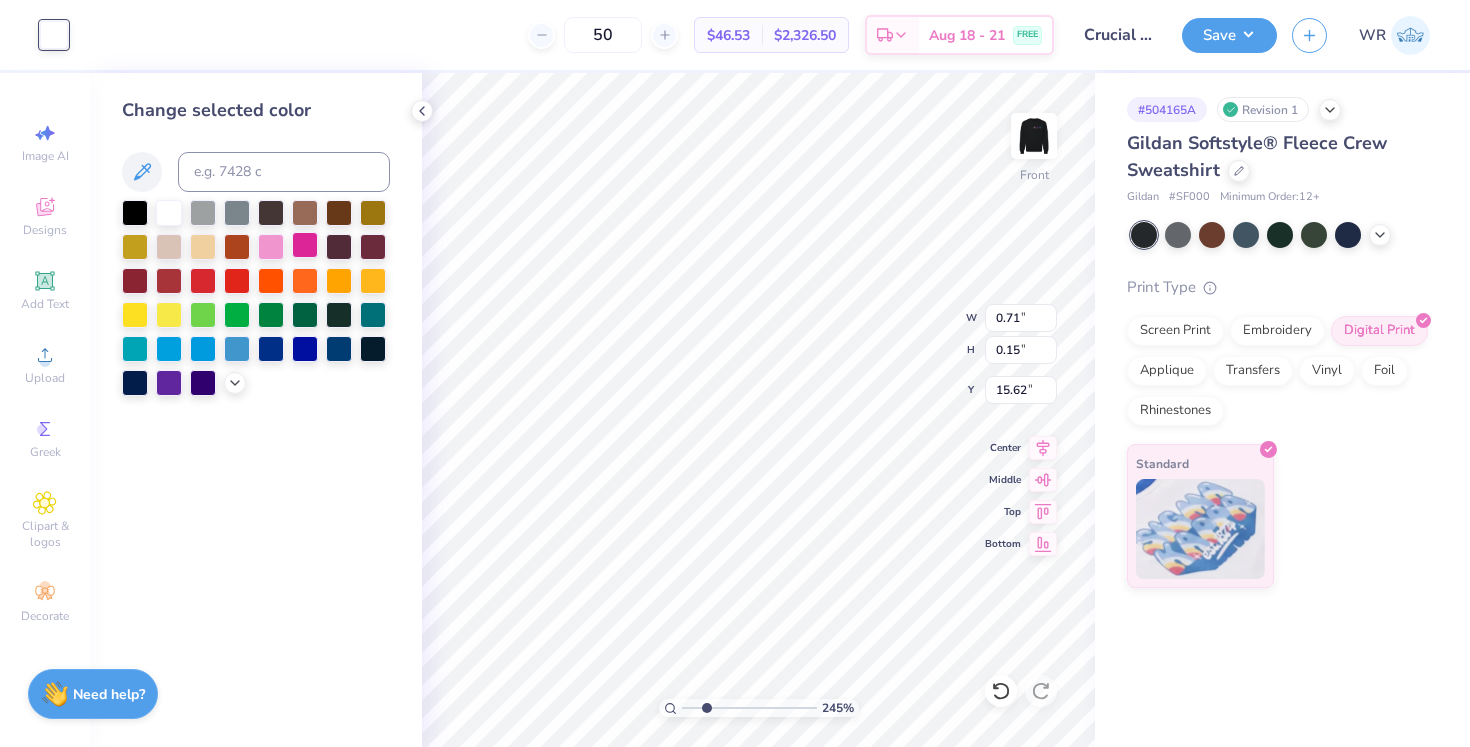 click at bounding box center (305, 245) 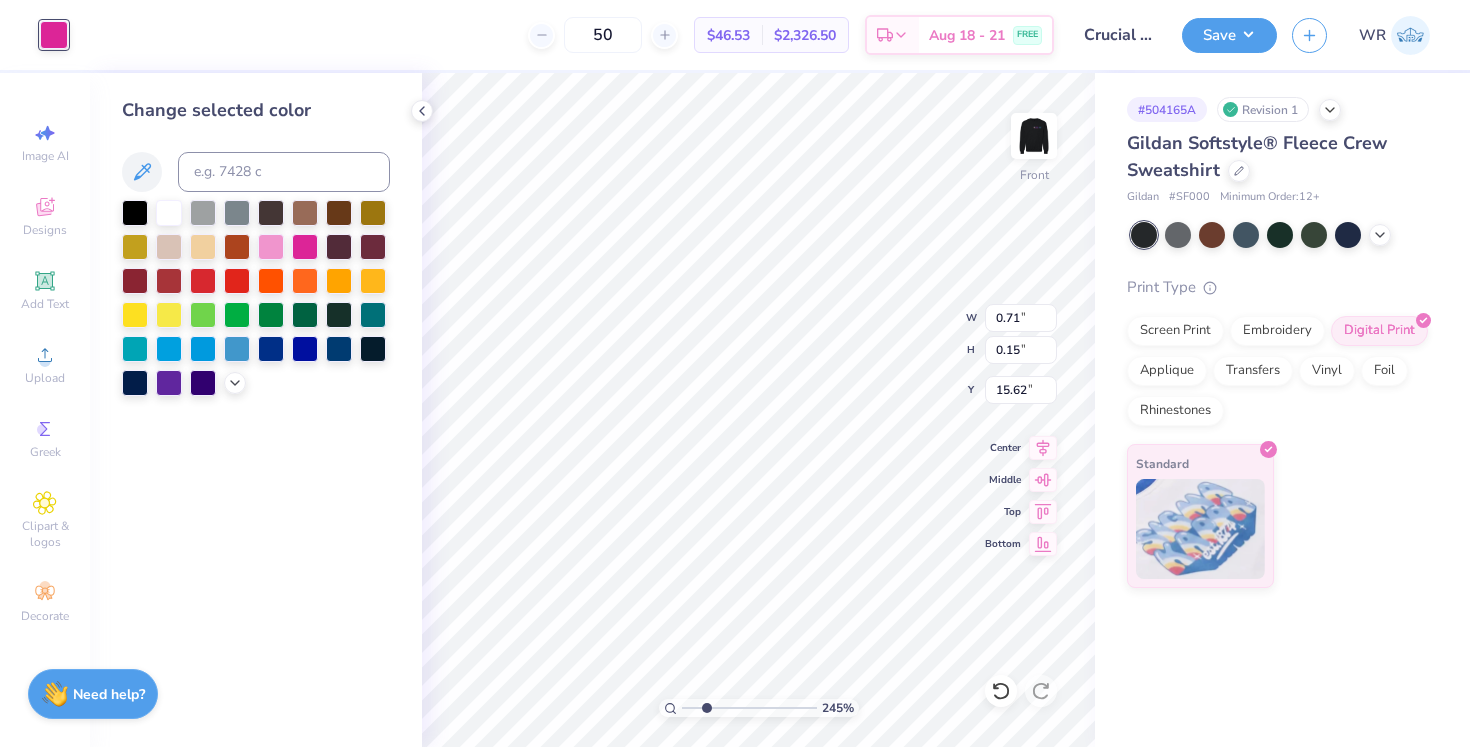type on "0.72" 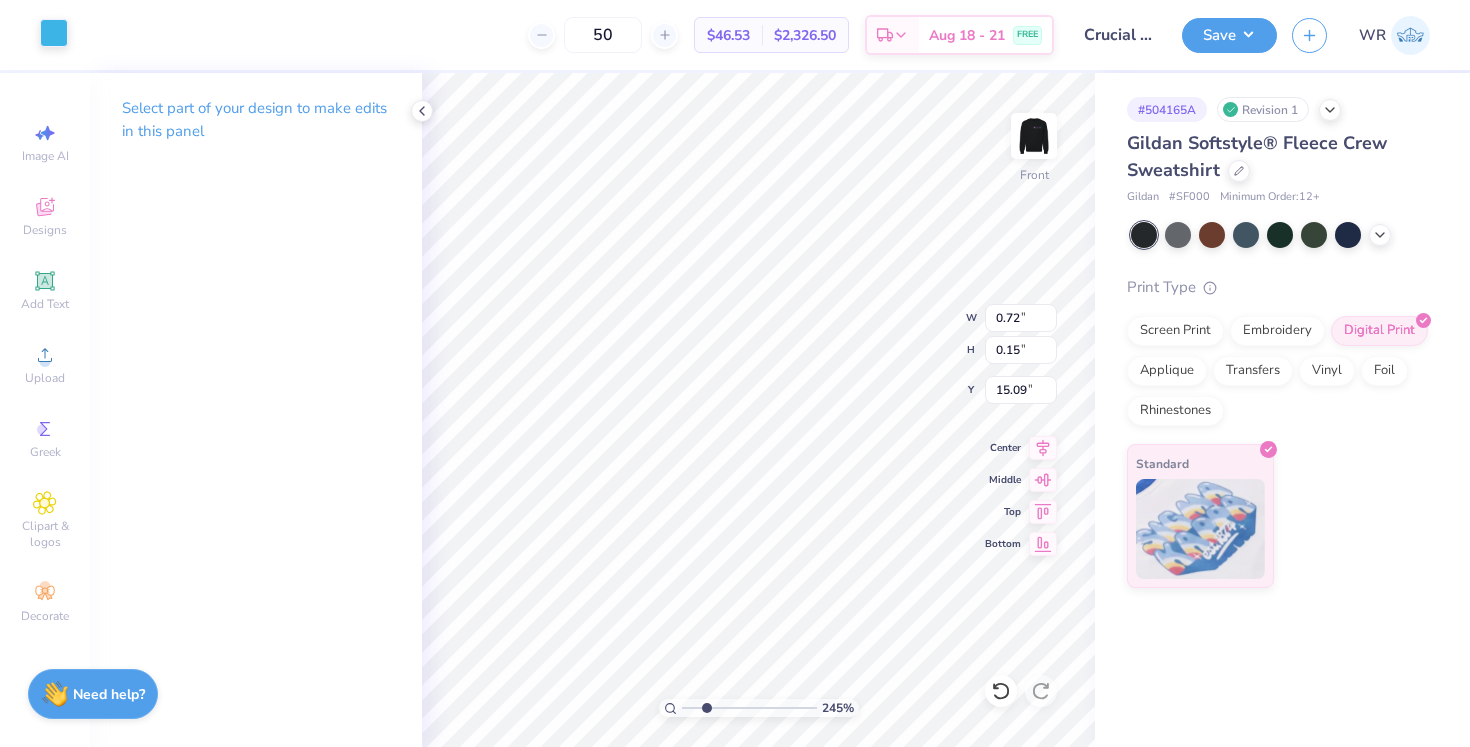 click at bounding box center [54, 33] 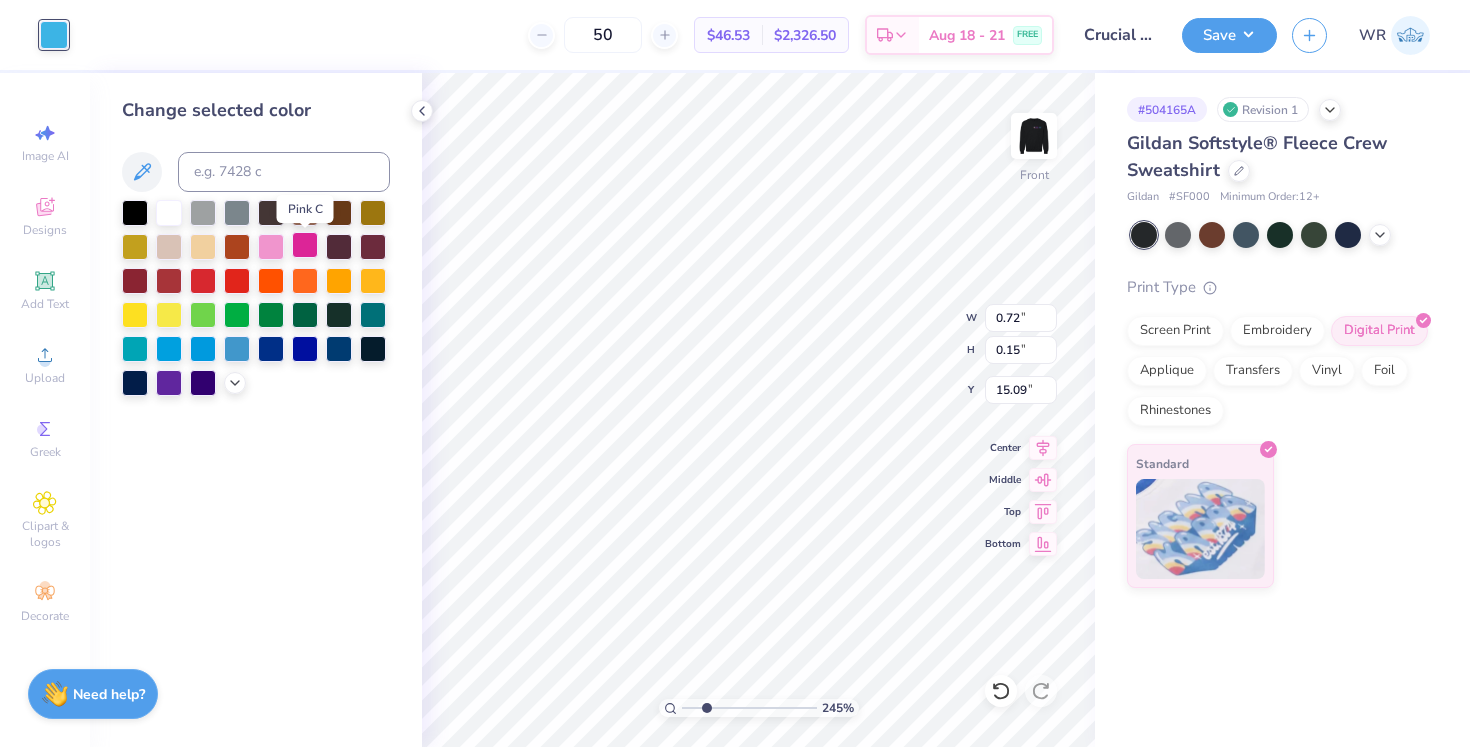 click at bounding box center [305, 245] 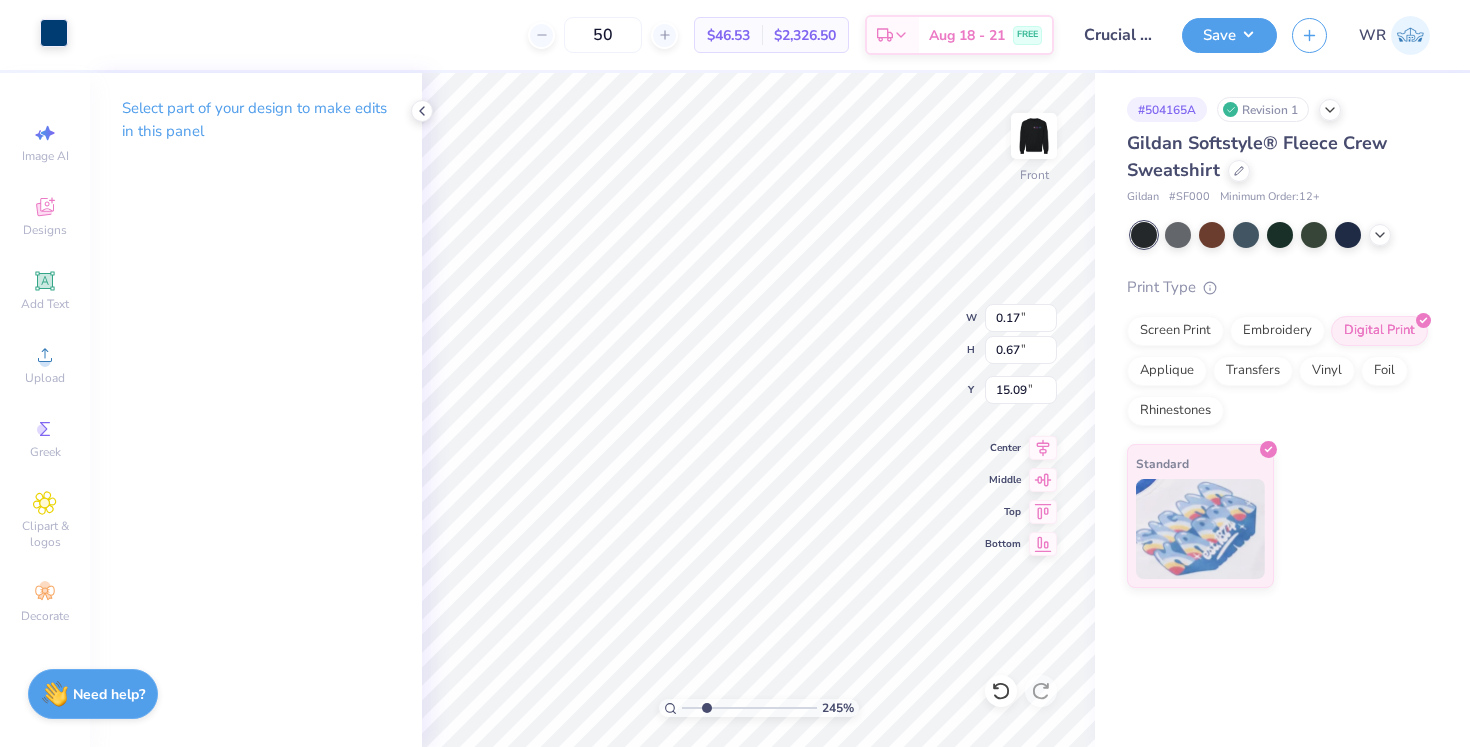click at bounding box center [54, 33] 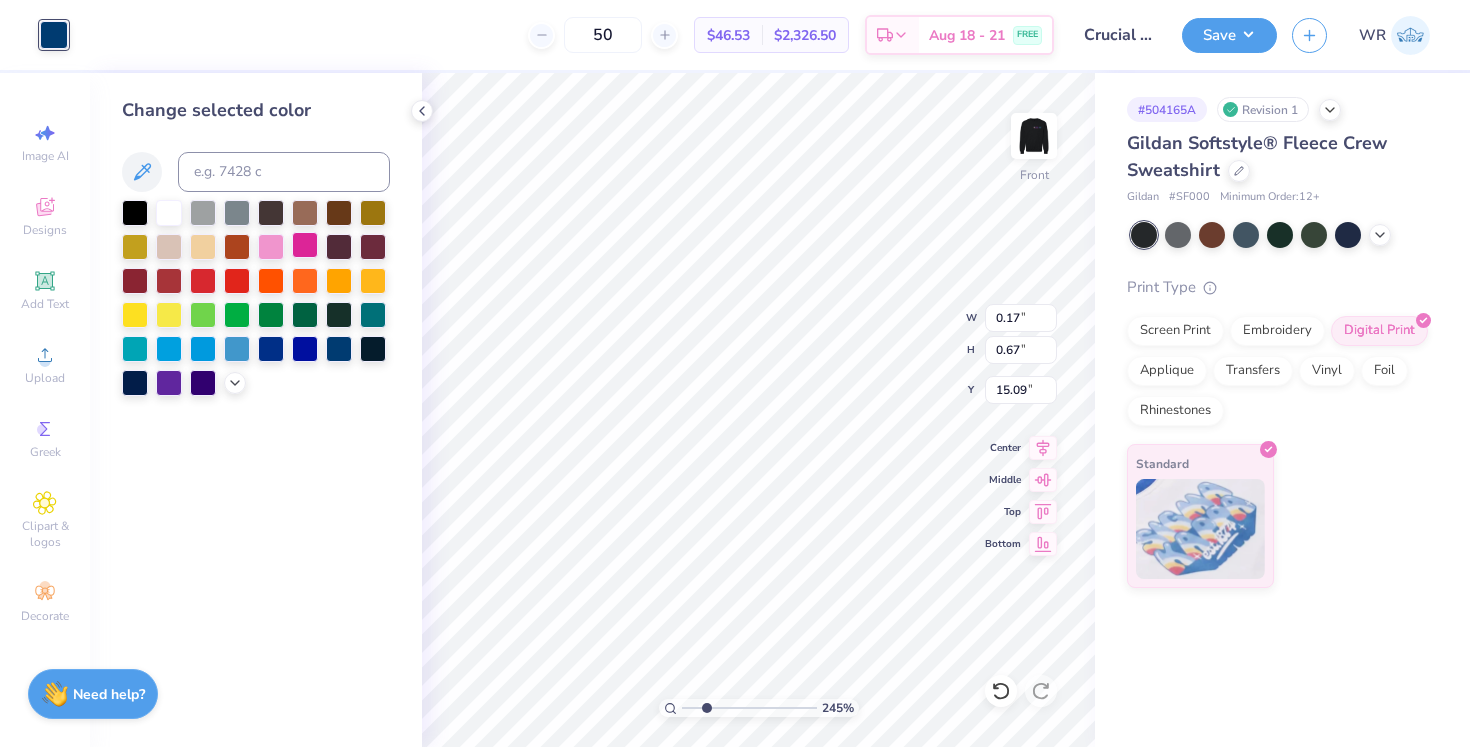 click at bounding box center [305, 245] 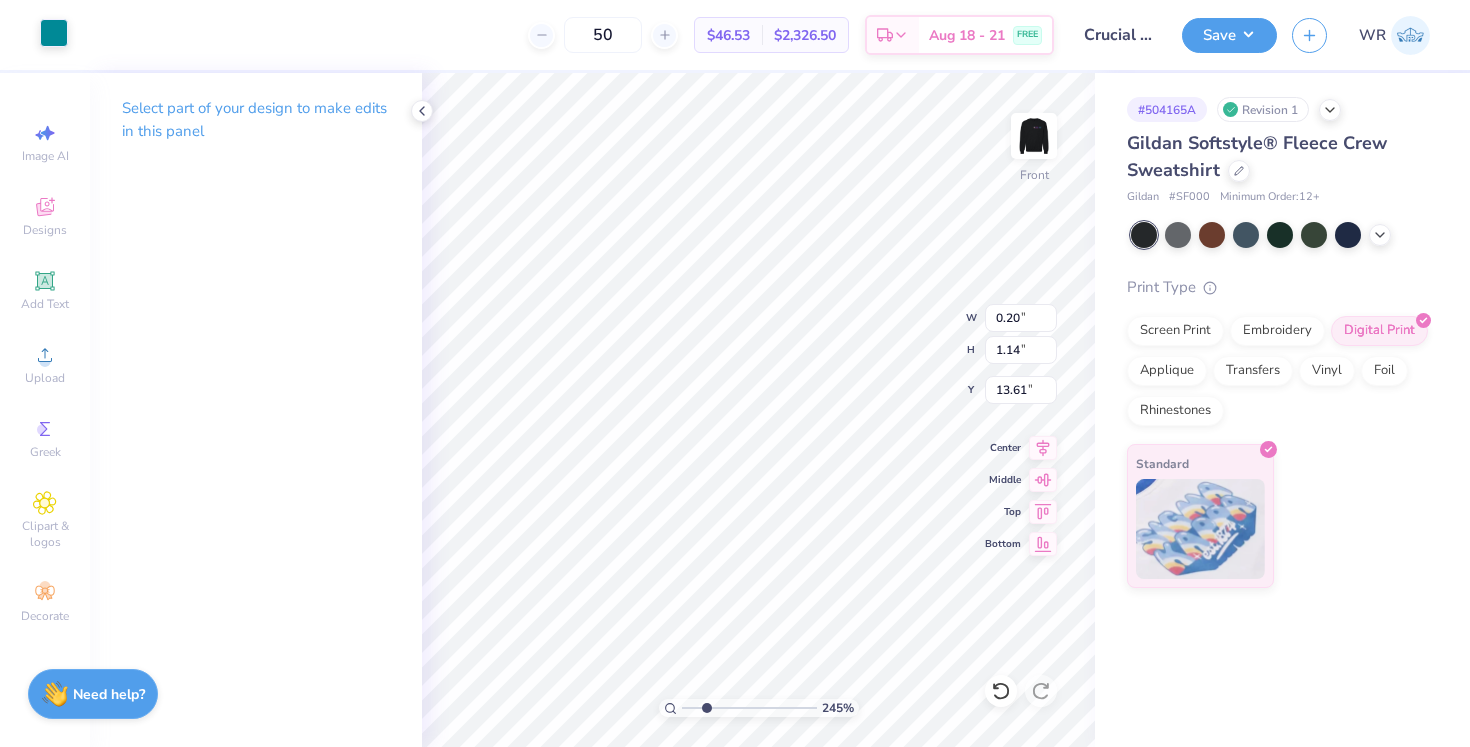 click at bounding box center (54, 33) 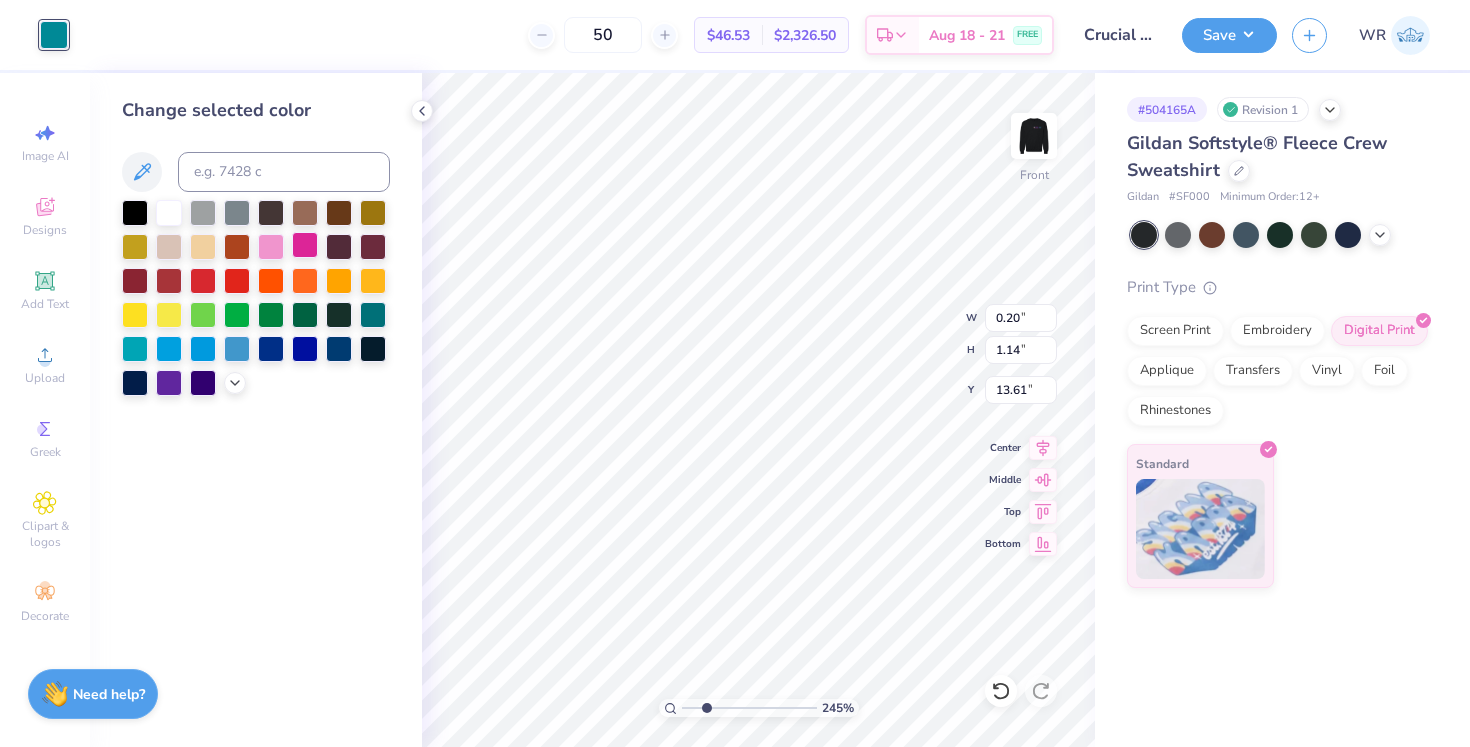 click at bounding box center (305, 245) 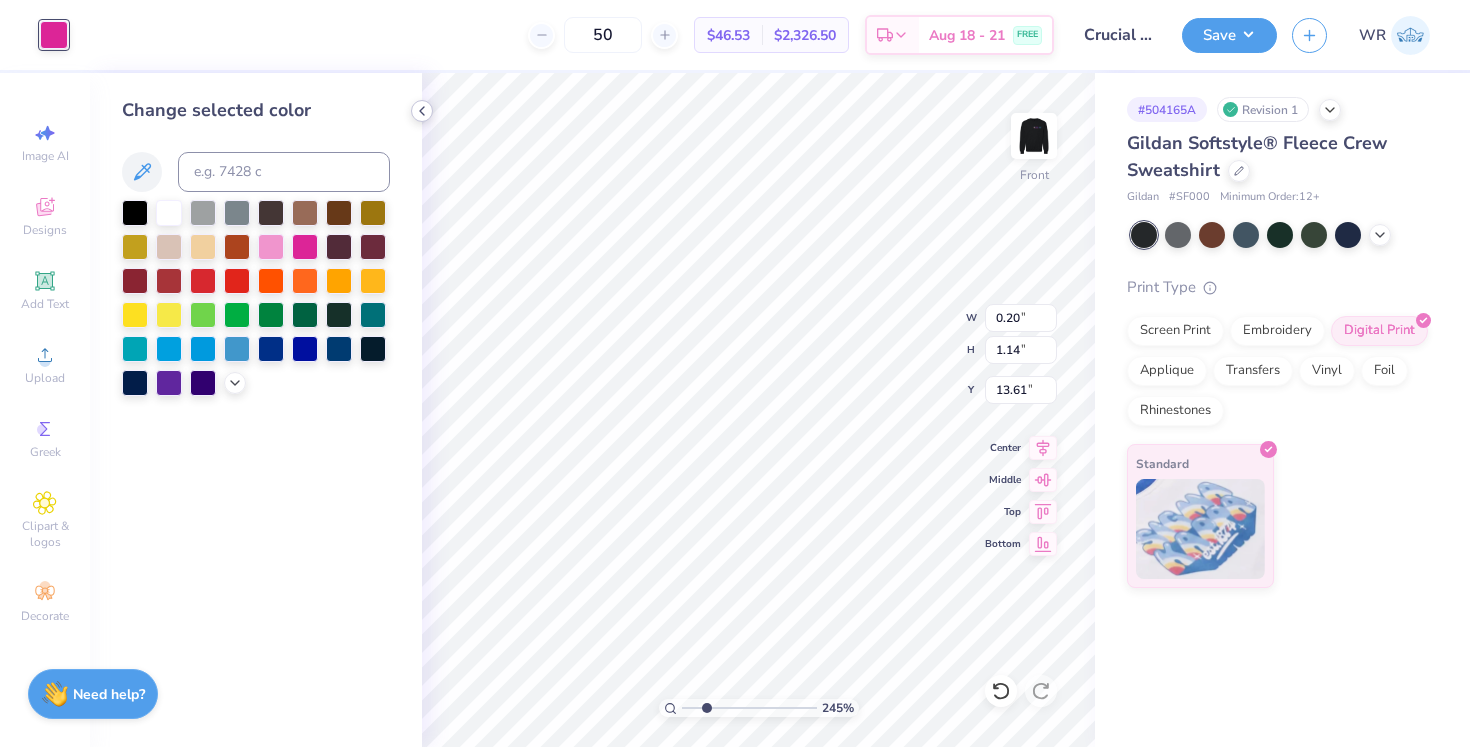 click at bounding box center (422, 111) 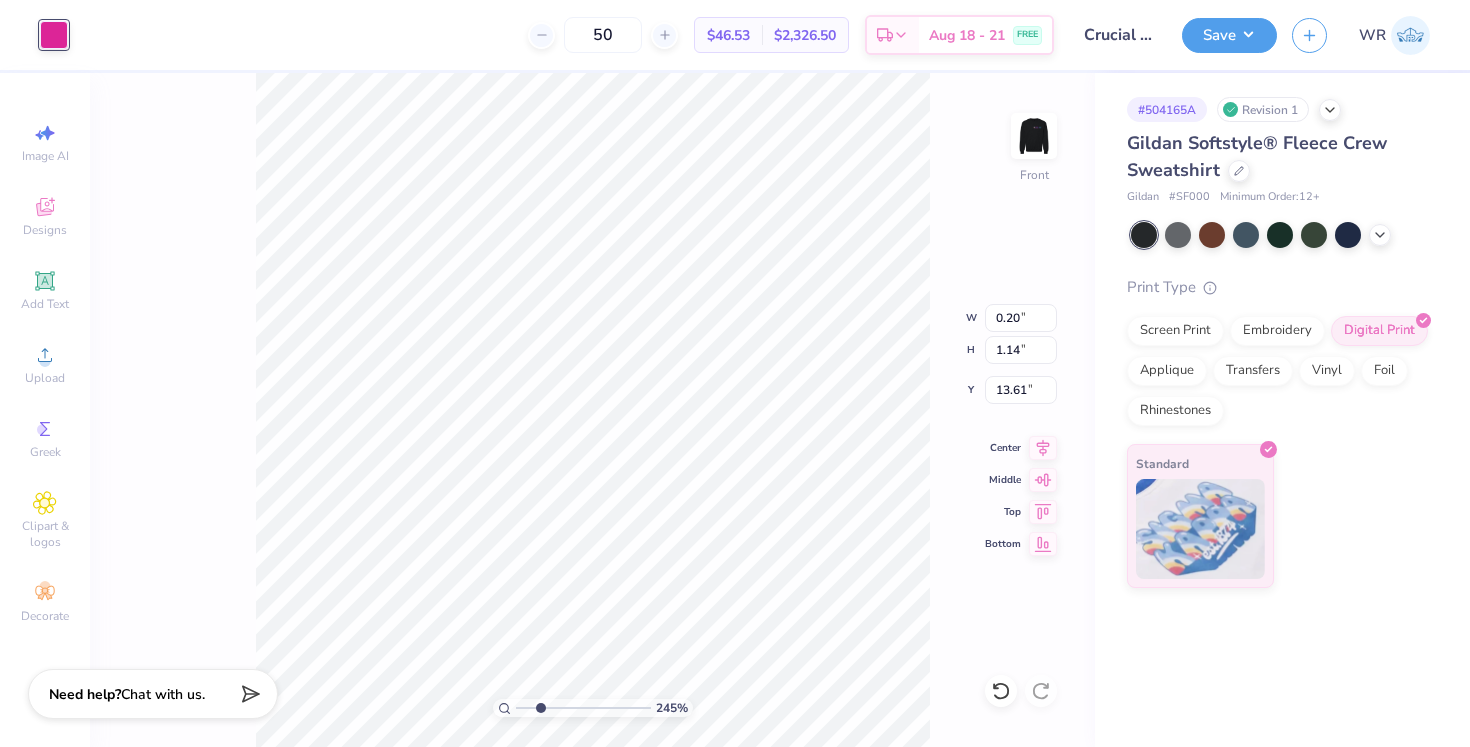 type on "1.90" 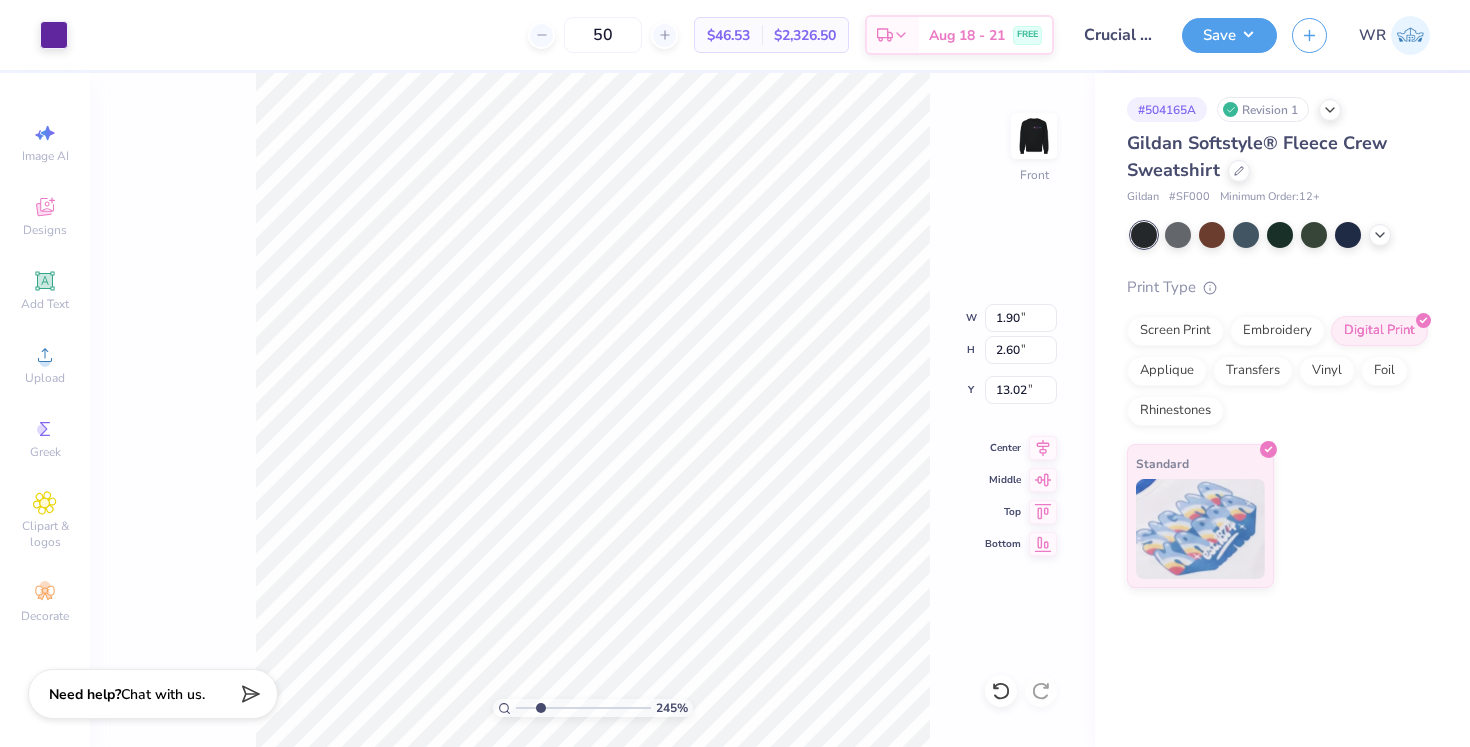 type on "0.49" 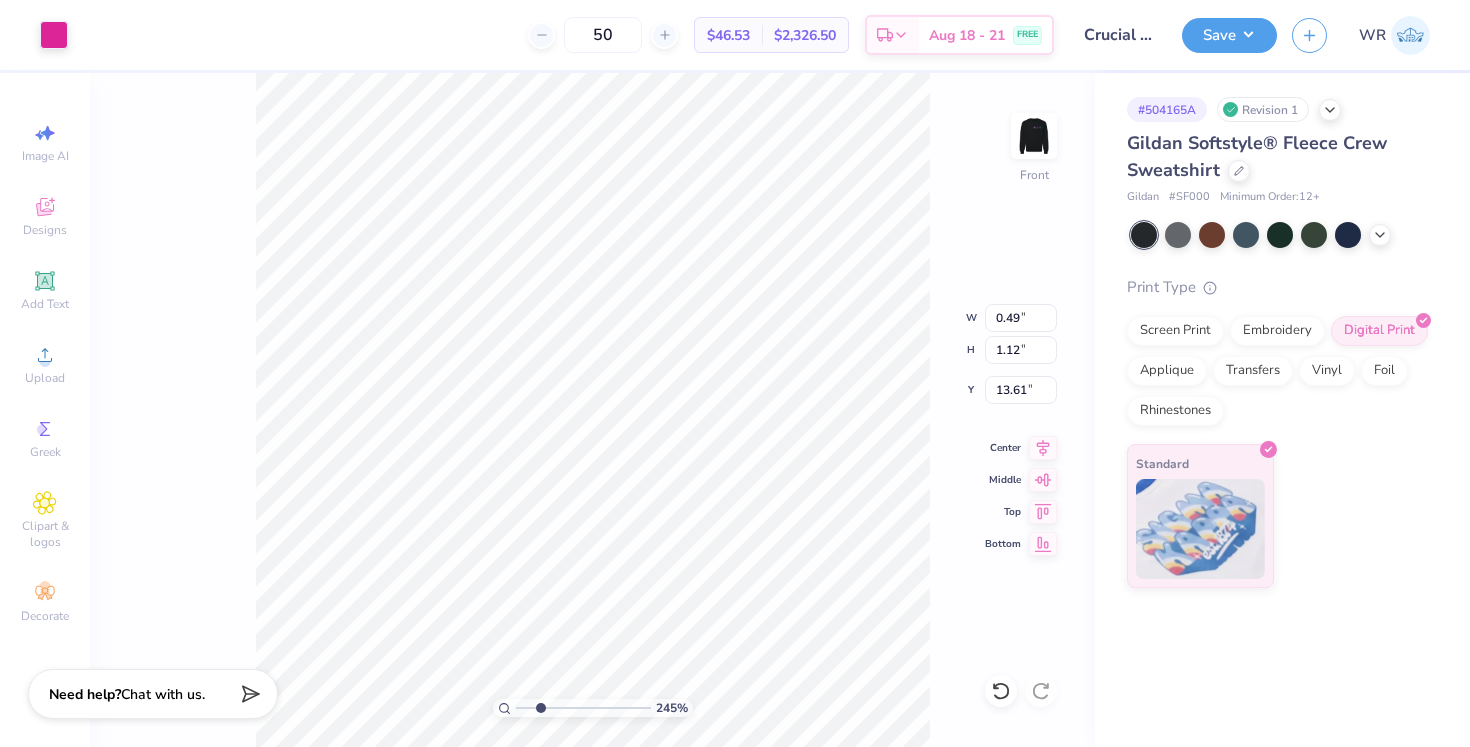 type on "1.90" 